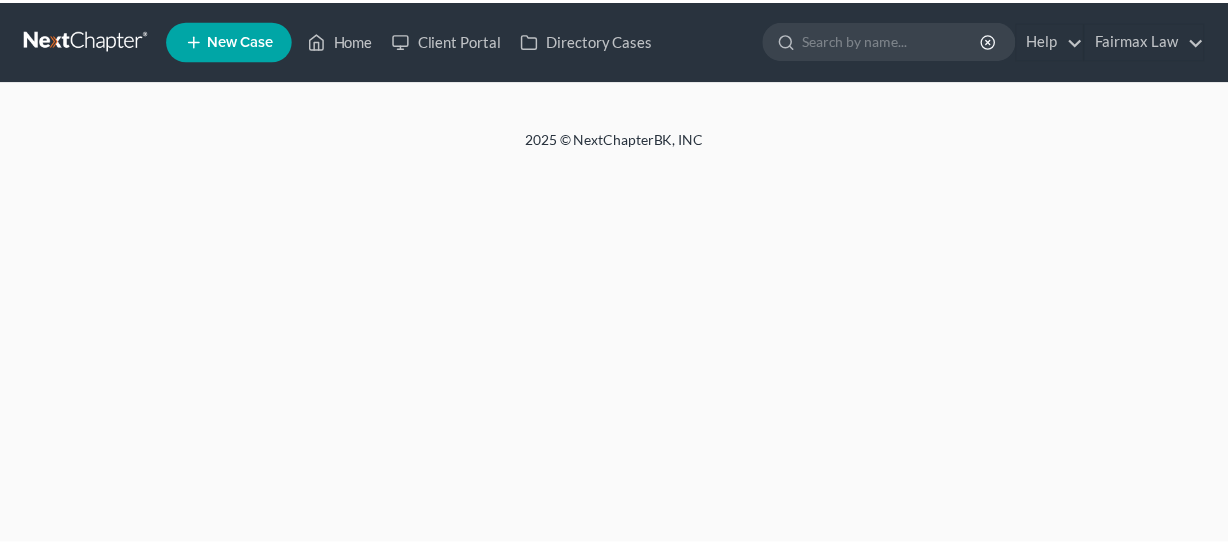 scroll, scrollTop: 0, scrollLeft: 0, axis: both 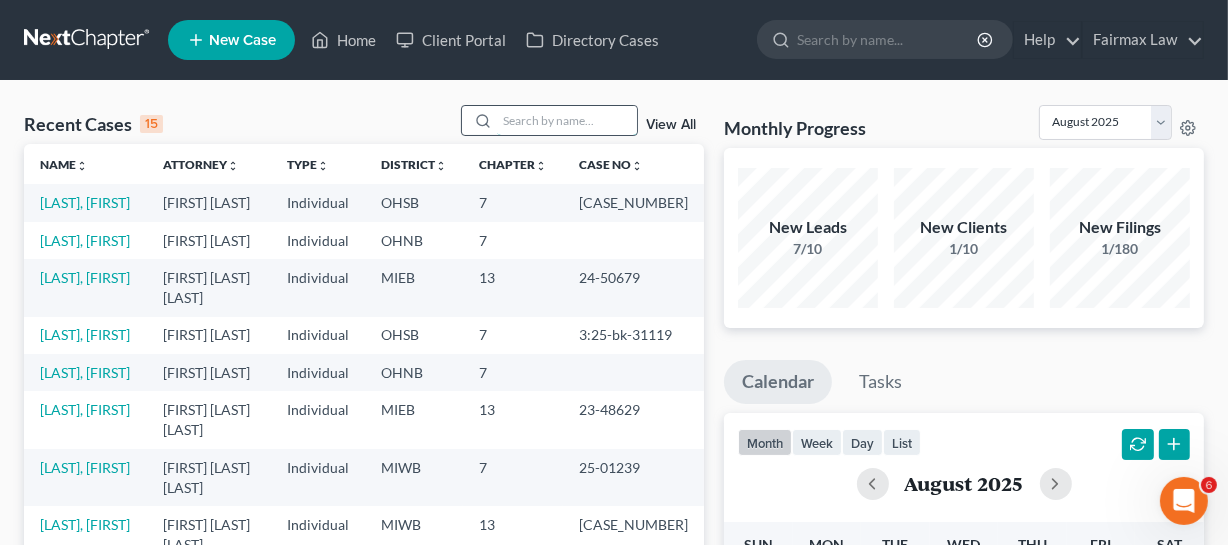 click at bounding box center (567, 120) 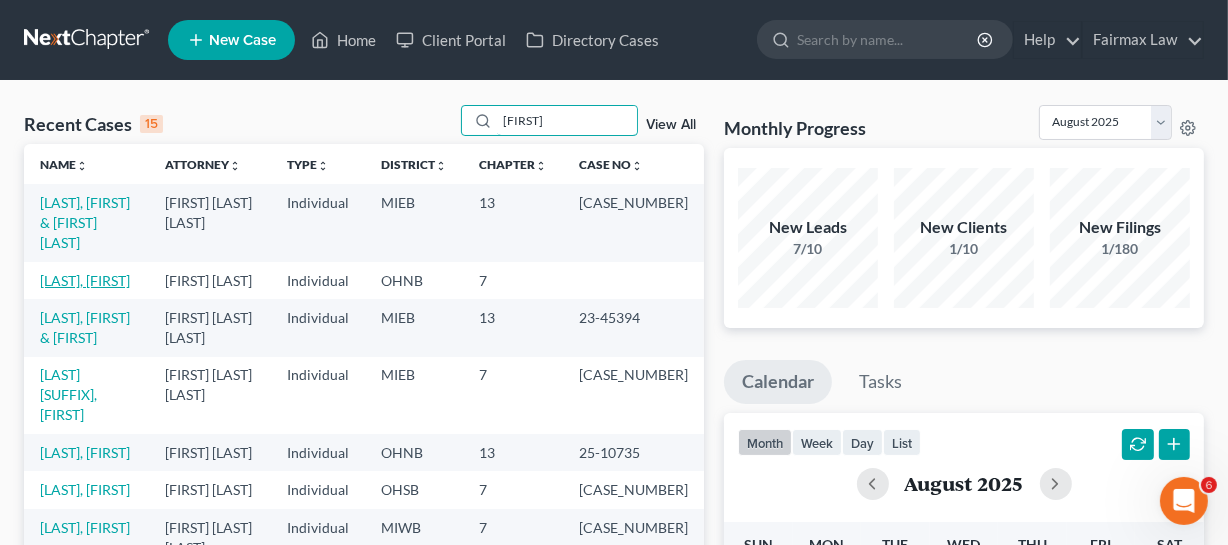 type on "[FIRST]" 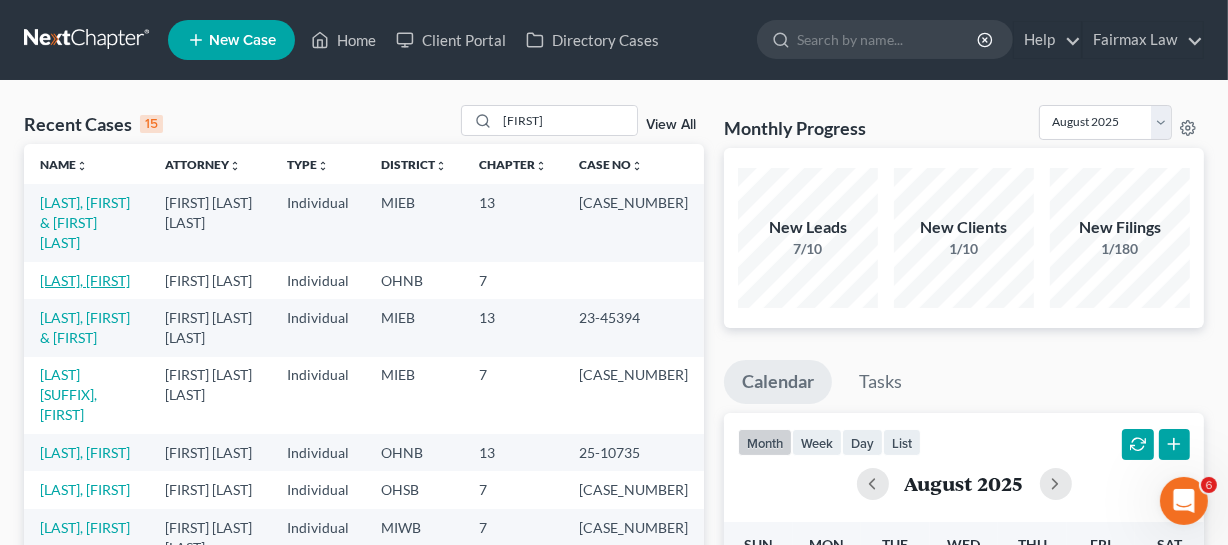 click on "[LAST], [FIRST]" at bounding box center (85, 280) 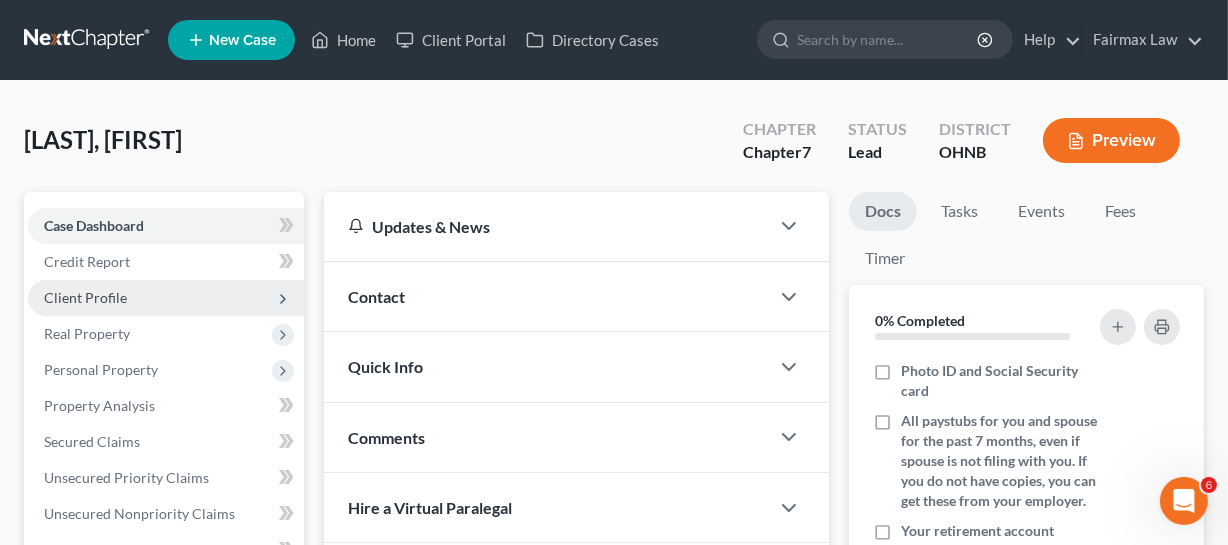 click on "Client Profile" at bounding box center [166, 298] 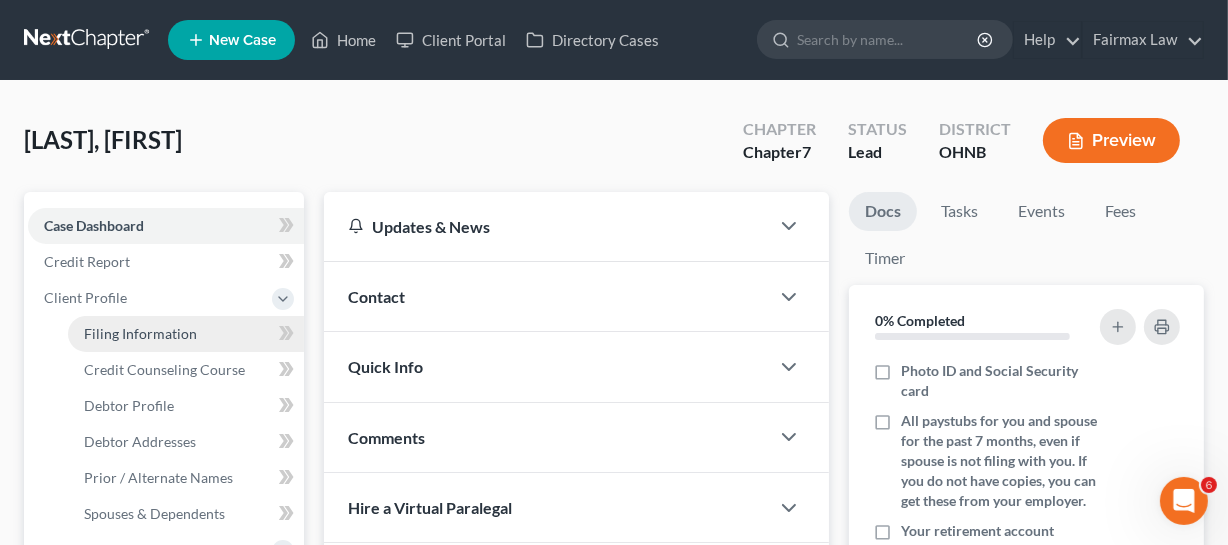 click on "Filing Information" at bounding box center (186, 334) 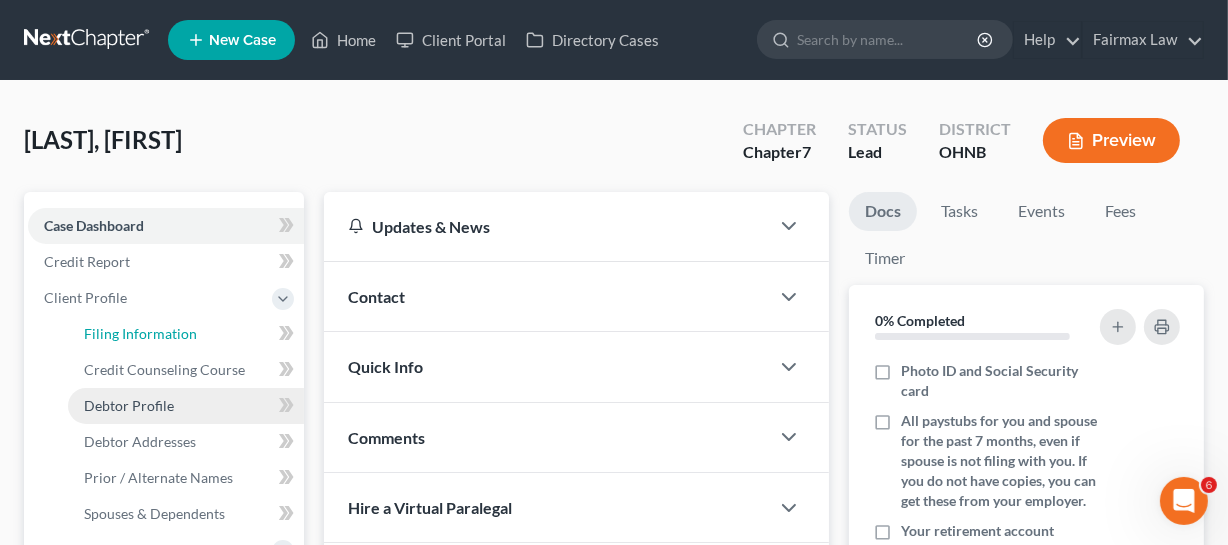 select on "1" 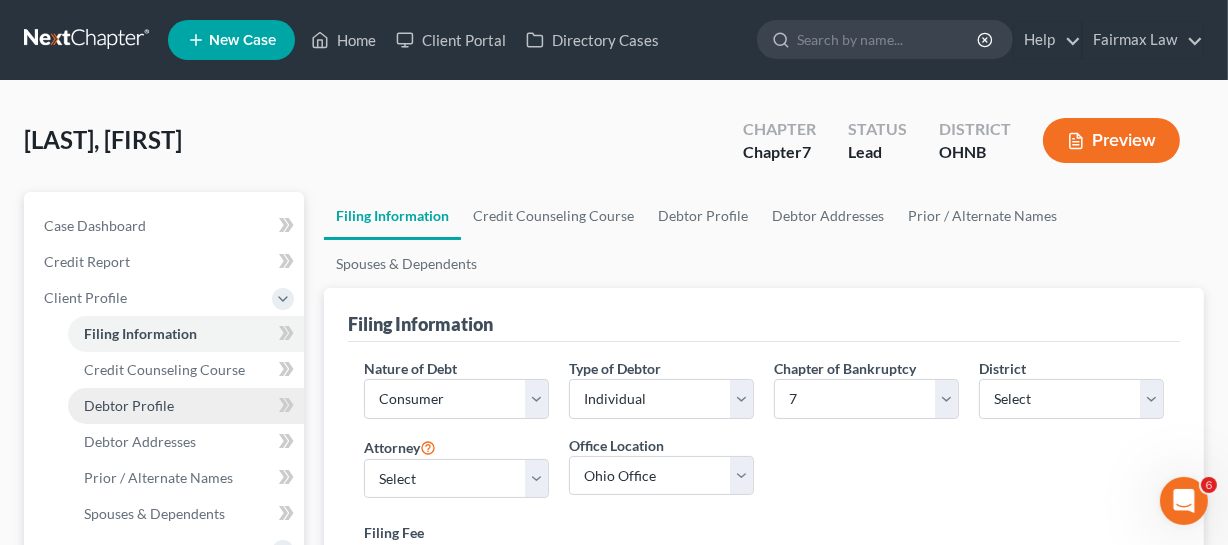 click on "Debtor Profile" at bounding box center [186, 406] 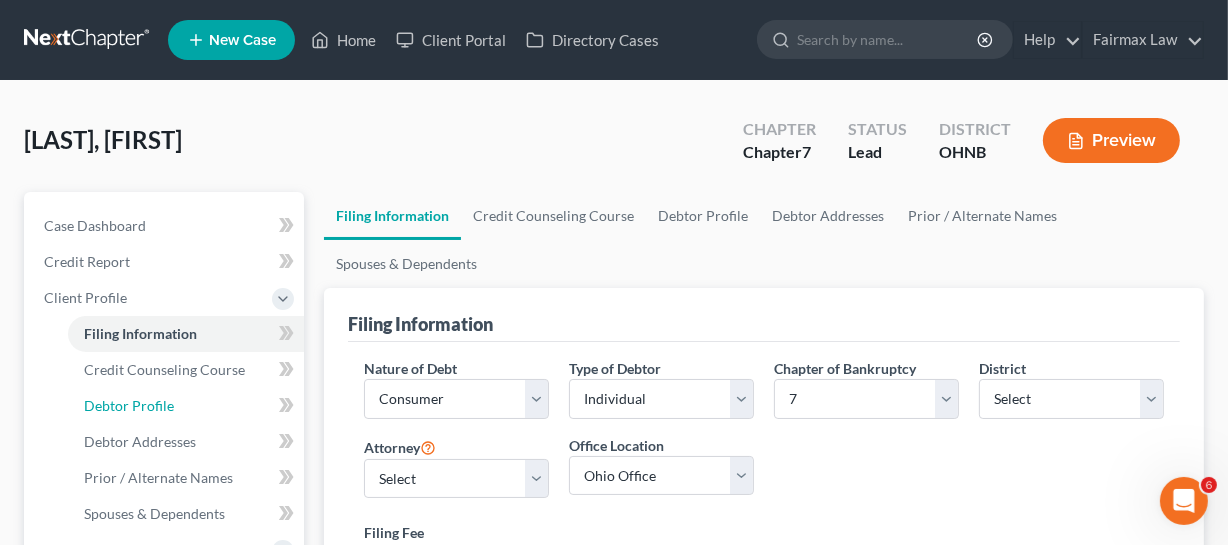 select on "0" 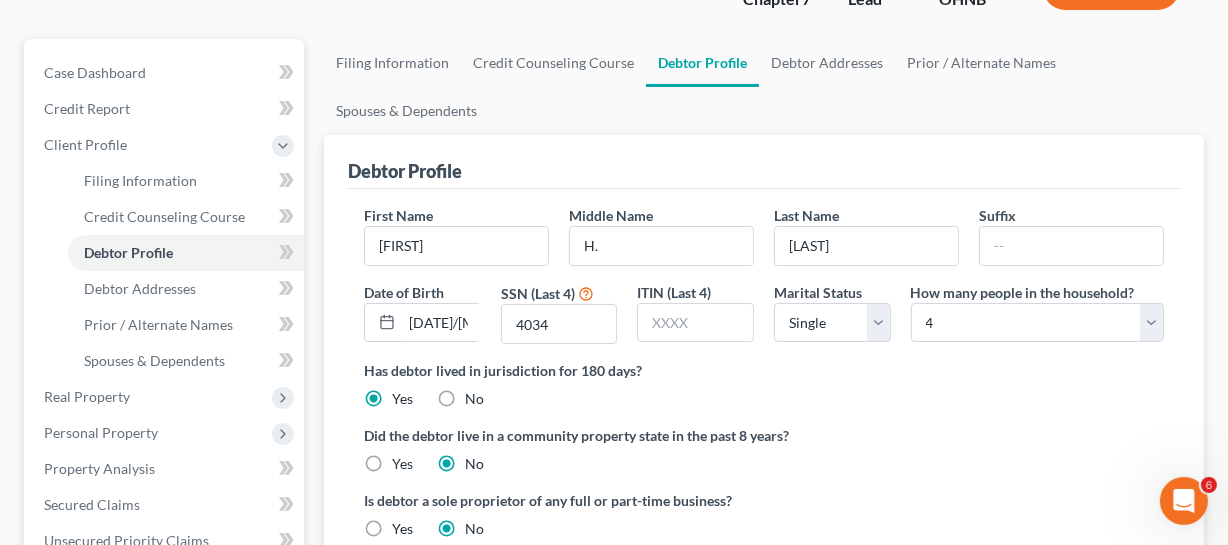 scroll, scrollTop: 181, scrollLeft: 0, axis: vertical 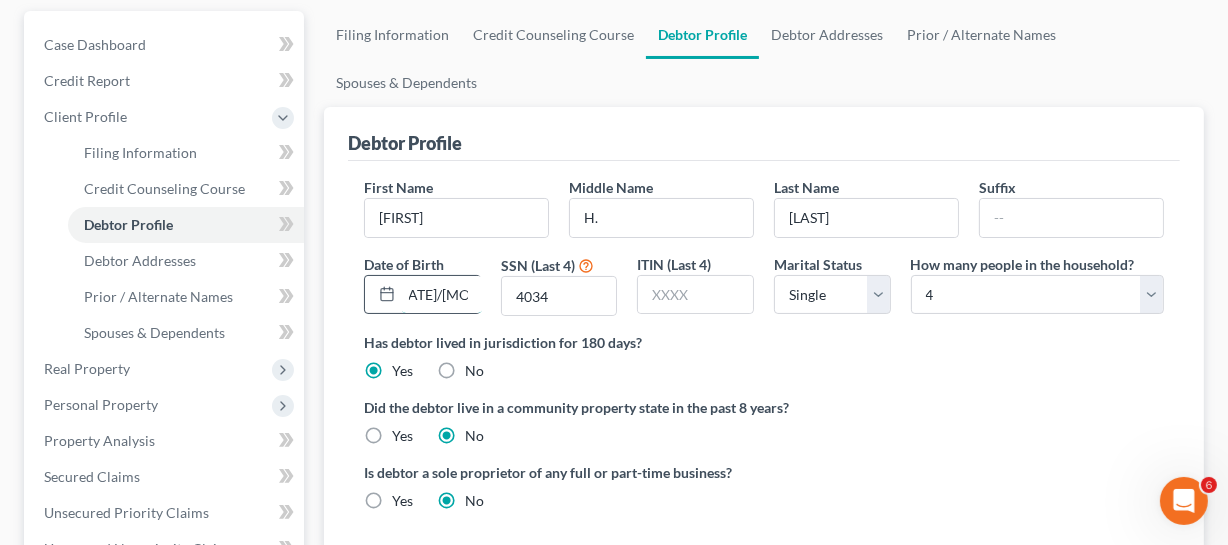 click on "[DATE]/[MONTH]/[YEAR]" at bounding box center [442, 295] 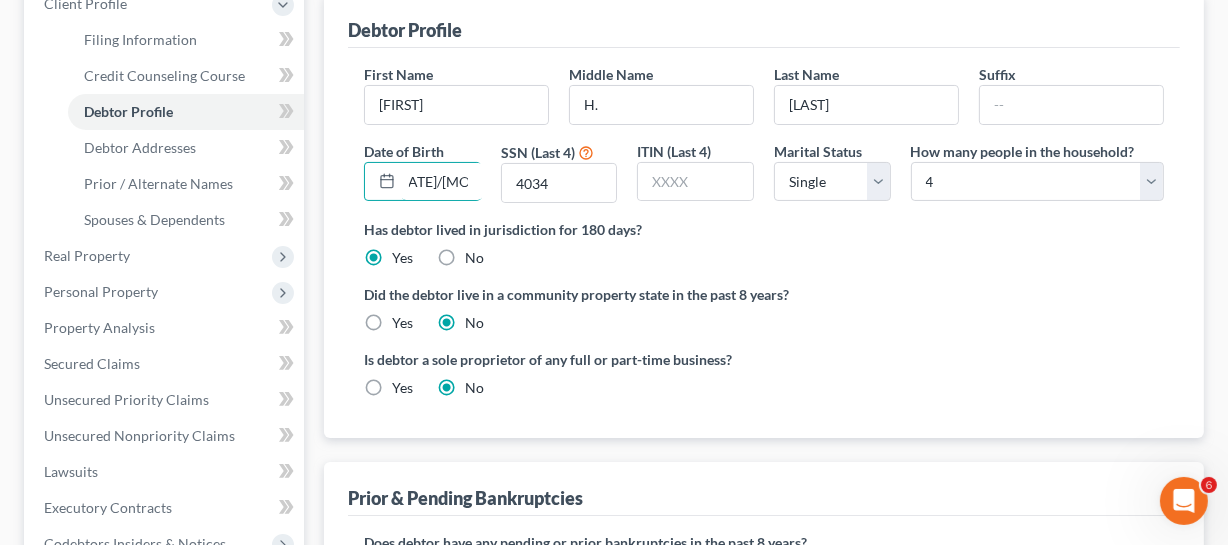 scroll, scrollTop: 181, scrollLeft: 0, axis: vertical 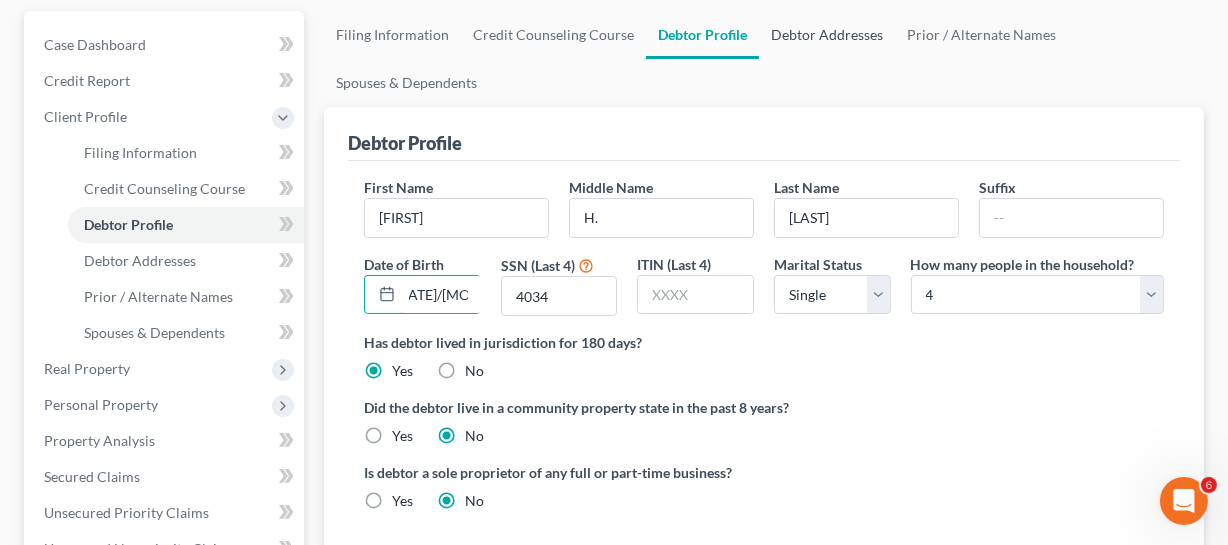 click on "Debtor Addresses" at bounding box center [827, 35] 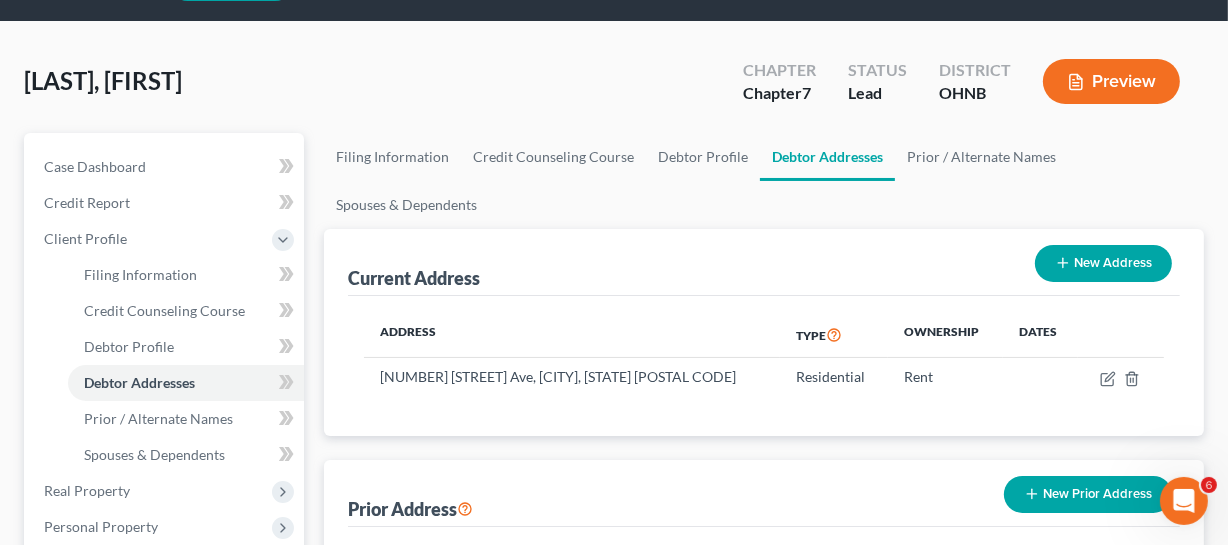 scroll, scrollTop: 90, scrollLeft: 0, axis: vertical 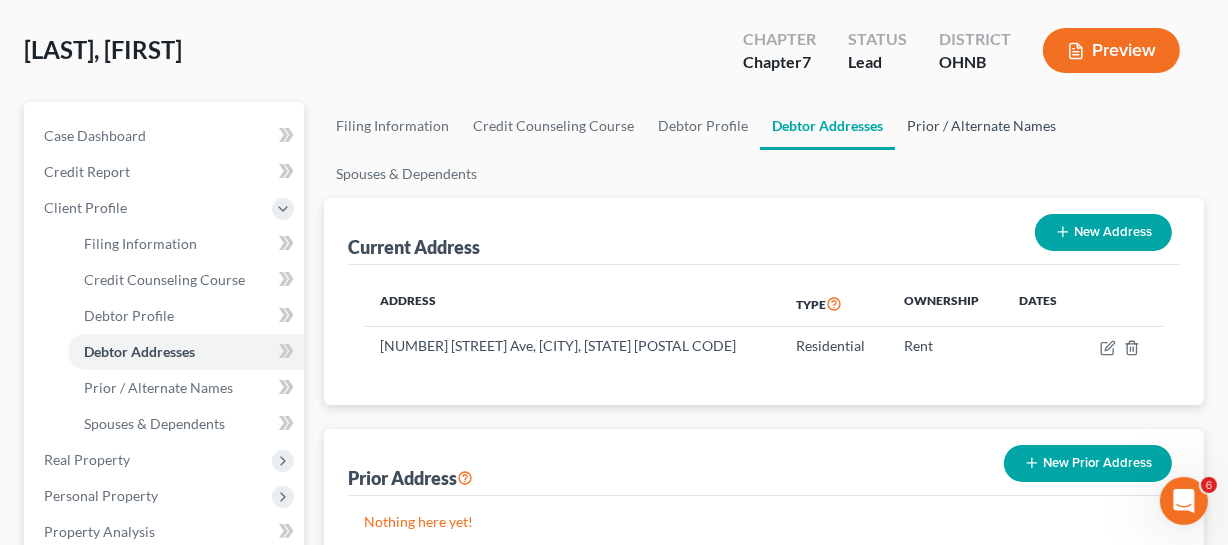 click on "Prior / Alternate Names" at bounding box center [981, 126] 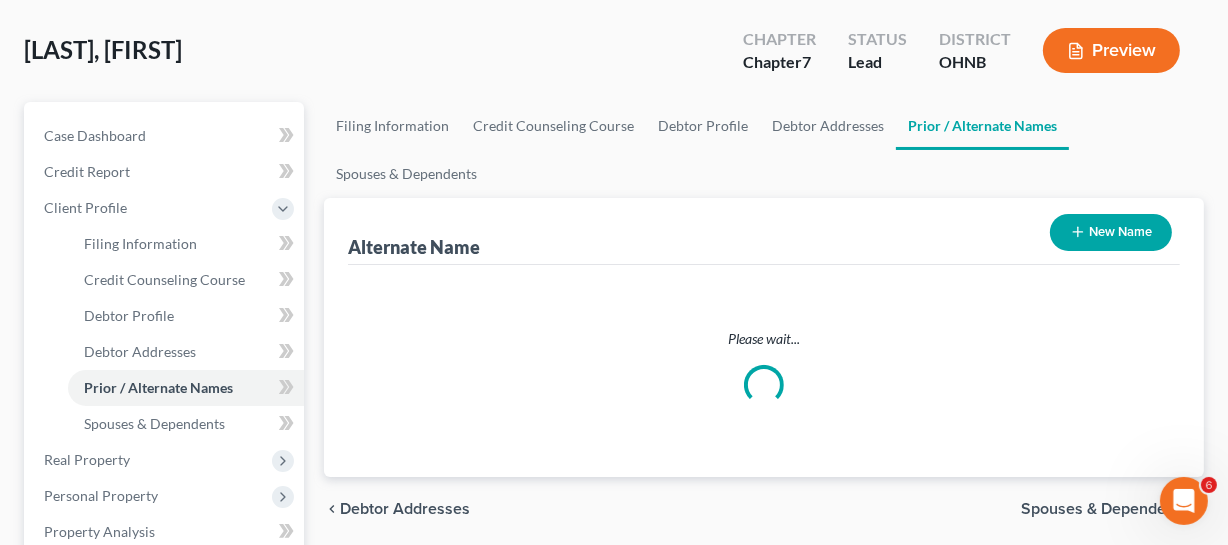 scroll, scrollTop: 0, scrollLeft: 0, axis: both 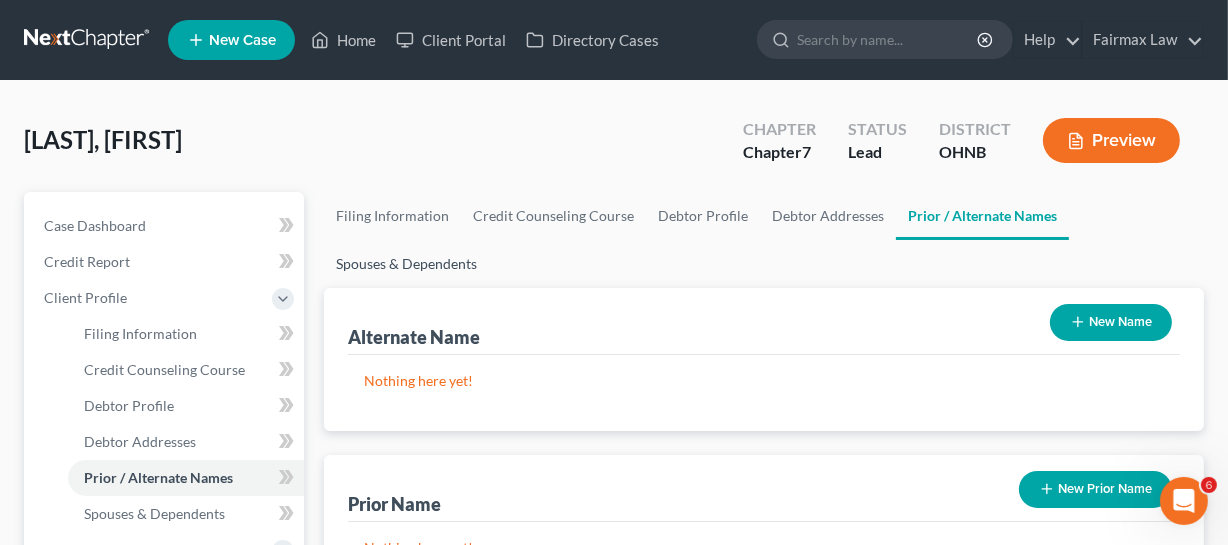 click on "Spouses & Dependents" at bounding box center (406, 264) 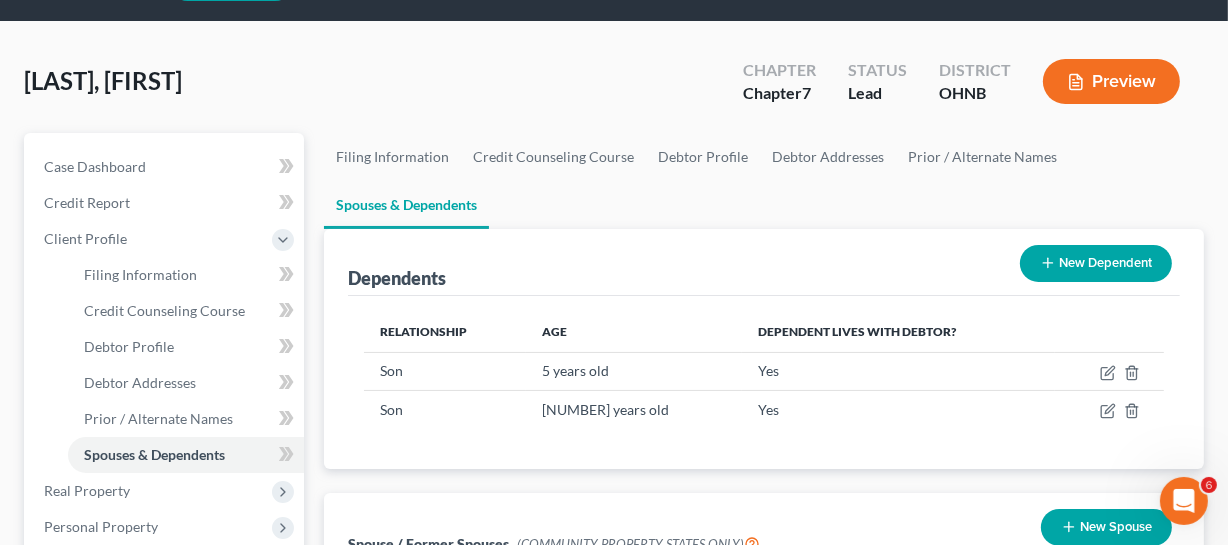 scroll, scrollTop: 90, scrollLeft: 0, axis: vertical 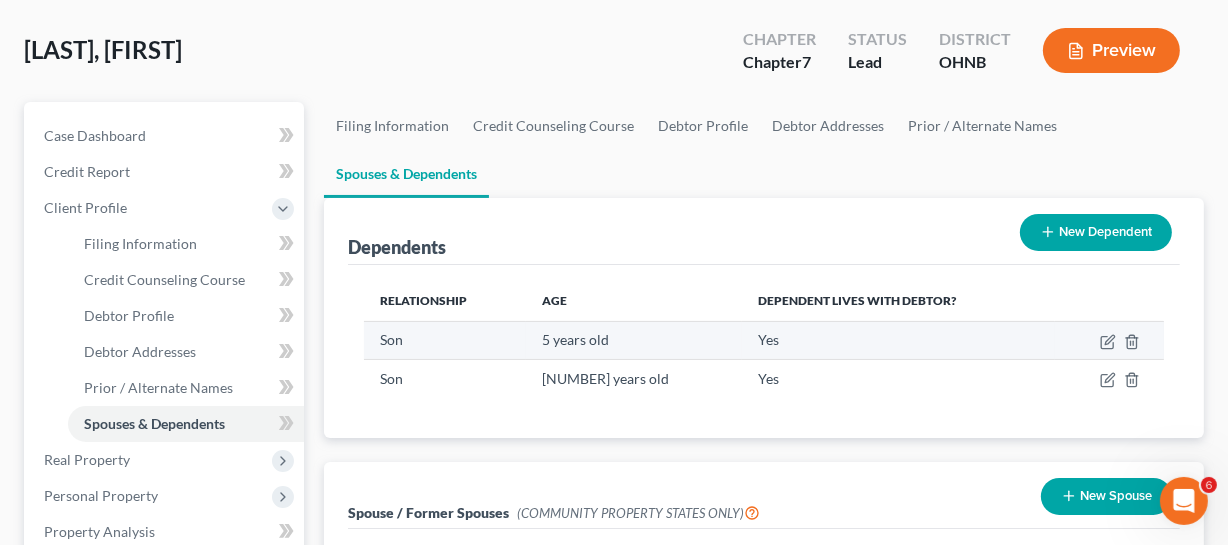 click on "5 years old" at bounding box center [634, 340] 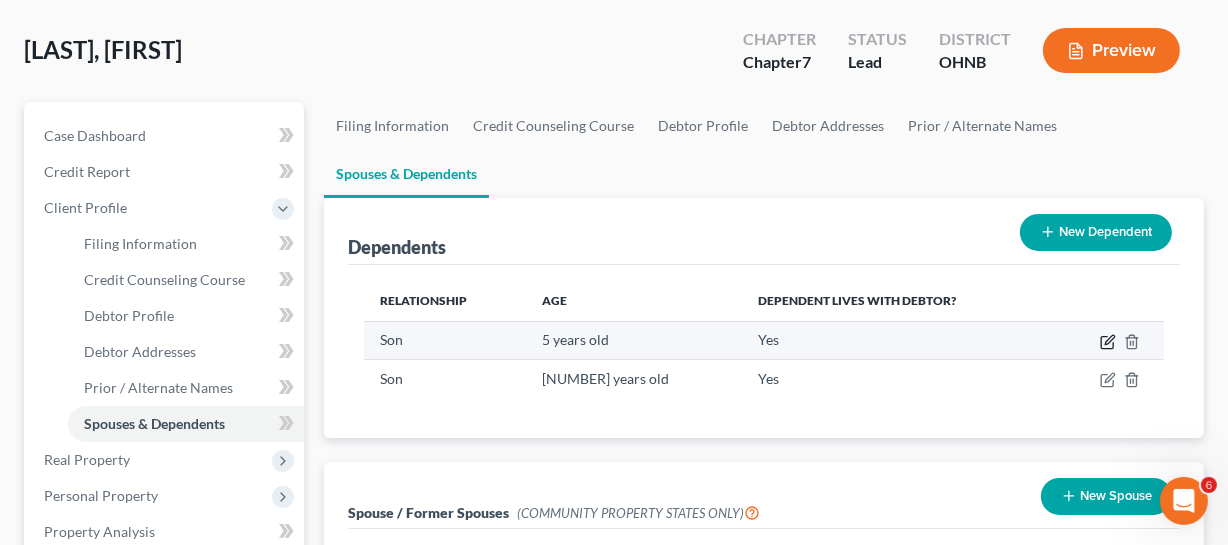 click 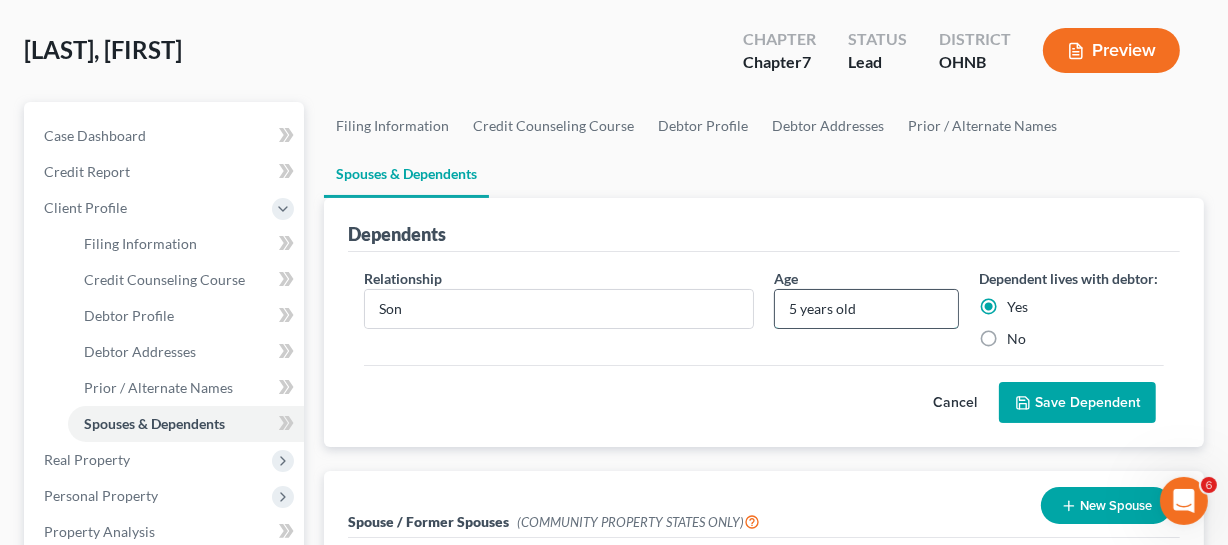 click on "5 years old" at bounding box center (866, 309) 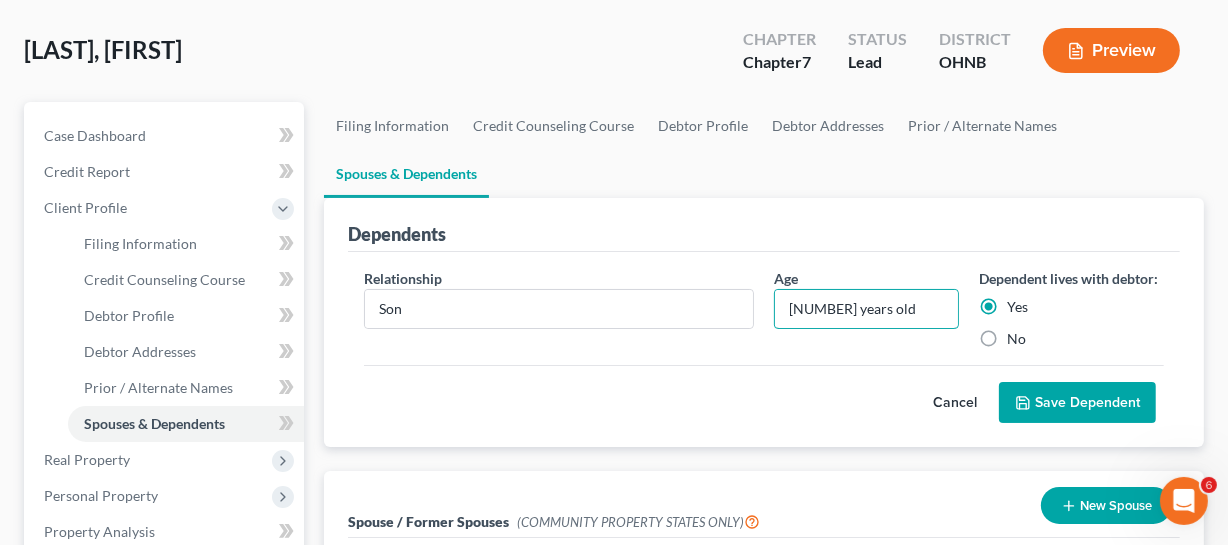 type on "[NUMBER] years old" 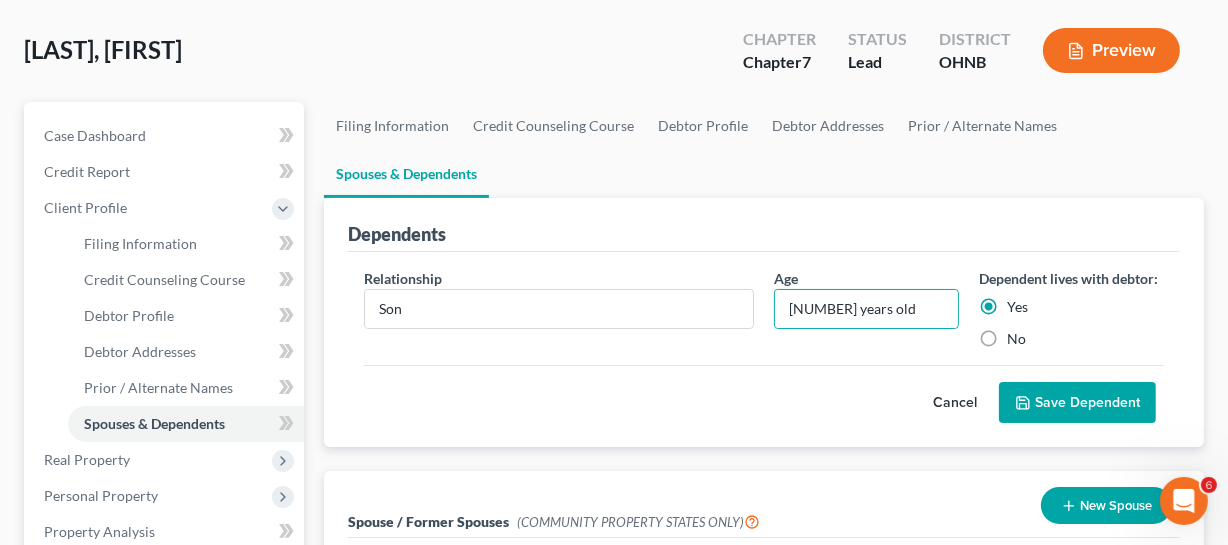 click on "Save Dependent" at bounding box center (1077, 403) 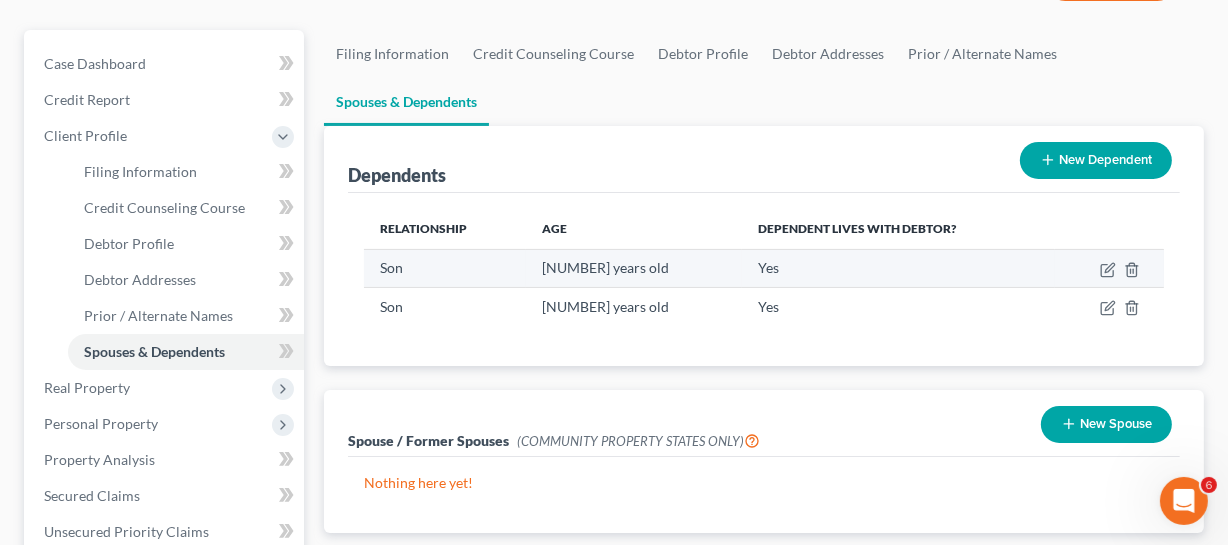 scroll, scrollTop: 181, scrollLeft: 0, axis: vertical 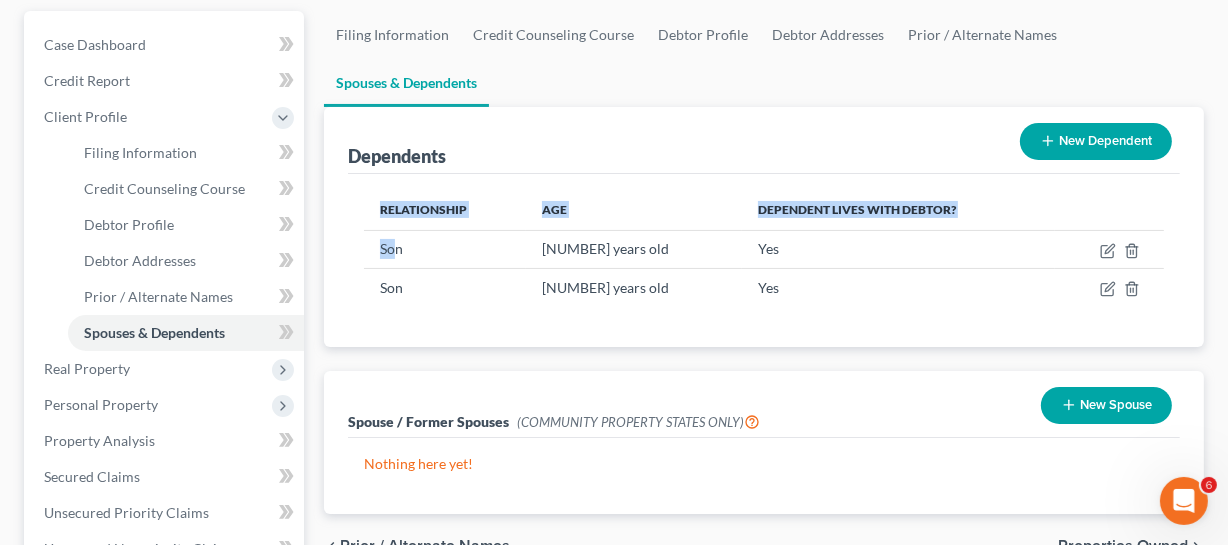 drag, startPoint x: 478, startPoint y: 242, endPoint x: 843, endPoint y: 309, distance: 371.09836 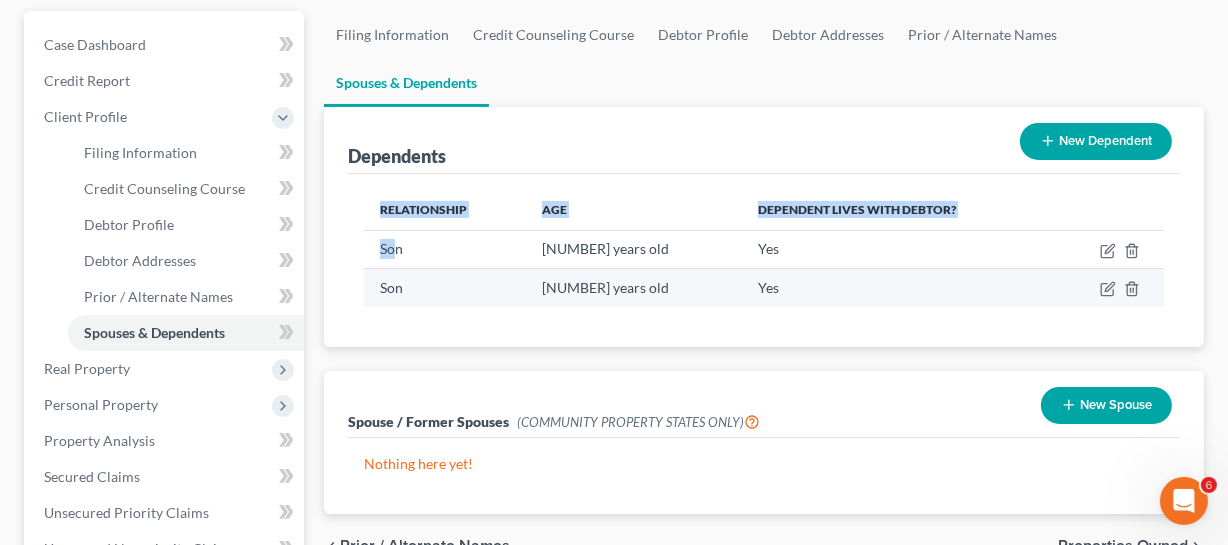 click on "Son" at bounding box center (445, 288) 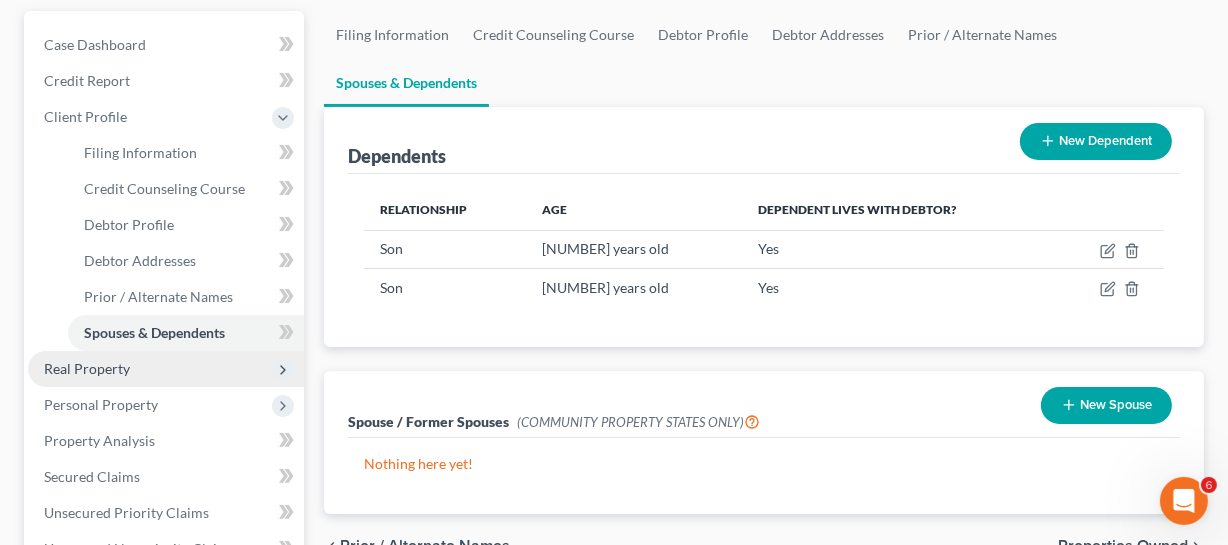 click on "Real Property" at bounding box center (166, 369) 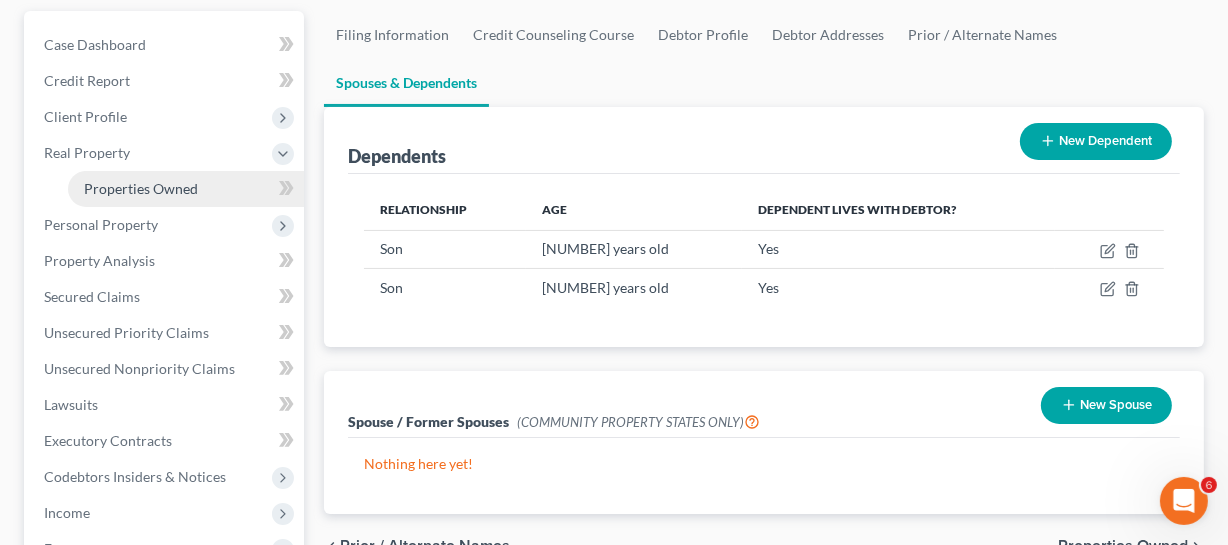 click on "Properties Owned" at bounding box center [141, 188] 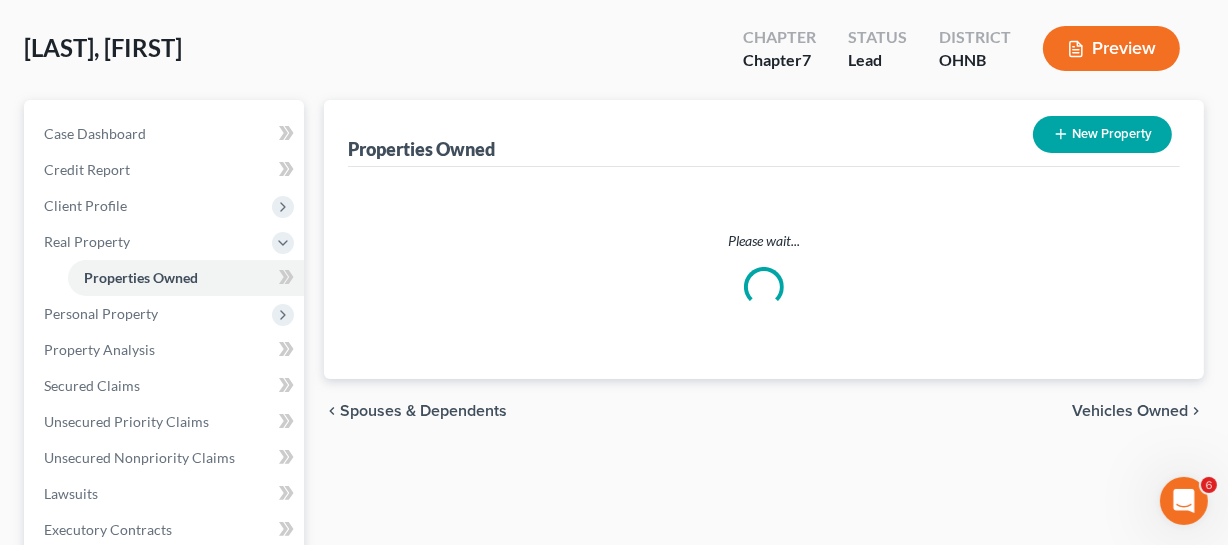 scroll, scrollTop: 0, scrollLeft: 0, axis: both 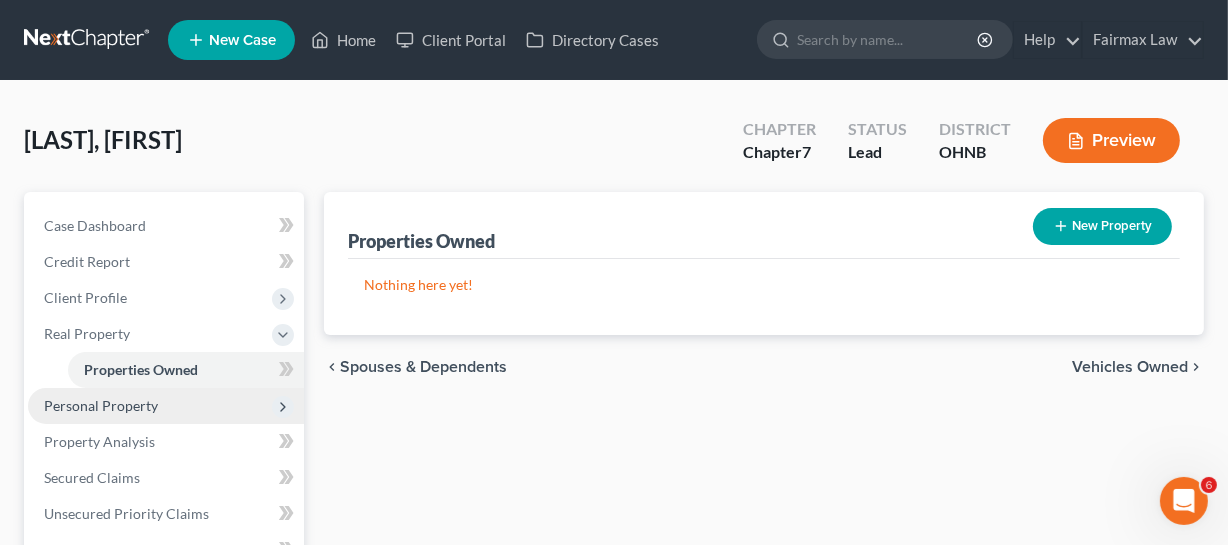 click on "Personal Property" at bounding box center (166, 406) 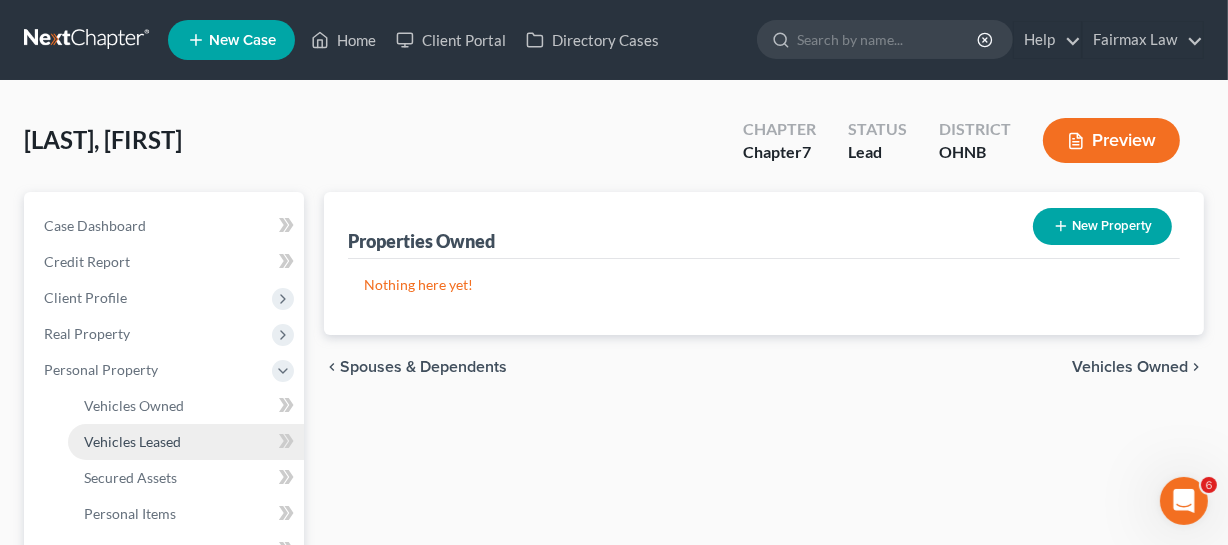 click on "Vehicles Leased" at bounding box center (132, 441) 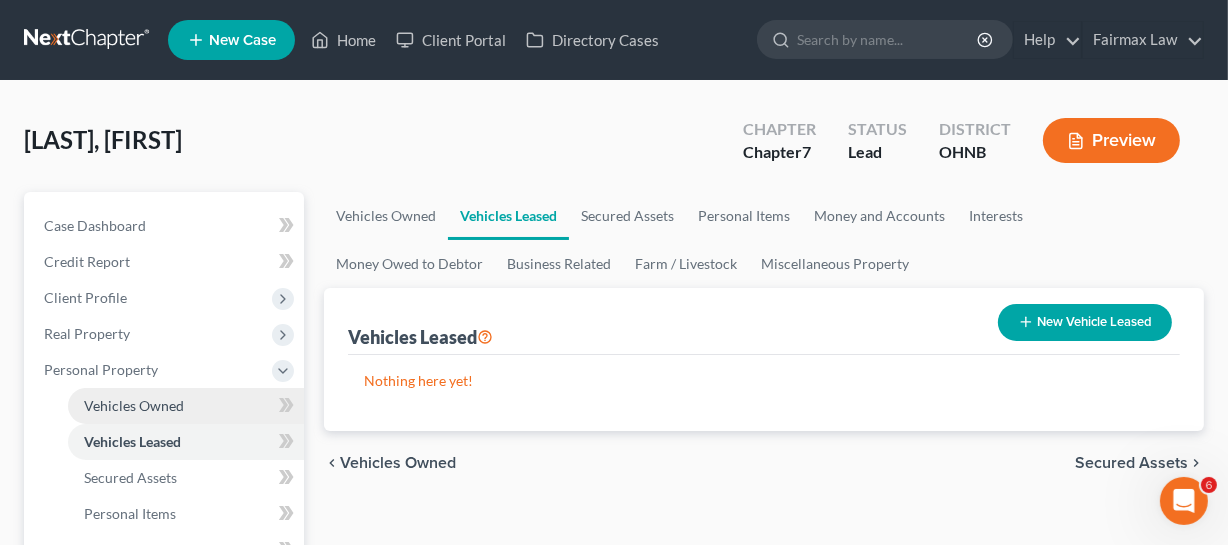 click on "Vehicles Owned" at bounding box center [134, 405] 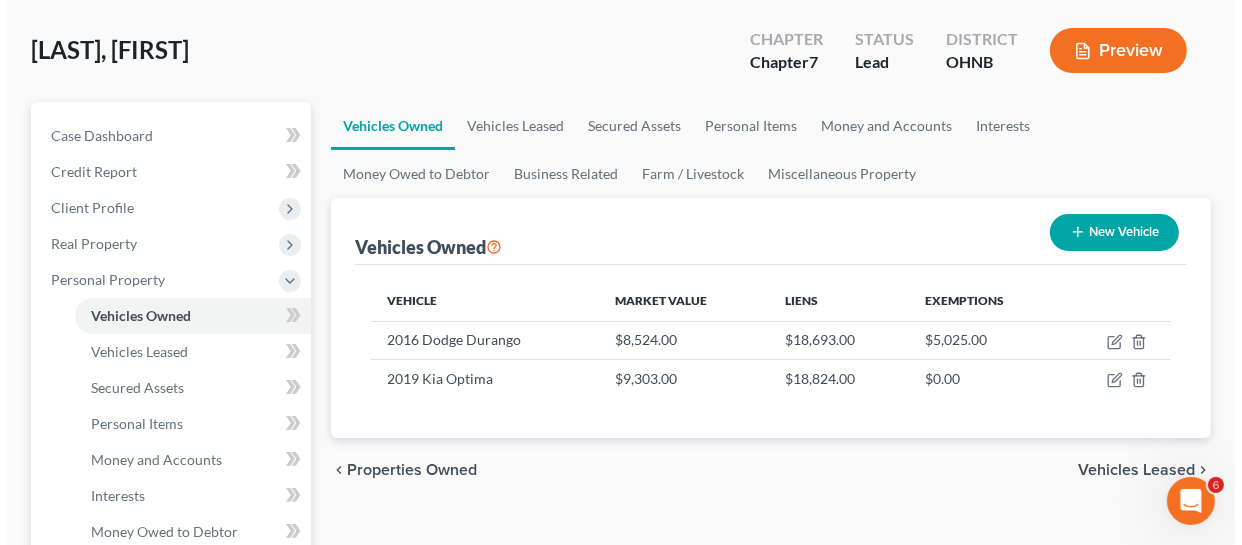 scroll, scrollTop: 181, scrollLeft: 0, axis: vertical 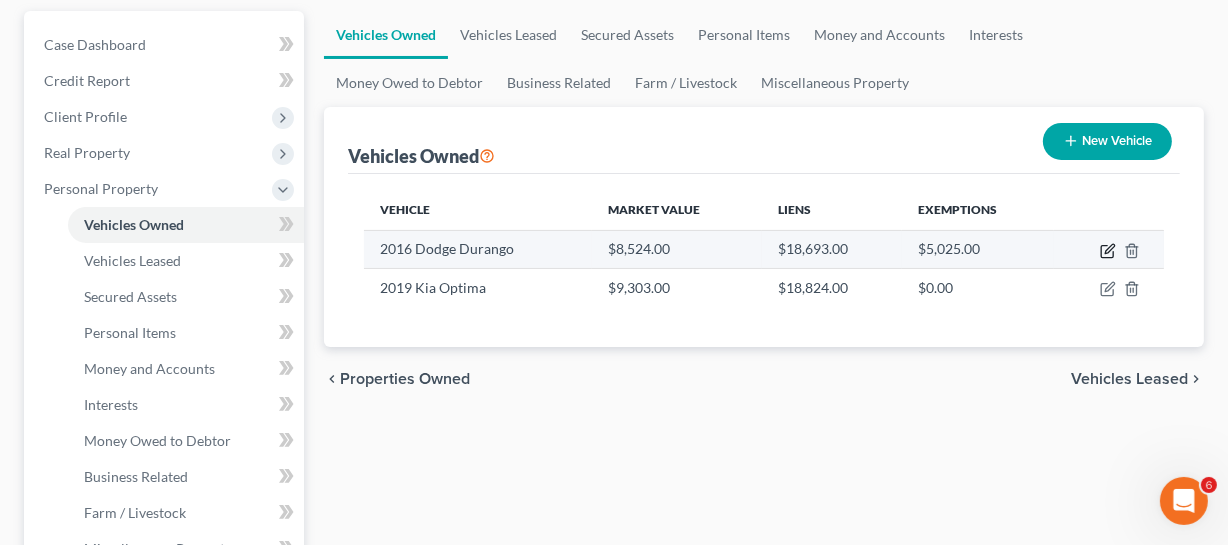 click 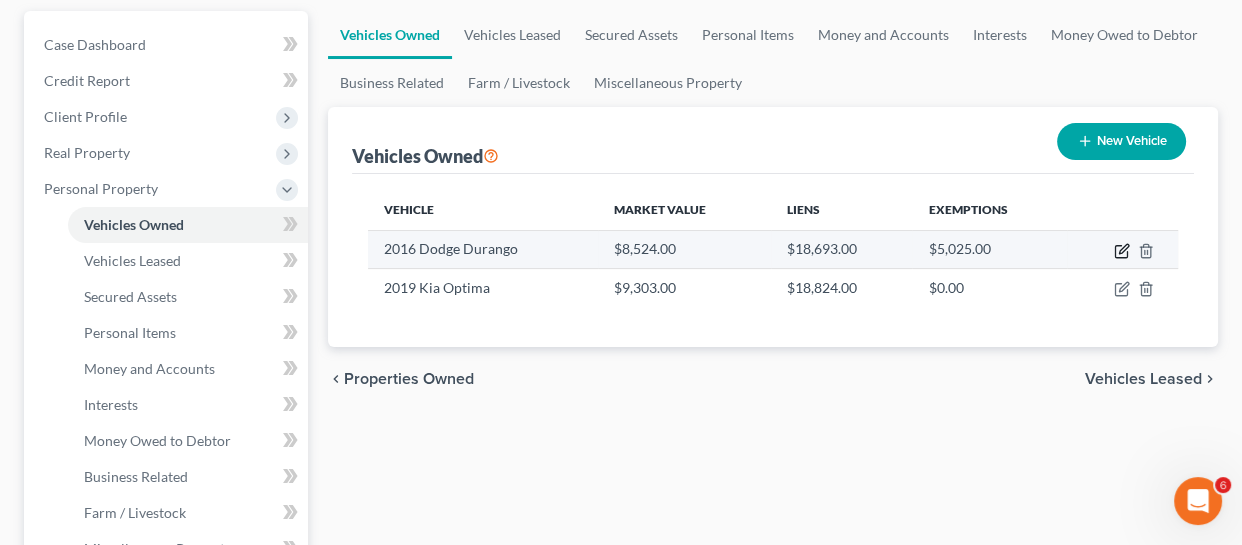 select on "0" 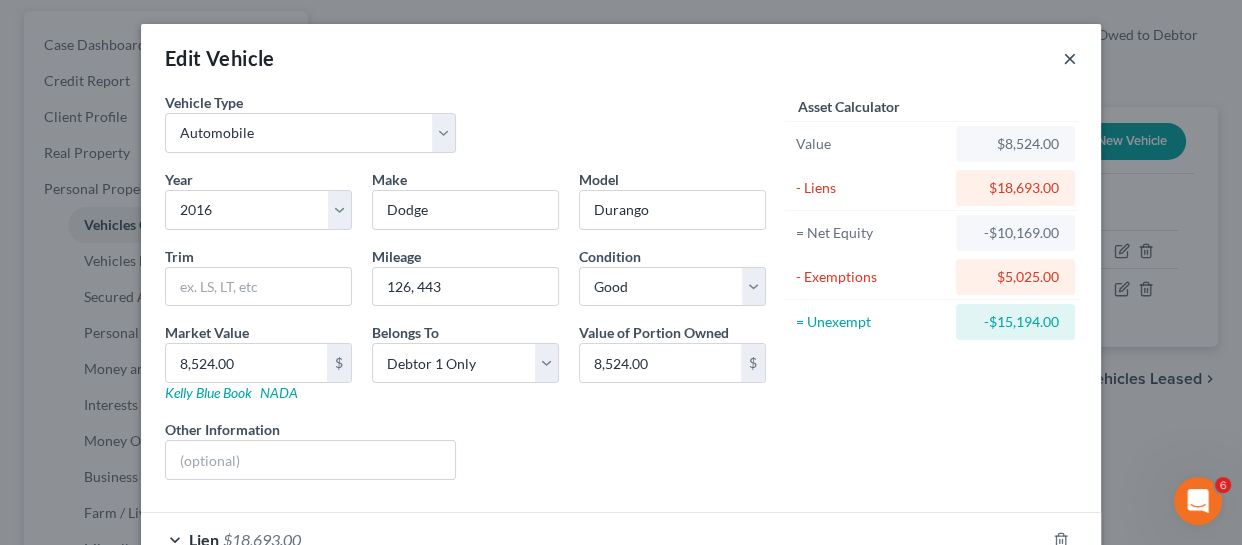 click on "×" at bounding box center (1070, 58) 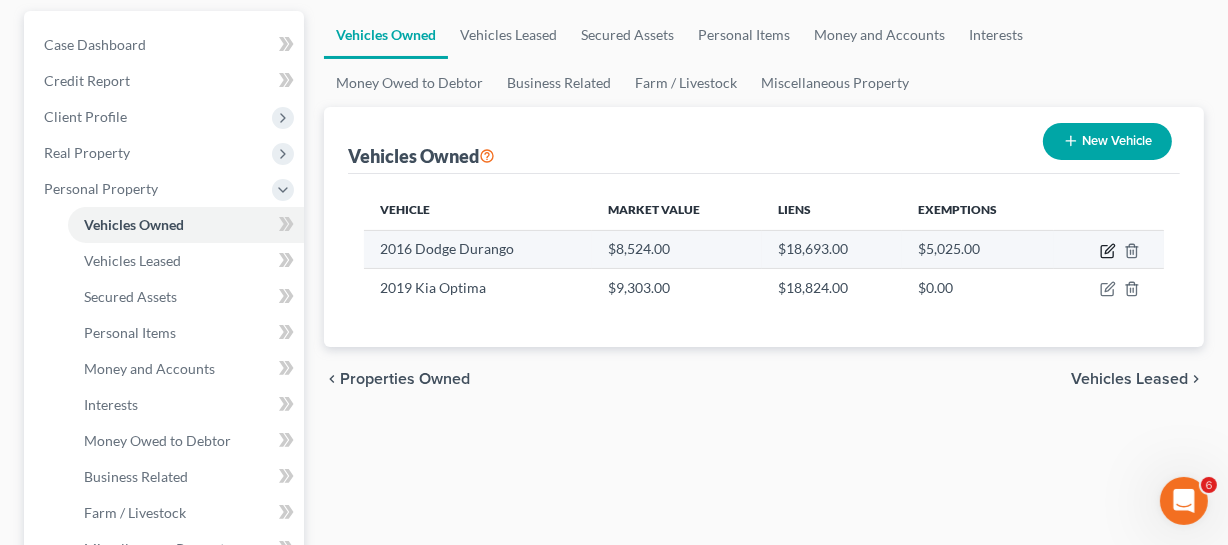 click 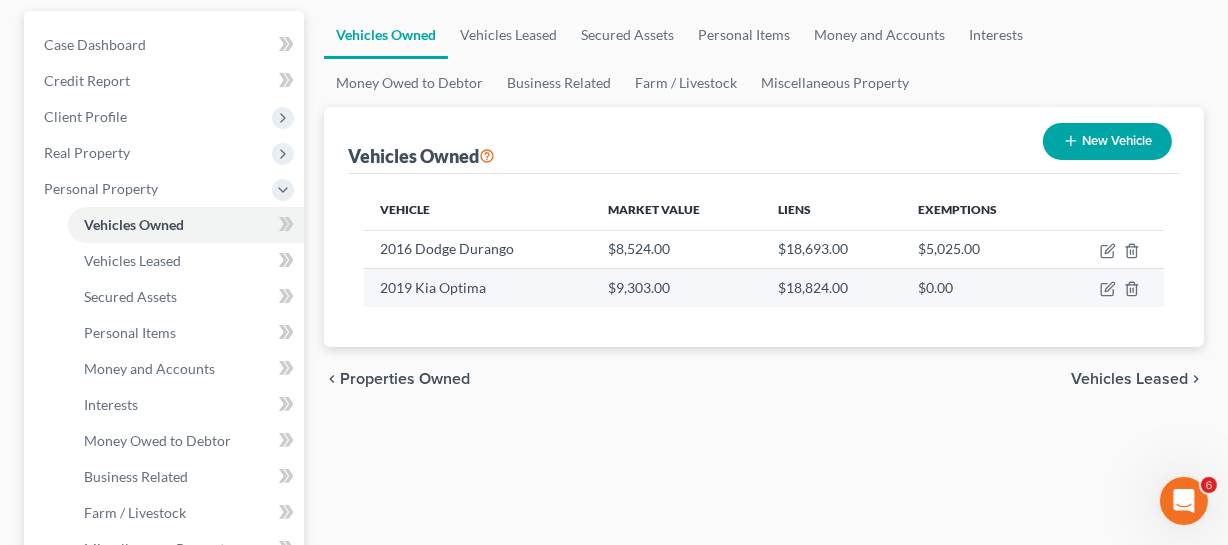 select on "0" 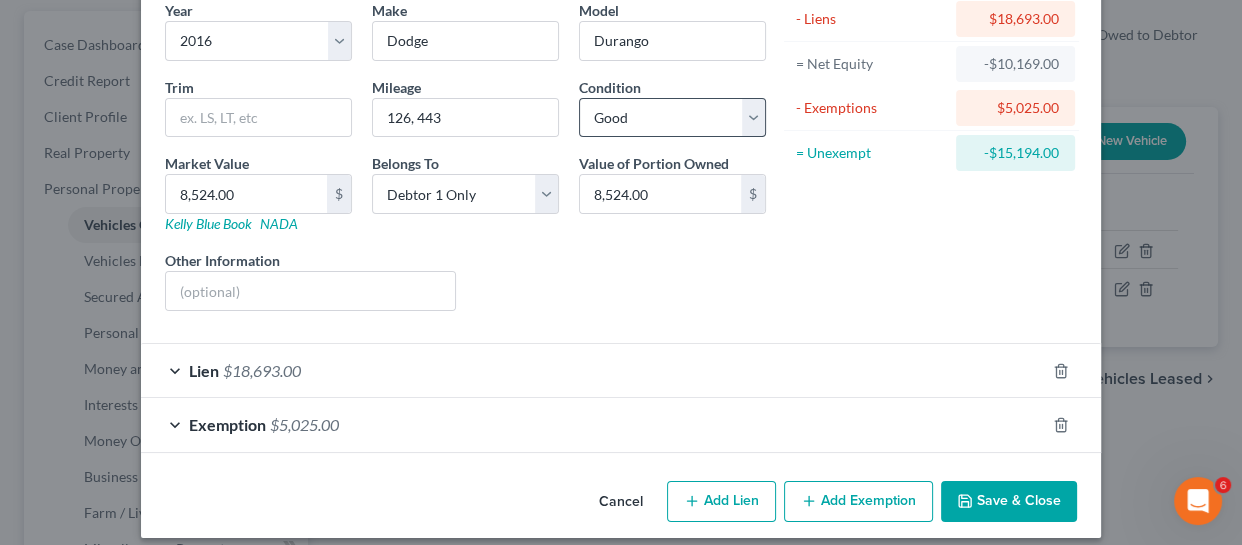 scroll, scrollTop: 181, scrollLeft: 0, axis: vertical 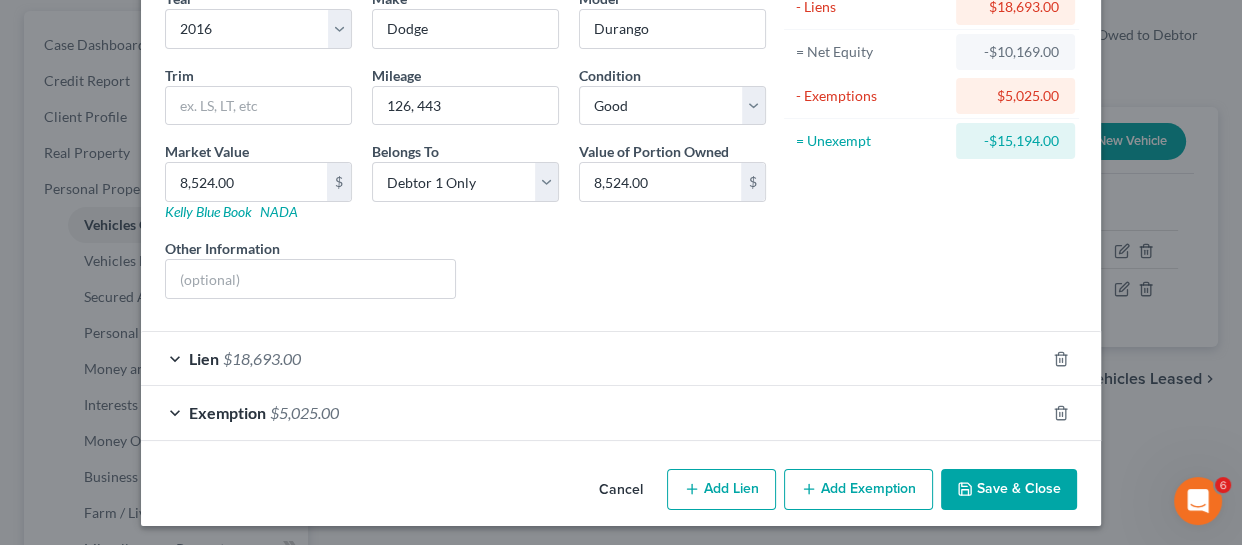 click on "$18,693.00" at bounding box center (262, 358) 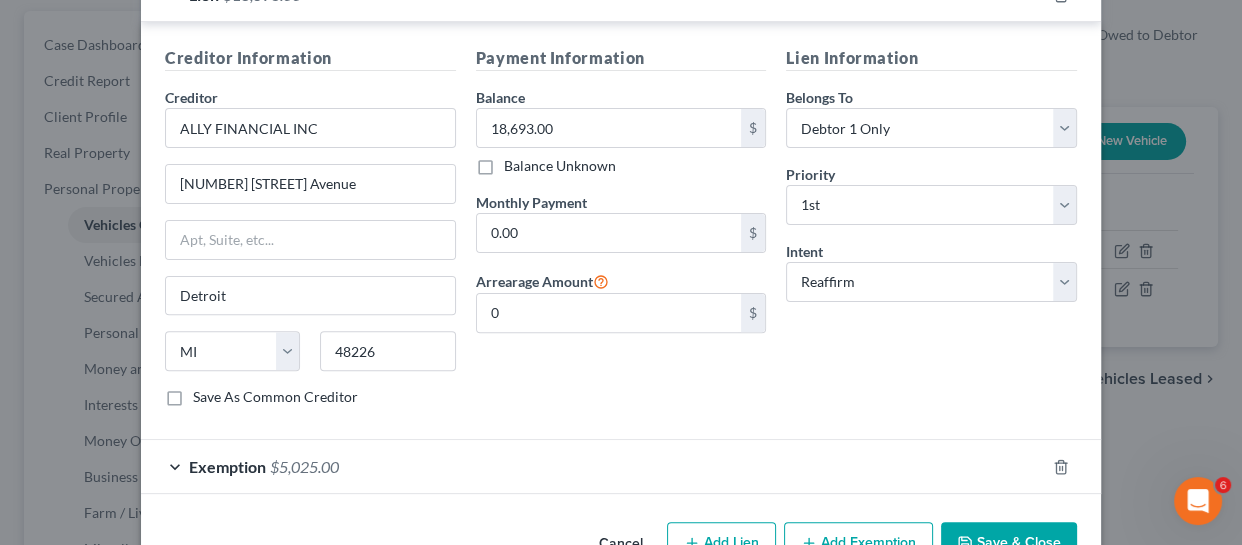 scroll, scrollTop: 454, scrollLeft: 0, axis: vertical 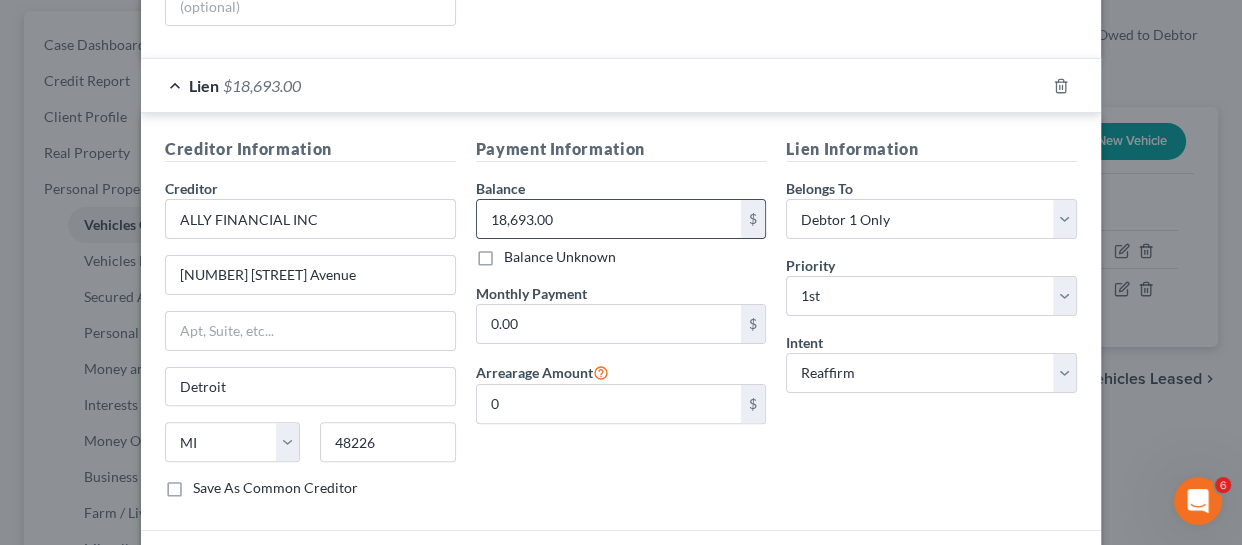 click on "18,693.00" at bounding box center [609, 219] 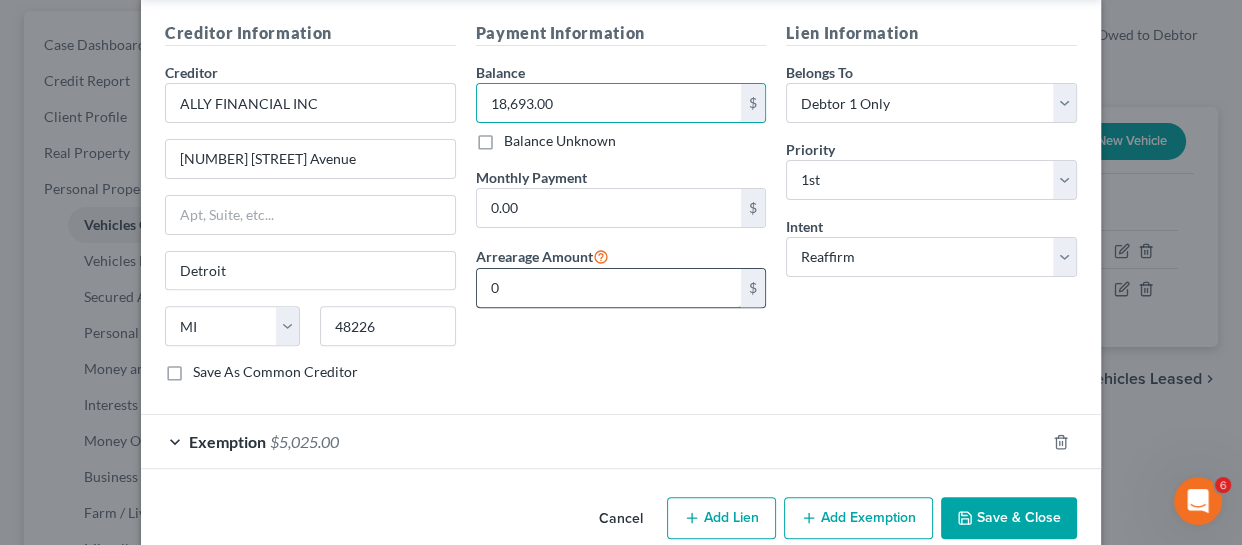 scroll, scrollTop: 601, scrollLeft: 0, axis: vertical 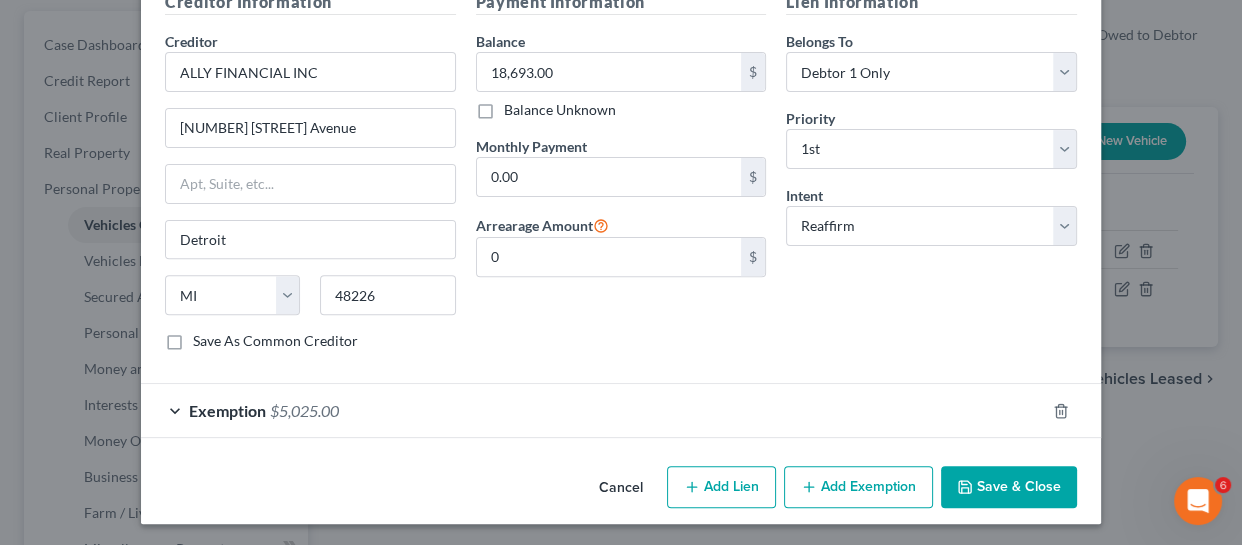 click on "Exemption" at bounding box center (227, 410) 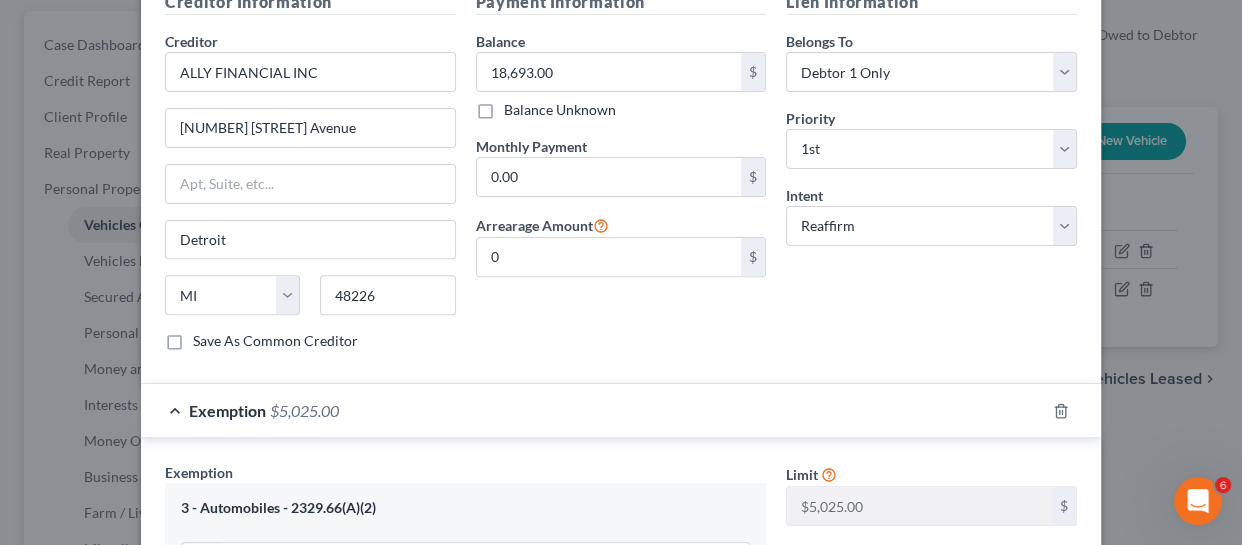 scroll, scrollTop: 510, scrollLeft: 0, axis: vertical 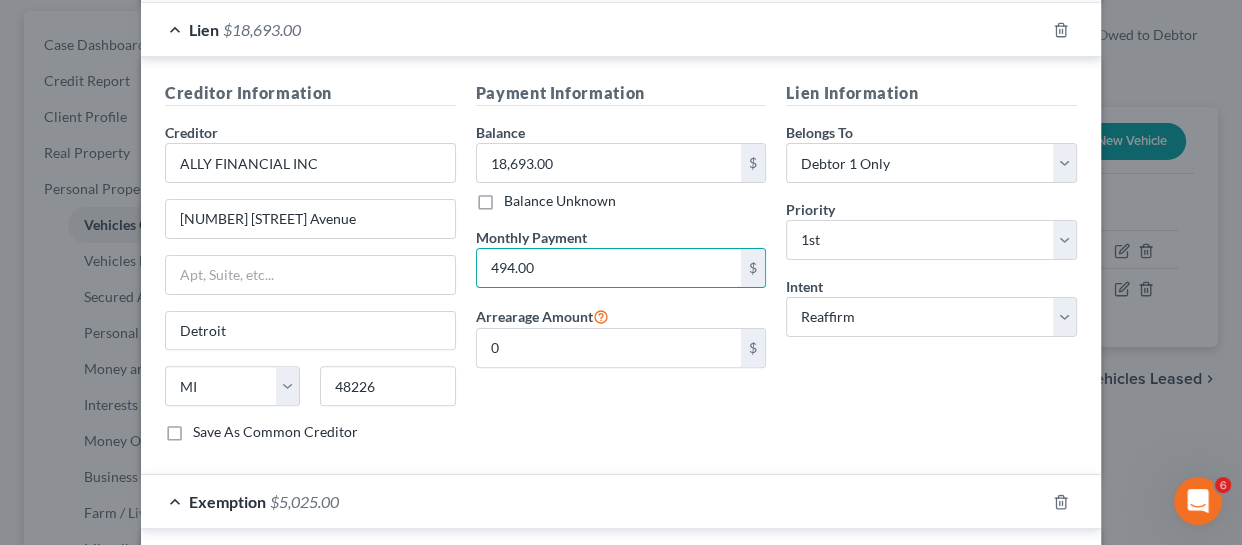 type on "494.00" 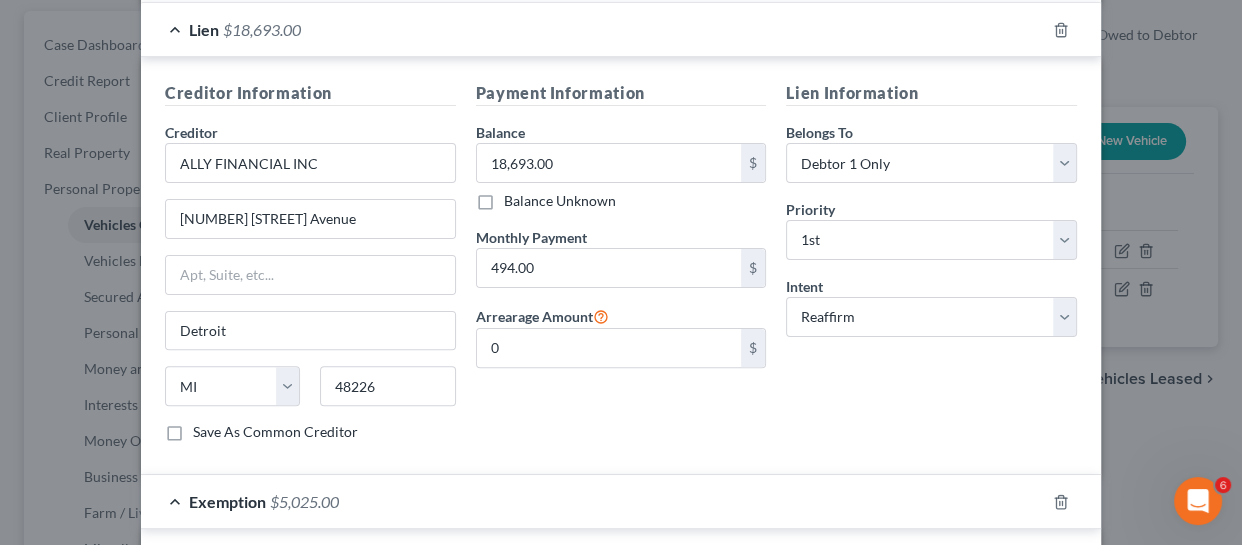 click on "Payment Information Balance
18,693.00 $
Balance Unknown
Balance Undetermined
18,693.00 $
Balance Unknown
Monthly Payment 494.00 $ Arrearage Amount  0 $" at bounding box center [621, 269] 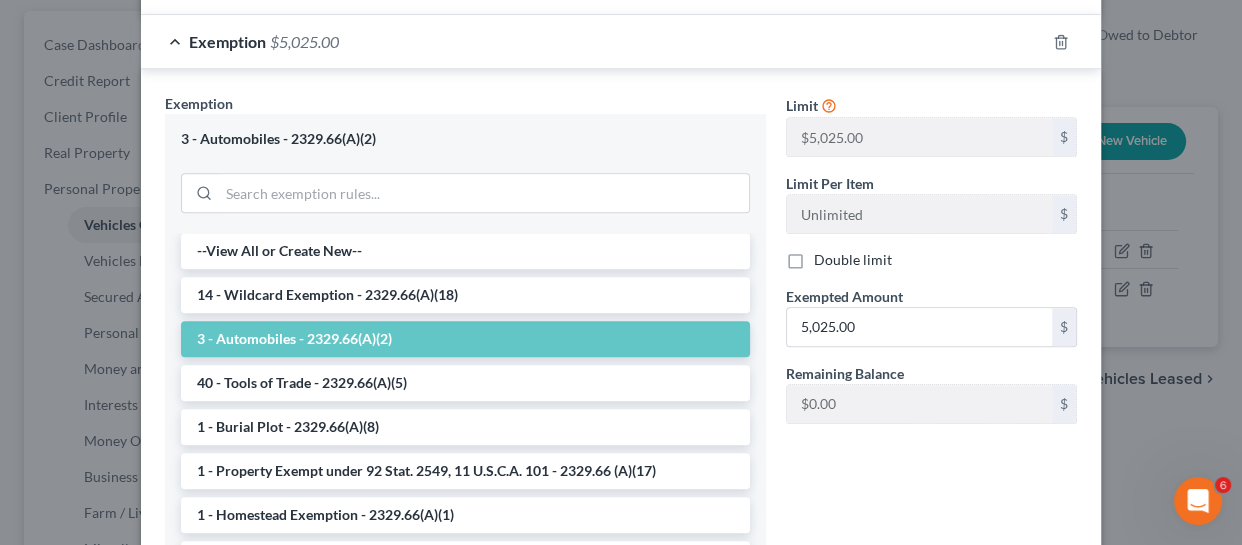 scroll, scrollTop: 1056, scrollLeft: 0, axis: vertical 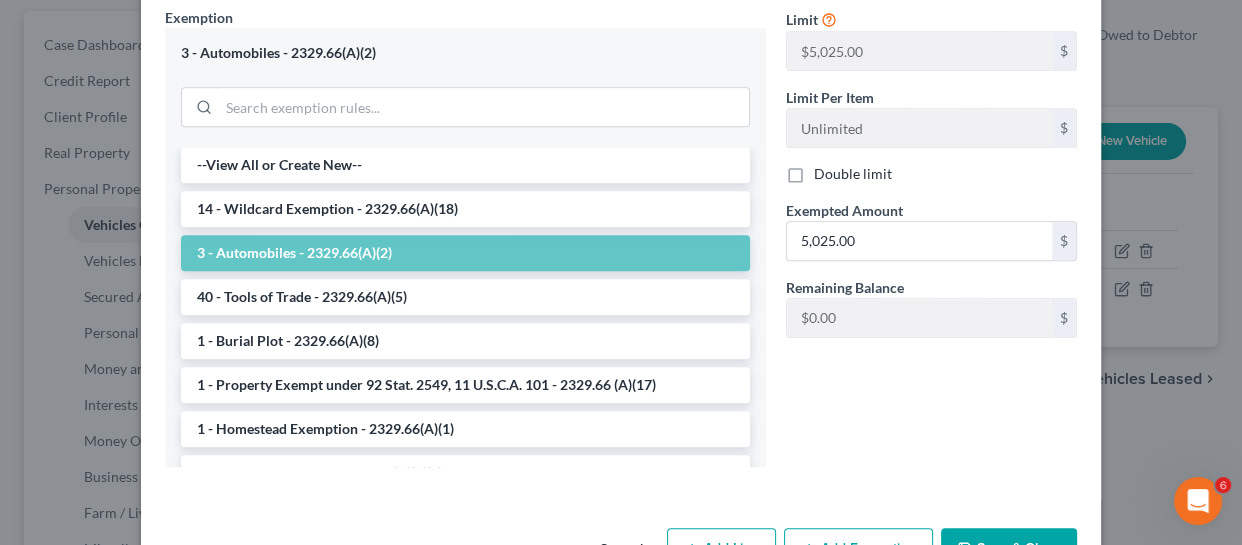 click on "Save & Close" at bounding box center [1009, 549] 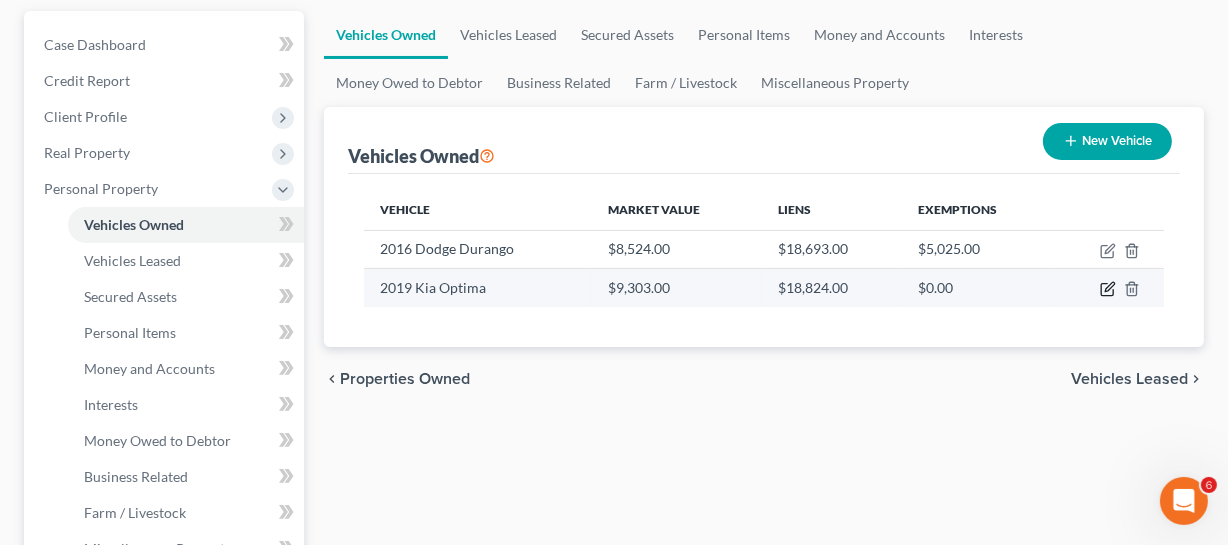 click 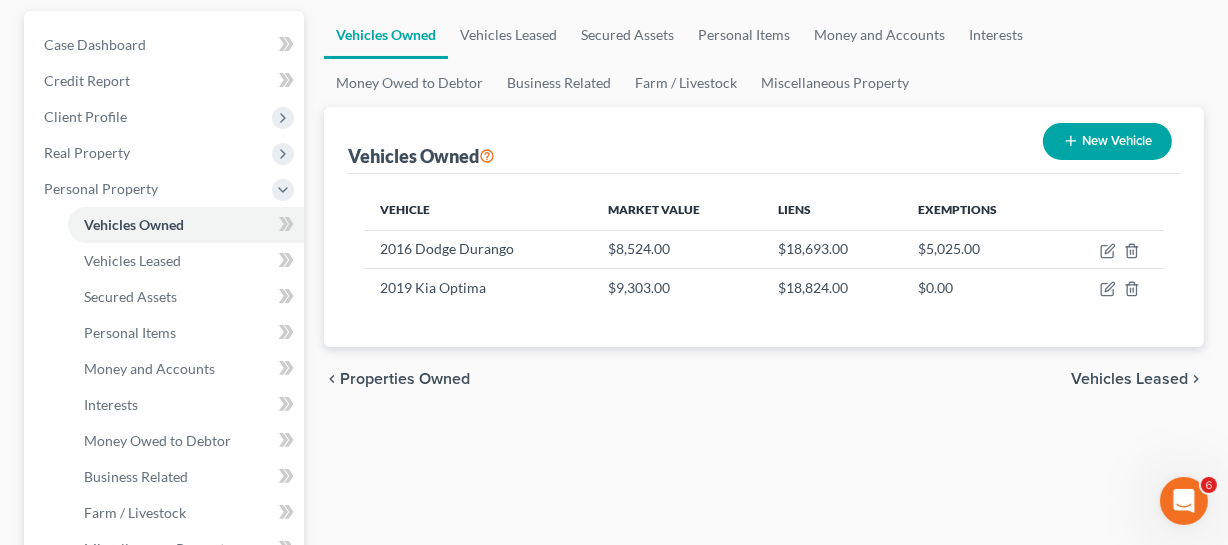 select on "0" 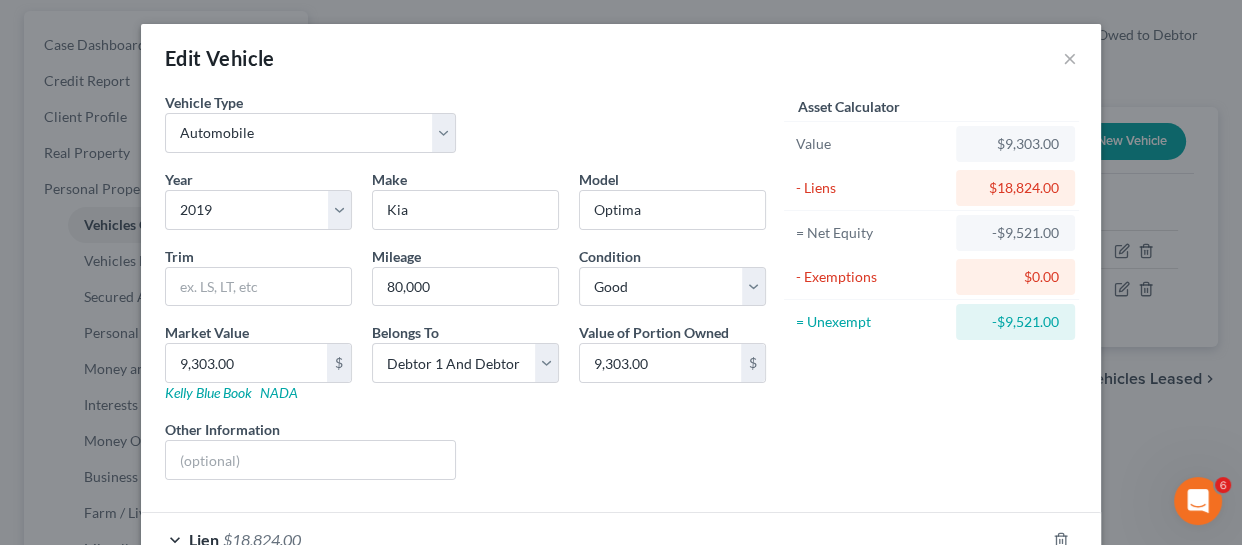 scroll, scrollTop: 130, scrollLeft: 0, axis: vertical 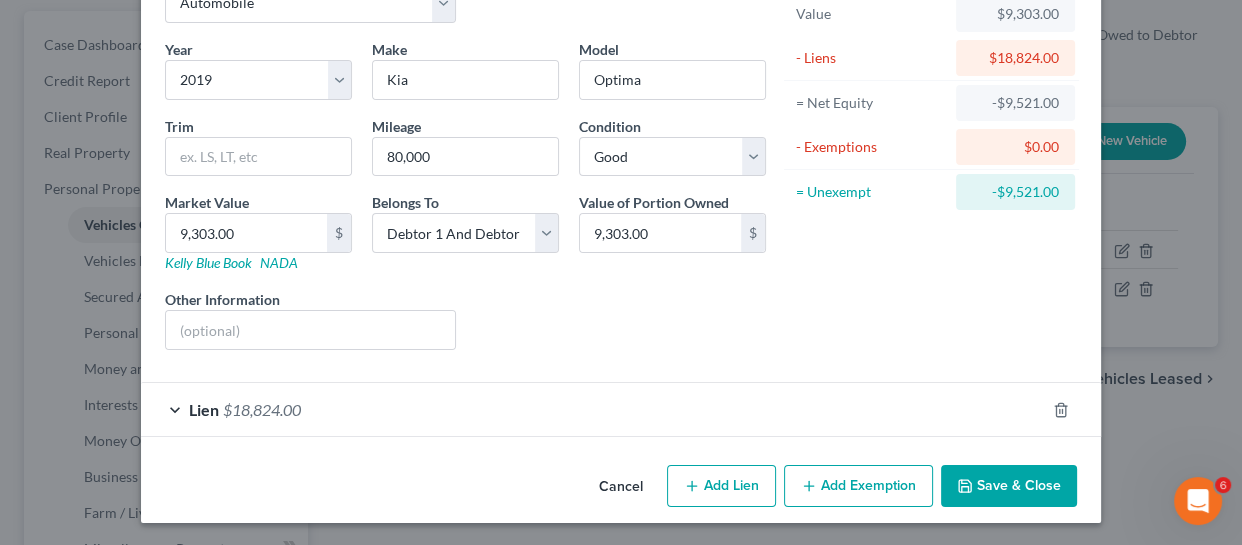 click on "$18,824.00" at bounding box center (262, 409) 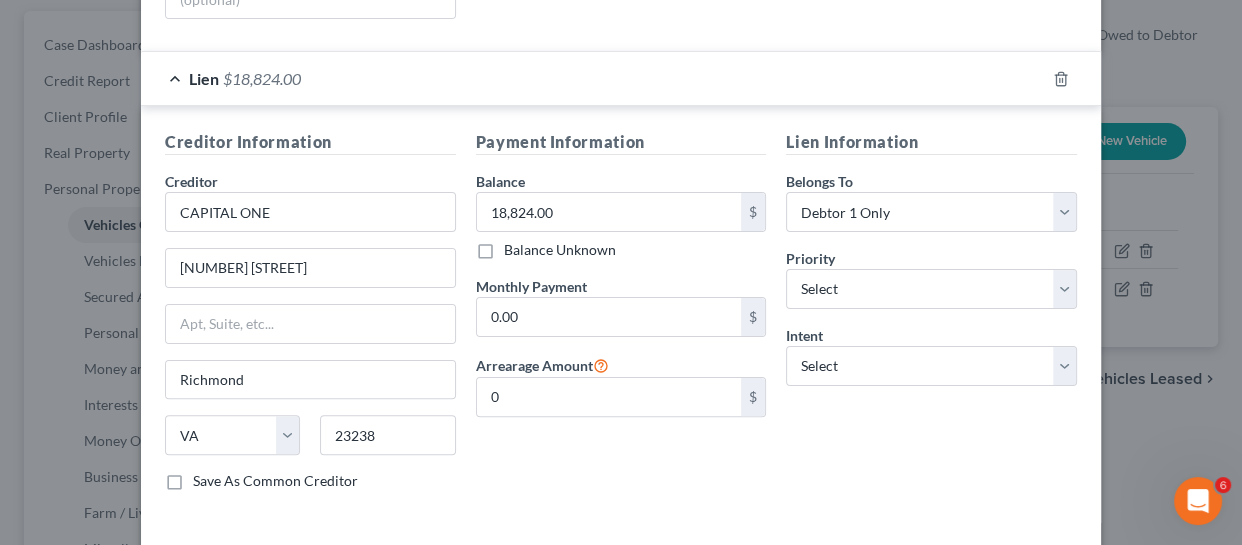 scroll, scrollTop: 494, scrollLeft: 0, axis: vertical 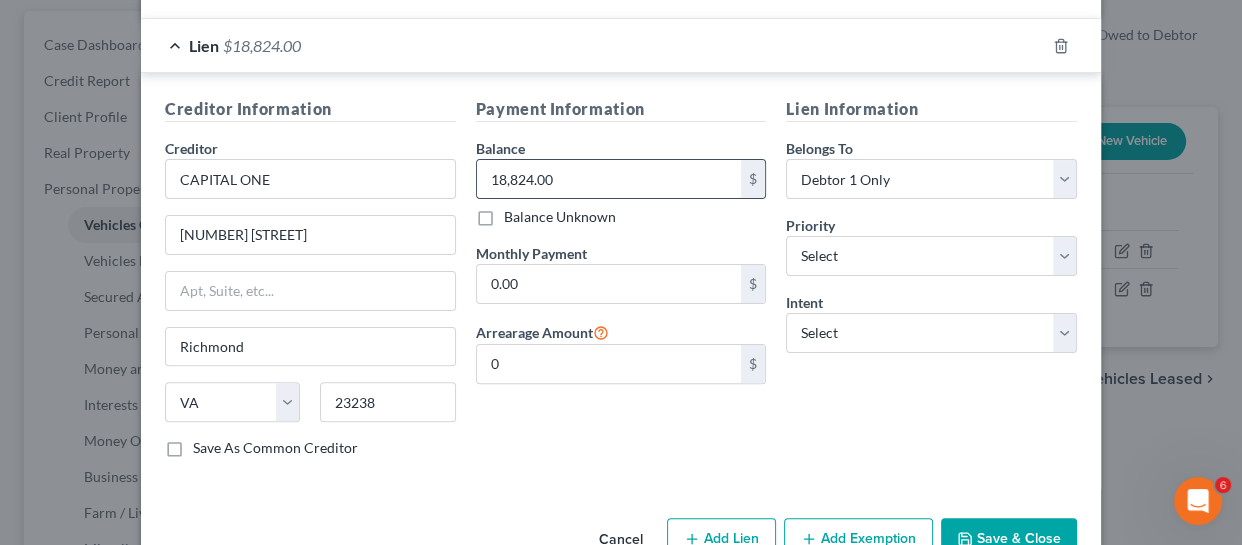 click on "18,824.00" at bounding box center (609, 179) 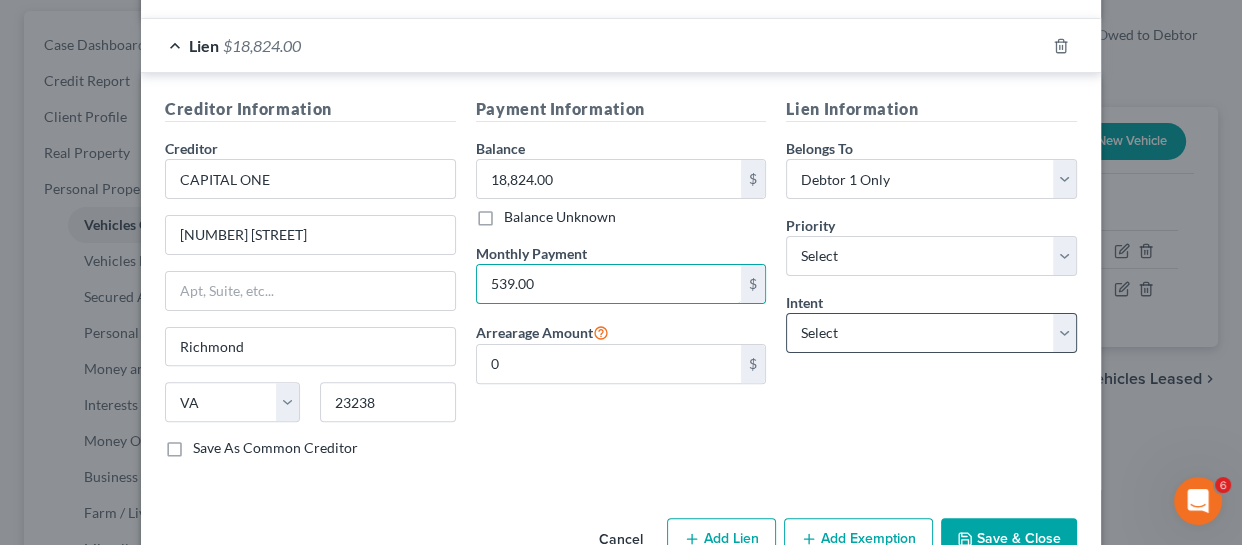 type on "539.00" 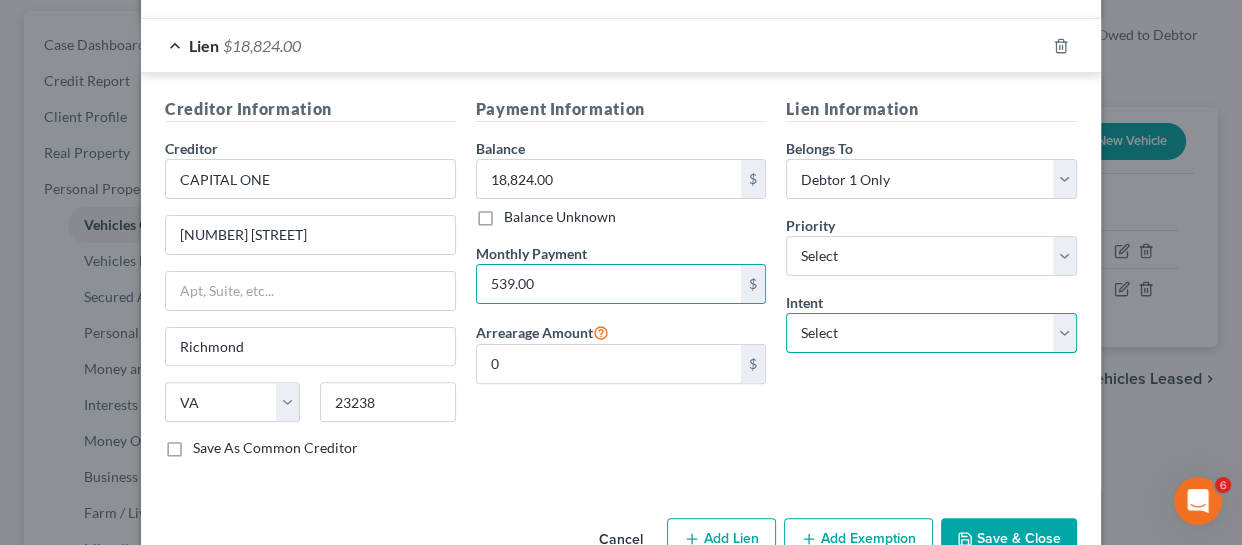 click on "Select Surrender Redeem Reaffirm Avoid Other" at bounding box center [931, 333] 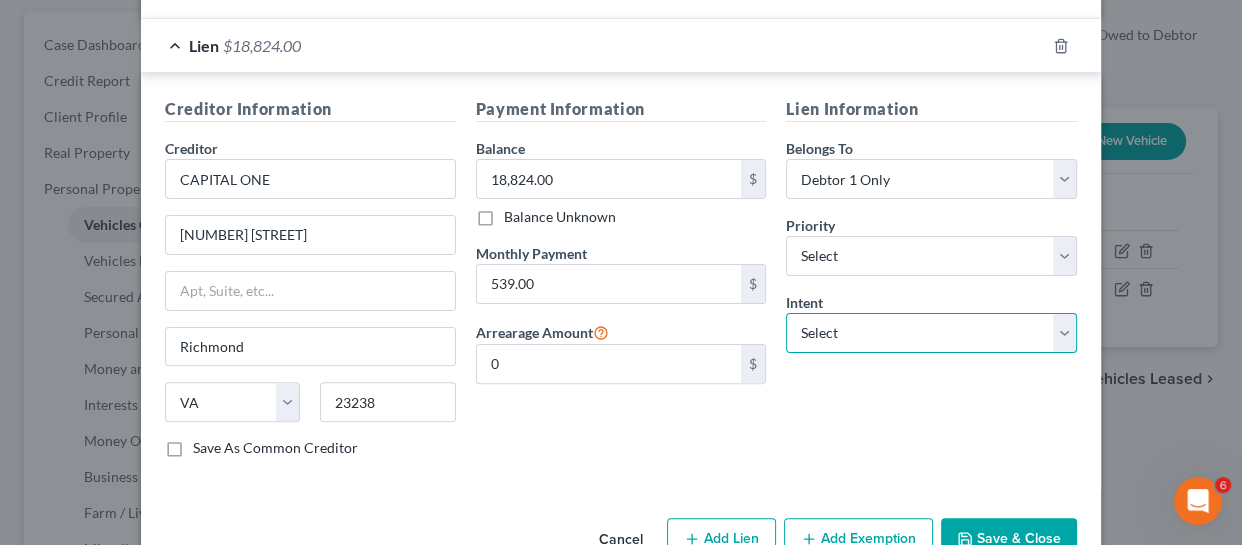 select on "2" 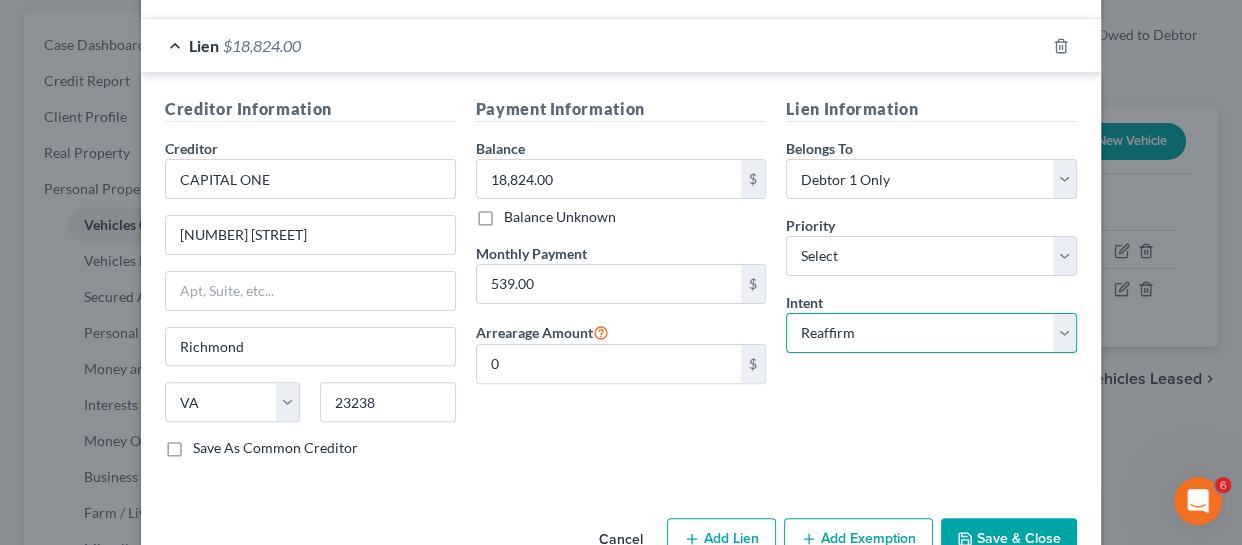 click on "Select Surrender Redeem Reaffirm Avoid Other" at bounding box center [931, 333] 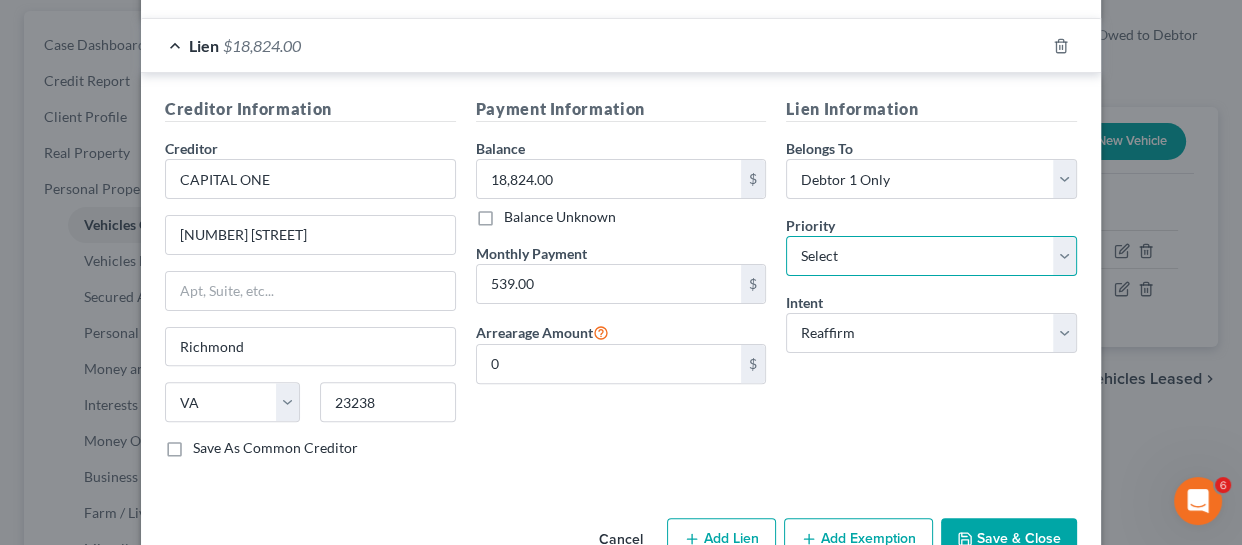 click on "Select 1st 2nd 3rd 4th 5th 6th 7th 8th 9th 10th 11th 12th 13th 14th 15th 16th 17th 18th 19th 20th 21th 22th 23th 24th 25th 26th 27th 28th 29th 30th" at bounding box center [931, 256] 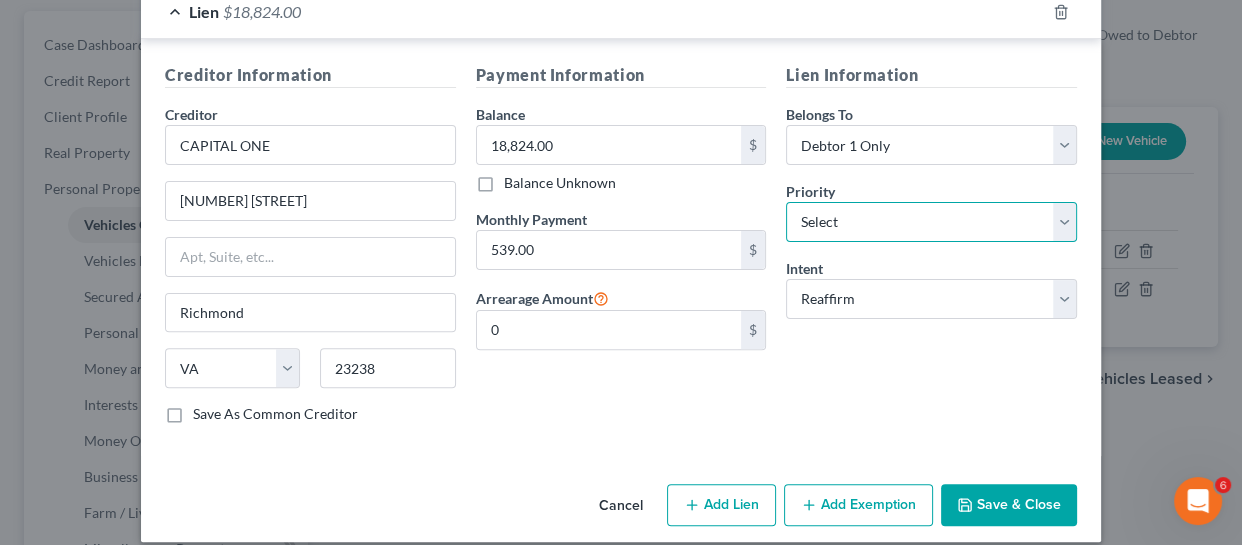 scroll, scrollTop: 547, scrollLeft: 0, axis: vertical 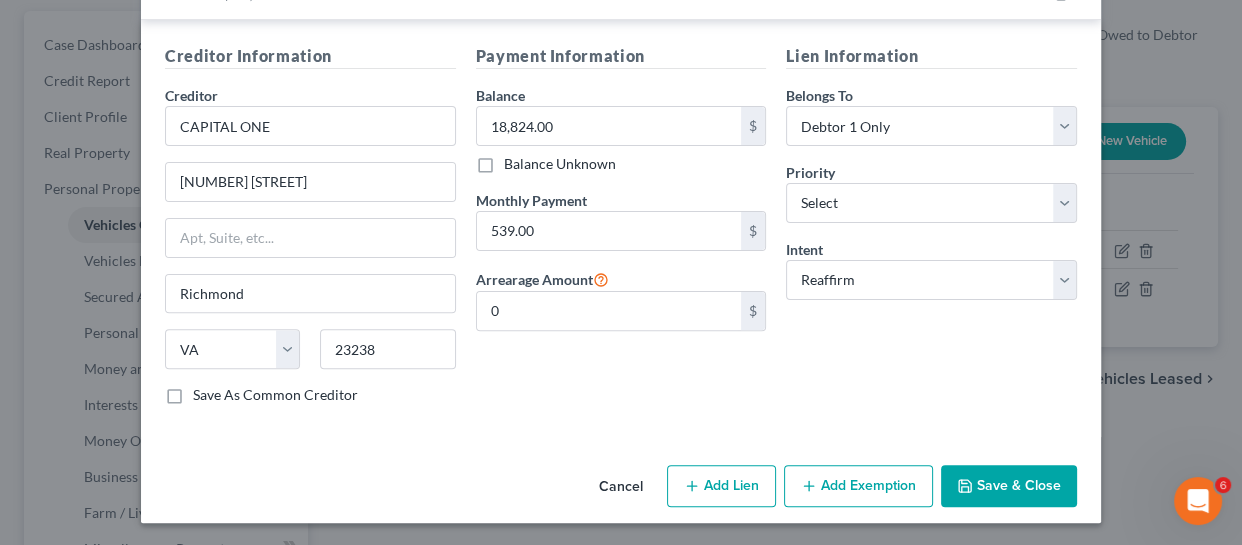 click on "Save & Close" at bounding box center [1009, 486] 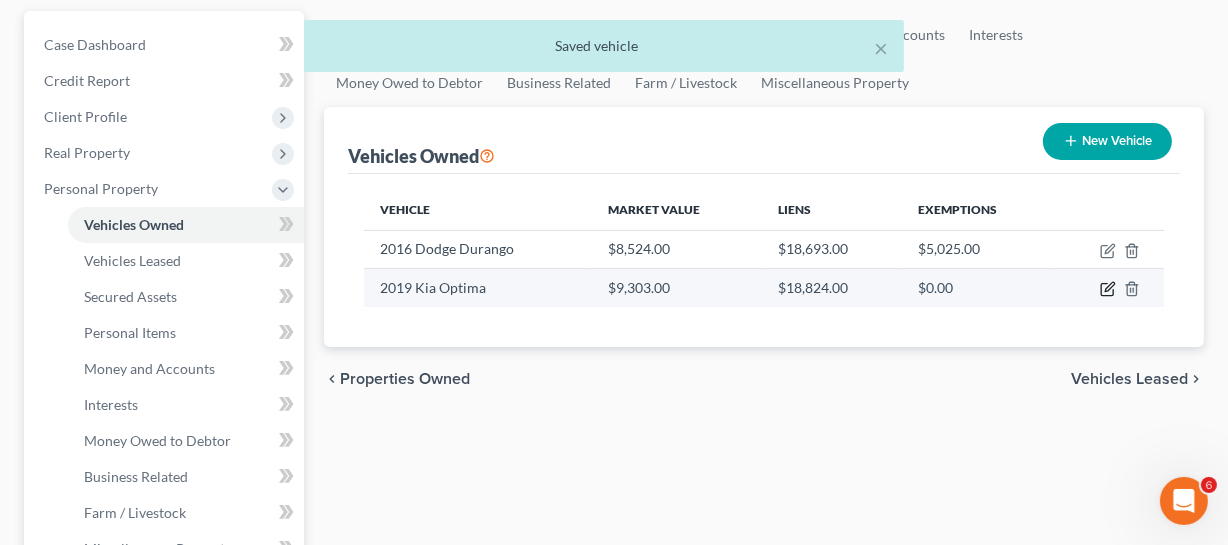 click 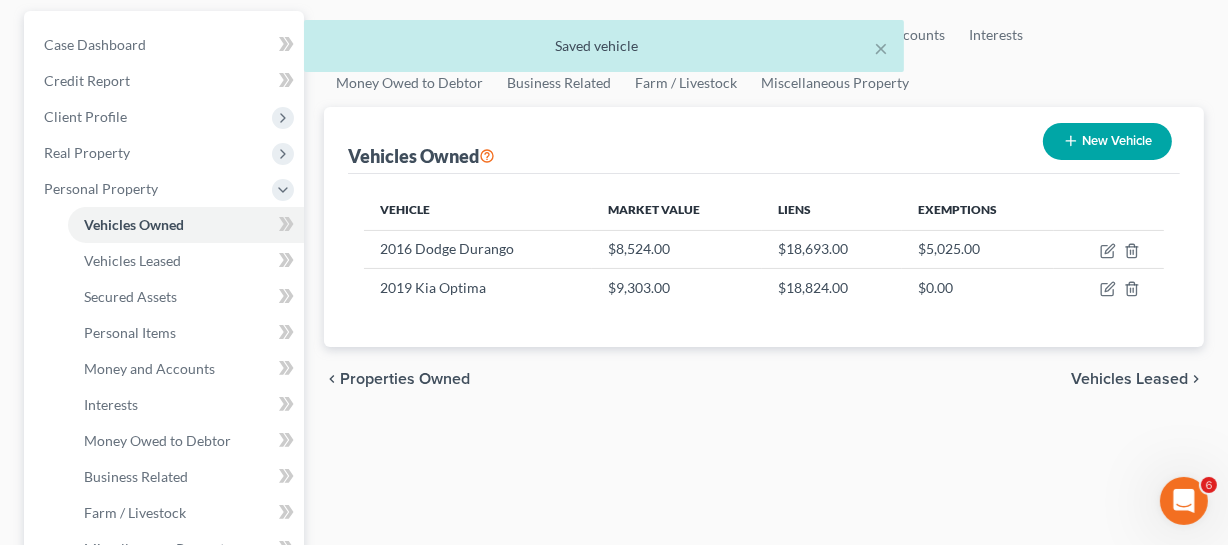 select on "0" 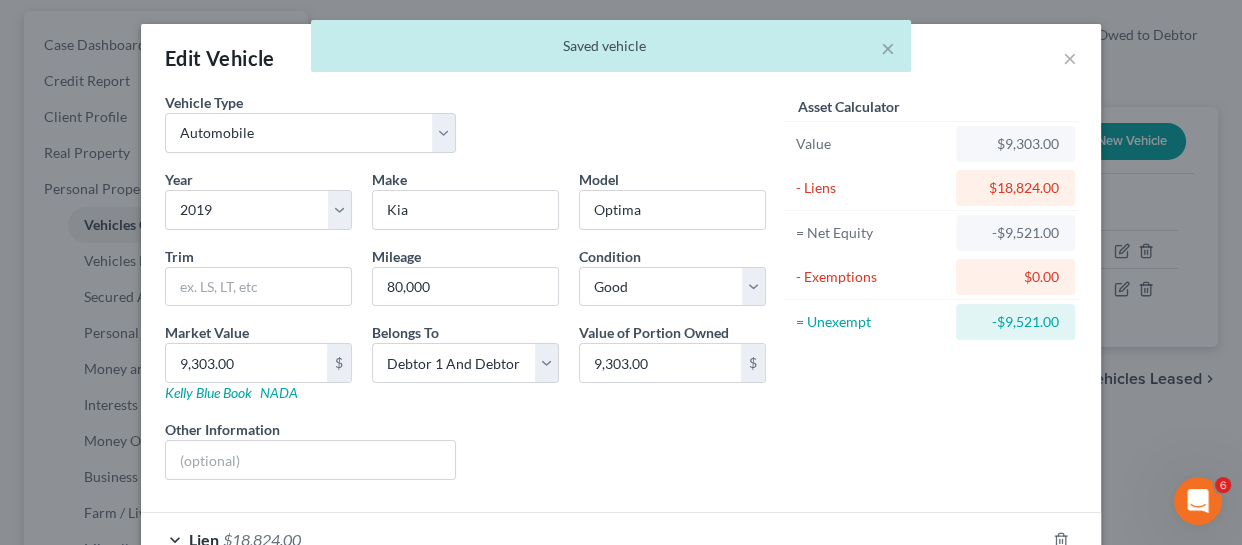scroll, scrollTop: 130, scrollLeft: 0, axis: vertical 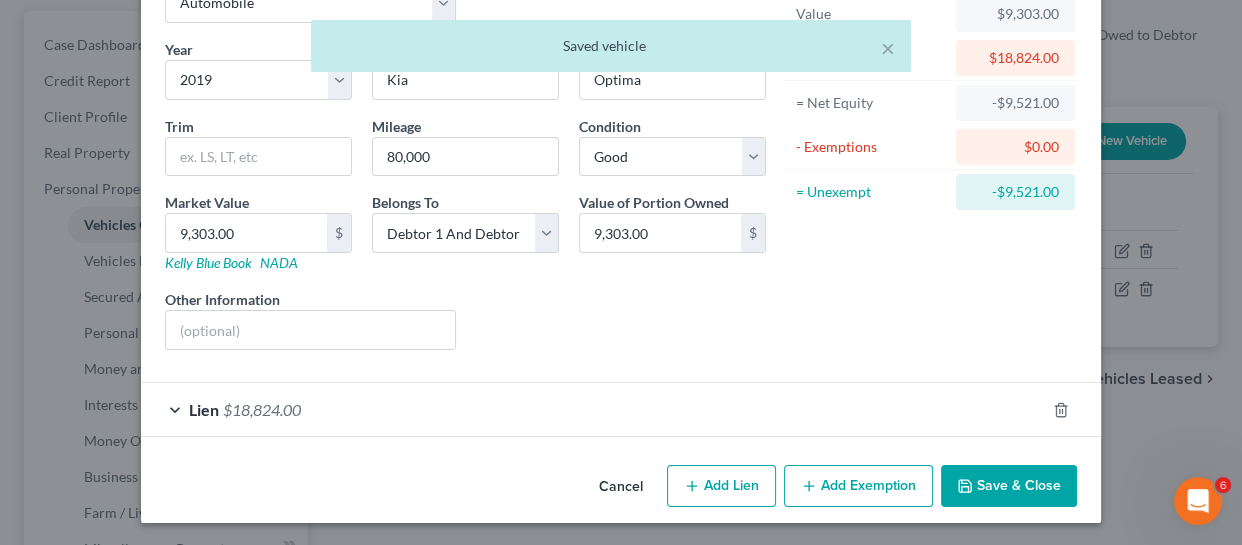click on "$18,824.00" at bounding box center (262, 409) 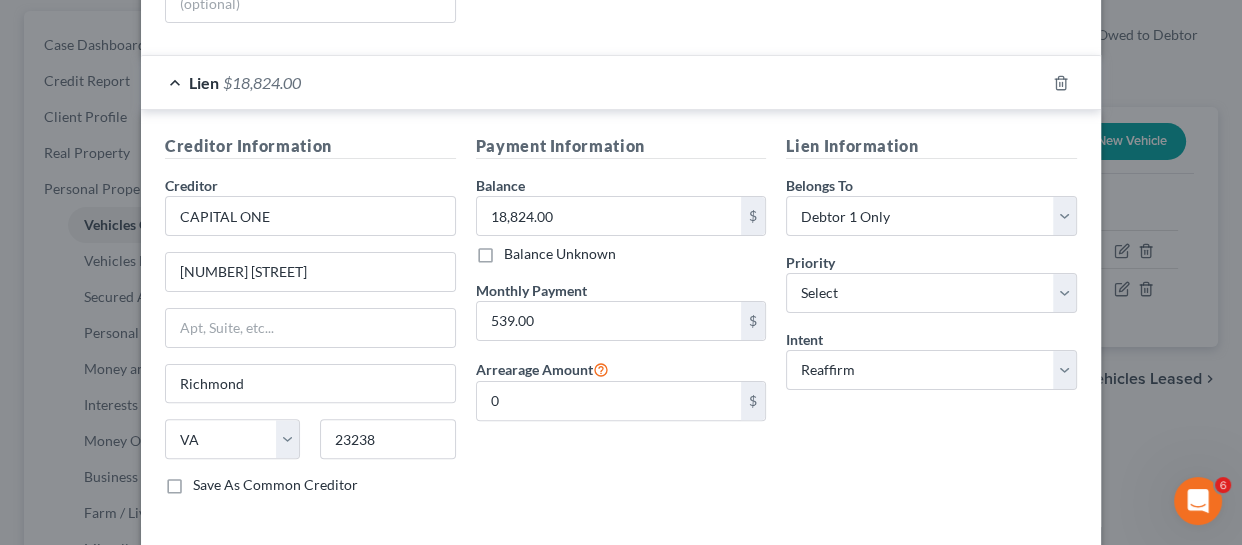 scroll, scrollTop: 183, scrollLeft: 0, axis: vertical 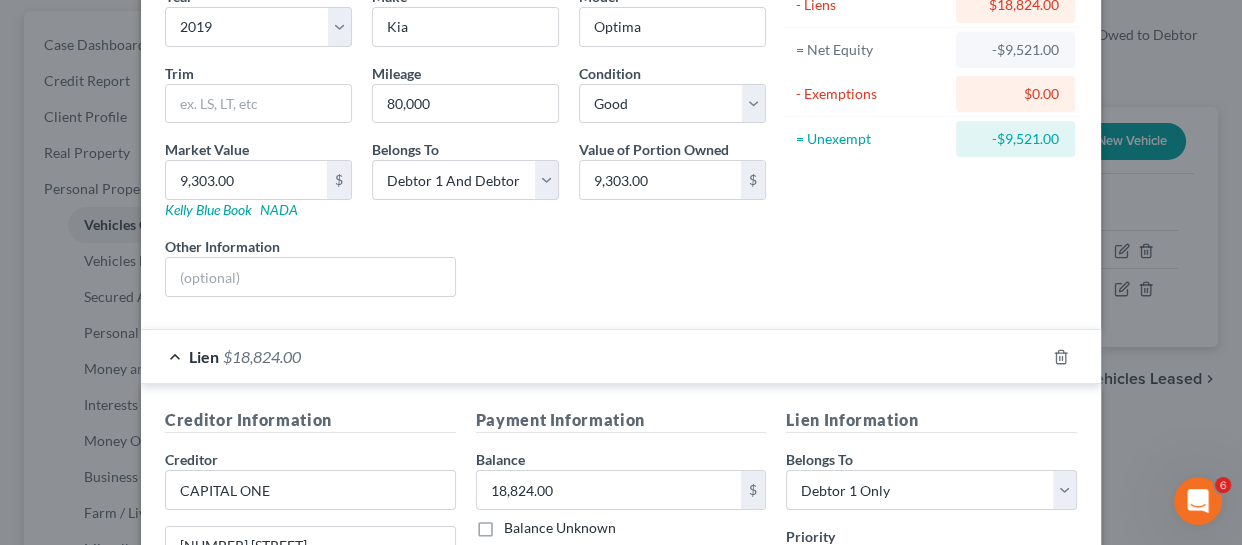 click on "$18,824.00" at bounding box center (262, 356) 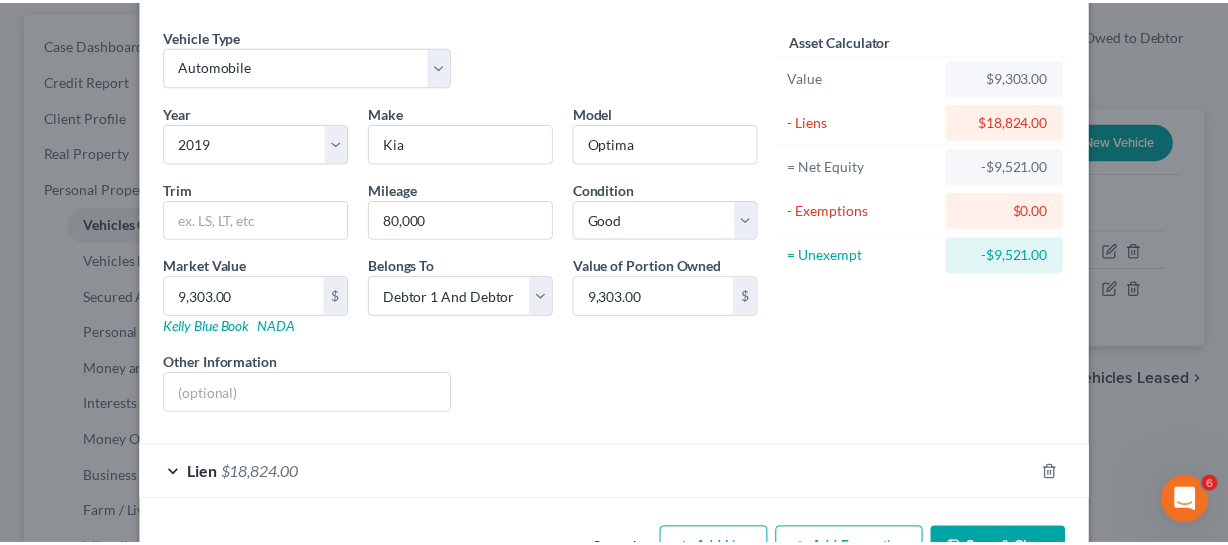scroll, scrollTop: 0, scrollLeft: 0, axis: both 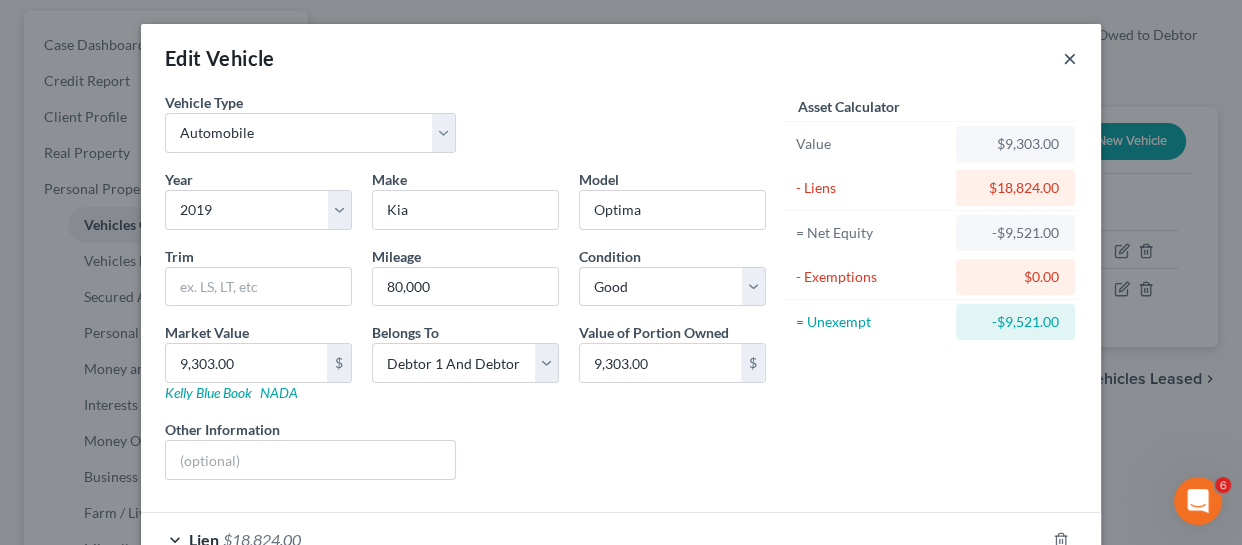 click on "×" at bounding box center (1070, 58) 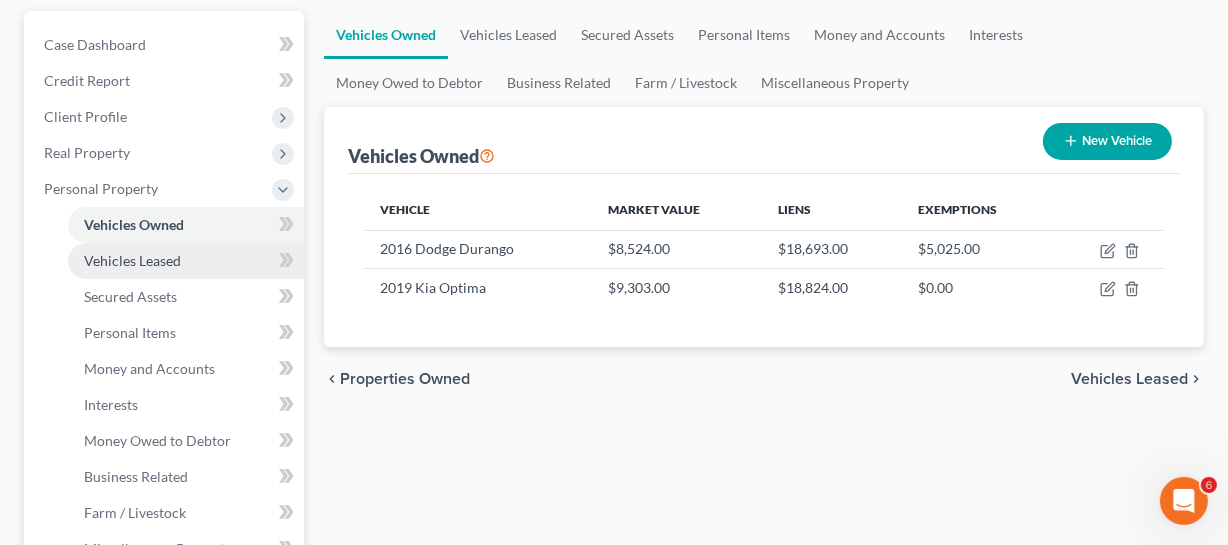 click on "Vehicles Leased" at bounding box center [186, 261] 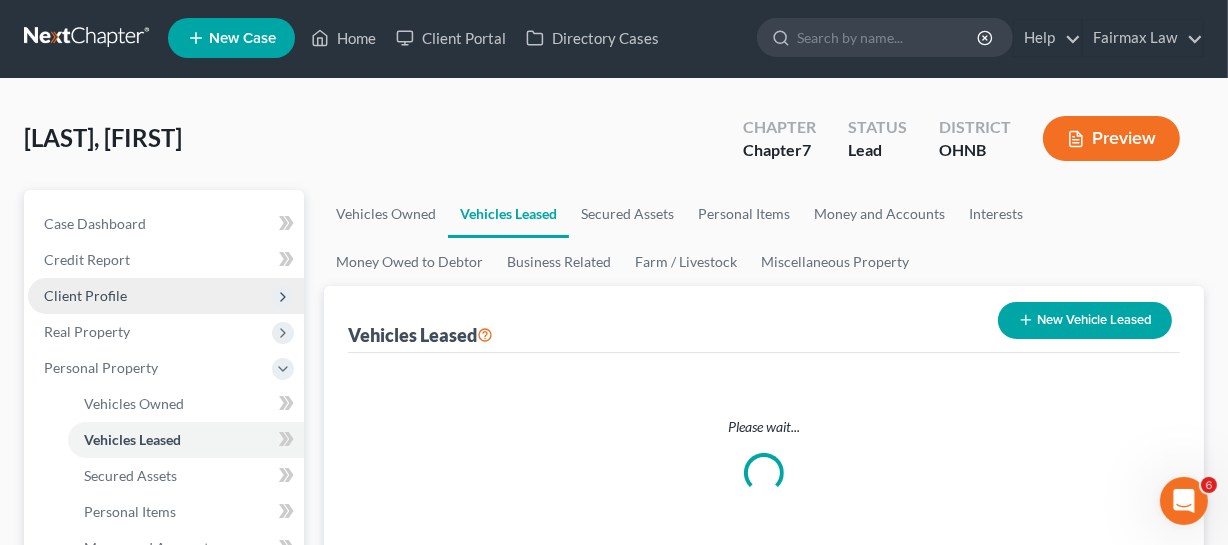 scroll, scrollTop: 0, scrollLeft: 0, axis: both 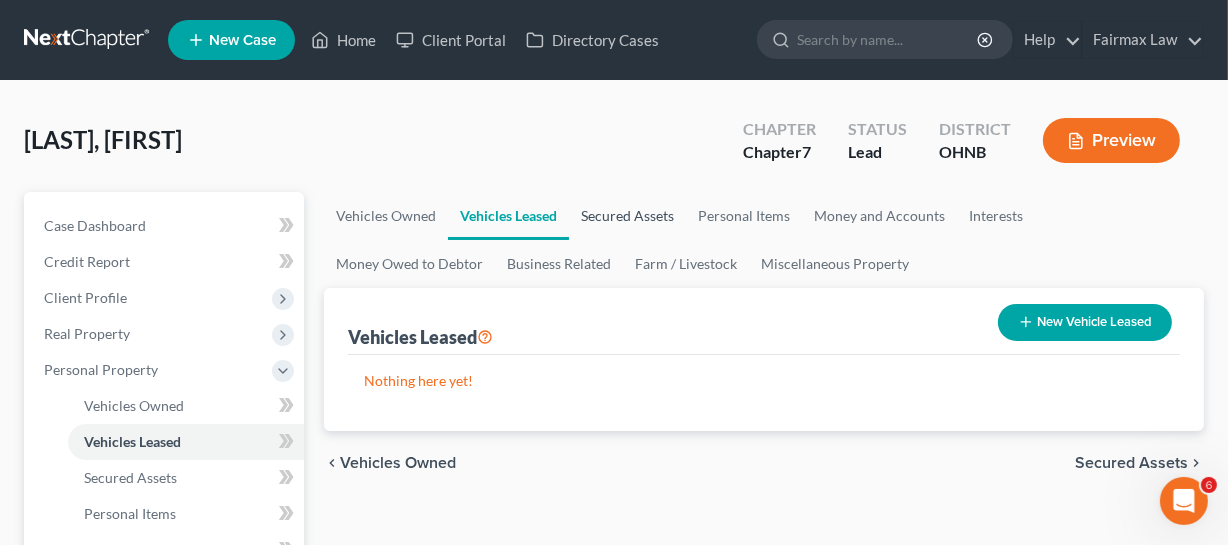 click on "Secured Assets" at bounding box center [627, 216] 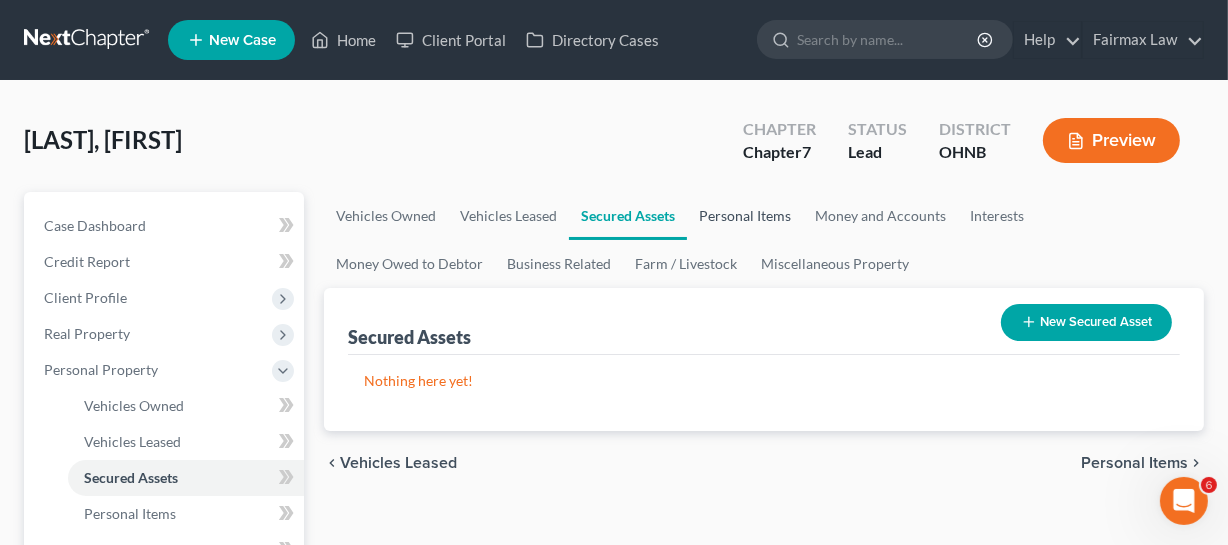 click on "Personal Items" at bounding box center [745, 216] 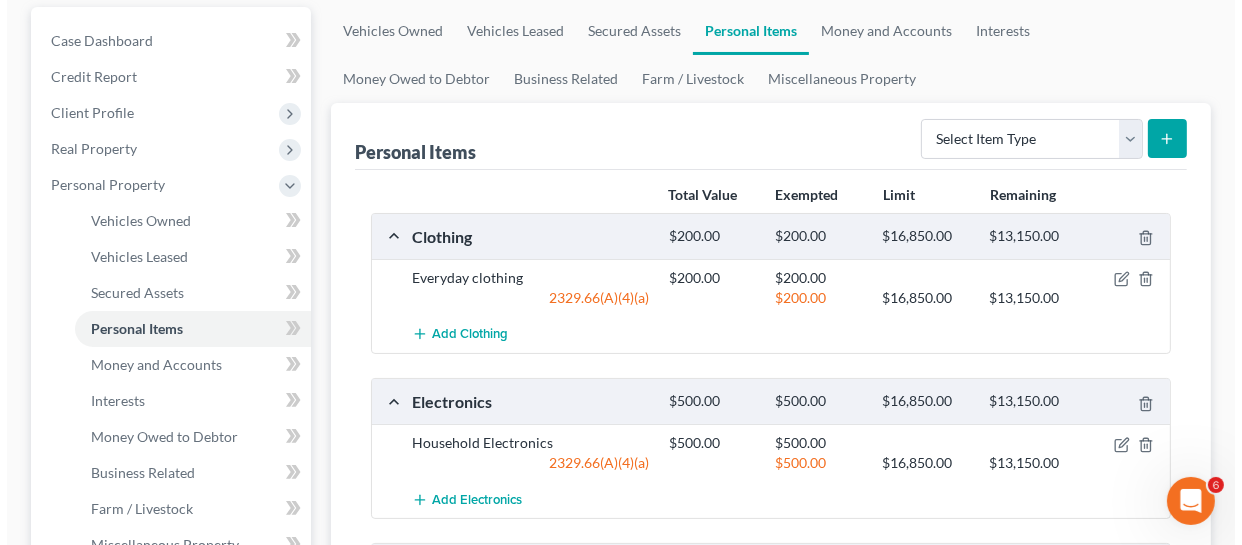 scroll, scrollTop: 181, scrollLeft: 0, axis: vertical 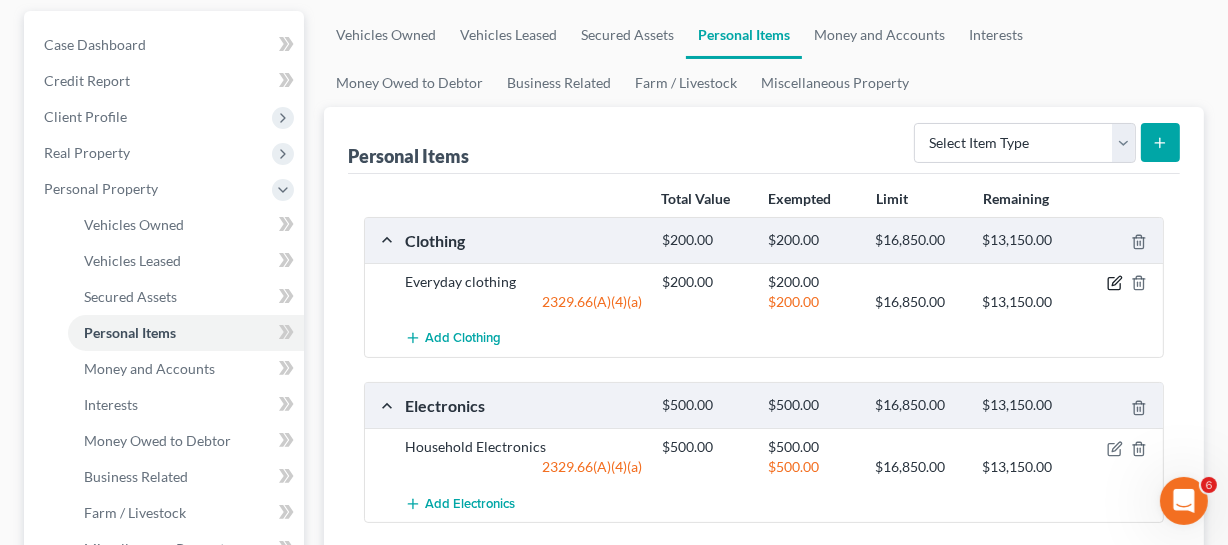 click 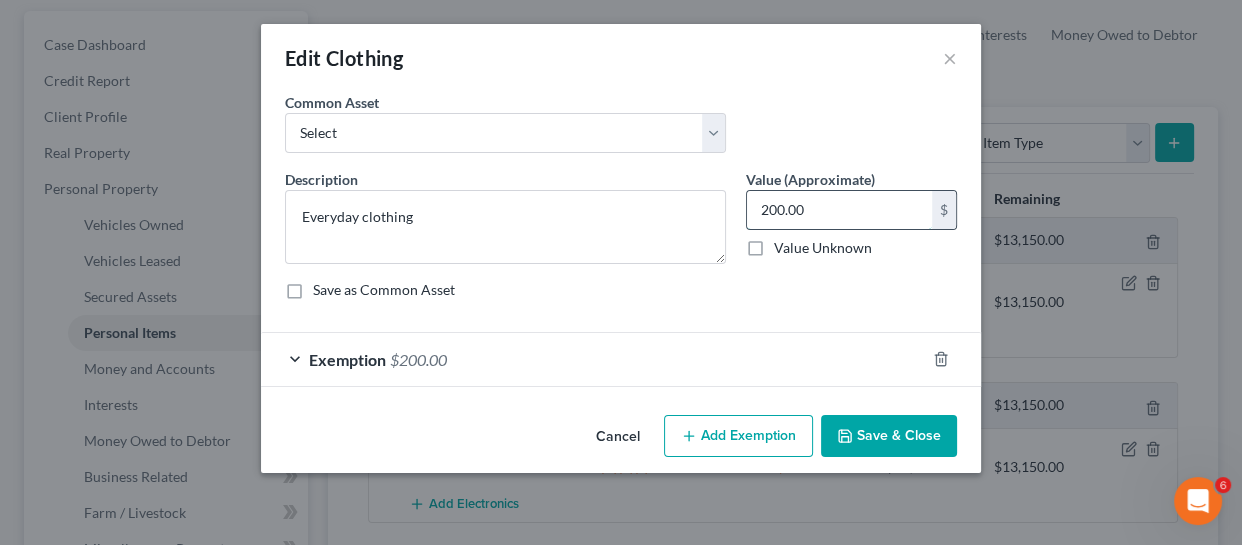 click on "200.00" at bounding box center [839, 210] 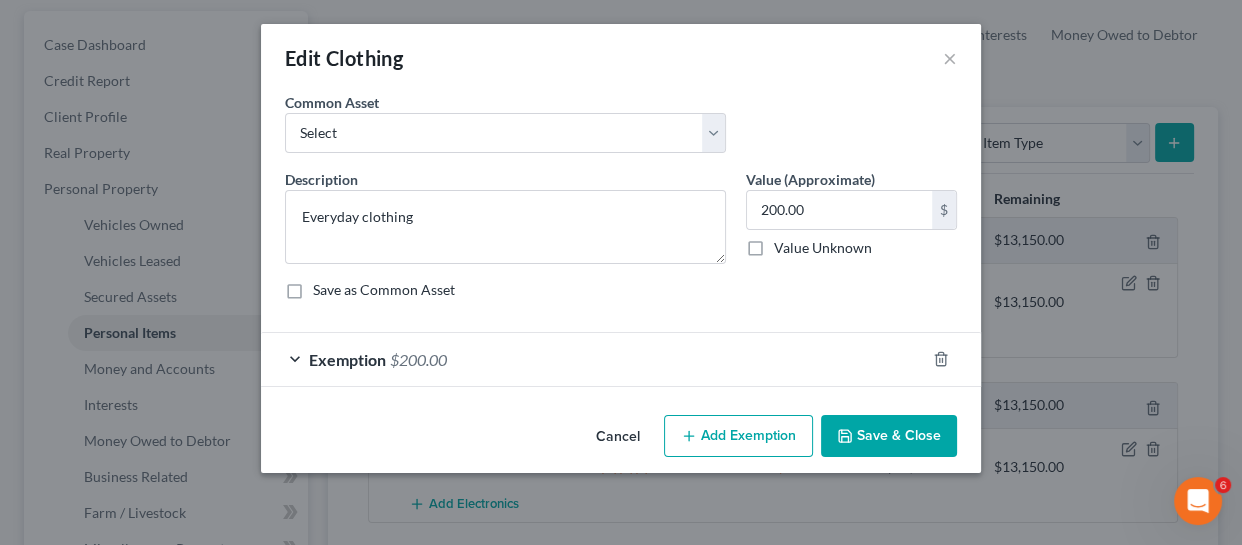 click on "$200.00" at bounding box center [418, 359] 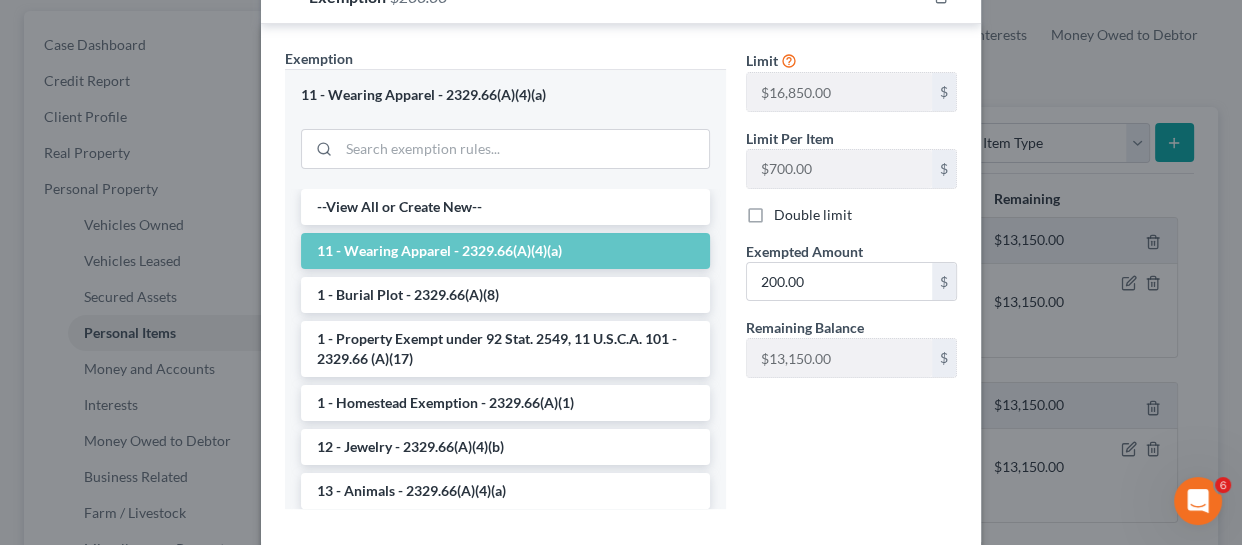 scroll, scrollTop: 0, scrollLeft: 0, axis: both 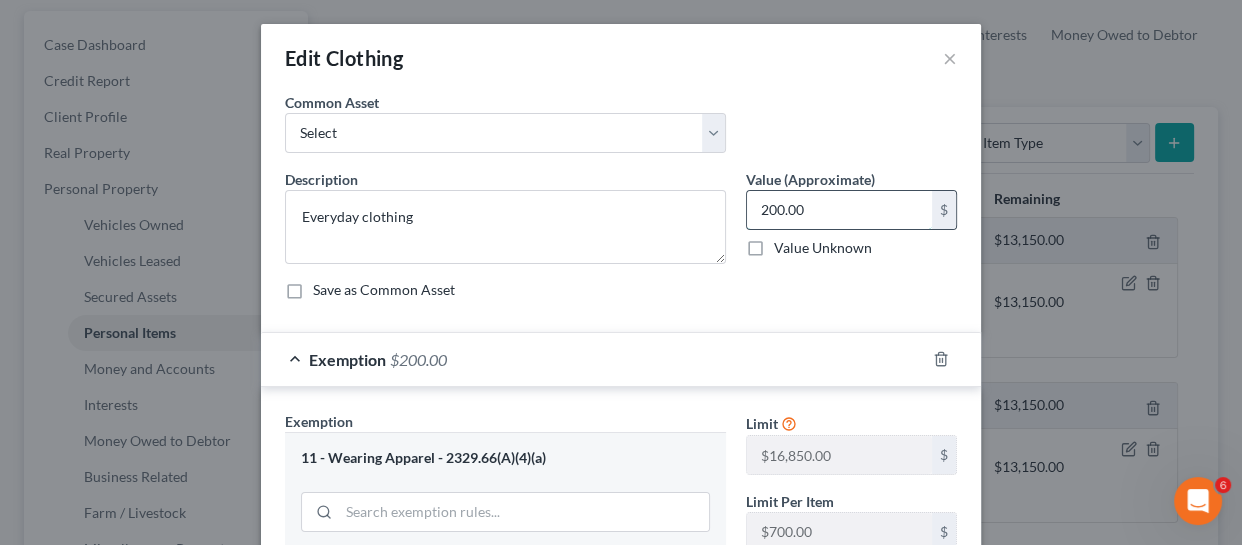click on "200.00" at bounding box center (839, 210) 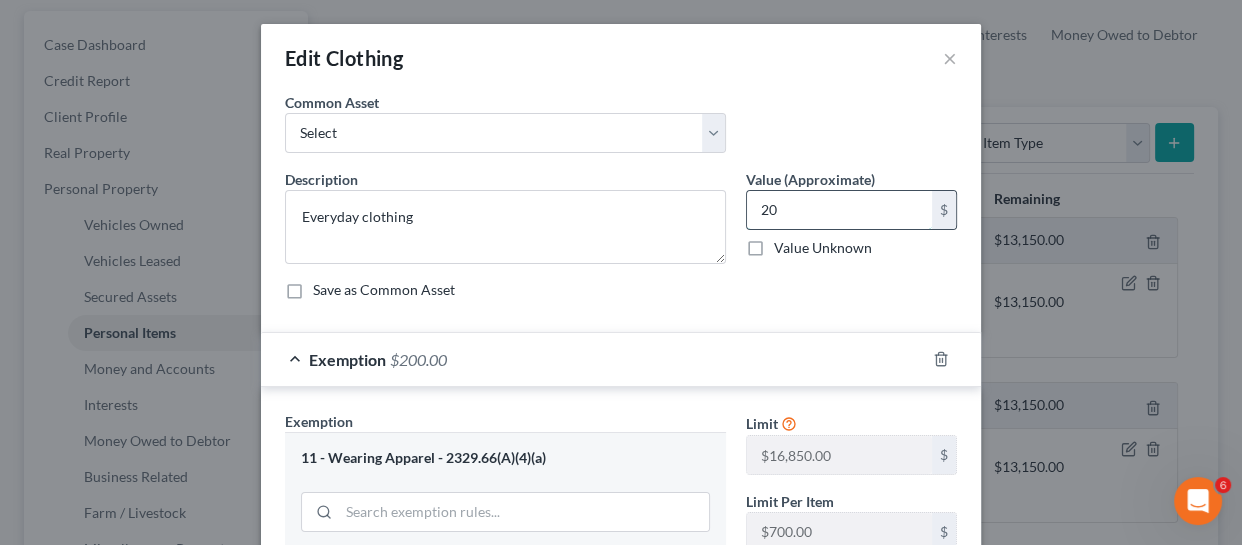 type on "2" 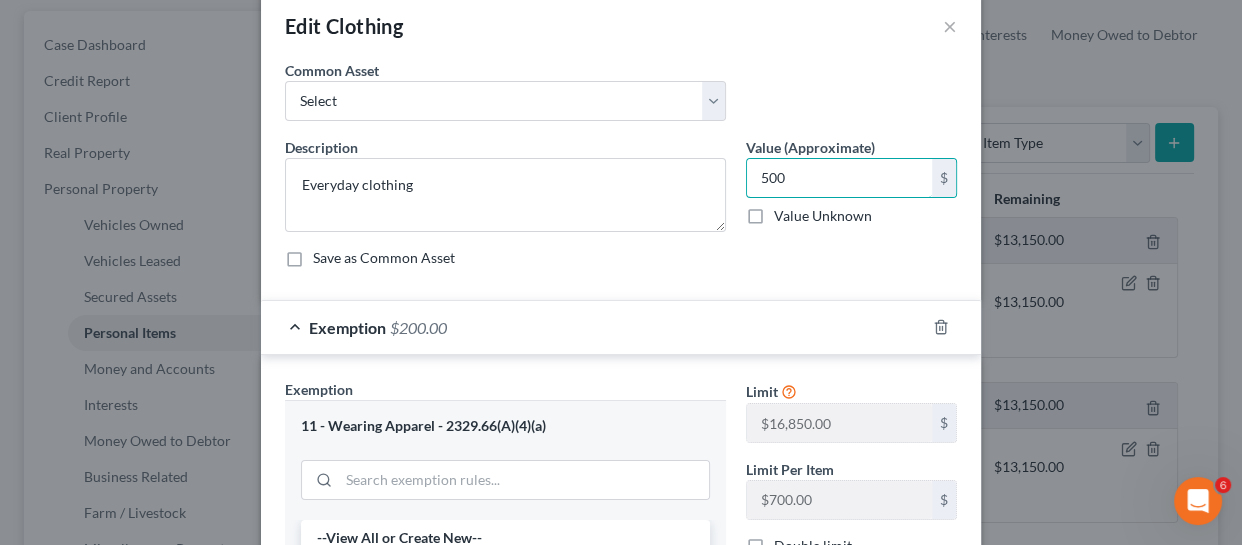 scroll, scrollTop: 90, scrollLeft: 0, axis: vertical 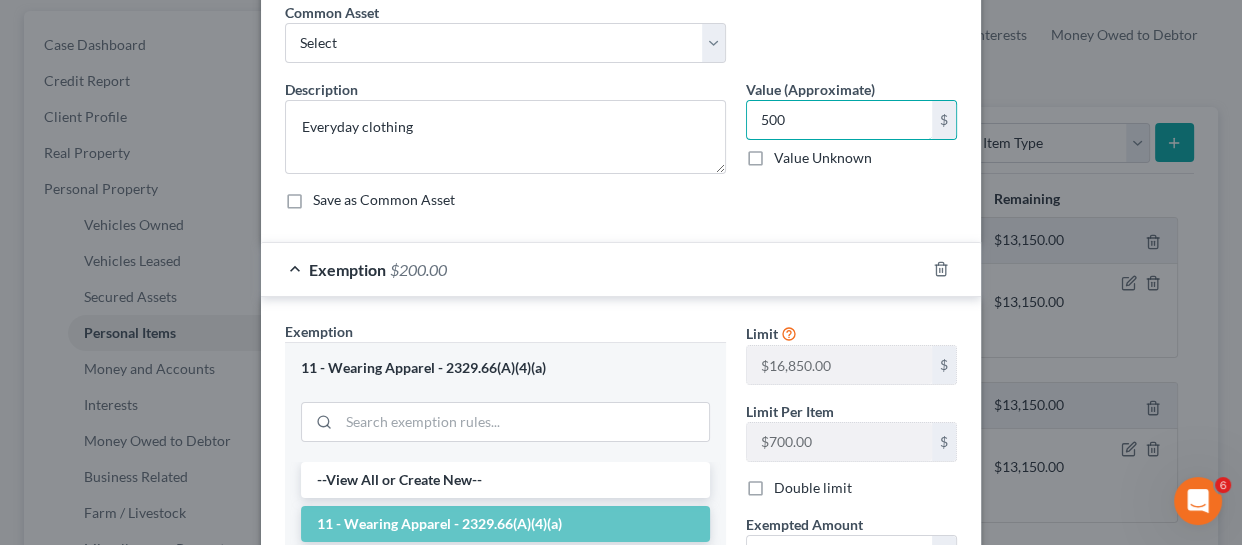 type on "500" 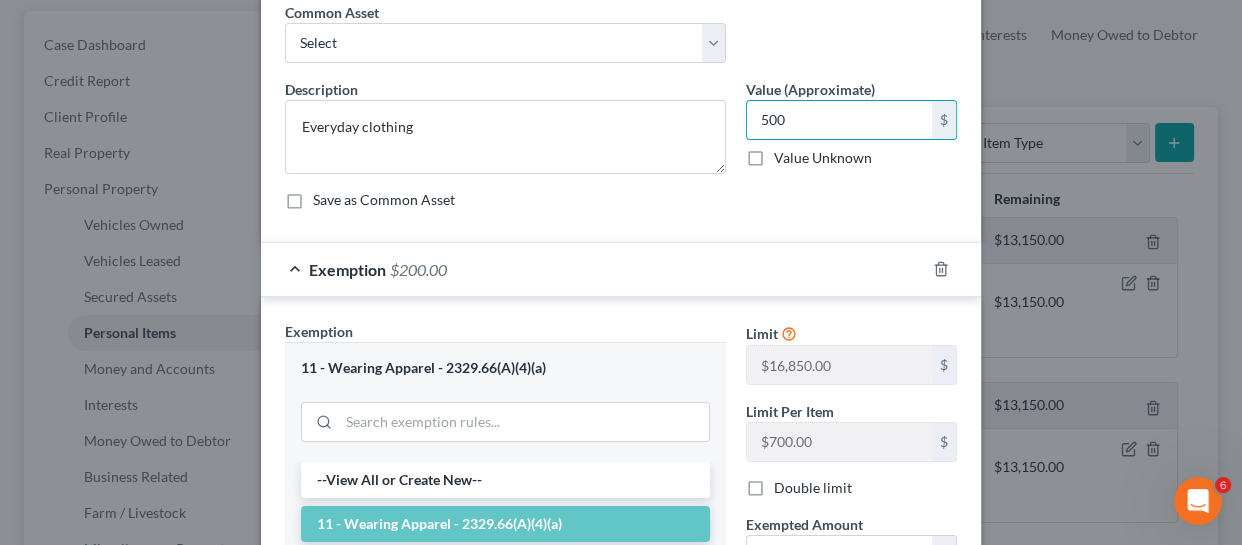 click on "Exemption $200.00" at bounding box center [593, 269] 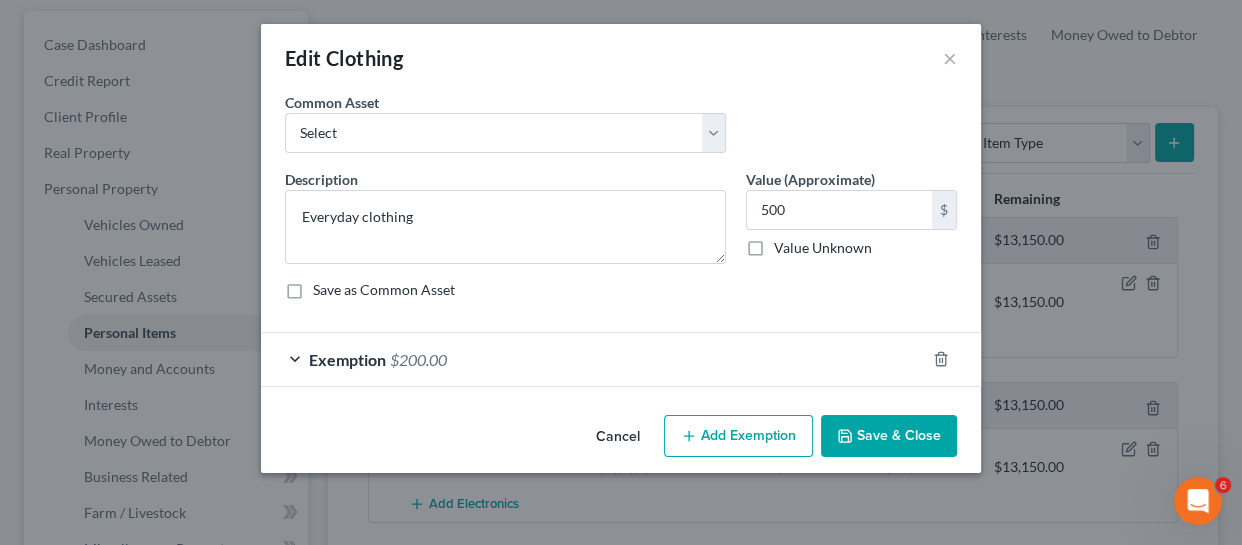 scroll, scrollTop: 0, scrollLeft: 0, axis: both 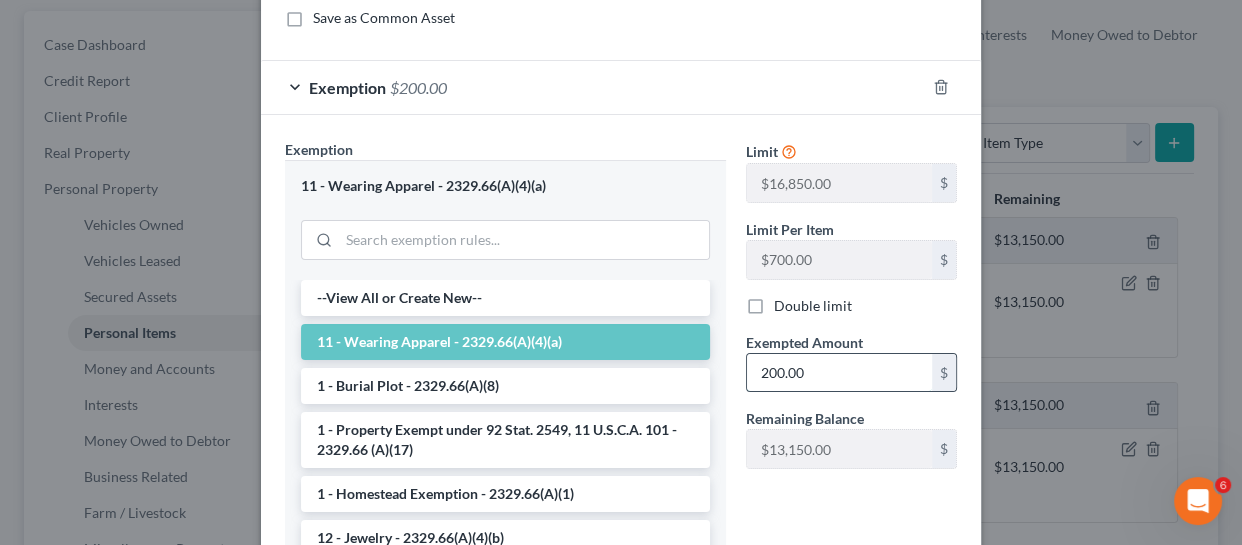 click on "200.00" at bounding box center (839, 373) 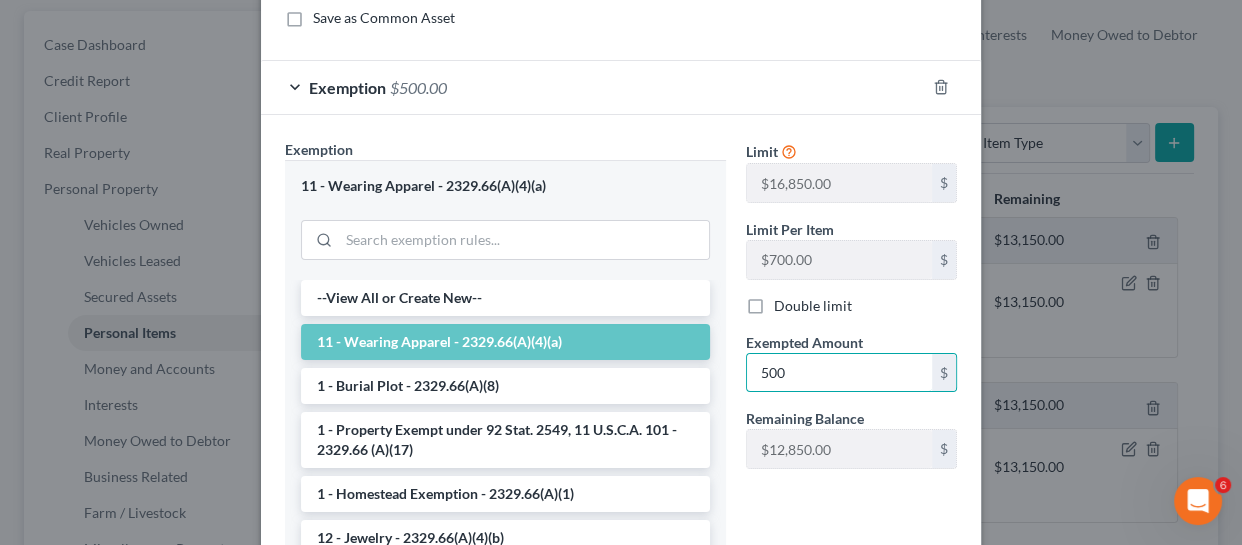type on "500" 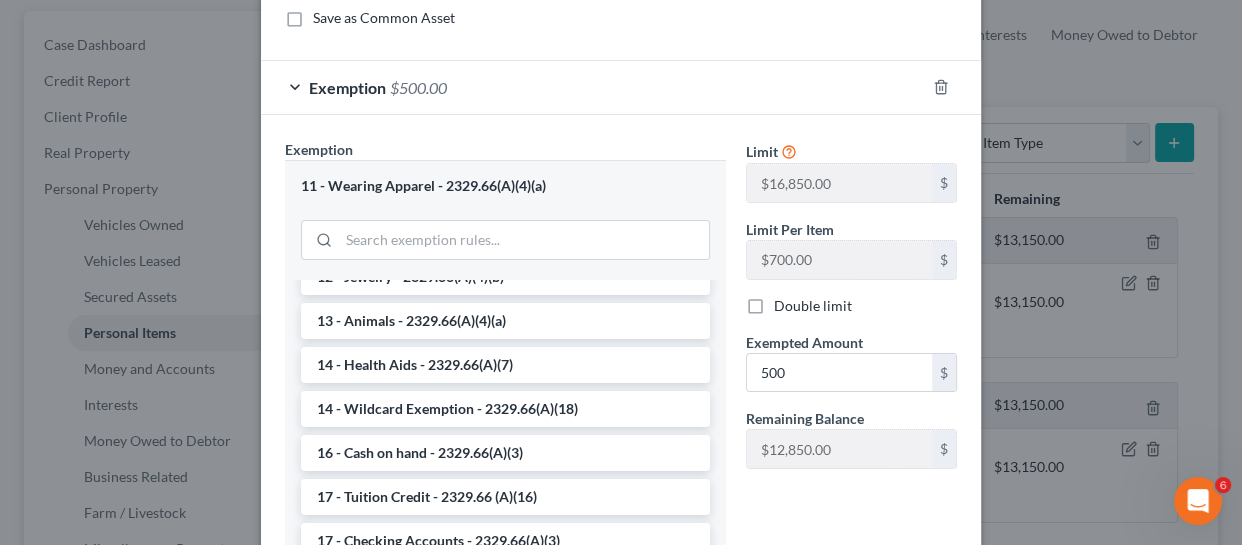 scroll, scrollTop: 280, scrollLeft: 0, axis: vertical 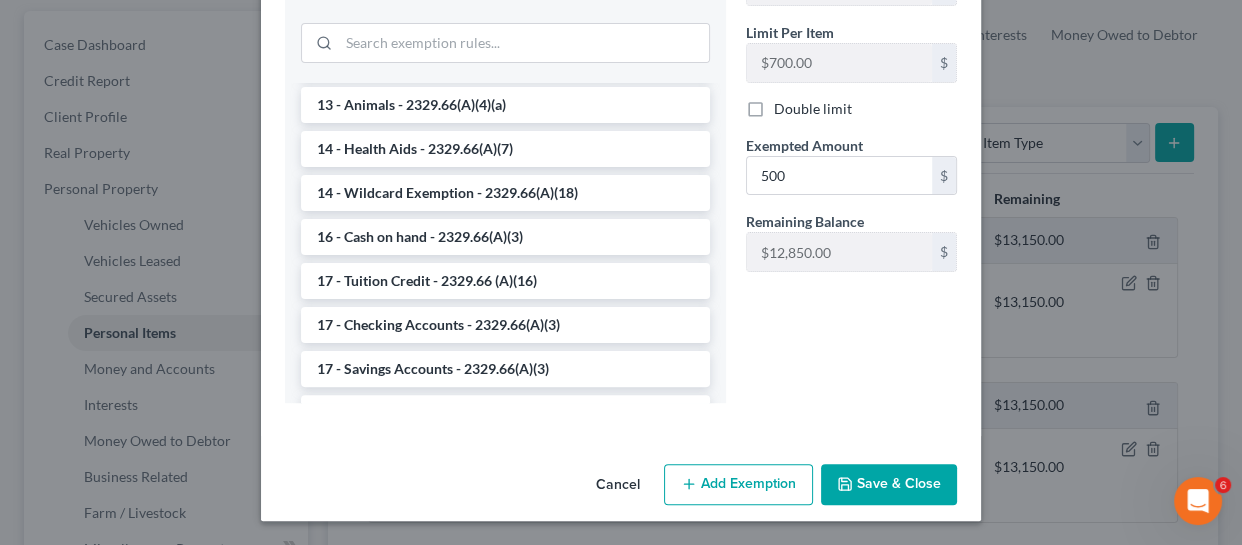 click on "Save & Close" at bounding box center [889, 485] 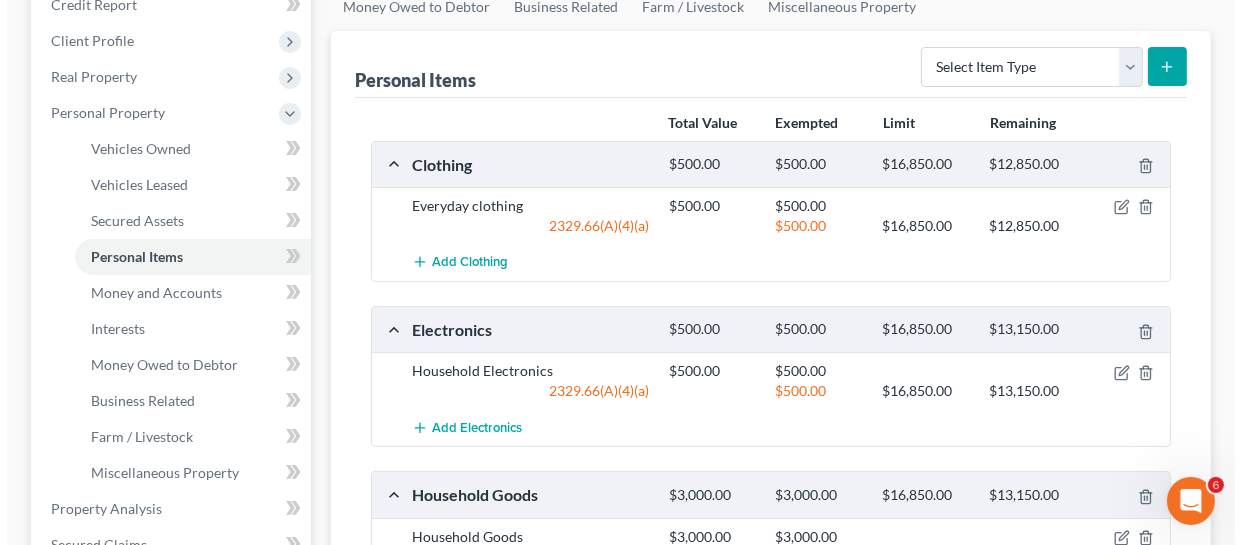 scroll, scrollTop: 363, scrollLeft: 0, axis: vertical 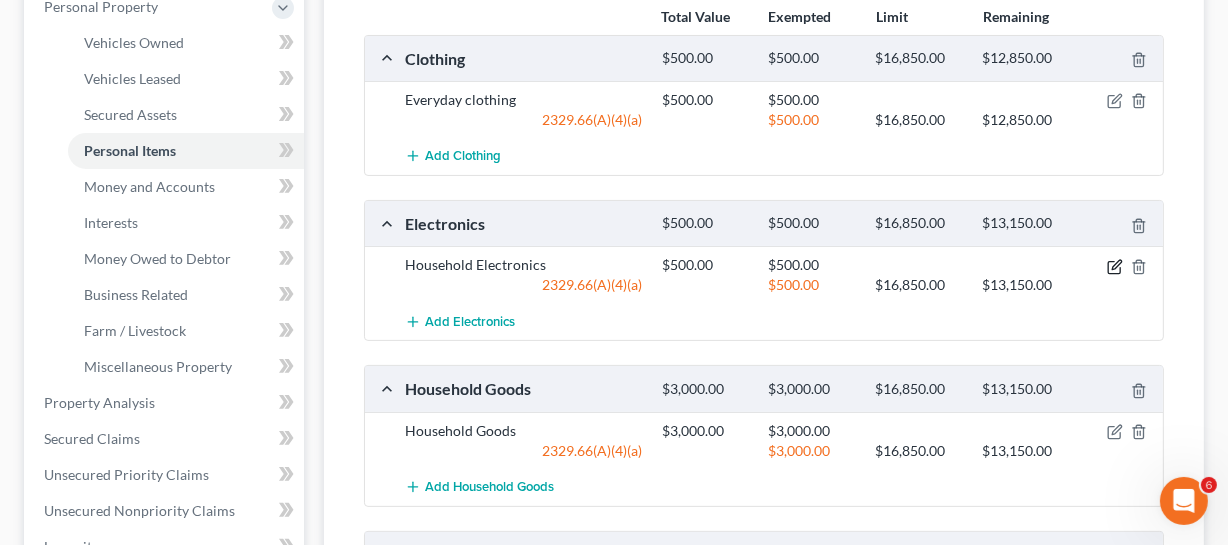 click 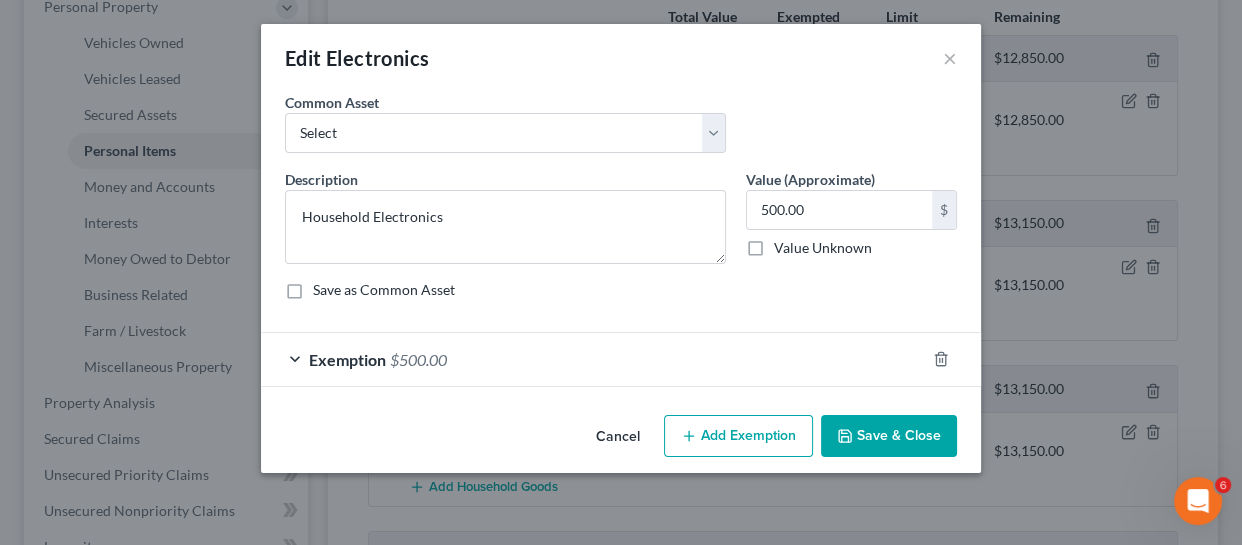 click on "Exemption $500.00" at bounding box center [593, 359] 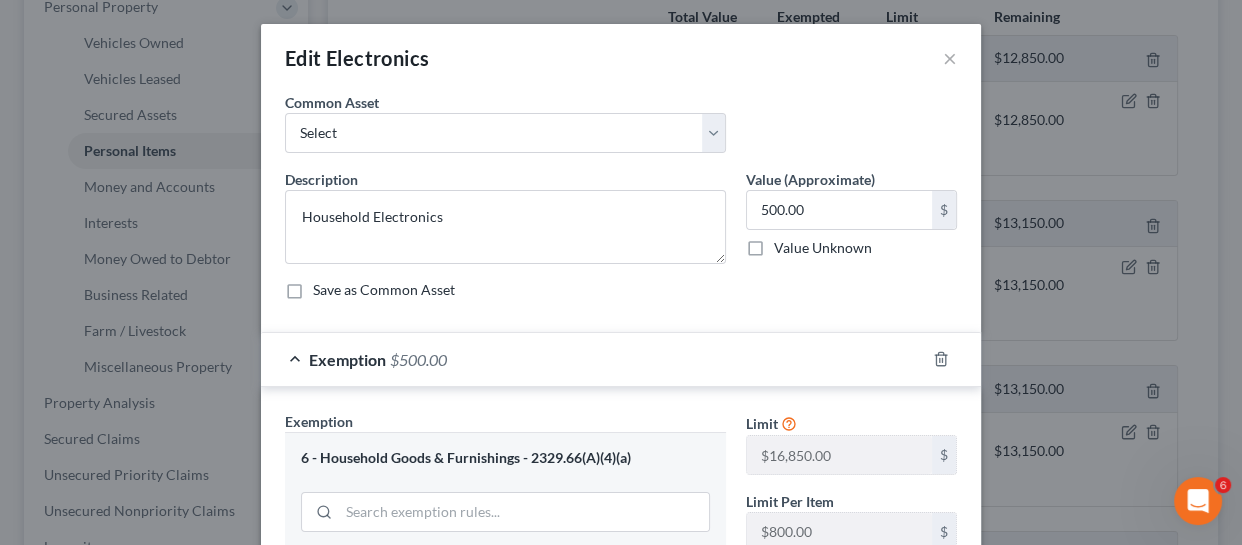 scroll, scrollTop: 90, scrollLeft: 0, axis: vertical 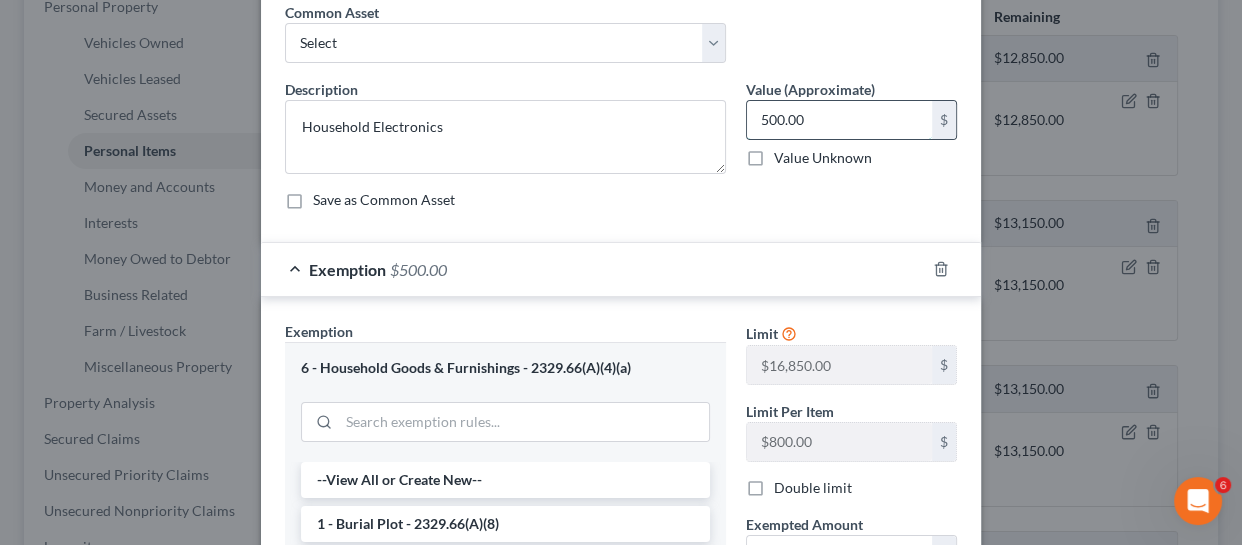 click on "500.00" at bounding box center [839, 120] 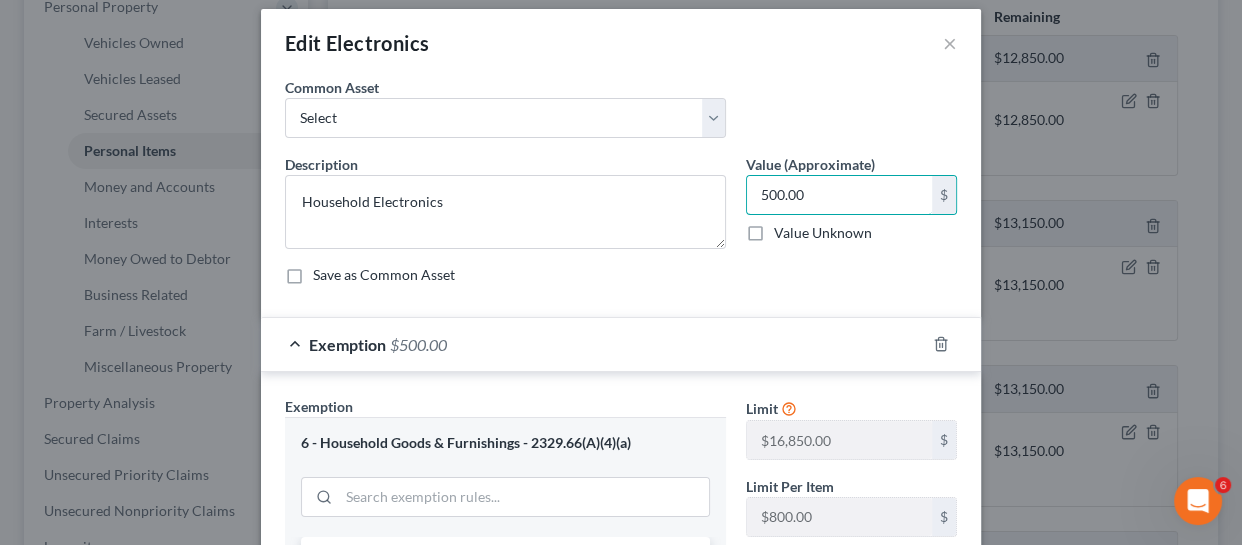 scroll, scrollTop: 14, scrollLeft: 0, axis: vertical 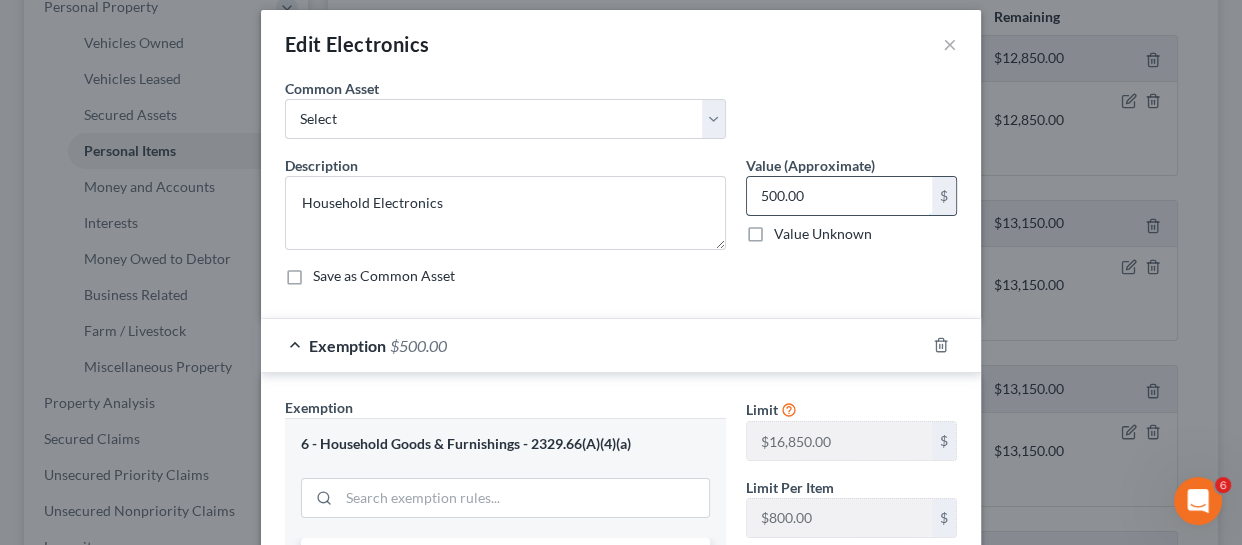 click on "500.00" at bounding box center [839, 196] 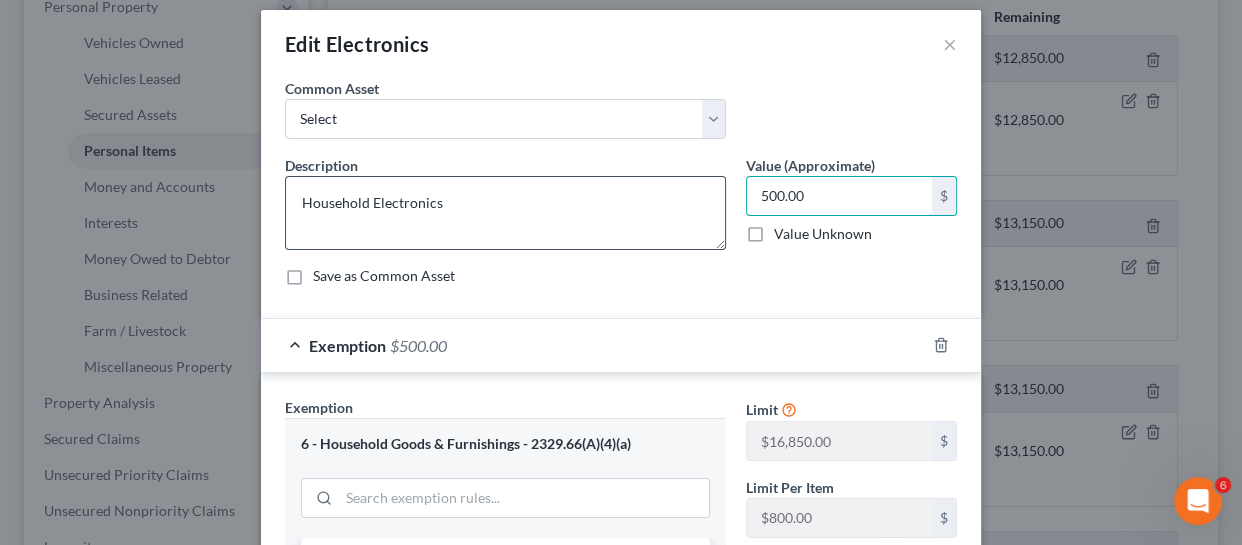 drag, startPoint x: 833, startPoint y: 198, endPoint x: 703, endPoint y: 180, distance: 131.24023 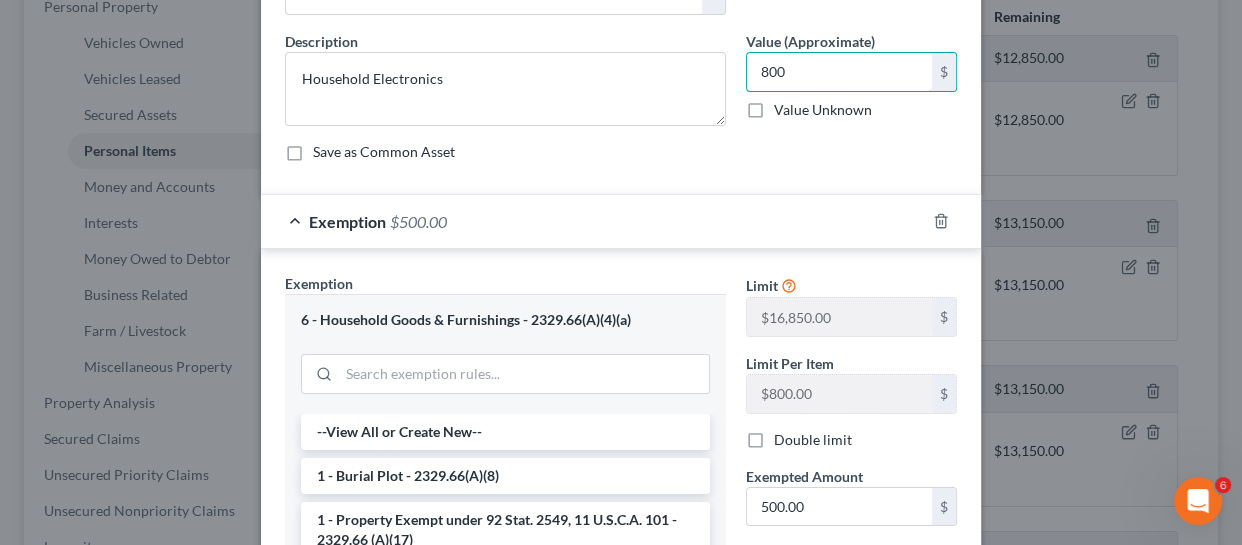 scroll, scrollTop: 14, scrollLeft: 0, axis: vertical 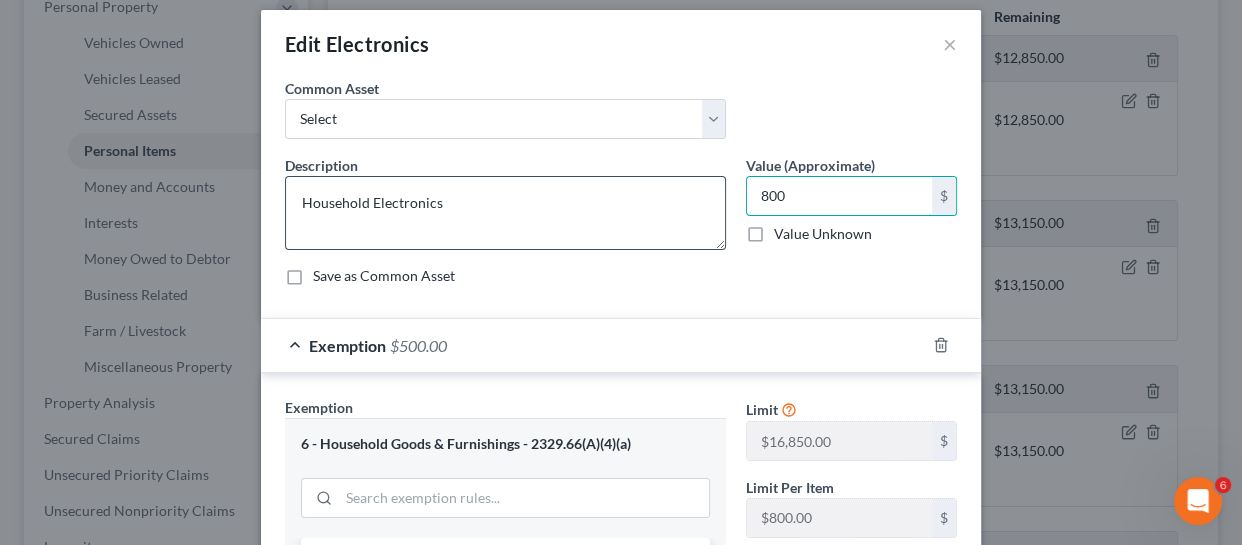 drag, startPoint x: 823, startPoint y: 204, endPoint x: 715, endPoint y: 190, distance: 108.903625 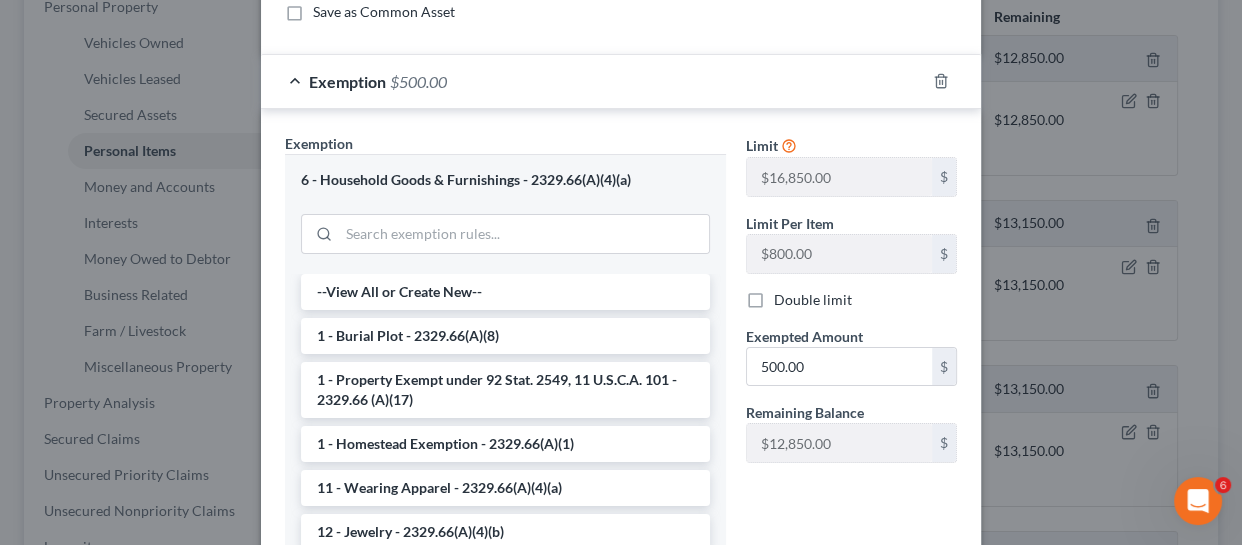 scroll, scrollTop: 287, scrollLeft: 0, axis: vertical 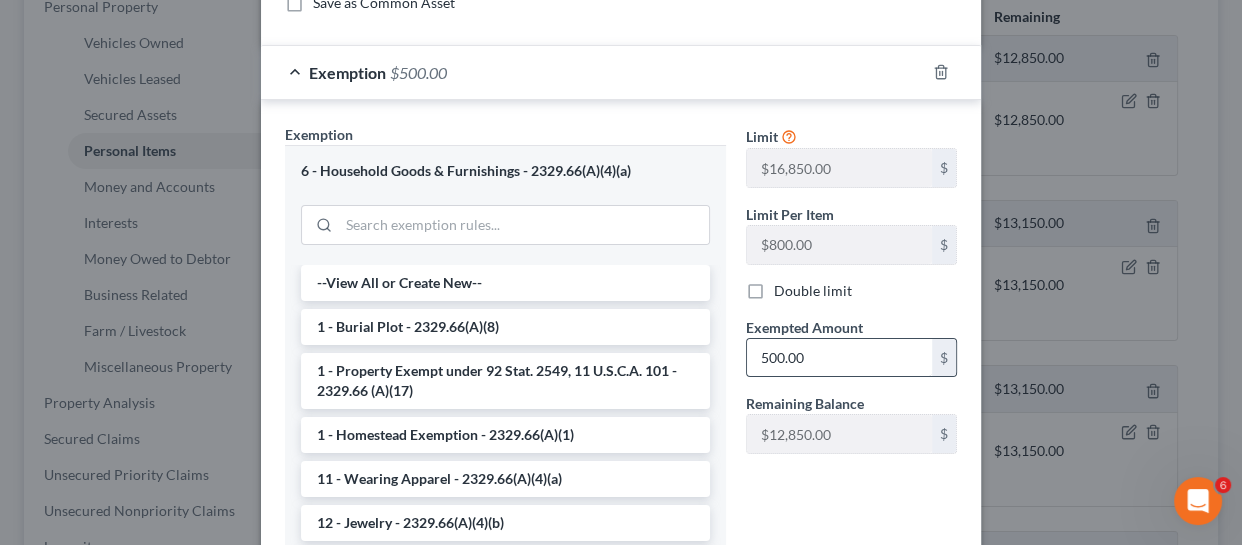 type on "1,000" 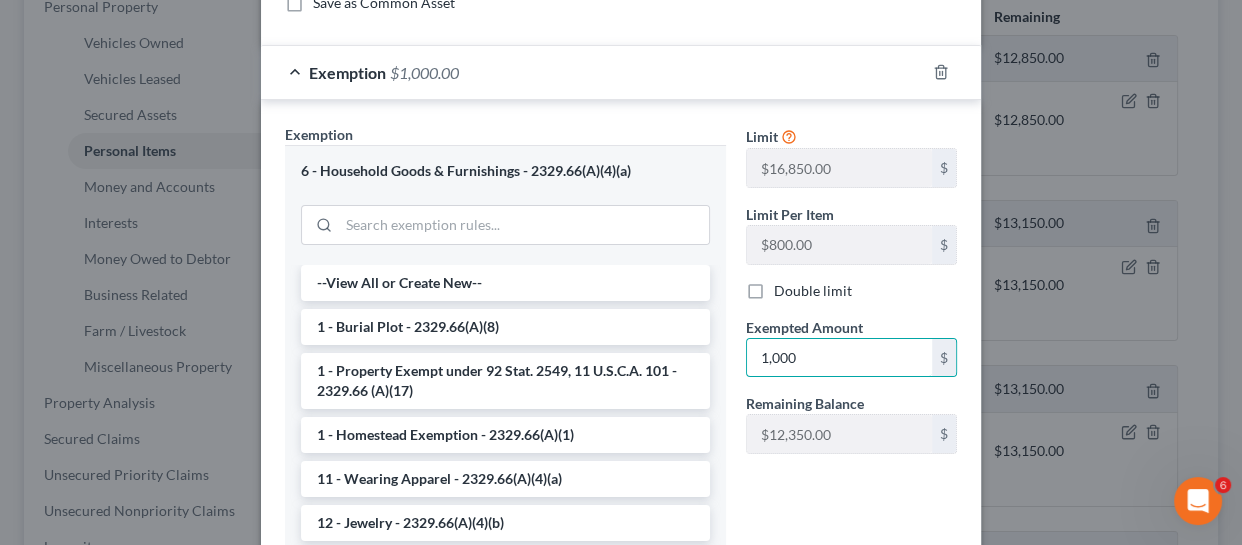 type on "1,000" 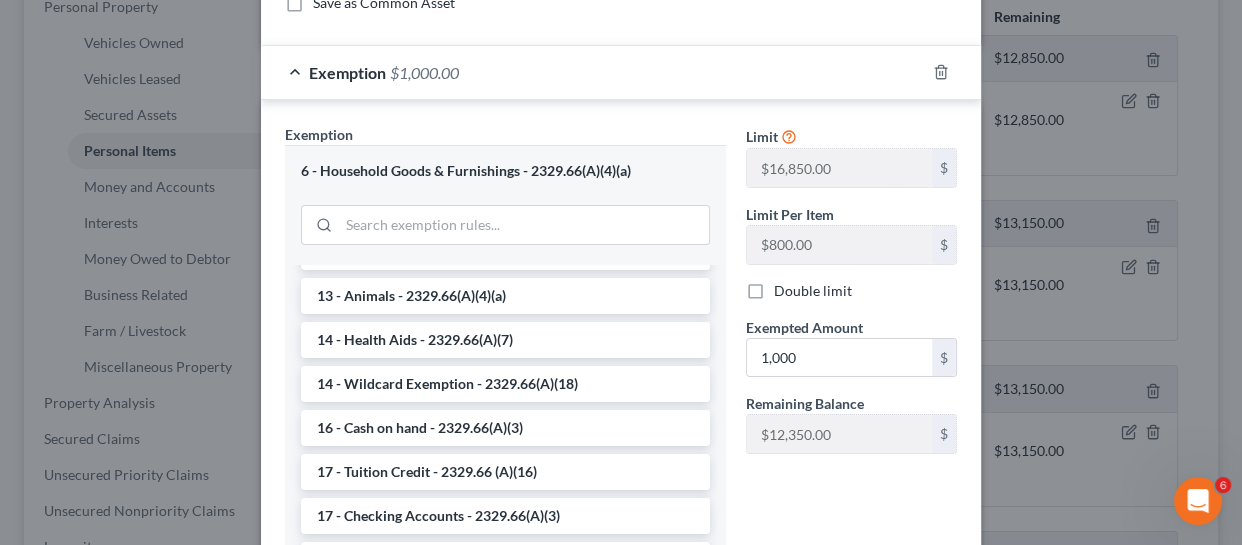 scroll, scrollTop: 280, scrollLeft: 0, axis: vertical 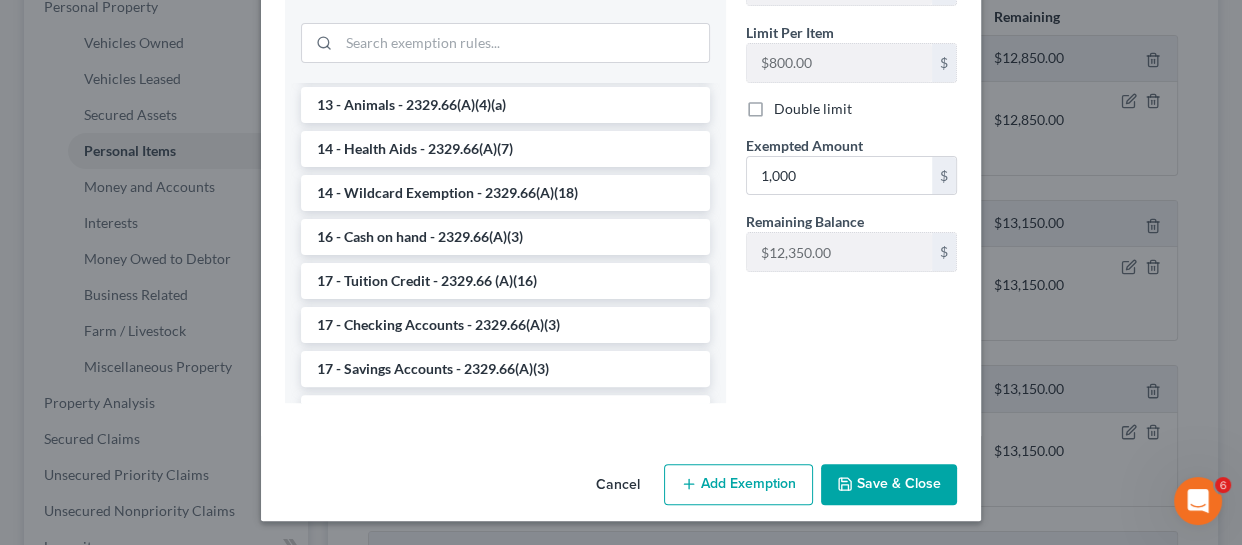 click on "Save & Close" at bounding box center (889, 485) 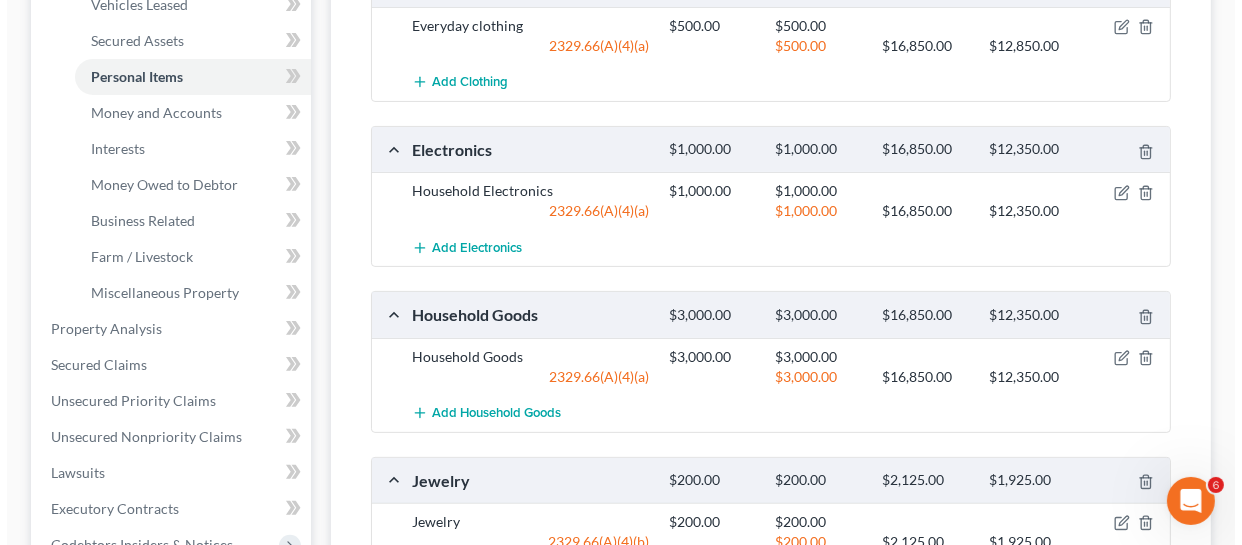scroll, scrollTop: 545, scrollLeft: 0, axis: vertical 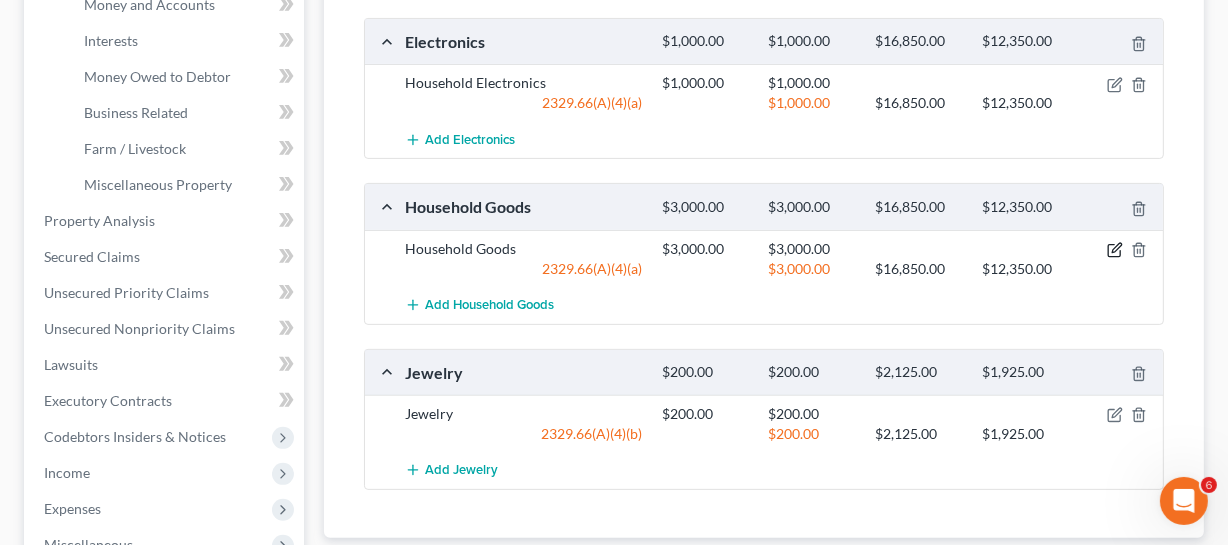 click 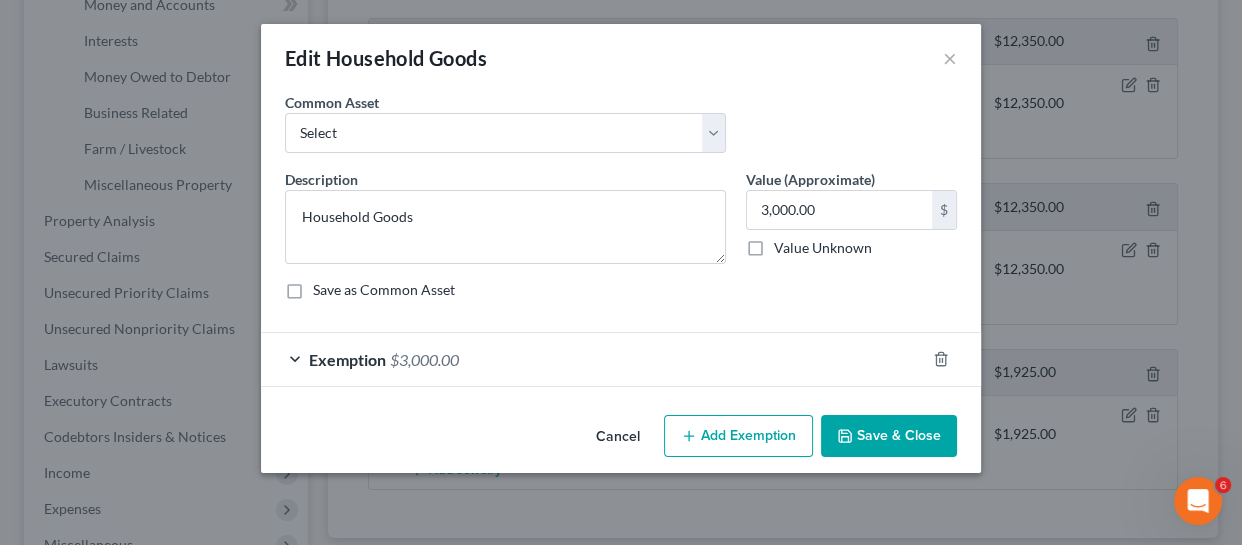 click on "Exemption" at bounding box center [347, 359] 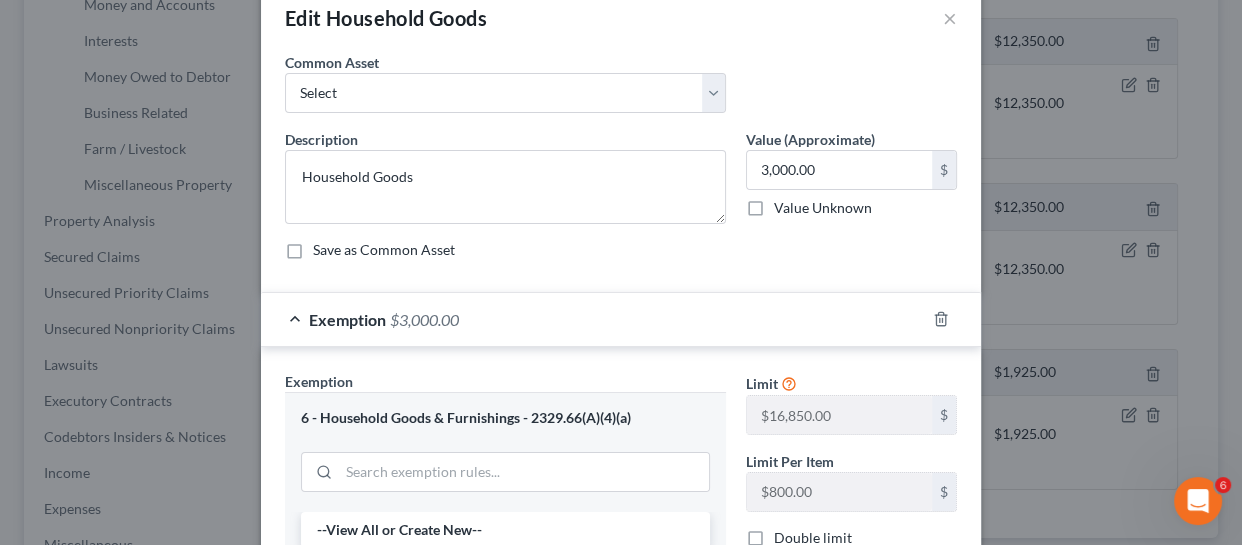 scroll, scrollTop: 14, scrollLeft: 0, axis: vertical 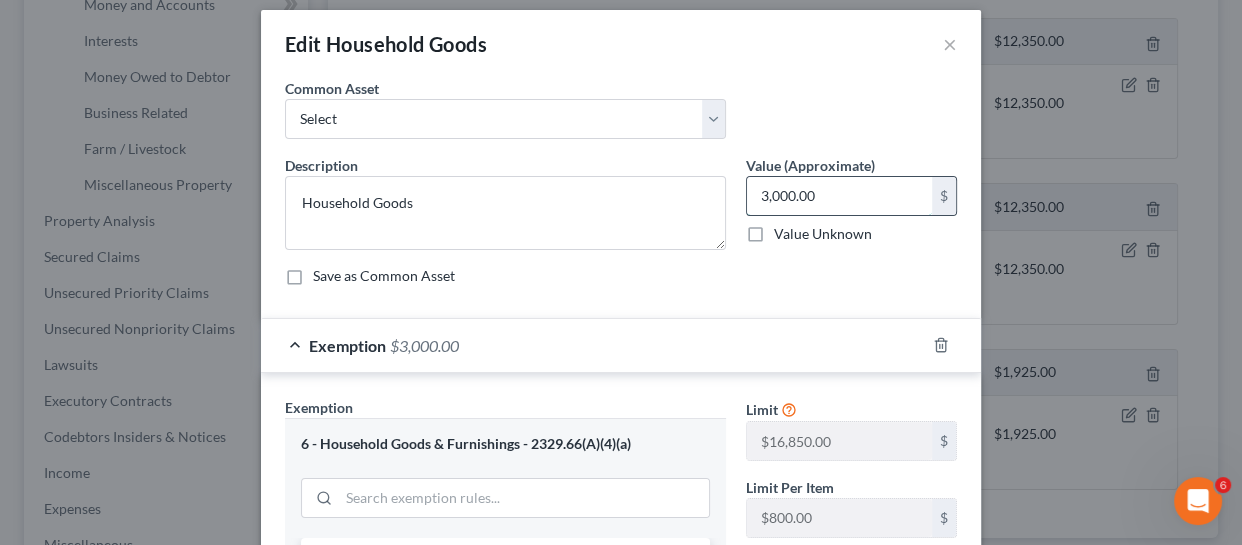 click on "3,000.00" at bounding box center (839, 196) 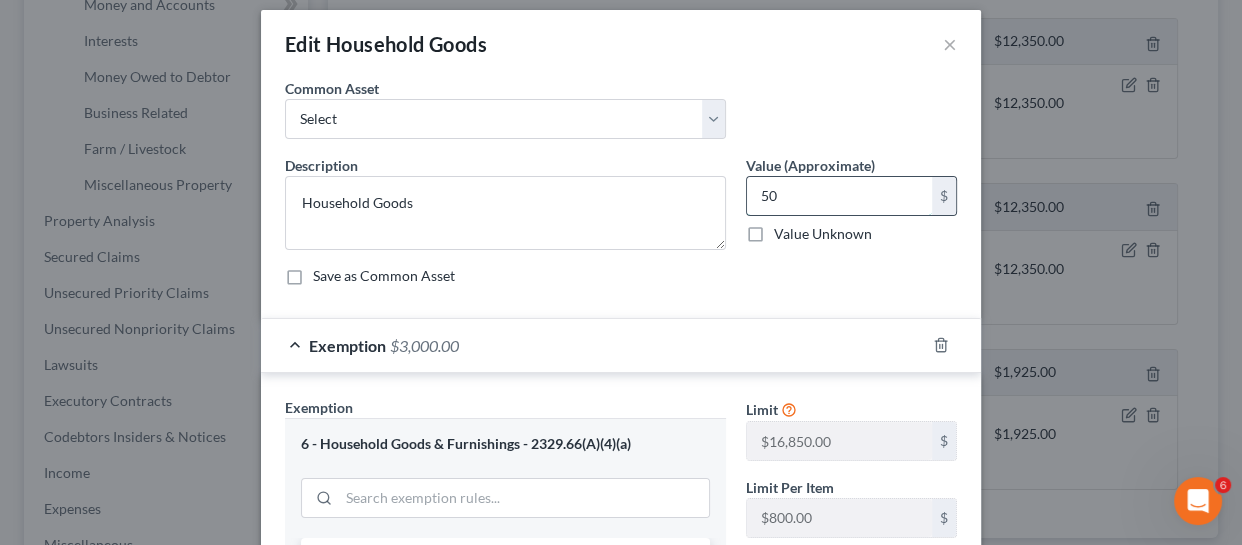 type on "5" 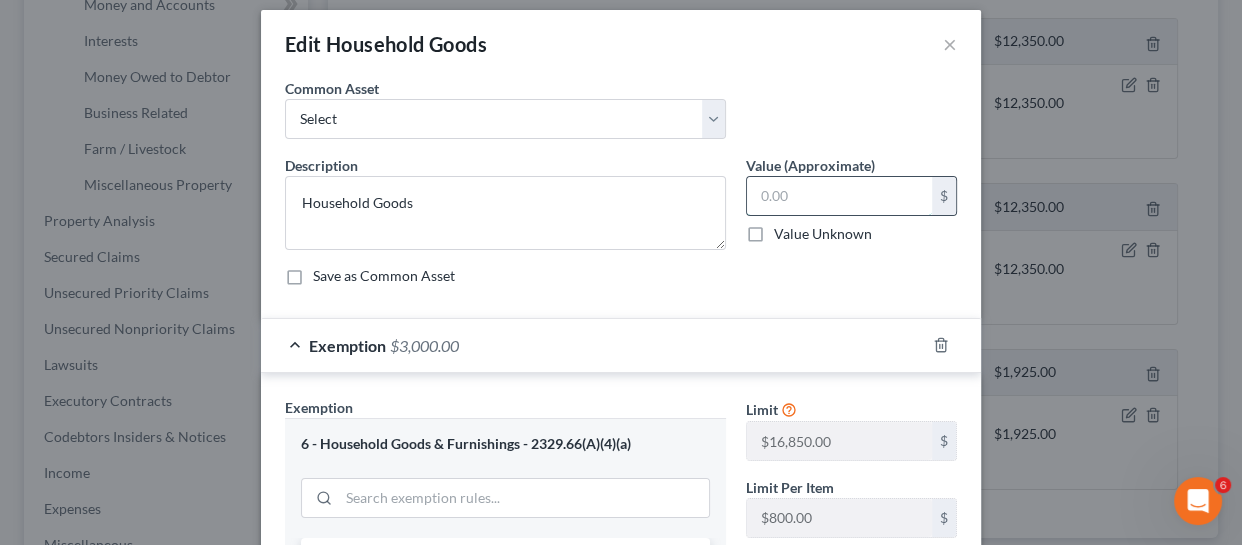 click at bounding box center (839, 196) 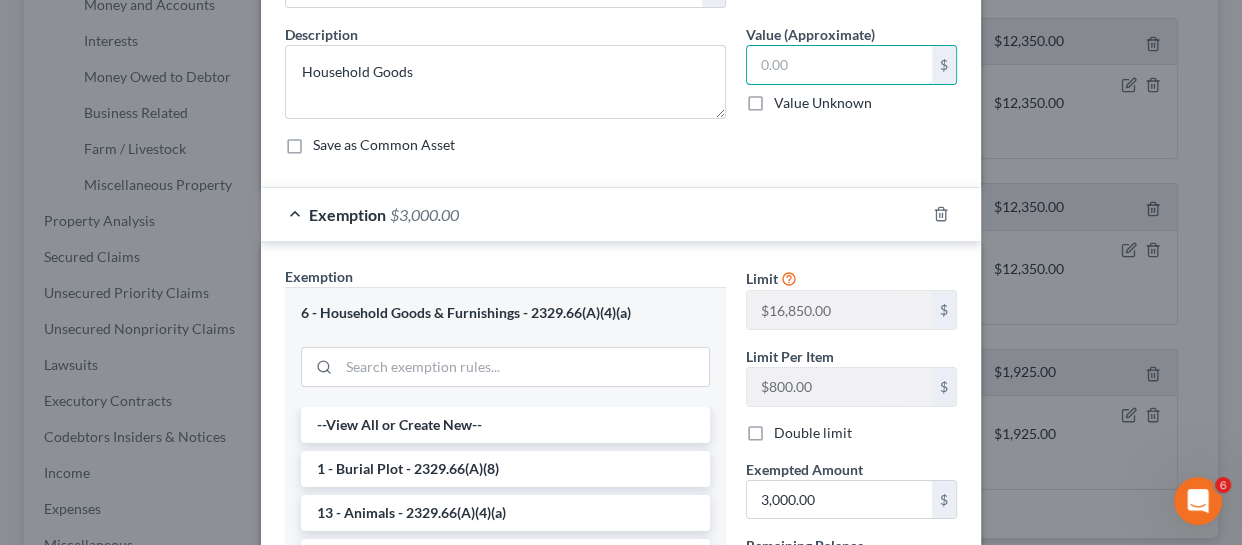 scroll, scrollTop: 0, scrollLeft: 0, axis: both 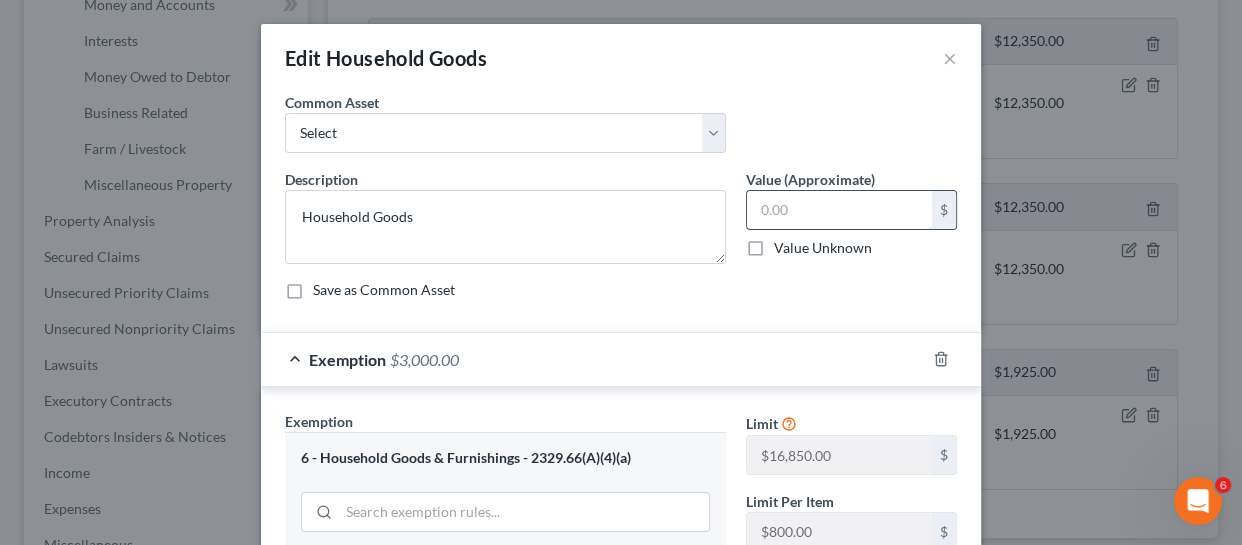 click at bounding box center [839, 210] 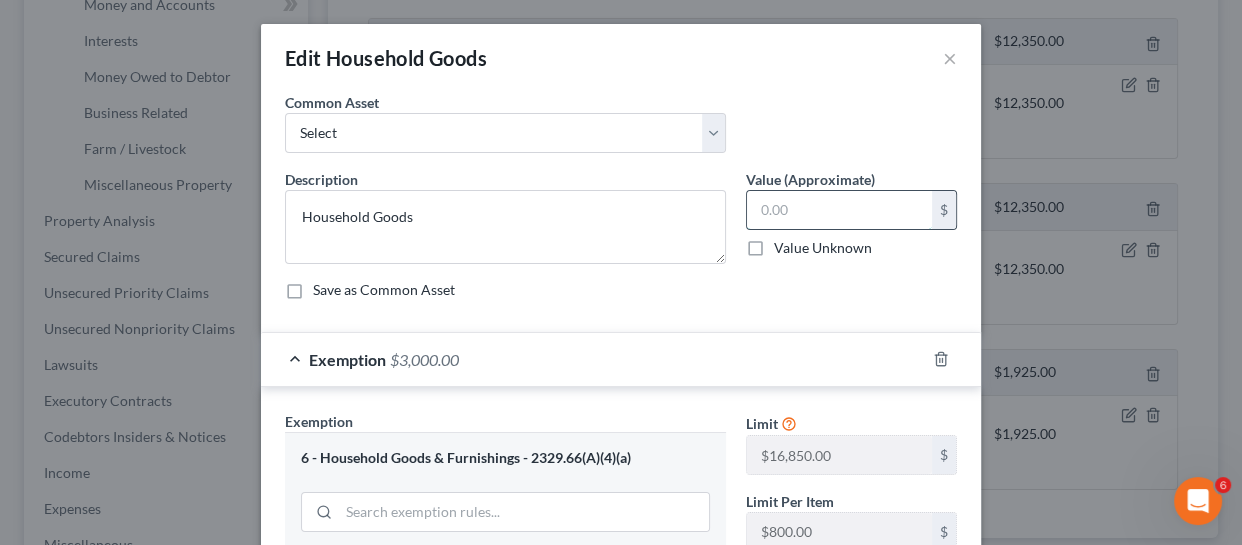 click at bounding box center (839, 210) 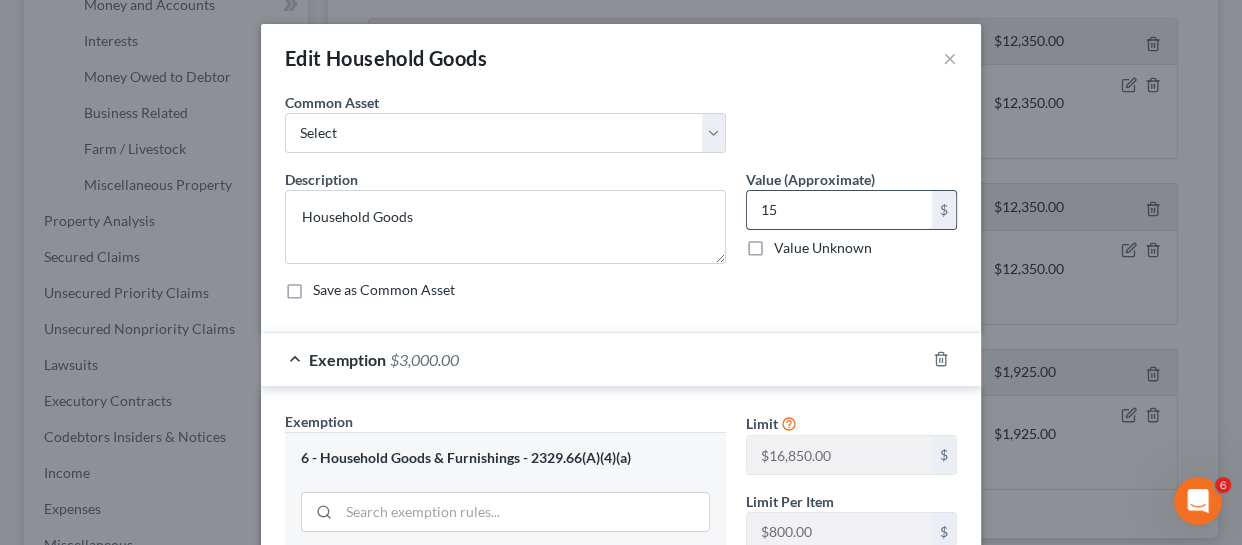 type on "1" 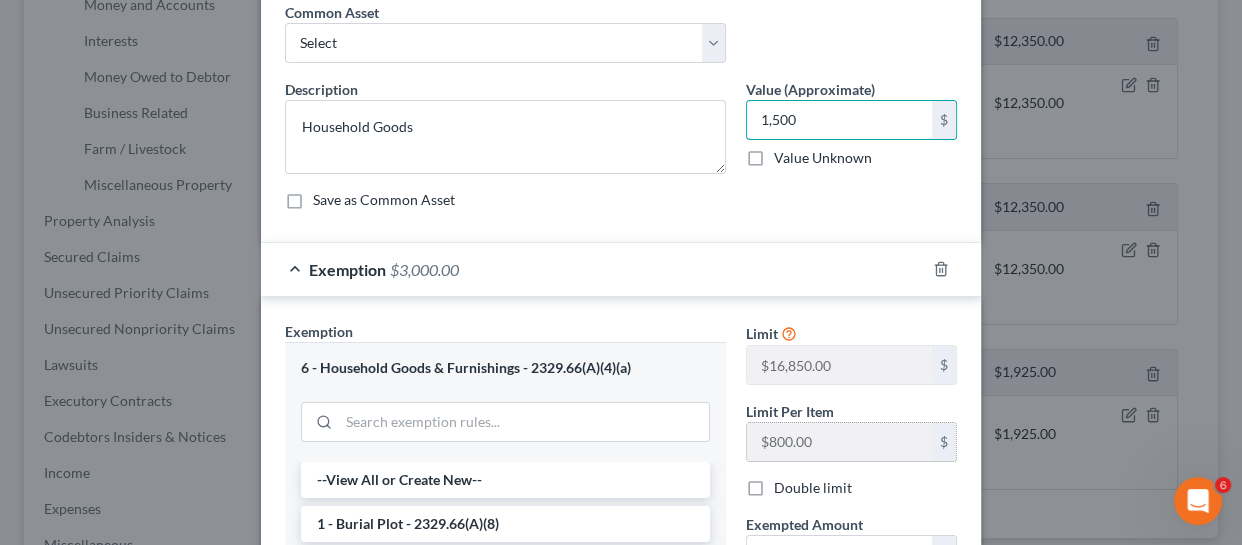 scroll, scrollTop: 181, scrollLeft: 0, axis: vertical 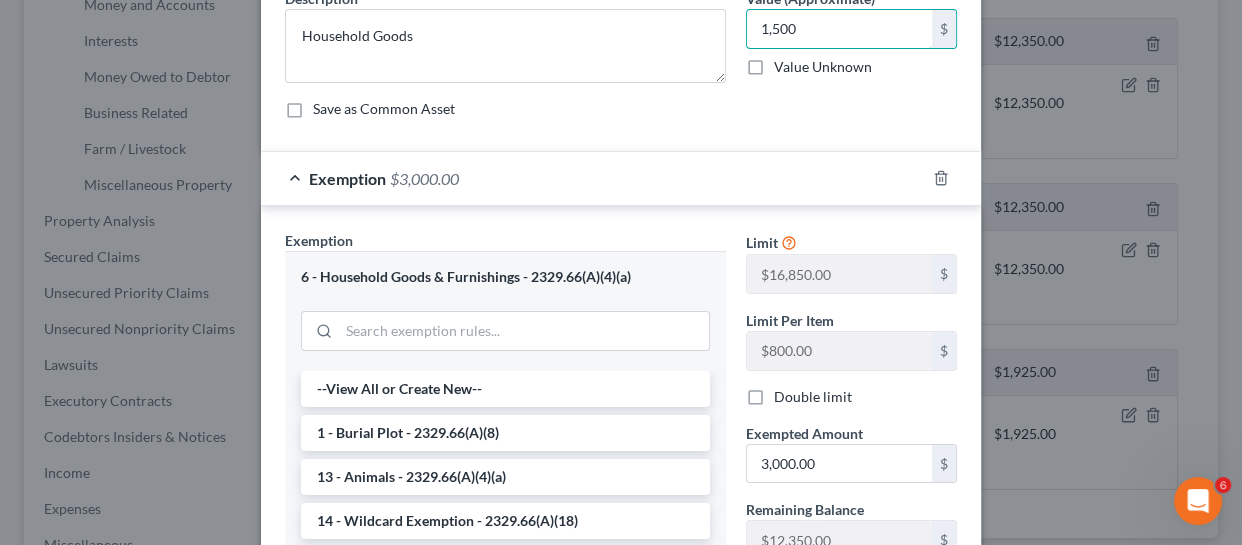 drag, startPoint x: 823, startPoint y: 18, endPoint x: 672, endPoint y: 9, distance: 151.26797 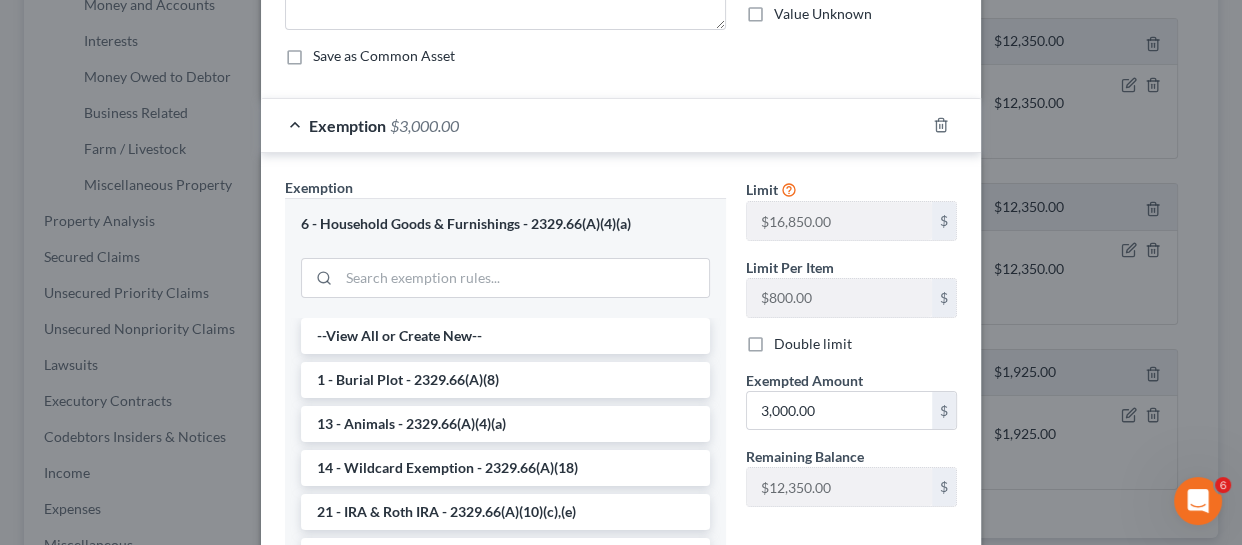 scroll, scrollTop: 267, scrollLeft: 0, axis: vertical 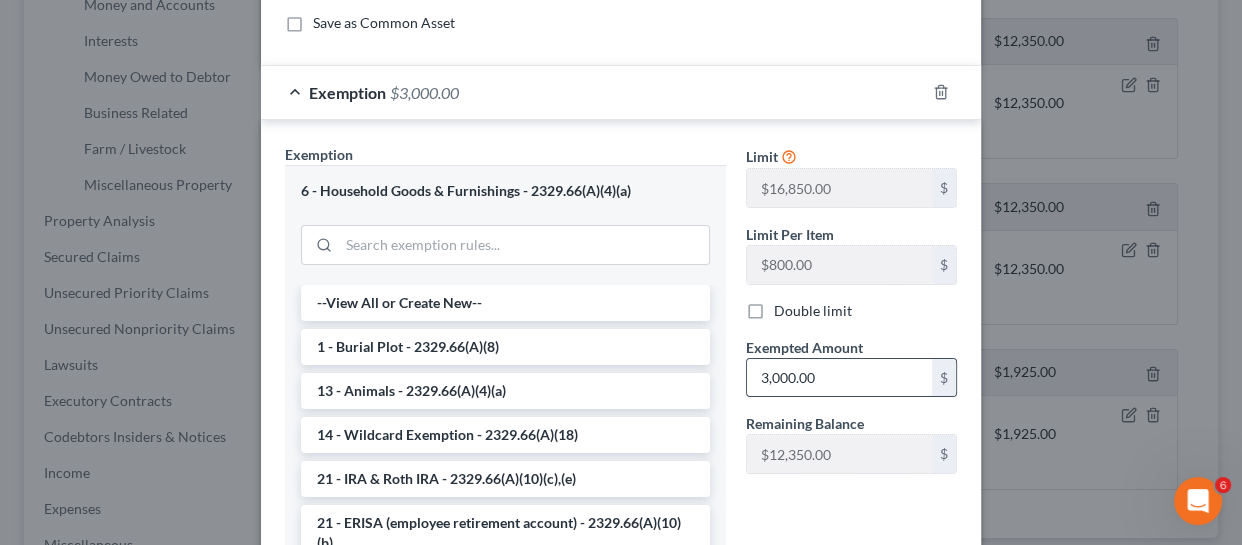 type on "1,800" 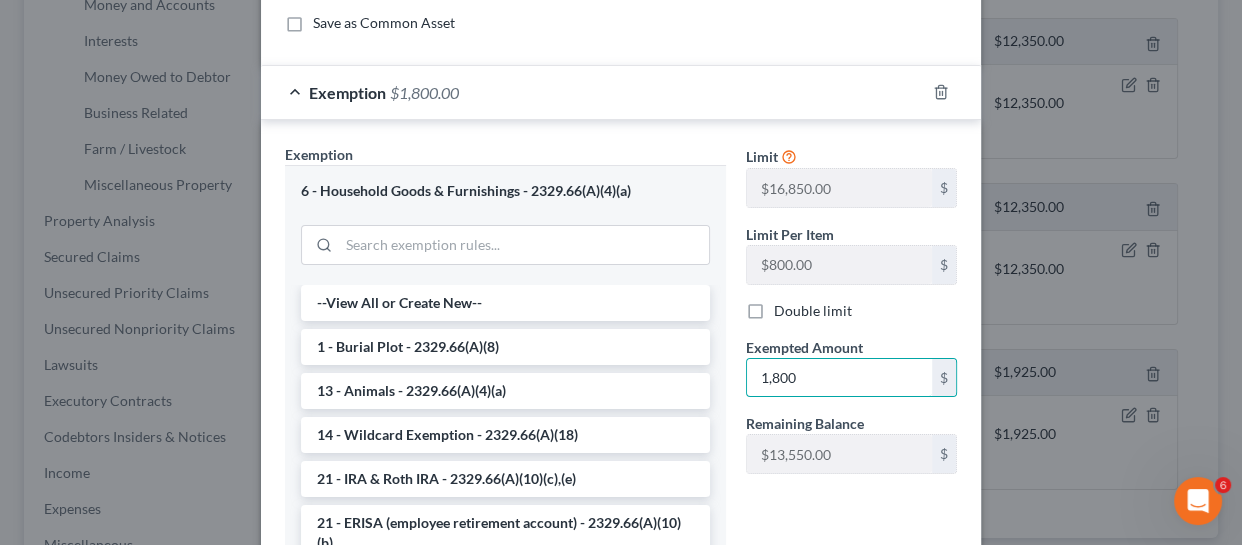 scroll, scrollTop: 469, scrollLeft: 0, axis: vertical 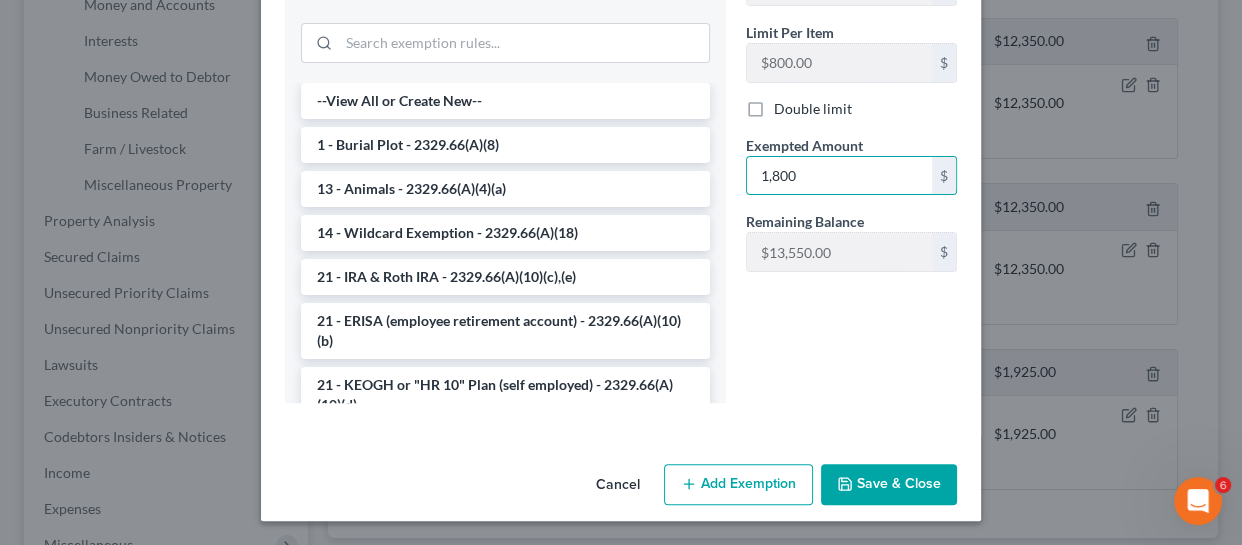 type on "1,800" 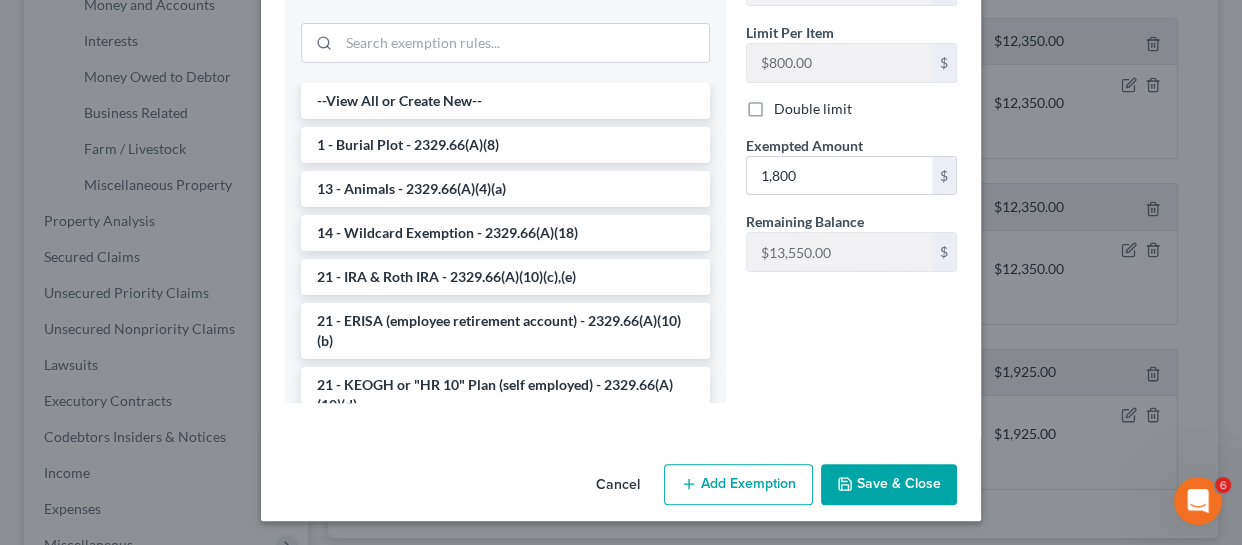 click on "Save & Close" at bounding box center [889, 485] 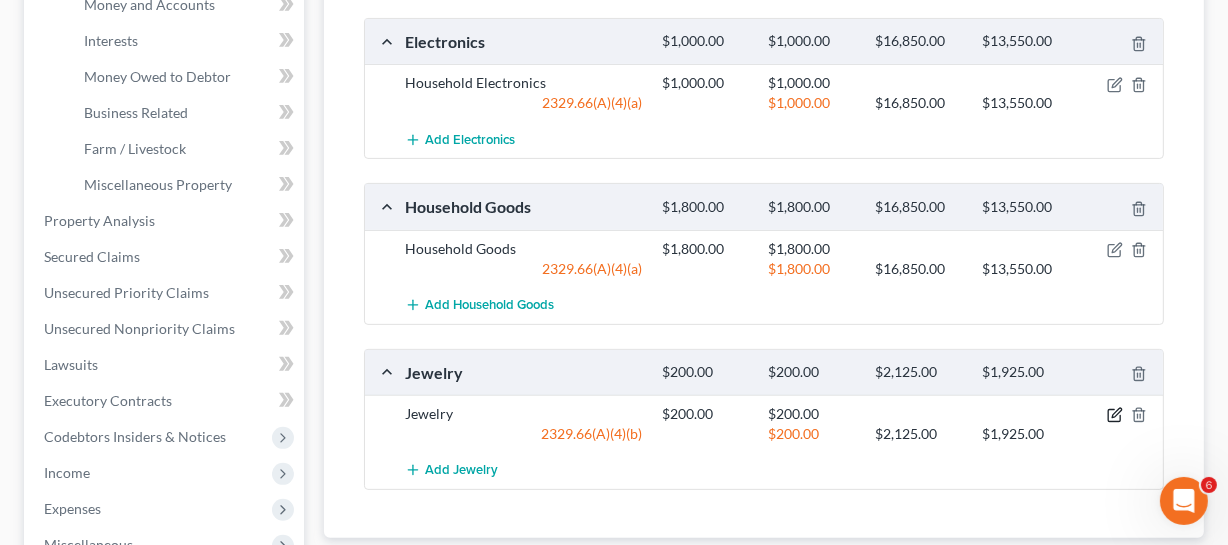 click 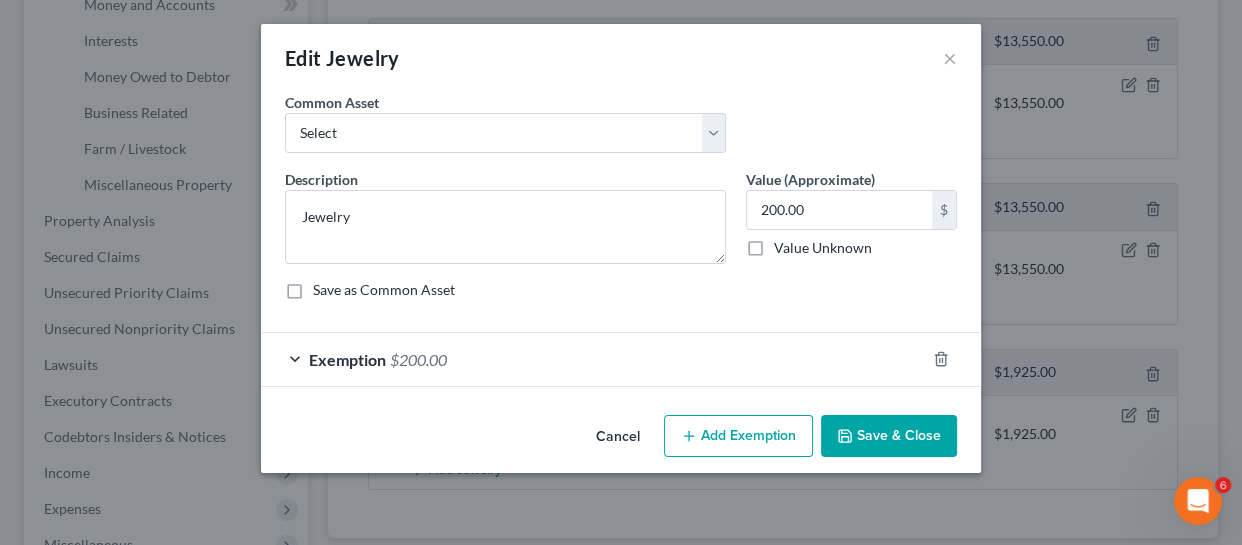 click on "Exemption $200.00" at bounding box center [593, 359] 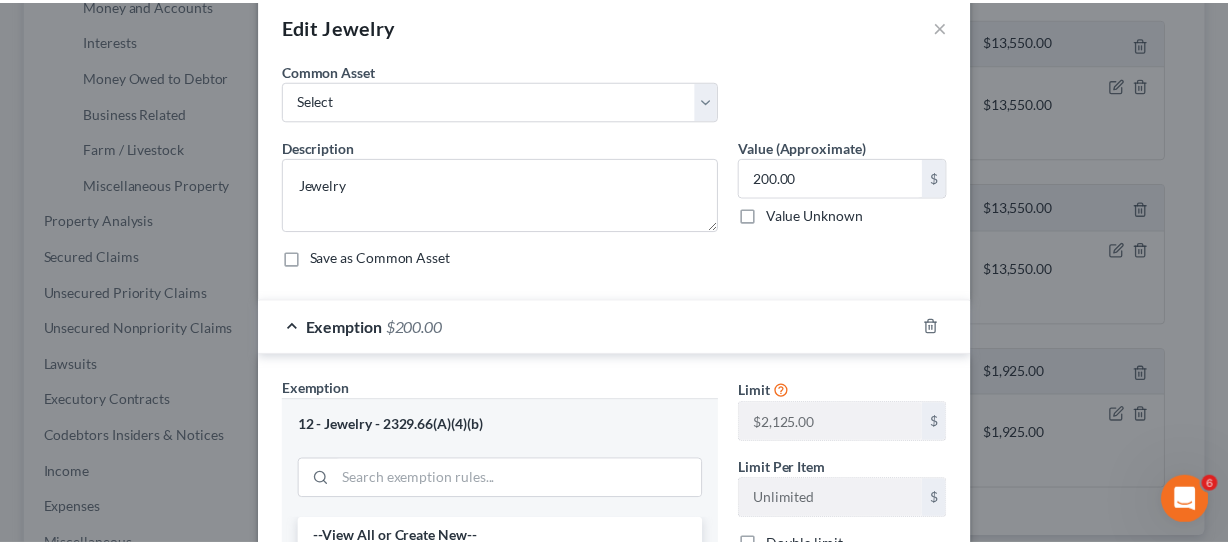 scroll, scrollTop: 0, scrollLeft: 0, axis: both 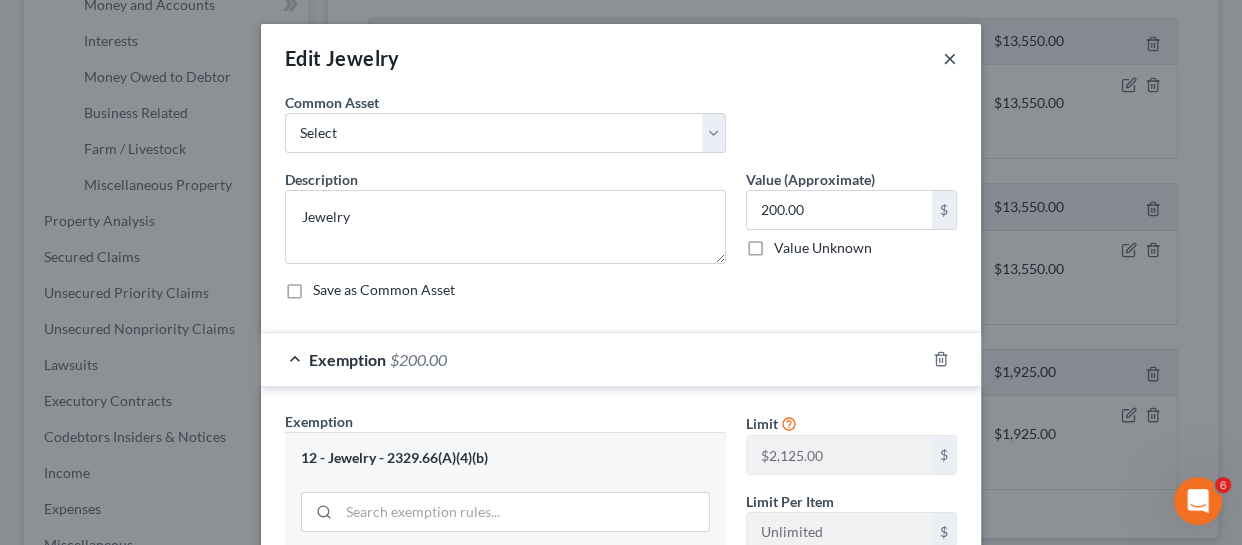 click on "×" at bounding box center [950, 58] 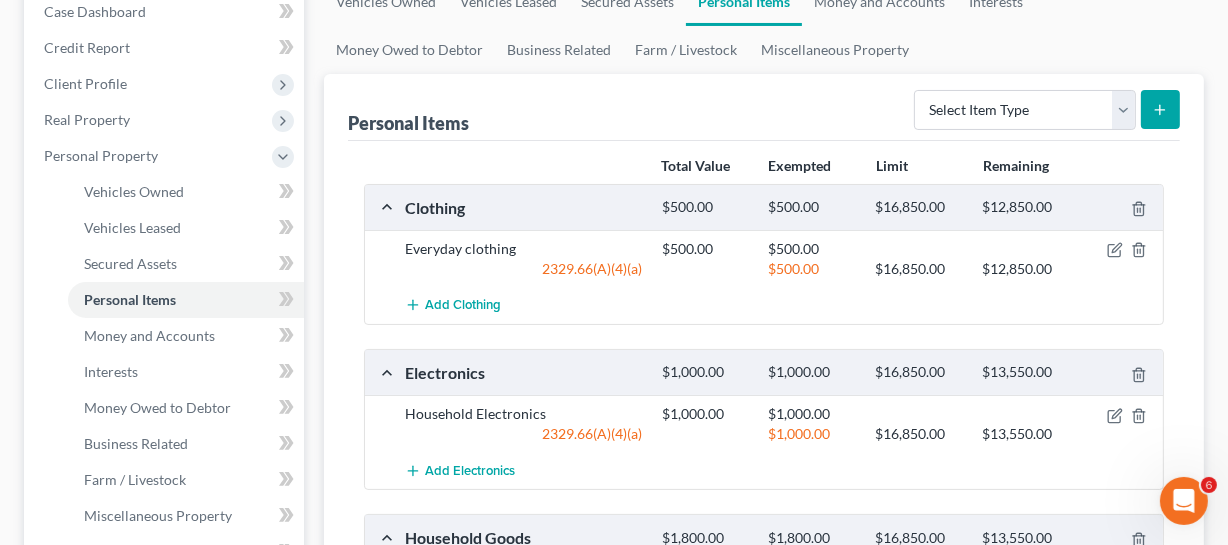 scroll, scrollTop: 181, scrollLeft: 0, axis: vertical 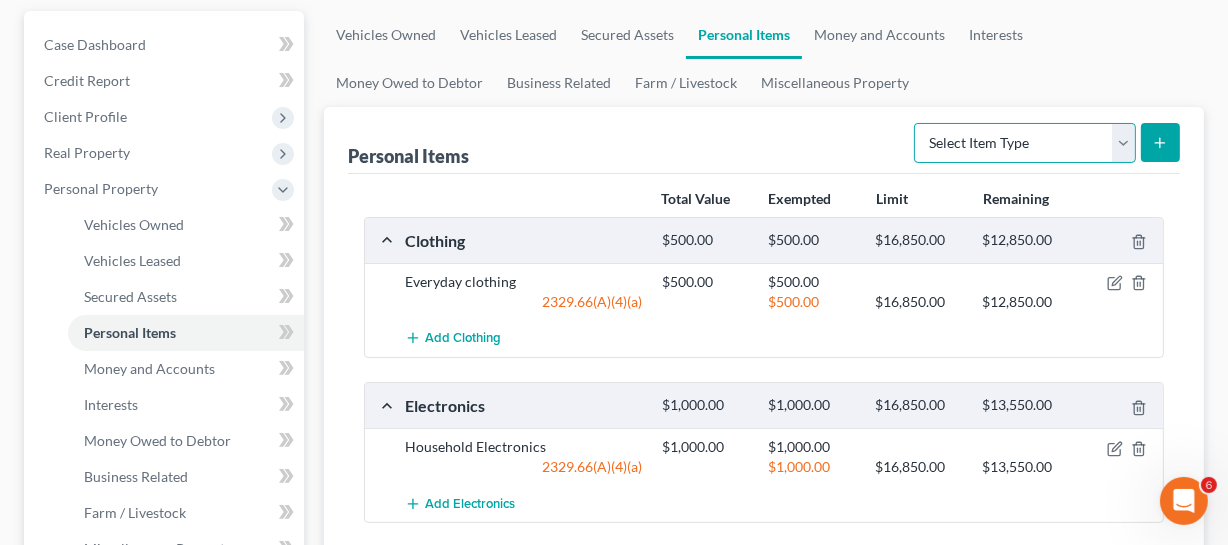 click on "Select Item Type Clothing Collectibles Of Value Electronics Firearms Household Goods Jewelry Other Pet(s) Sports & Hobby Equipment" at bounding box center [1025, 143] 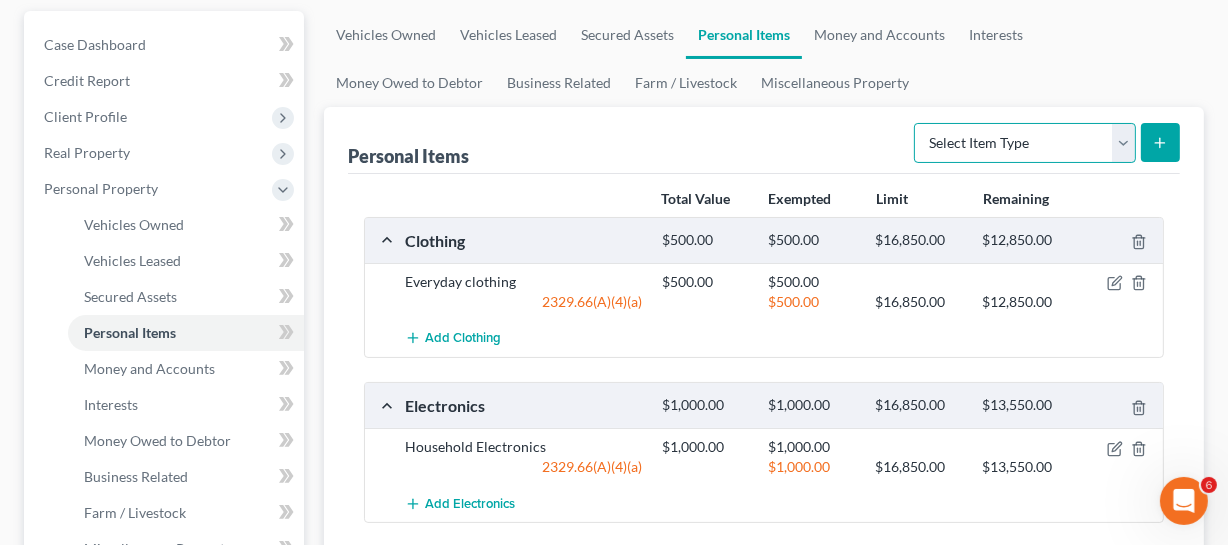 click on "Select Item Type Clothing Collectibles Of Value Electronics Firearms Household Goods Jewelry Other Pet(s) Sports & Hobby Equipment" at bounding box center [1025, 143] 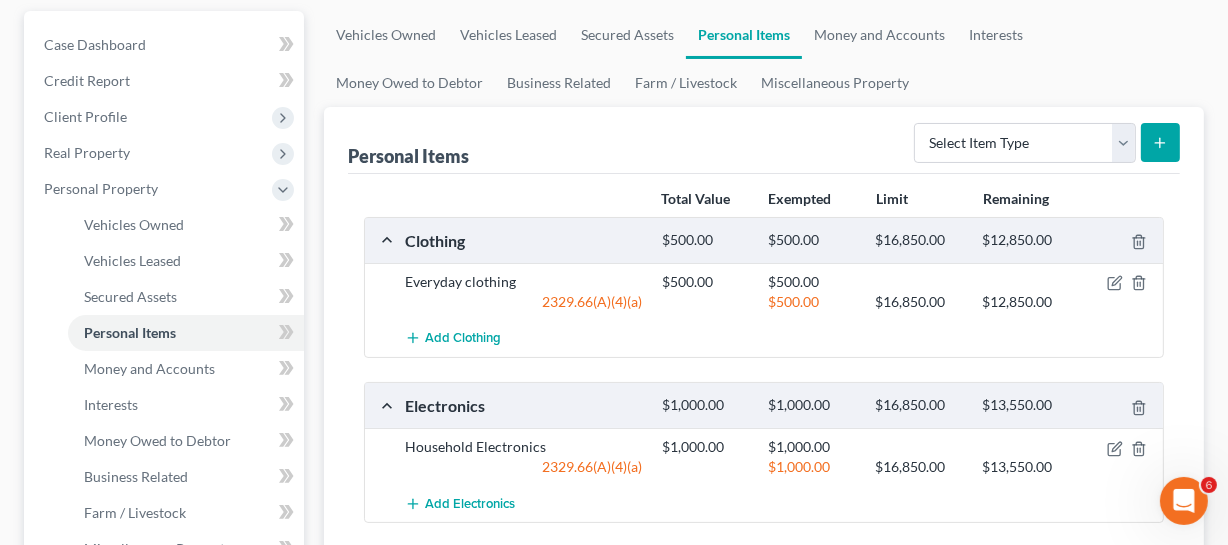 click on "Personal Items Select Item Type Clothing Collectibles Of Value Electronics Firearms Household Goods Jewelry Other Pet(s) Sports & Hobby Equipment" at bounding box center (764, 140) 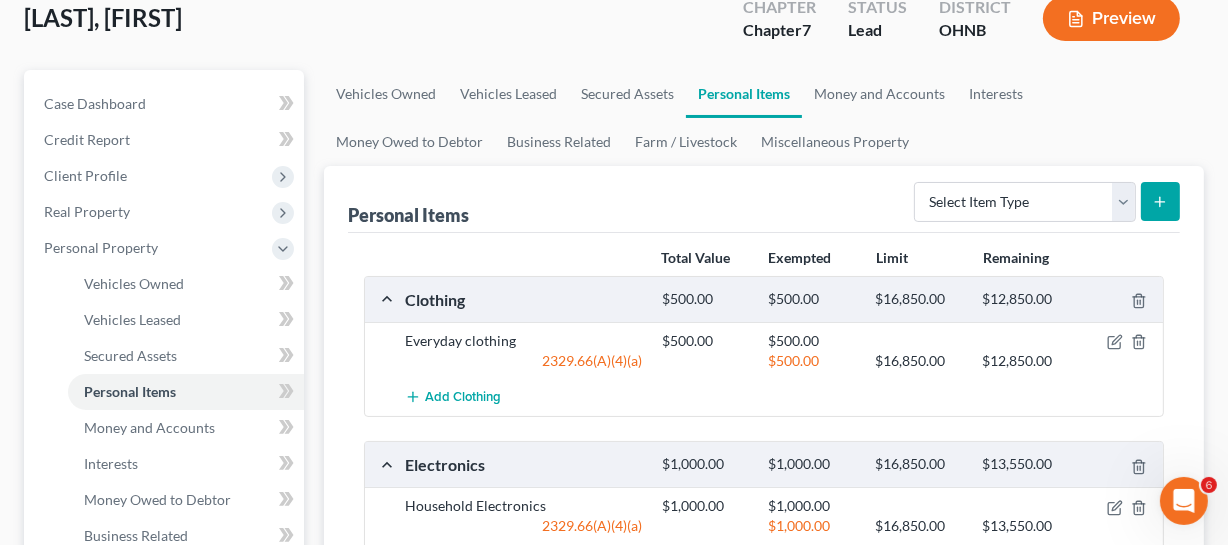 scroll, scrollTop: 90, scrollLeft: 0, axis: vertical 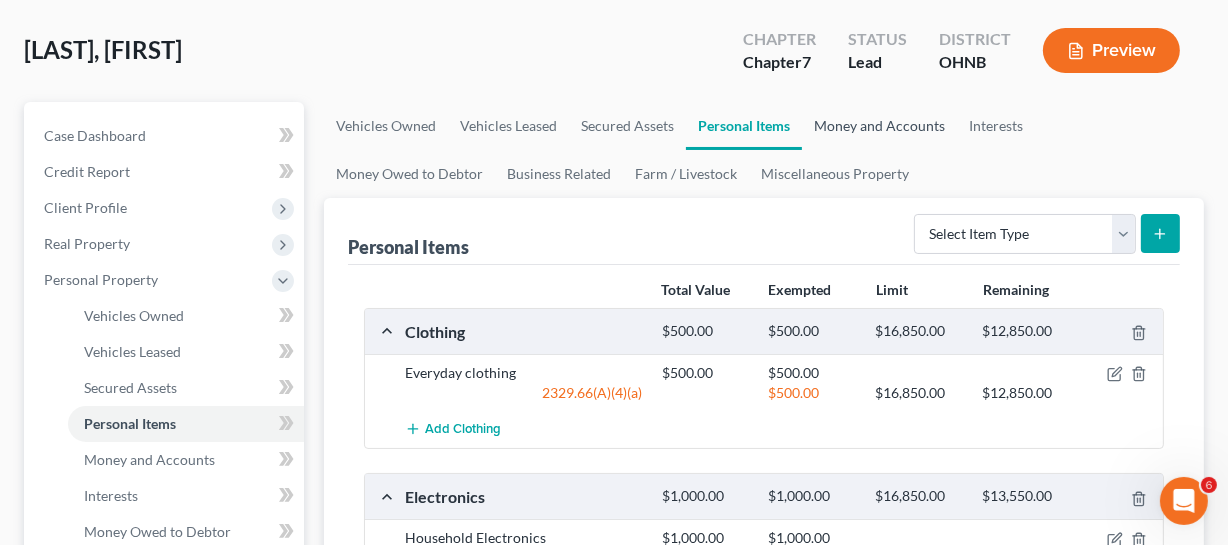 click on "Money and Accounts" at bounding box center [879, 126] 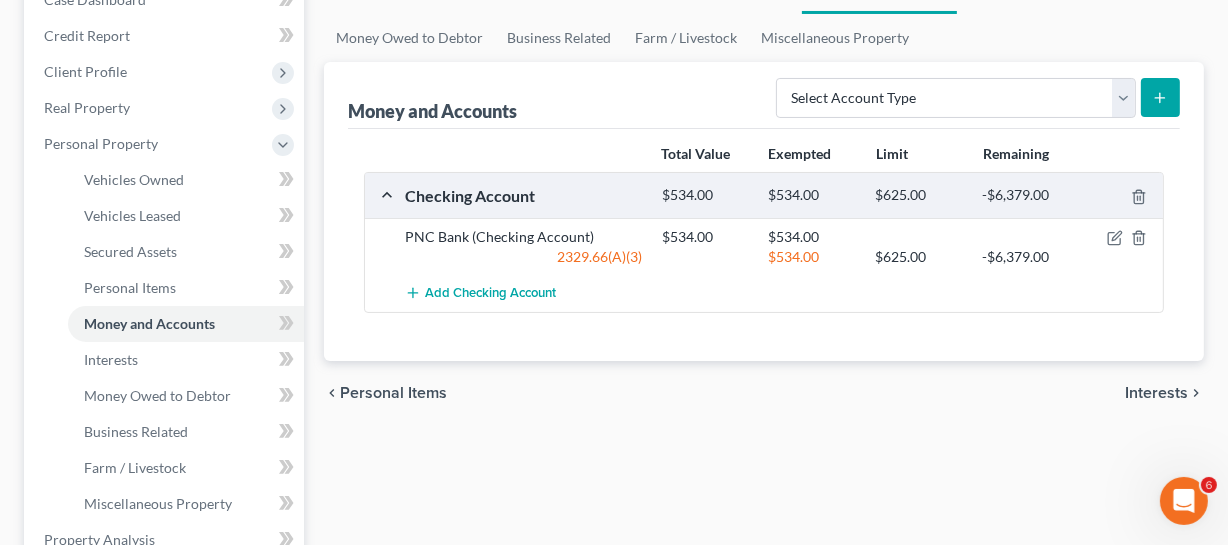 scroll, scrollTop: 181, scrollLeft: 0, axis: vertical 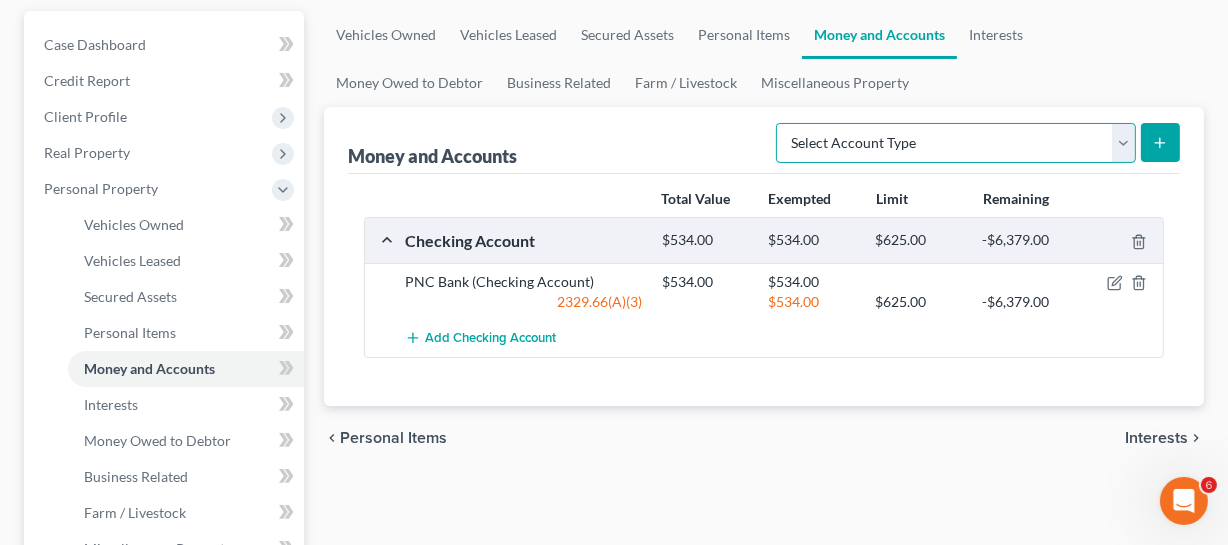click on "Select Account Type Brokerage Cash on Hand Certificates of Deposit Checking Account Money Market Other (Credit Union, Health Savings Account, etc) Safe Deposit Box Savings Account Security Deposits or Prepayments" at bounding box center (956, 143) 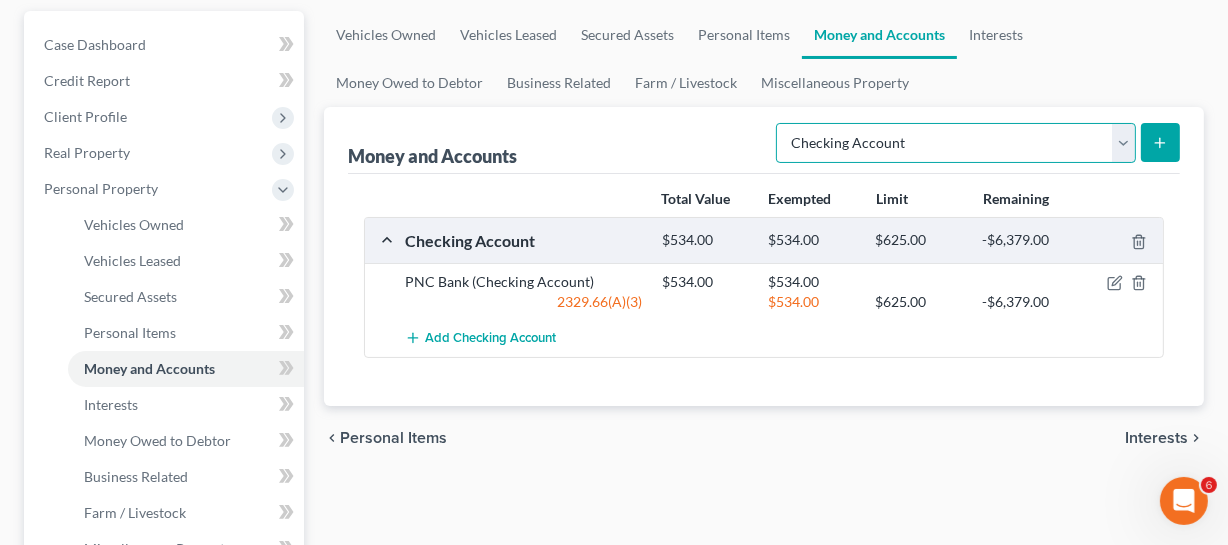 click on "Select Account Type Brokerage Cash on Hand Certificates of Deposit Checking Account Money Market Other (Credit Union, Health Savings Account, etc) Safe Deposit Box Savings Account Security Deposits or Prepayments" at bounding box center (956, 143) 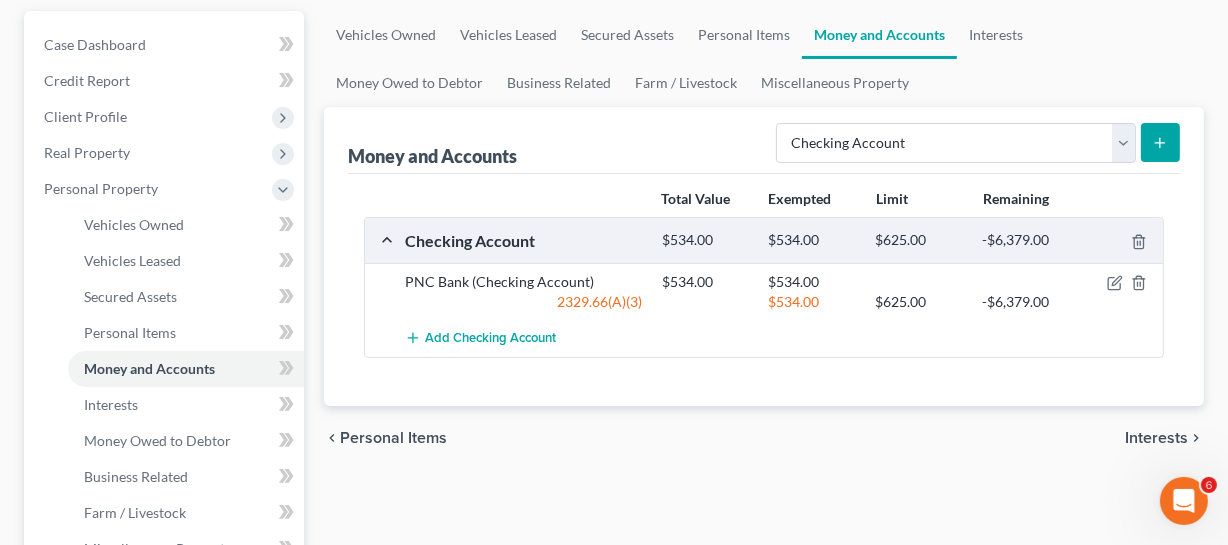 click at bounding box center [1160, 142] 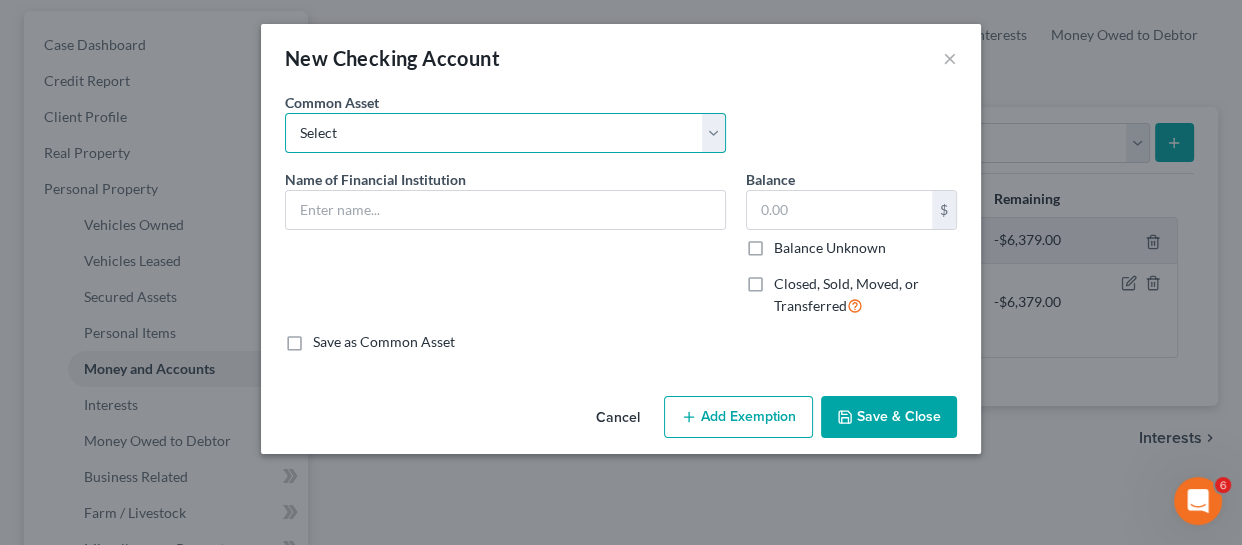 click on "Select Dollar Bank Wisely Comerica Bank USAA Huntington Bank Money Lion Chase Bank Netspend PNC Bank Capital One Bank Chase Bank Key Bank Zeal Credit Union Chime Bank Bank of America Fifth Third Bank Woodforest Bank Chime Simple TCF Citizens Bank PNC Bank Huntington Bank U.S. Bank Seven Seventeen First Federal of Lakewood Wells Fargo Century Federal Credit Union Superior Federal Credit Union Key Bank Comerica Bank Huntington Bank Fifth Third Bank Varo Money DFCU Chemical Bank Chime Bank- Prepaid Diversified Credit Union Elga Credit Union Michigan First Credit Union Michigan Credit Union Extra Credit Union Michigan Credit Union University of Michigan Credit Union Community Financial Navy Federal Credit Union Our Credit Union Citibank Total Community Credit Union Credit Union ONE BankMobile Bank of America People Driven Credit Union Community Choice Credit Union Public Service Credit Union One Detroit Credit Union US Bank Michigan First Credit Union Ally Bank Flagstar Bank Michigan Legacy Credit Union US Bank" at bounding box center [505, 133] 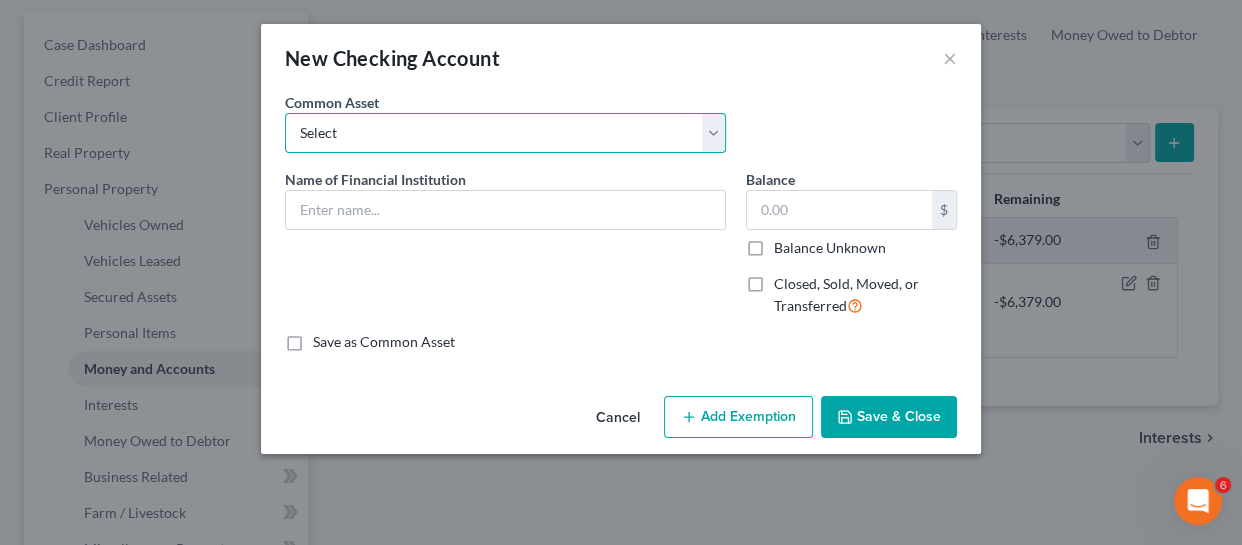 click on "Select Dollar Bank Wisely Comerica Bank USAA Huntington Bank Money Lion Chase Bank Netspend PNC Bank Capital One Bank Chase Bank Key Bank Zeal Credit Union Chime Bank Bank of America Fifth Third Bank Woodforest Bank Chime Simple TCF Citizens Bank PNC Bank Huntington Bank U.S. Bank Seven Seventeen First Federal of Lakewood Wells Fargo Century Federal Credit Union Superior Federal Credit Union Key Bank Comerica Bank Huntington Bank Fifth Third Bank Varo Money DFCU Chemical Bank Chime Bank- Prepaid Diversified Credit Union Elga Credit Union Michigan First Credit Union Michigan Credit Union Extra Credit Union Michigan Credit Union University of Michigan Credit Union Community Financial Navy Federal Credit Union Our Credit Union Citibank Total Community Credit Union Credit Union ONE BankMobile Bank of America People Driven Credit Union Community Choice Credit Union Public Service Credit Union One Detroit Credit Union US Bank Michigan First Credit Union Ally Bank Flagstar Bank Michigan Legacy Credit Union US Bank" at bounding box center (505, 133) 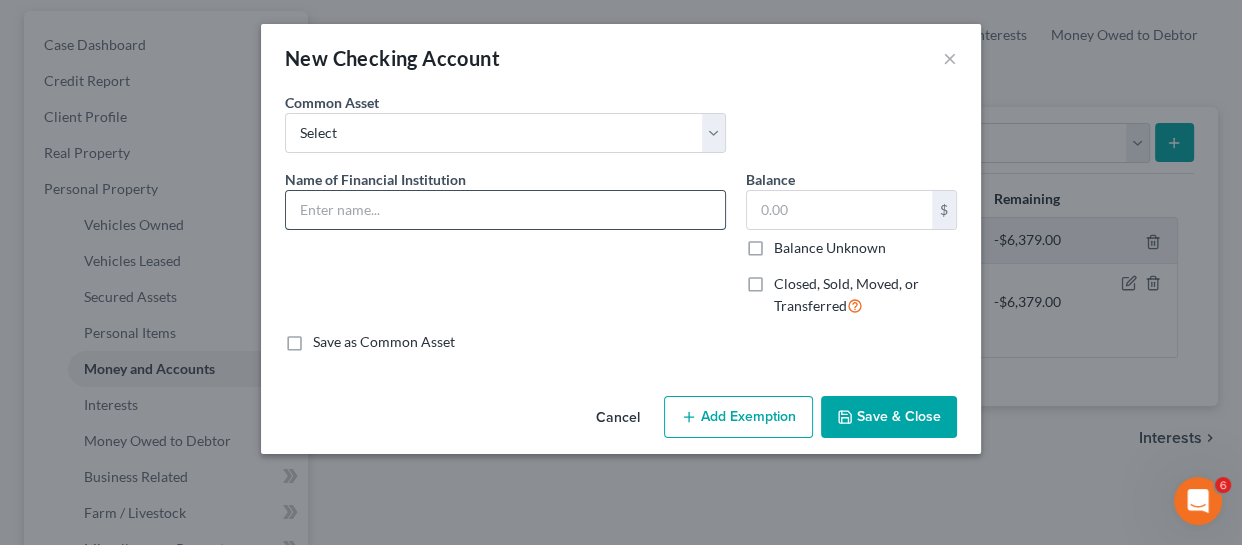click at bounding box center (505, 210) 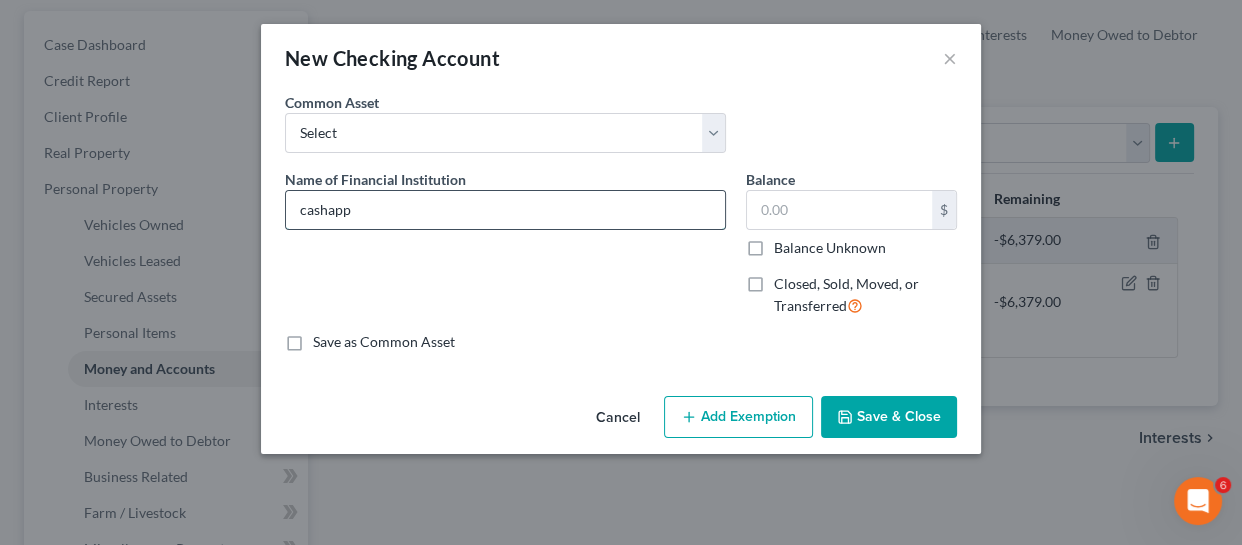 type on "cashapp" 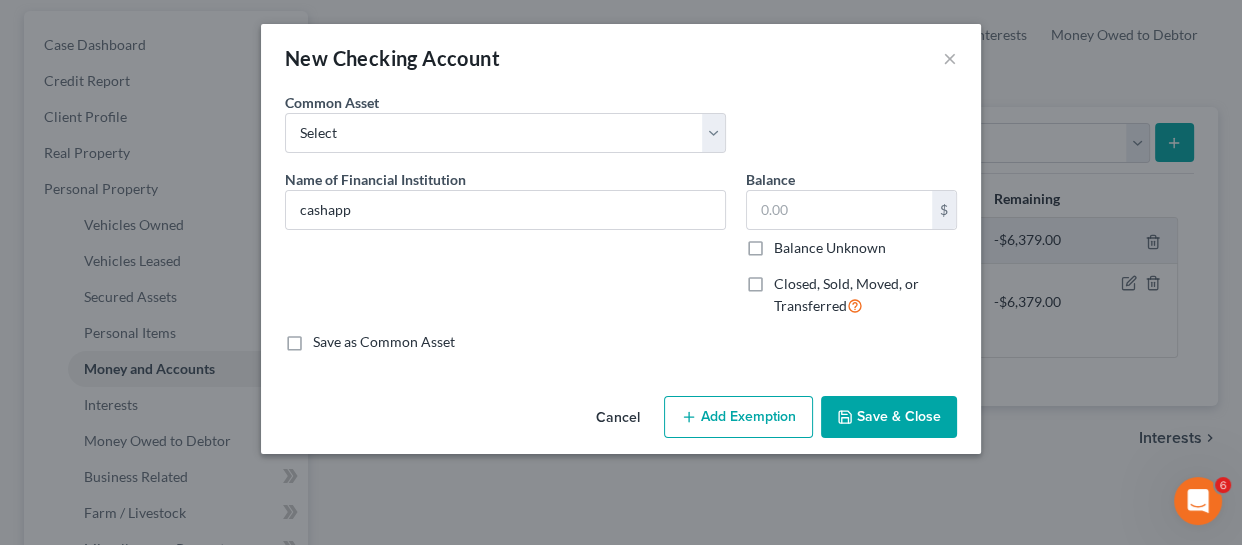 click on "Name of Financial Institution
*
[FIRST]" at bounding box center (505, 251) 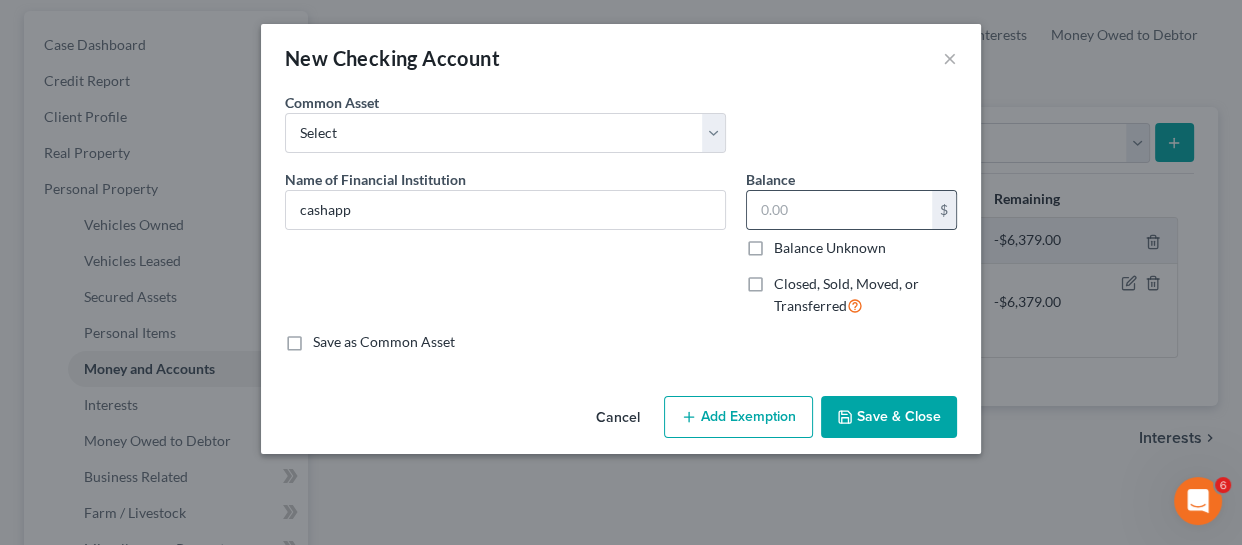 click on "$" at bounding box center (851, 210) 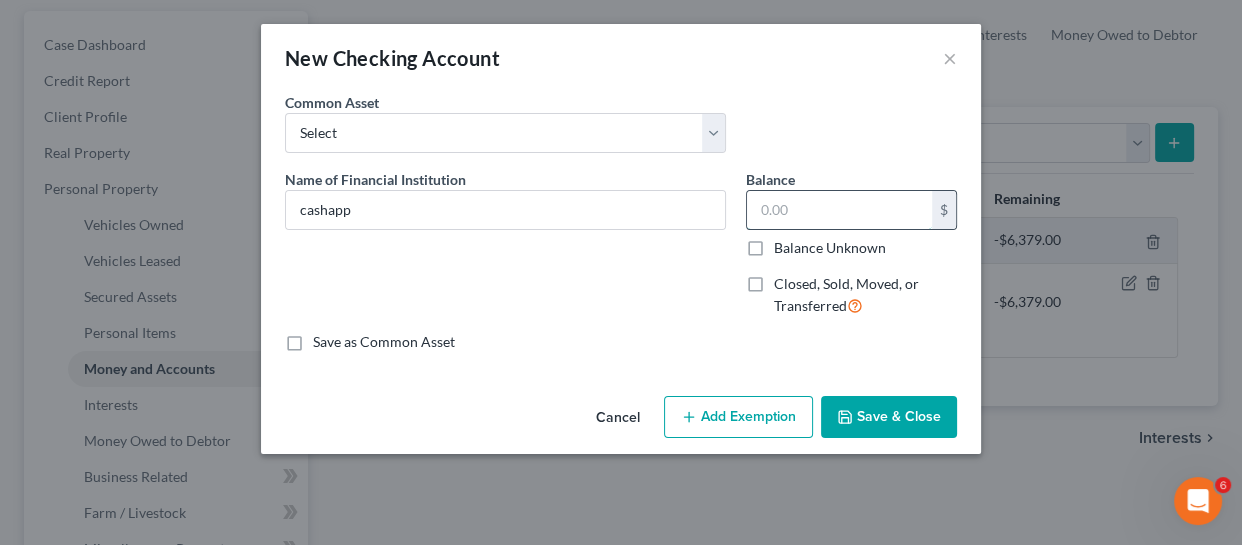 click at bounding box center (839, 210) 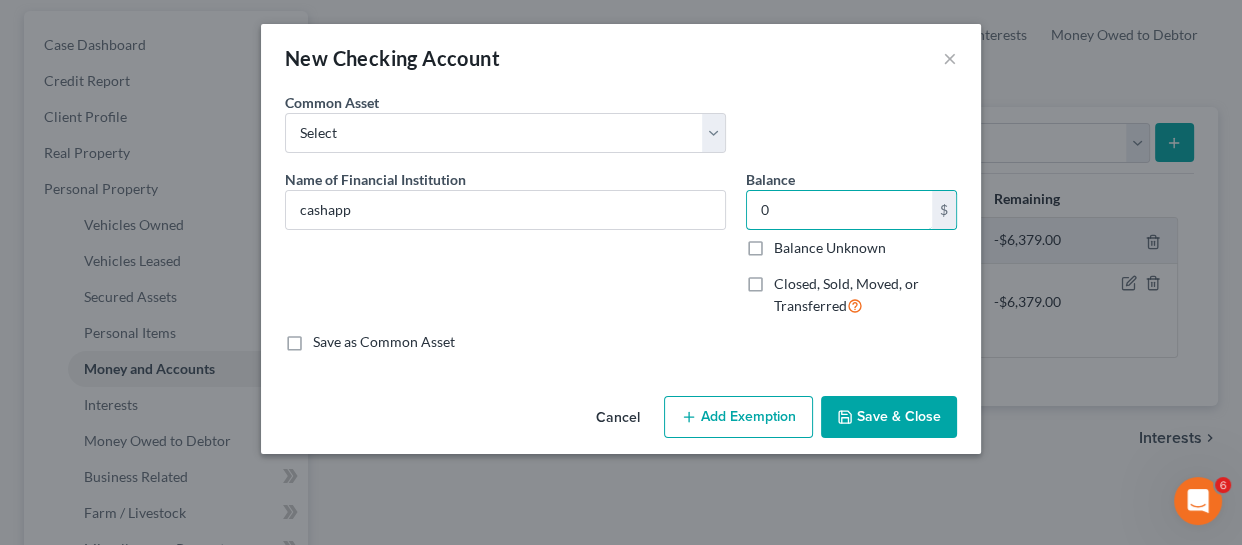 type on "0" 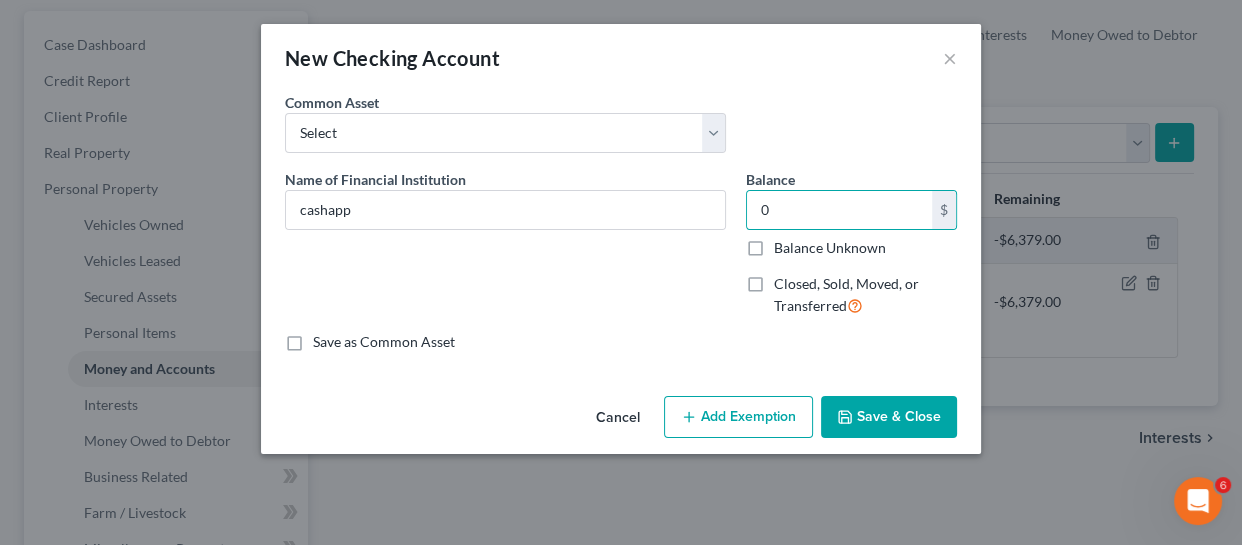 click on "Save & Close" at bounding box center (889, 417) 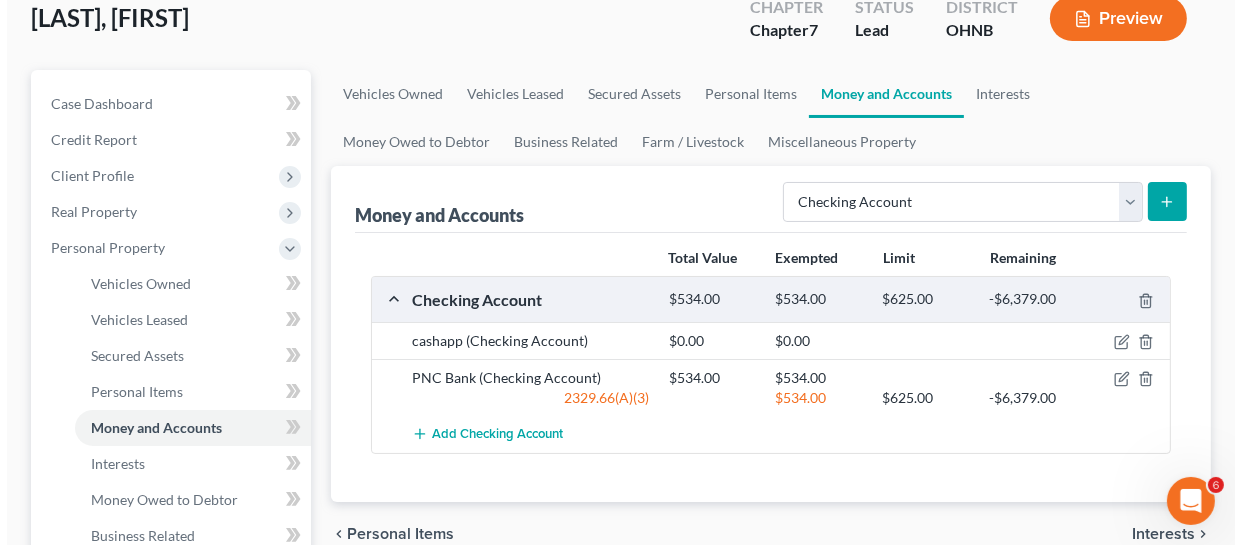 scroll, scrollTop: 90, scrollLeft: 0, axis: vertical 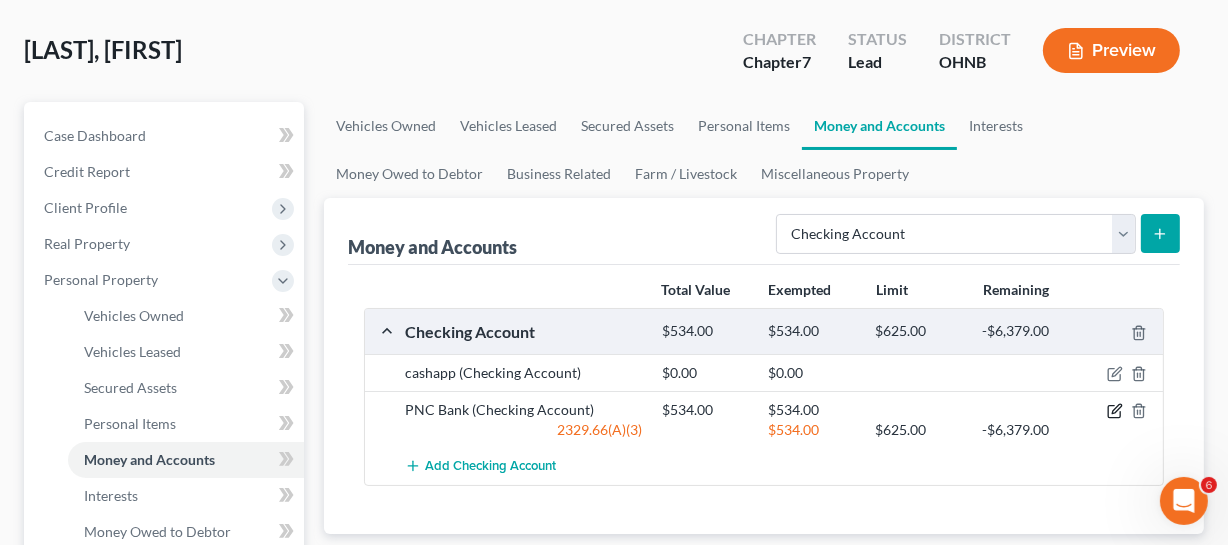 click 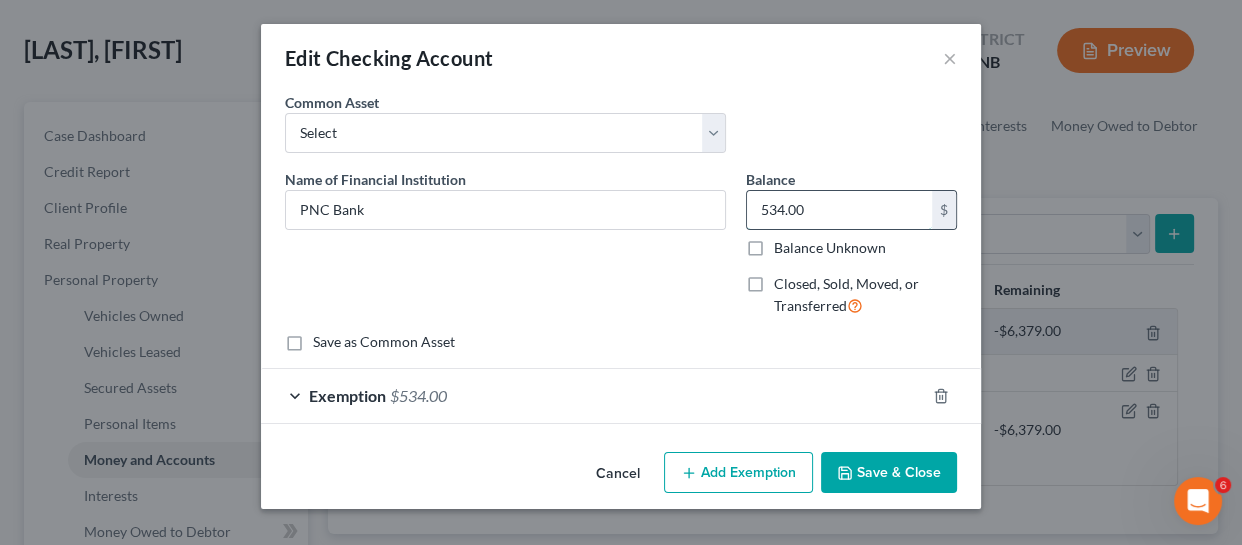 type 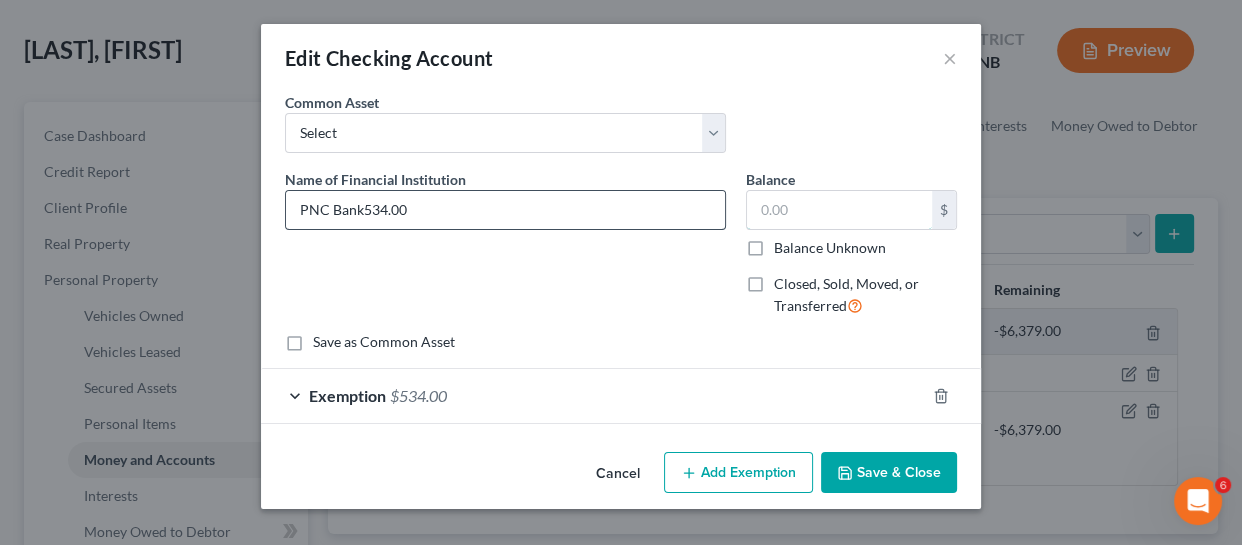 type on "PNC Bank" 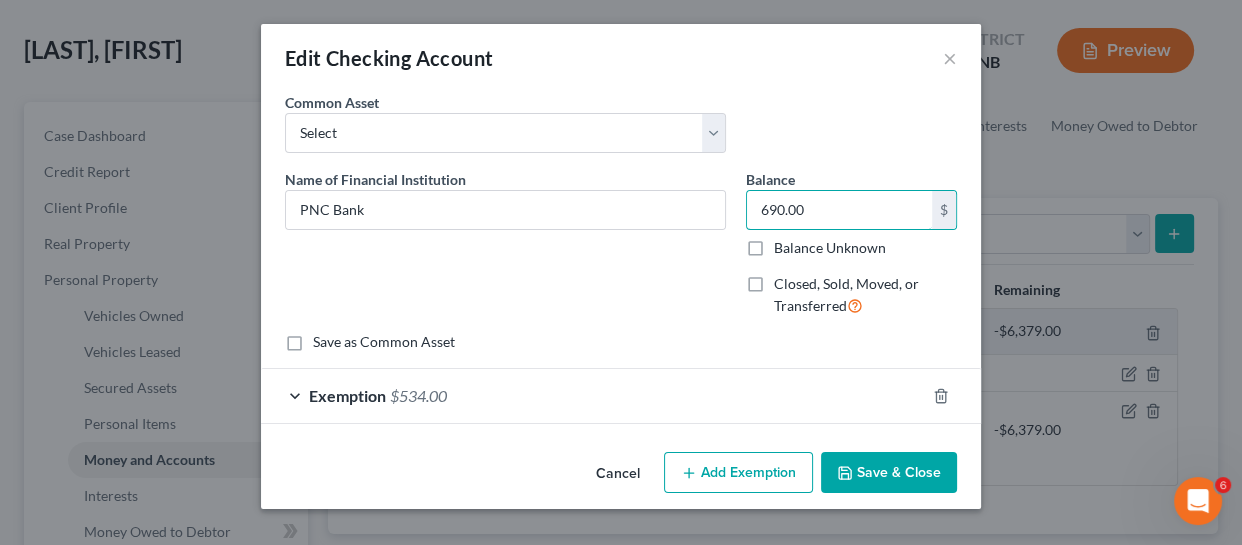 type on "690.00" 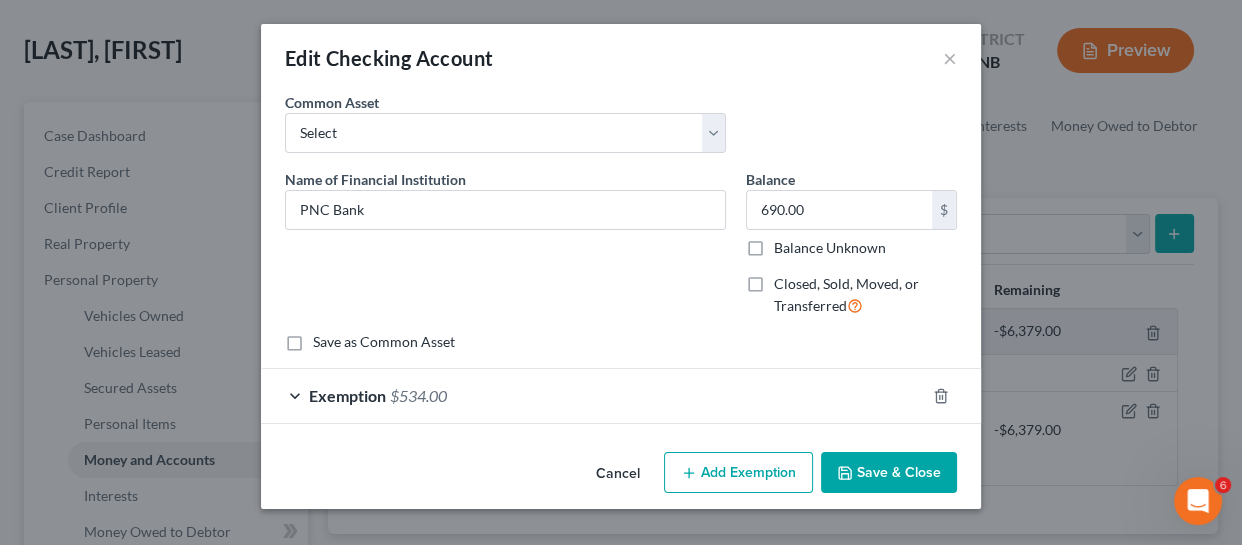 click on "Exemption $534.00" at bounding box center (593, 395) 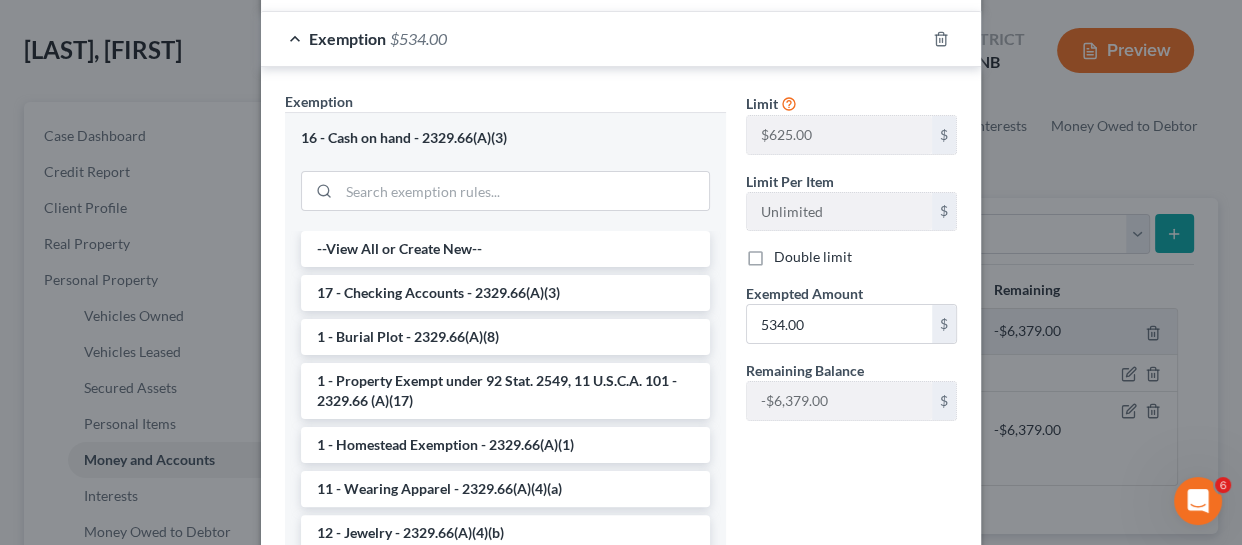 scroll, scrollTop: 363, scrollLeft: 0, axis: vertical 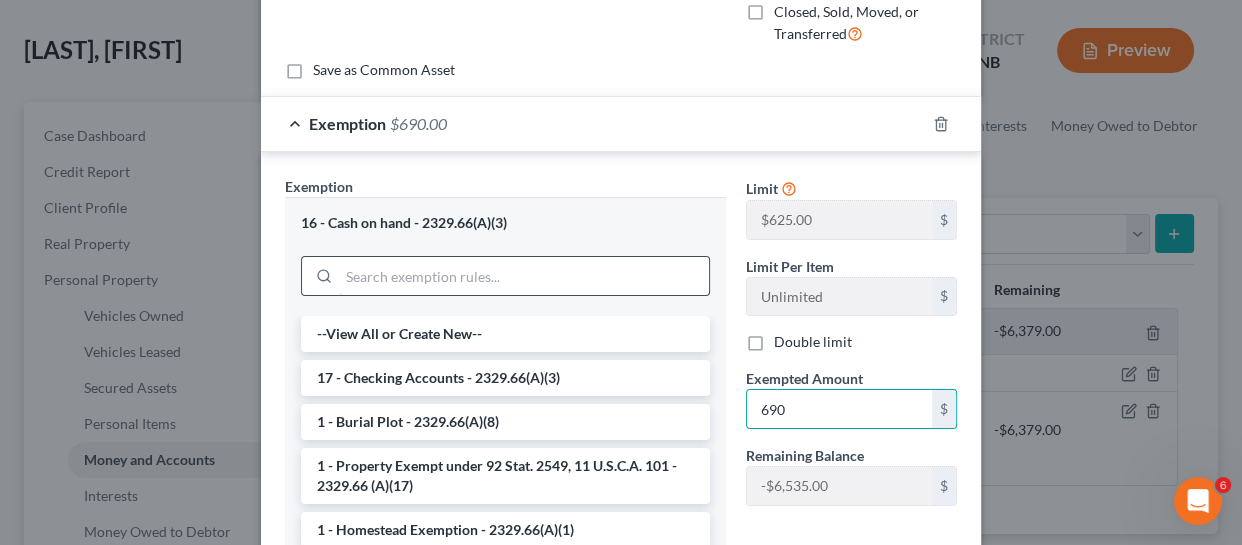 type on "690" 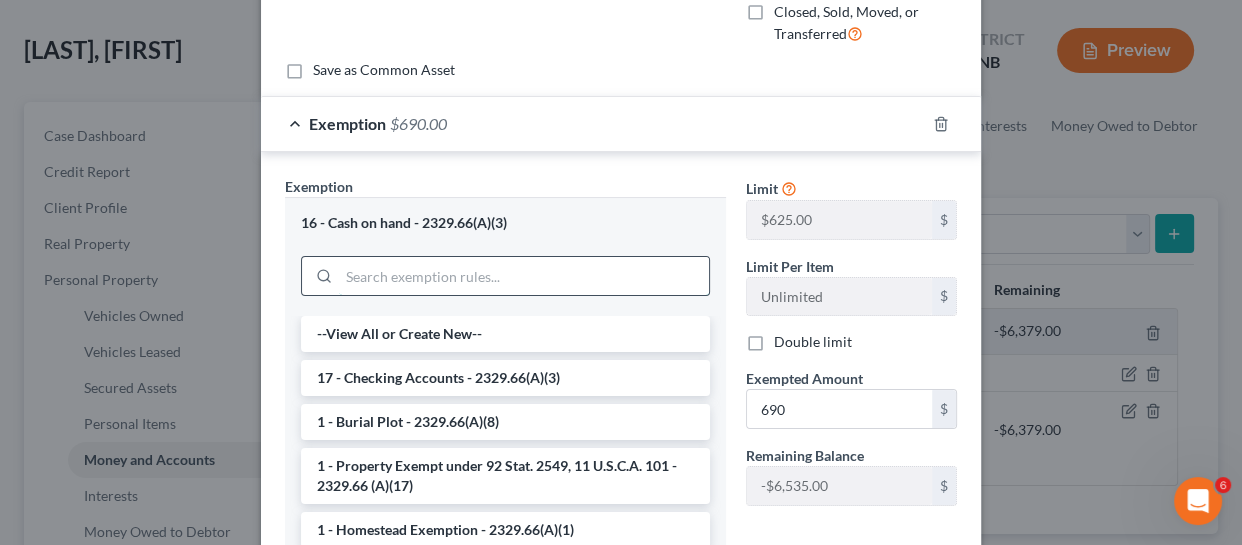 click at bounding box center [524, 276] 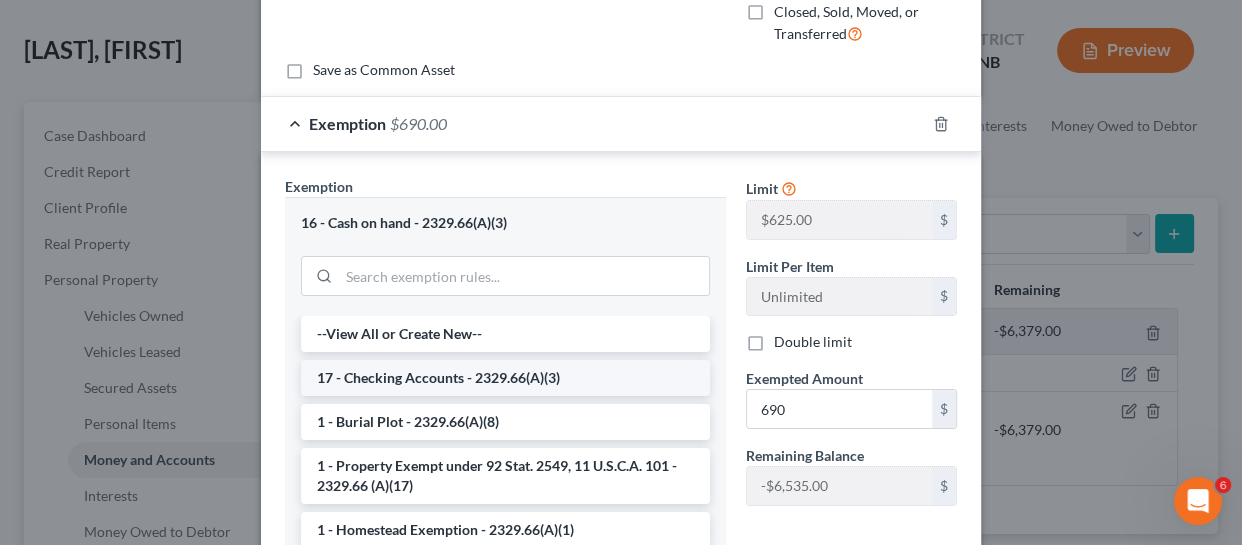 click on "17 - Checking Accounts - 2329.66(A)(3)" at bounding box center (505, 378) 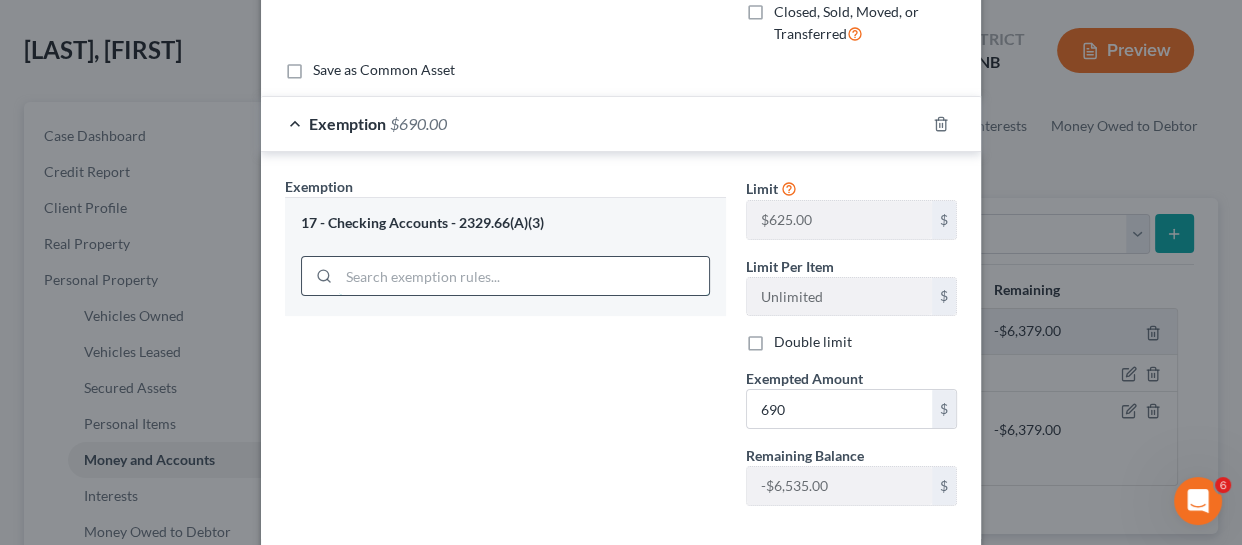 click at bounding box center (524, 276) 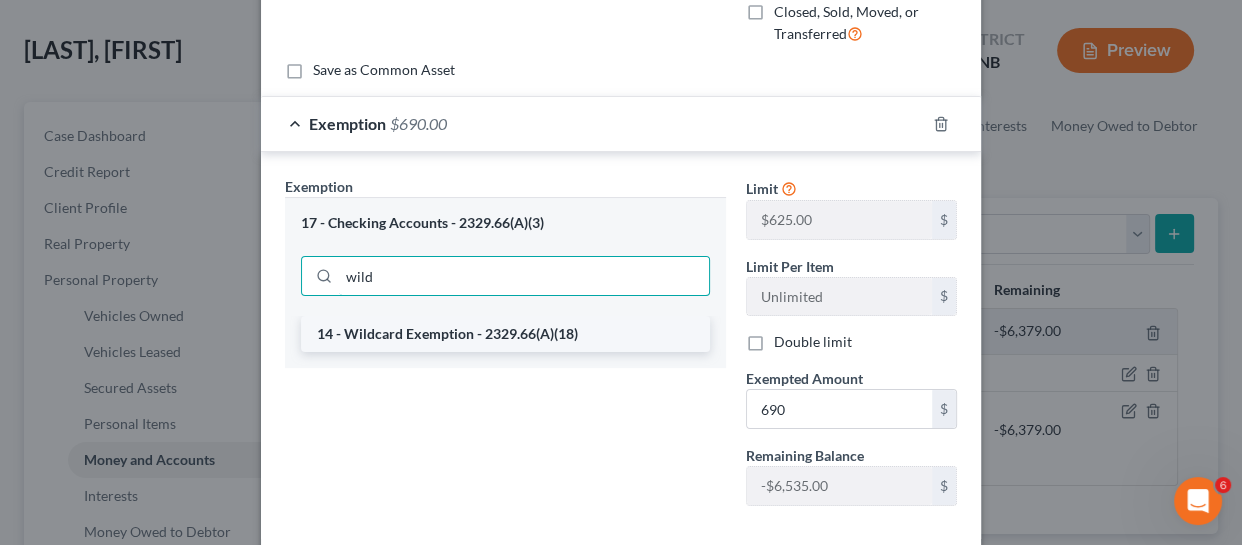 type on "wild" 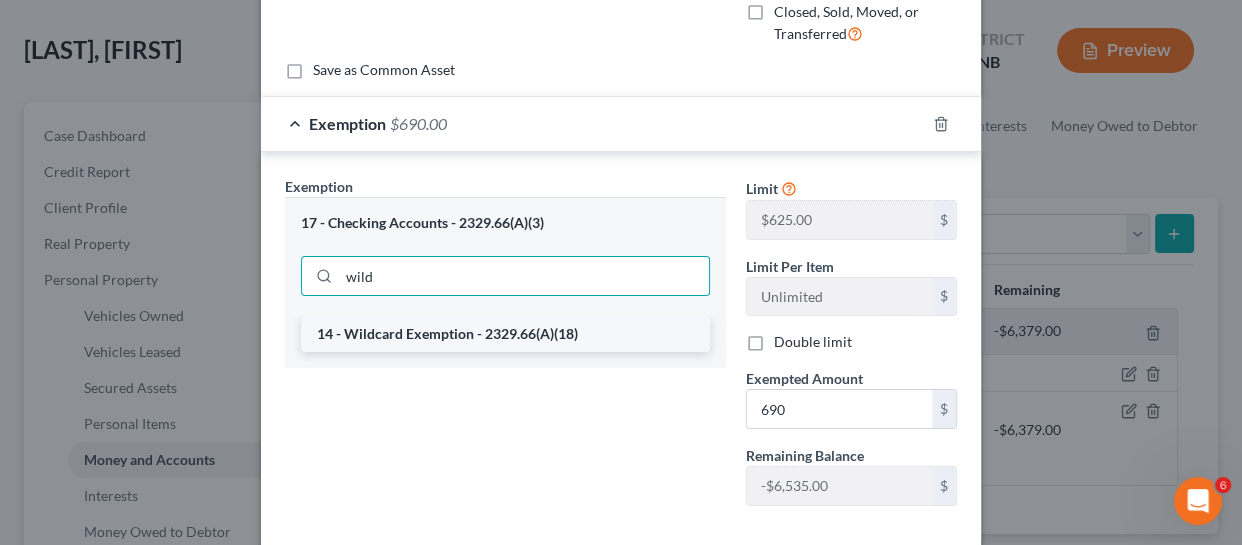 click on "14 - Wildcard Exemption  - 2329.66(A)(18)" at bounding box center (505, 334) 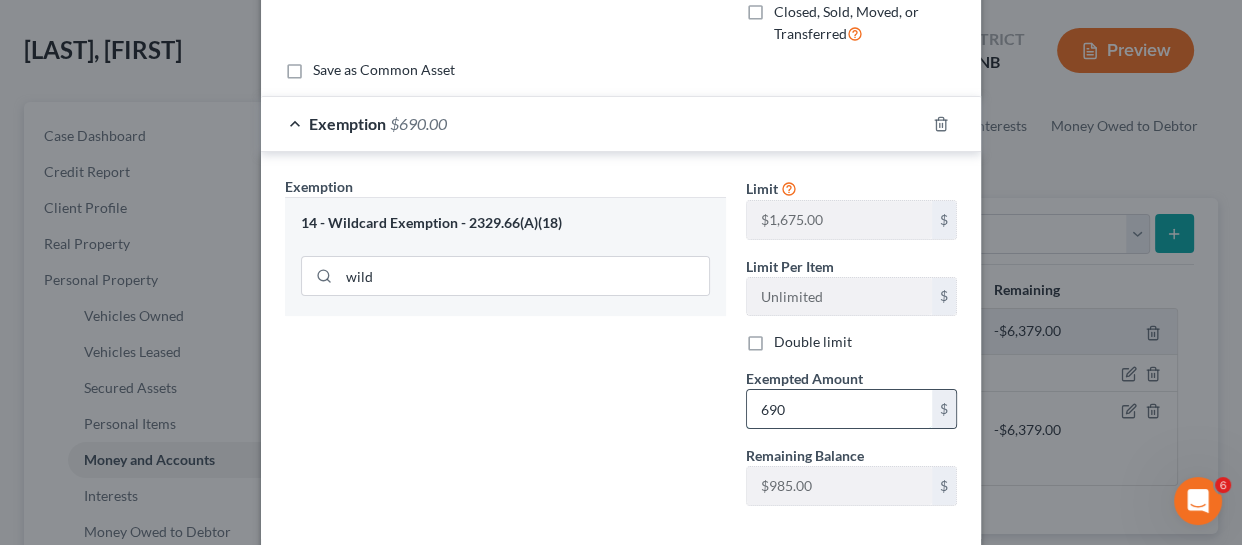 click on "690" at bounding box center (839, 409) 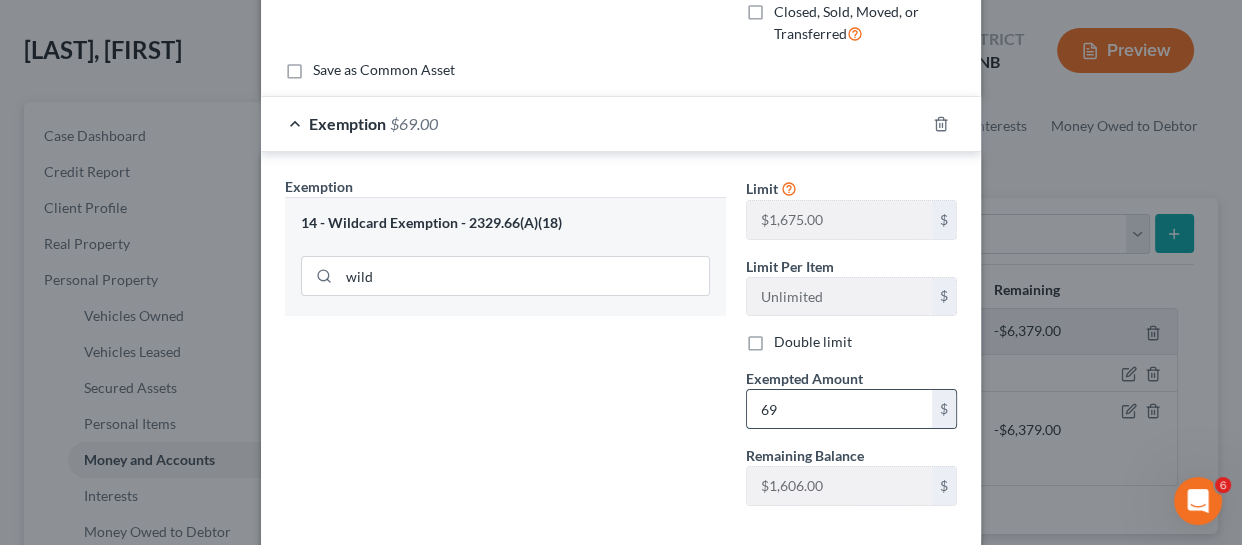type on "690" 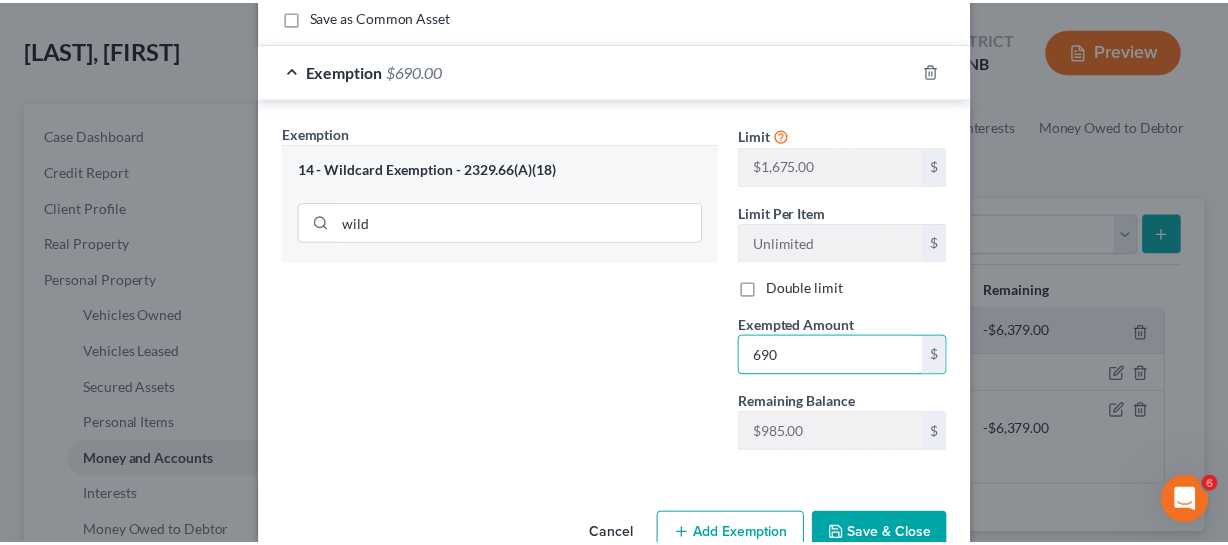 scroll, scrollTop: 374, scrollLeft: 0, axis: vertical 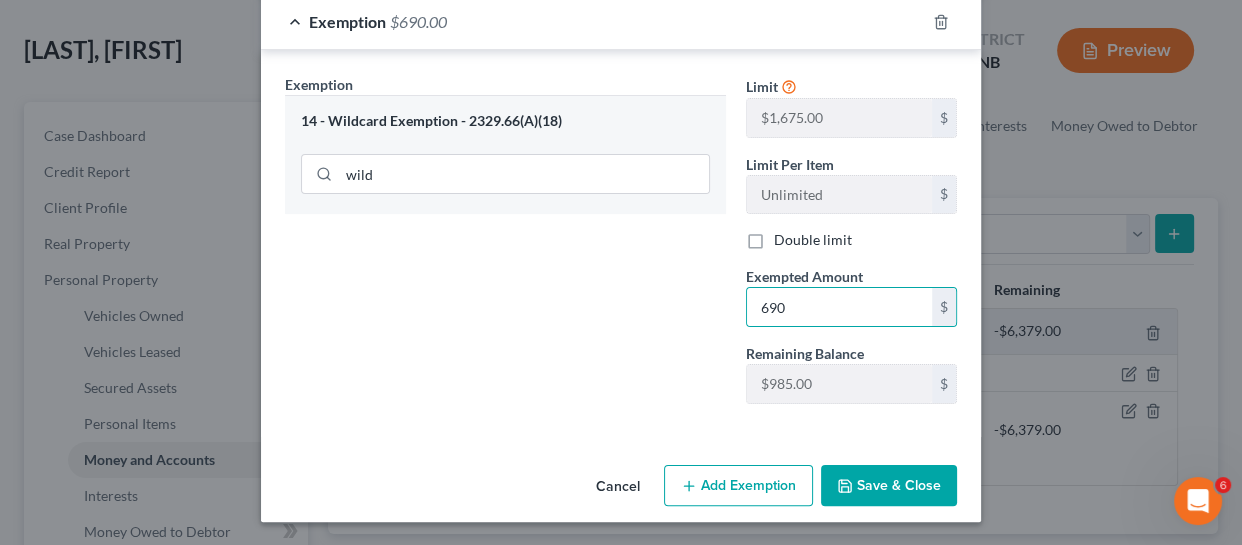 click on "Save & Close" at bounding box center (889, 486) 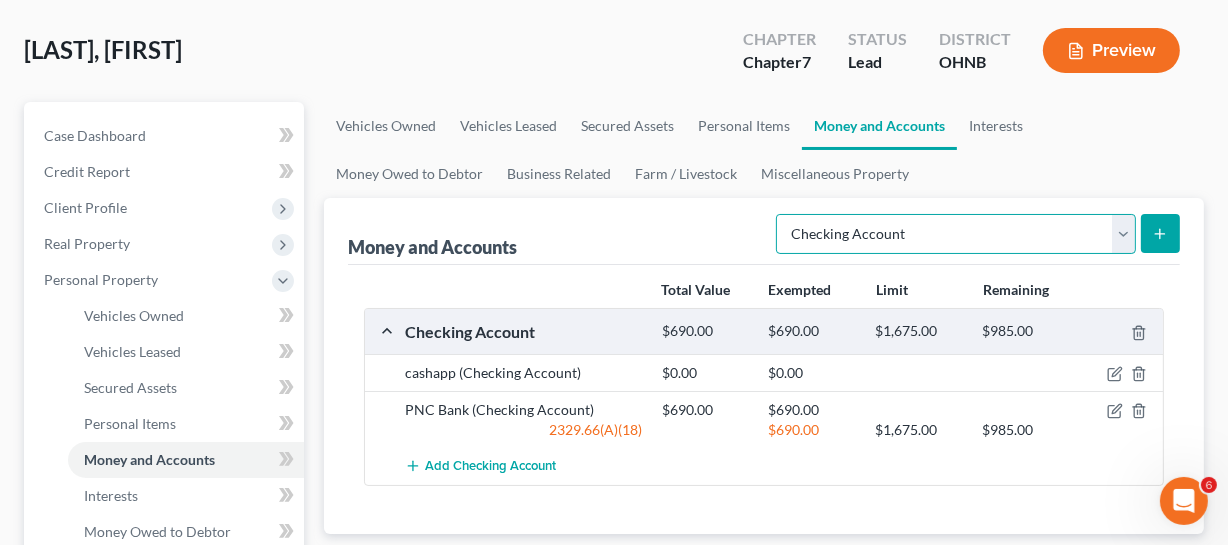 click on "Select Account Type Brokerage Cash on Hand Certificates of Deposit Checking Account Money Market Other (Credit Union, Health Savings Account, etc) Safe Deposit Box Savings Account Security Deposits or Prepayments" at bounding box center (956, 234) 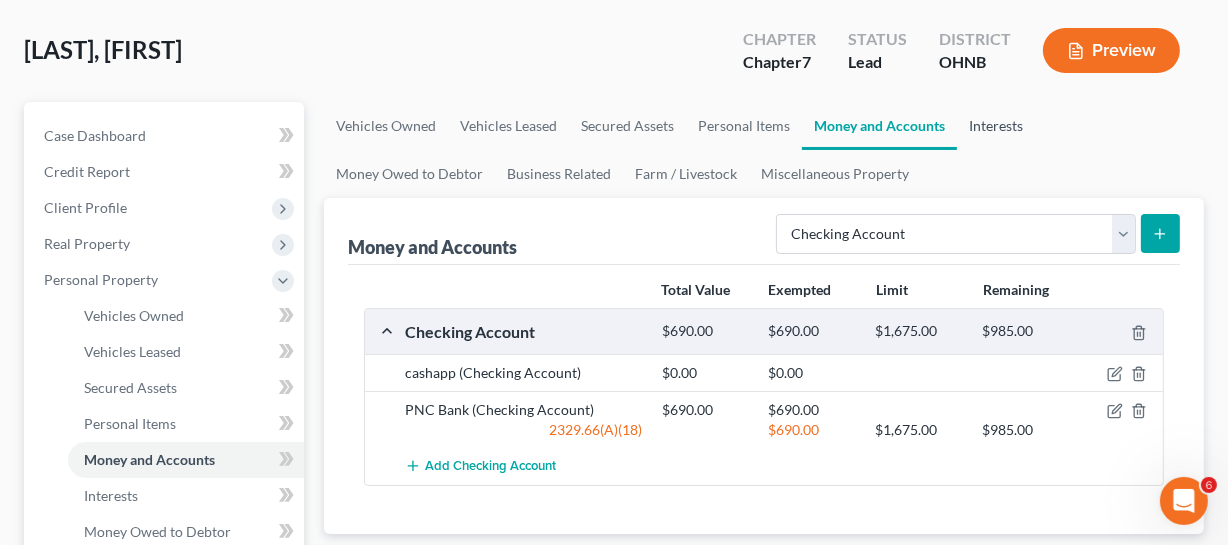 click on "Interests" at bounding box center [996, 126] 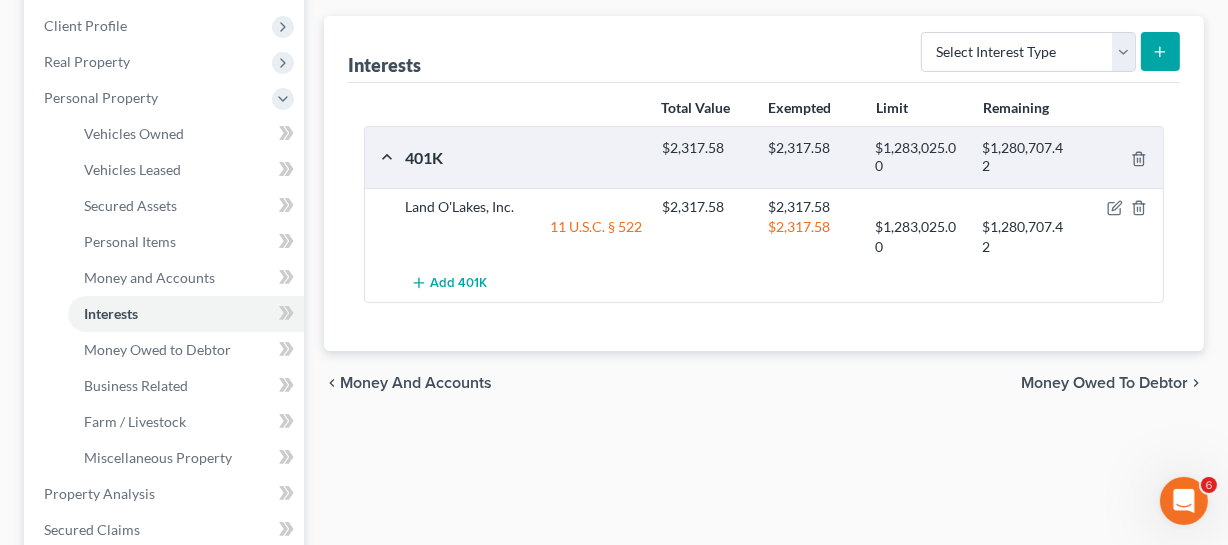 scroll, scrollTop: 181, scrollLeft: 0, axis: vertical 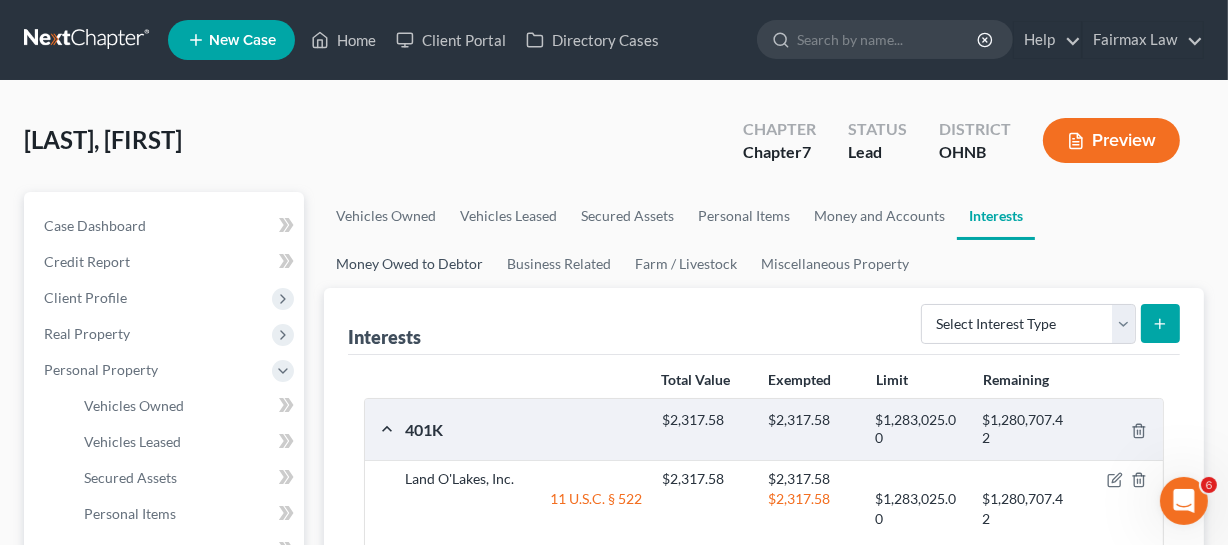 click on "Money Owed to Debtor" at bounding box center [409, 264] 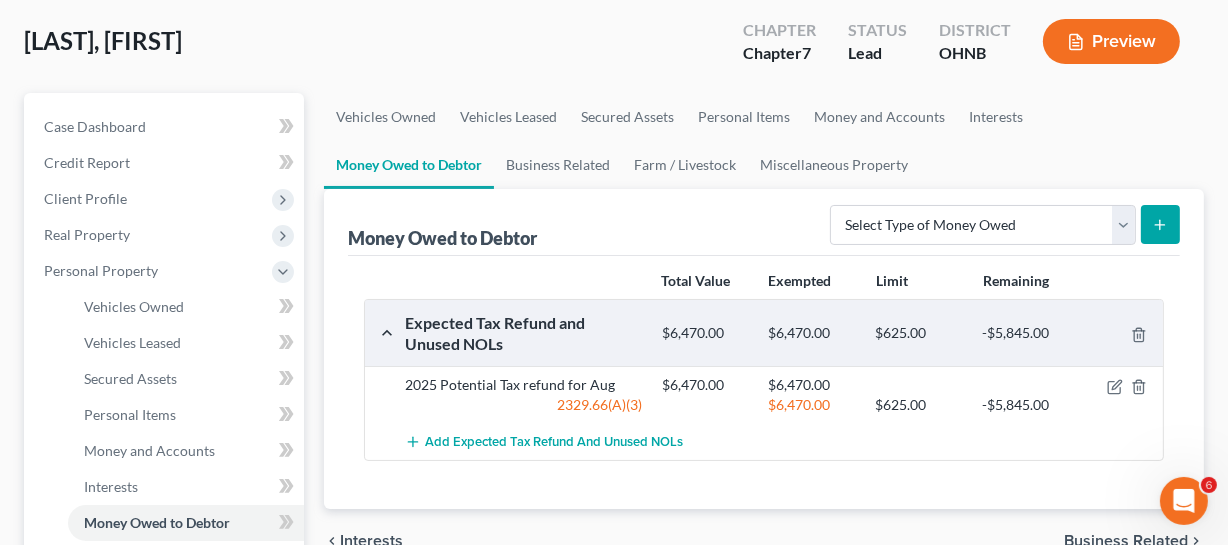 scroll, scrollTop: 90, scrollLeft: 0, axis: vertical 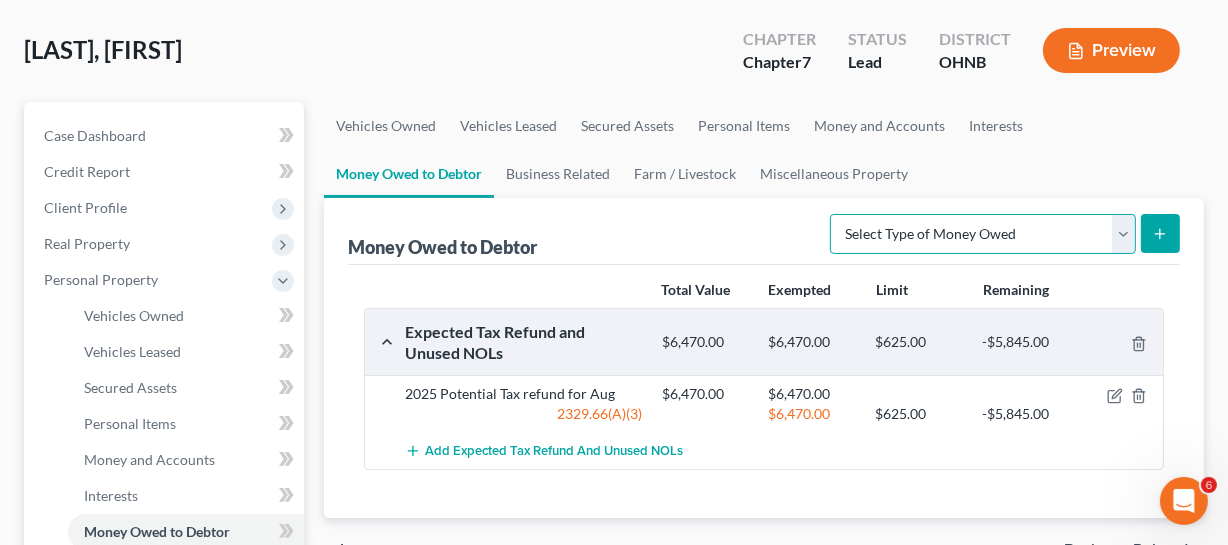 click on "Select Type of Money Owed Accounts Receivable Alimony Child Support Claims Against Third Parties Disability Benefits Disability Insurance Payments Divorce Settlements Equitable or Future Interests Expected Tax Refund and Unused NOLs Financial Assets Not Yet Listed Life Estate of Descendants Maintenance Other Contingent & Unliquidated Claims Property Settlements Sick or Vacation Pay Social Security Benefits Trusts Unpaid Loans Unpaid Wages Workers Compensation" at bounding box center (983, 234) 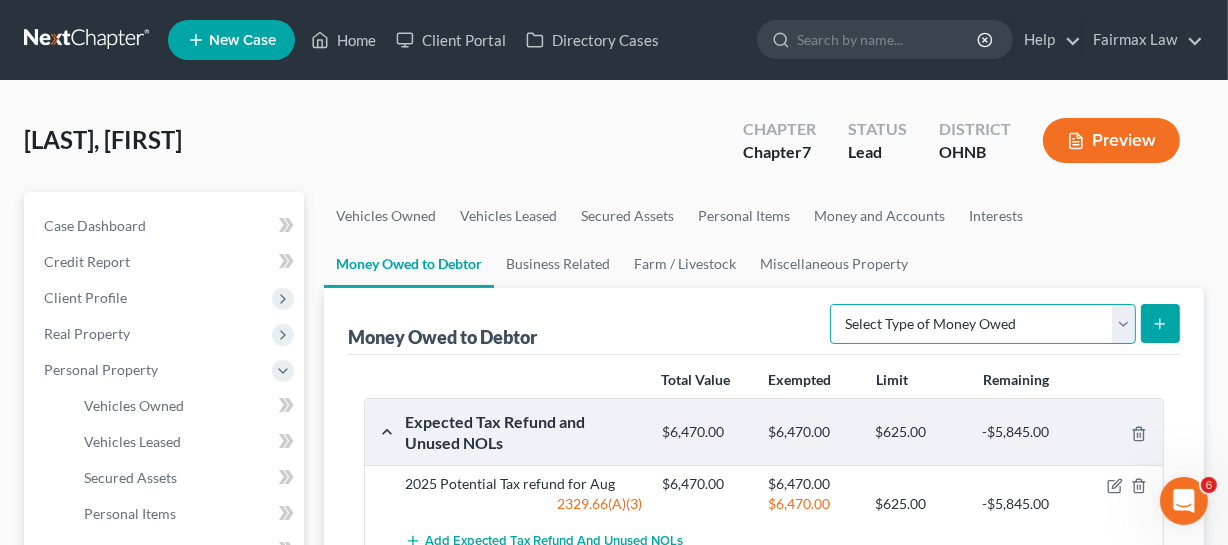 click on "Select Type of Money Owed Accounts Receivable Alimony Child Support Claims Against Third Parties Disability Benefits Disability Insurance Payments Divorce Settlements Equitable or Future Interests Expected Tax Refund and Unused NOLs Financial Assets Not Yet Listed Life Estate of Descendants Maintenance Other Contingent & Unliquidated Claims Property Settlements Sick or Vacation Pay Social Security Benefits Trusts Unpaid Loans Unpaid Wages Workers Compensation" at bounding box center [983, 324] 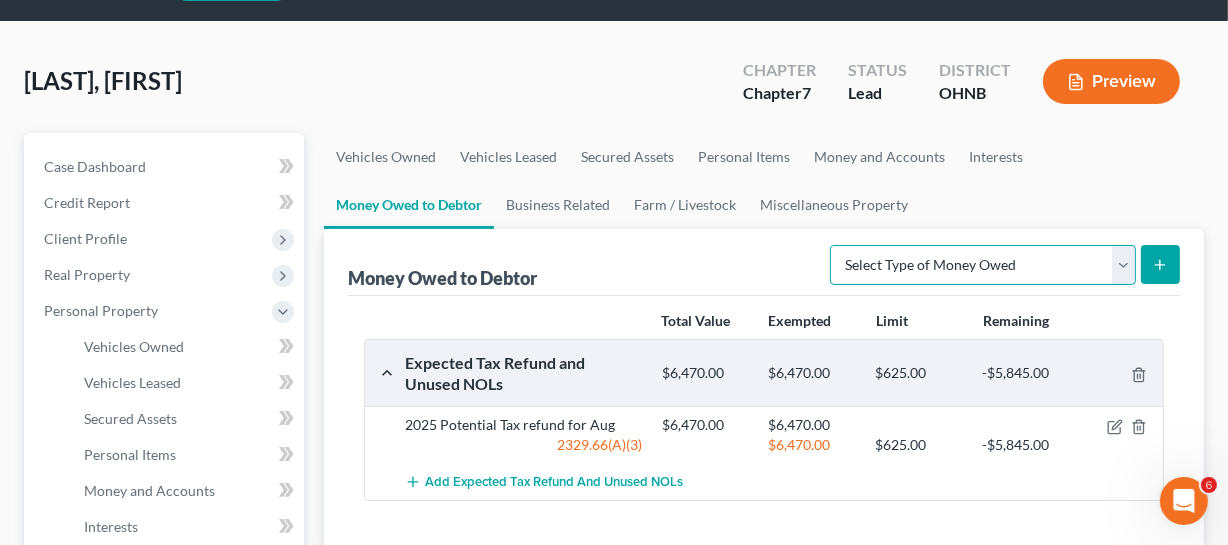 scroll, scrollTop: 90, scrollLeft: 0, axis: vertical 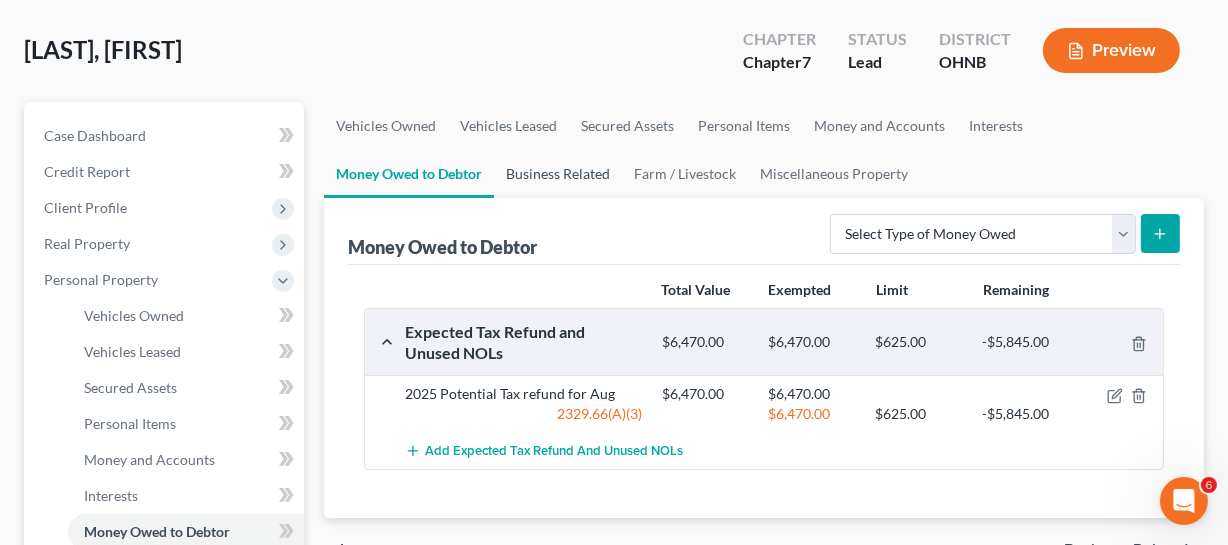 click on "Business Related" at bounding box center [558, 174] 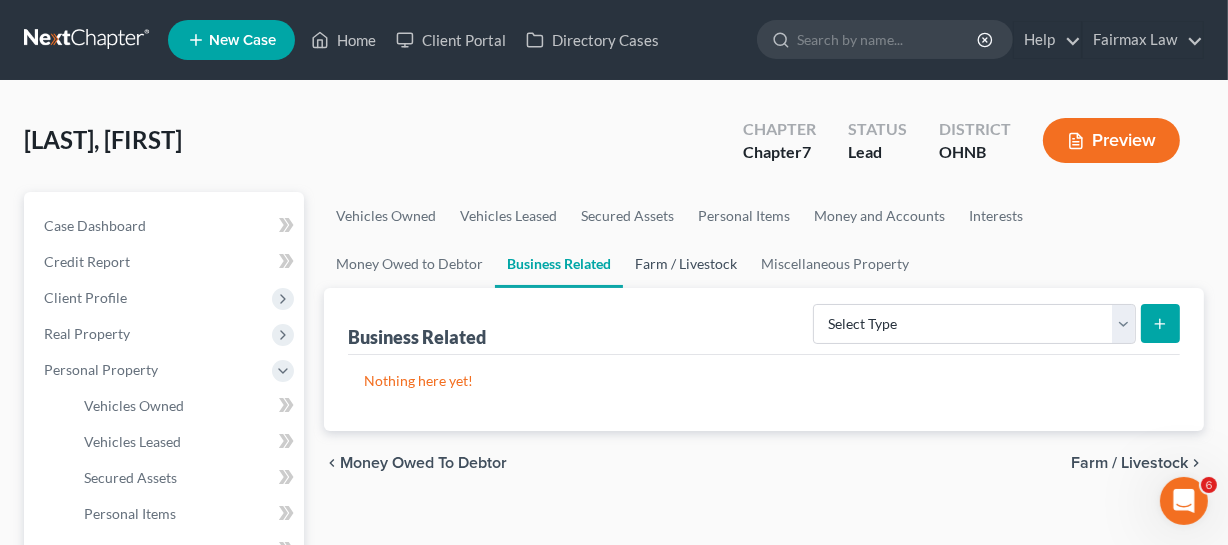 scroll, scrollTop: 90, scrollLeft: 0, axis: vertical 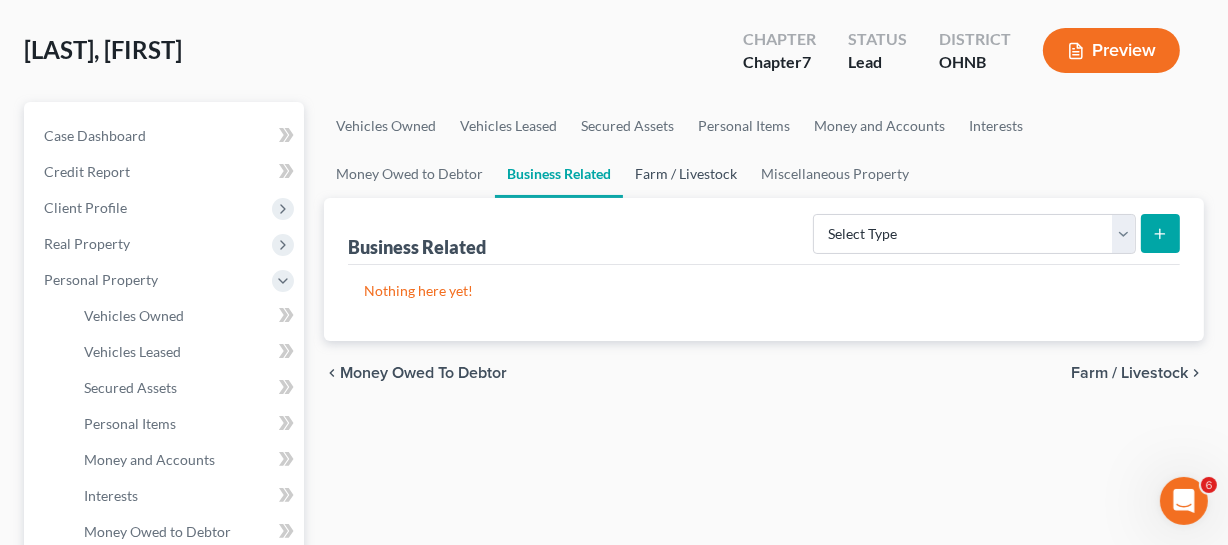 click on "Farm / Livestock" at bounding box center (686, 174) 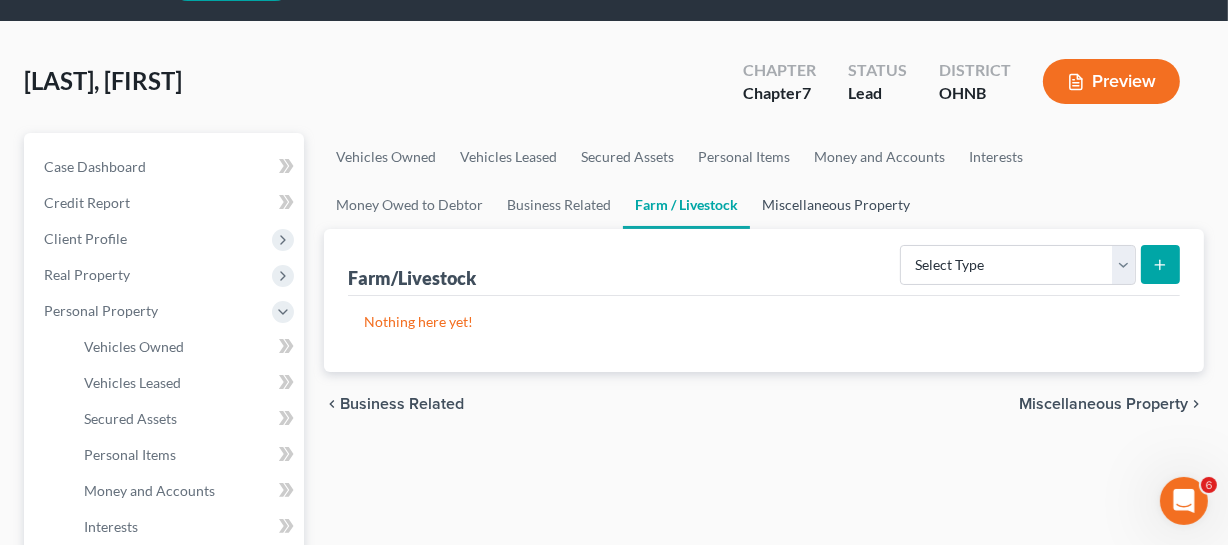 scroll, scrollTop: 90, scrollLeft: 0, axis: vertical 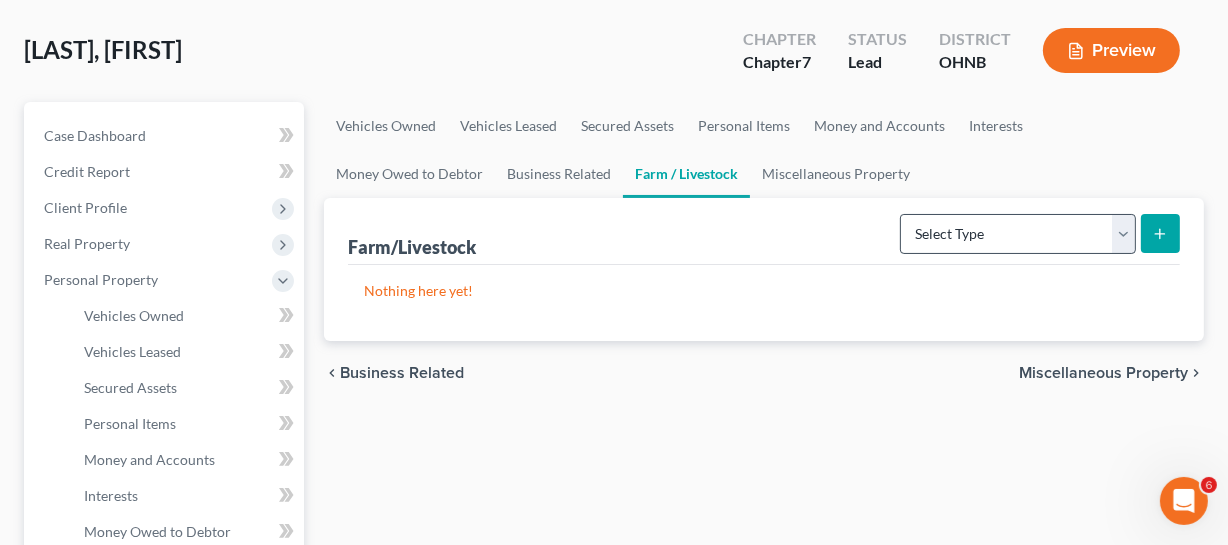 drag, startPoint x: 852, startPoint y: 258, endPoint x: 953, endPoint y: 229, distance: 105.080925 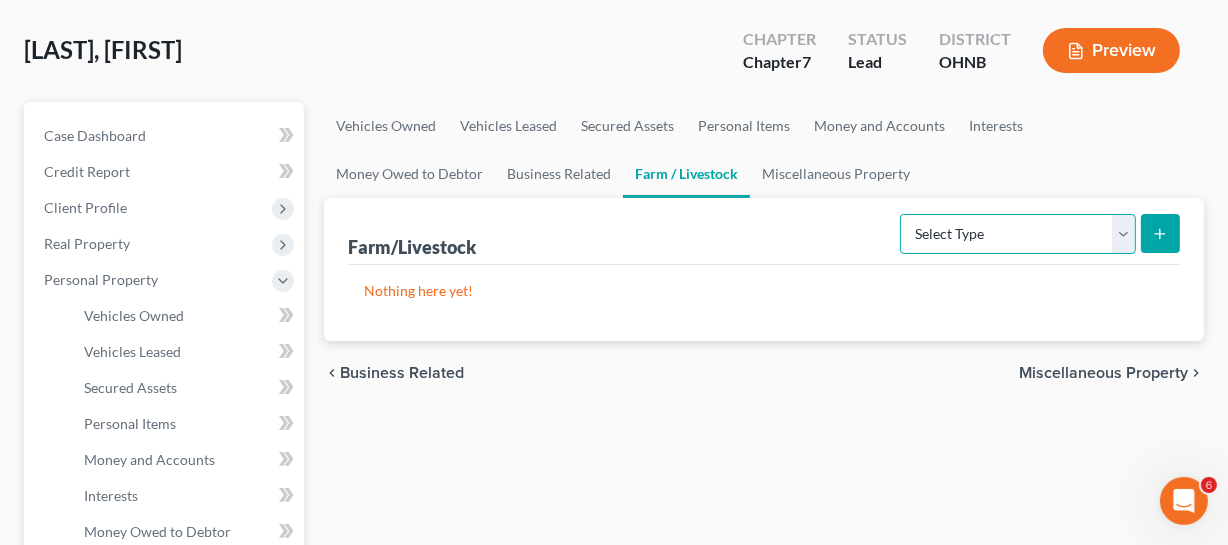 click on "Select Type Animals & Livestock Crops: Growing or Harvested Farming Equipment Farming Supplies Other Farm Property" at bounding box center (1018, 234) 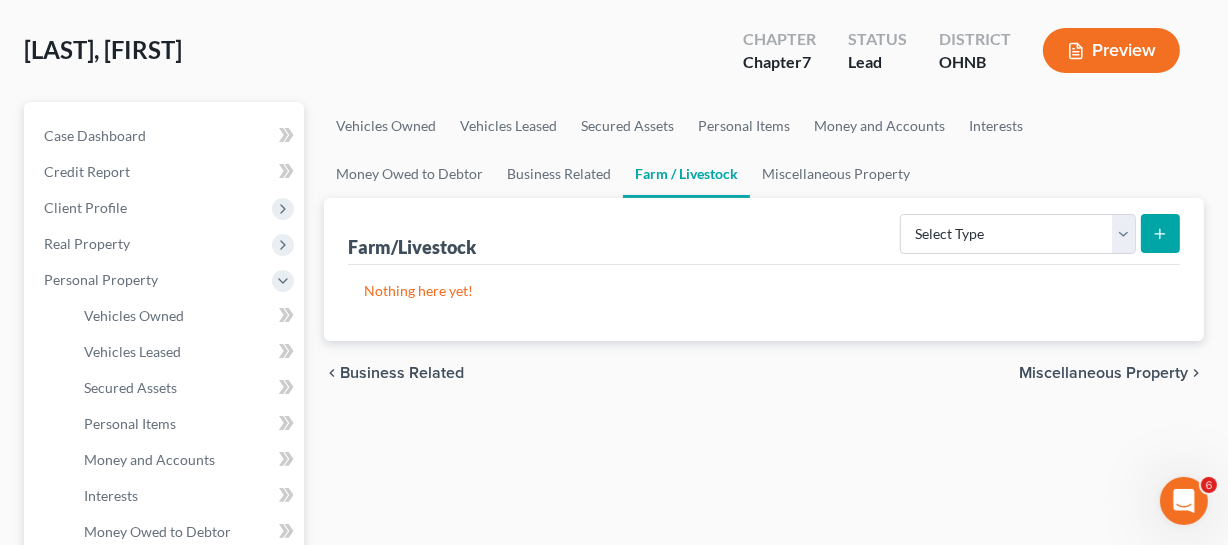 click on "Vehicles Owned
Vehicles Leased
Secured Assets
Personal Items
Money and Accounts
Interests
Money Owed to Debtor
Business Related
Farm / Livestock
Miscellaneous Property" at bounding box center (764, 150) 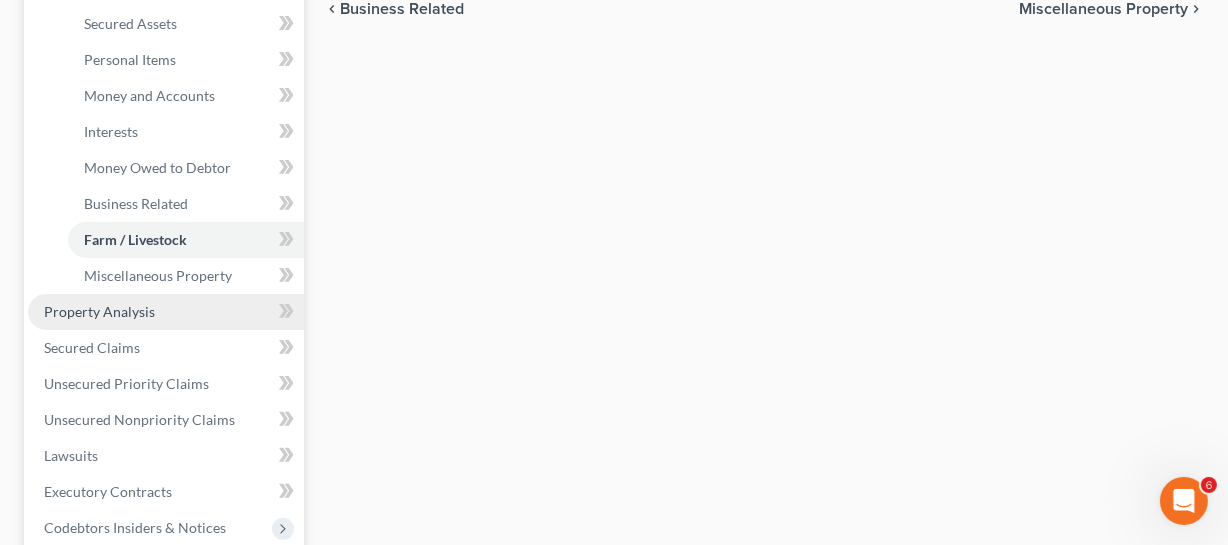 click on "Property Analysis" at bounding box center (99, 311) 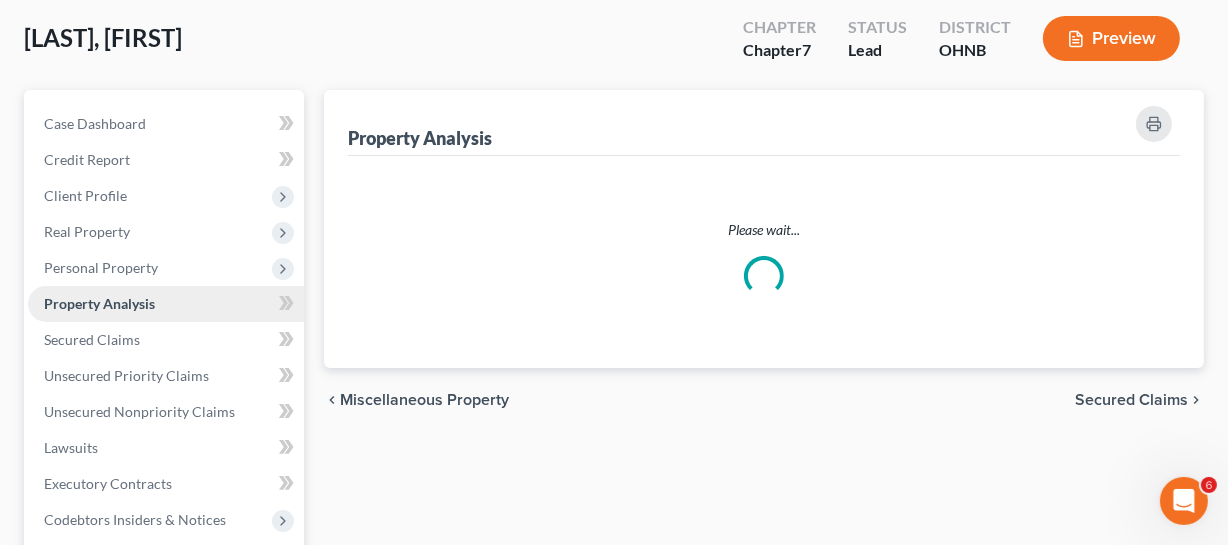 scroll, scrollTop: 0, scrollLeft: 0, axis: both 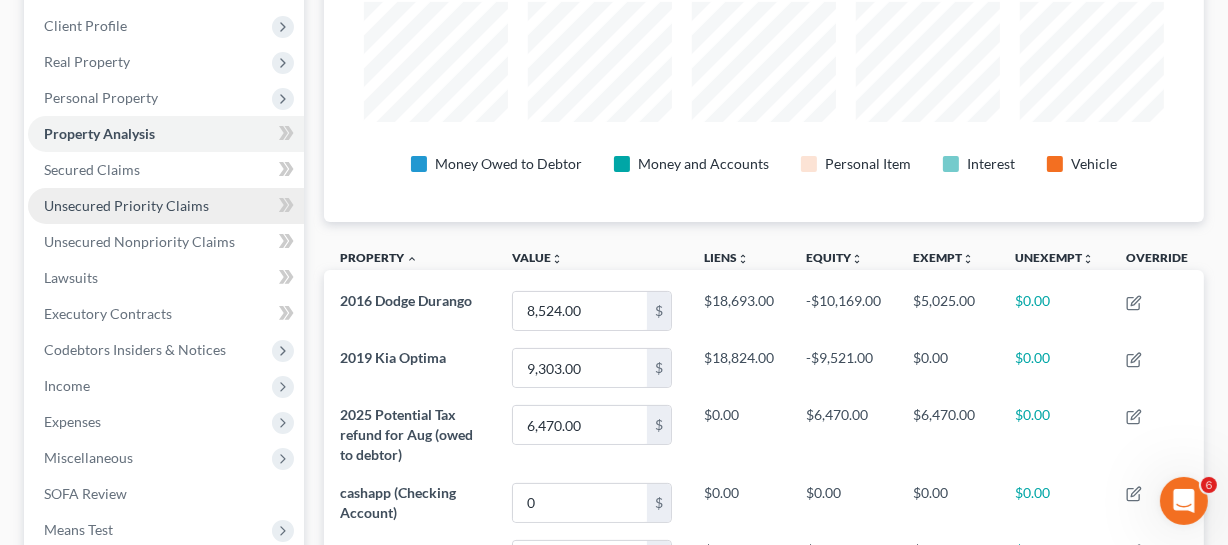 click on "Unsecured Priority Claims" at bounding box center [126, 205] 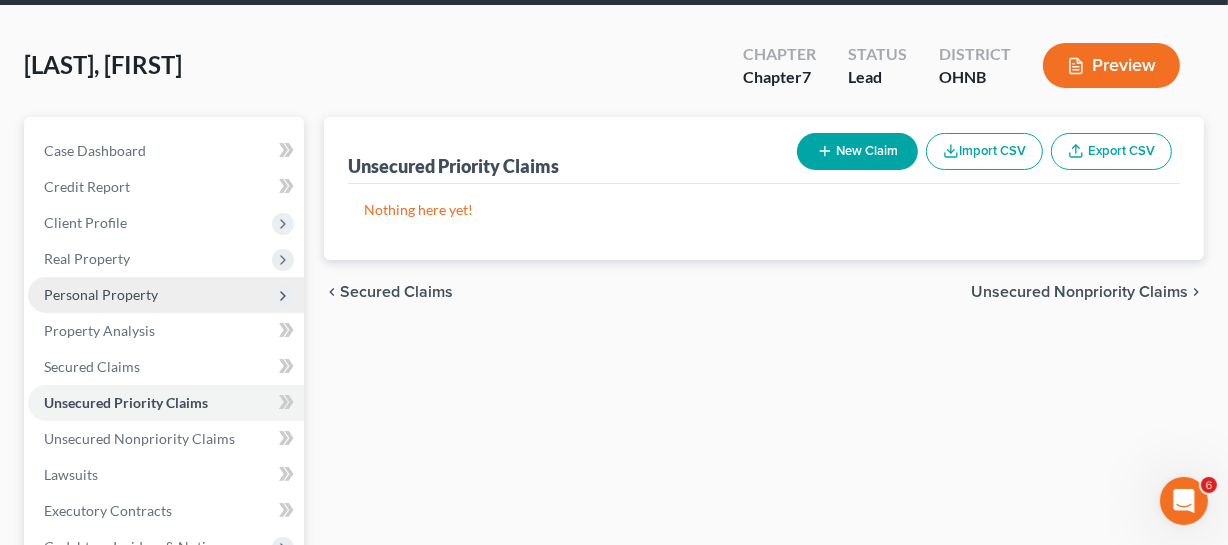 scroll, scrollTop: 181, scrollLeft: 0, axis: vertical 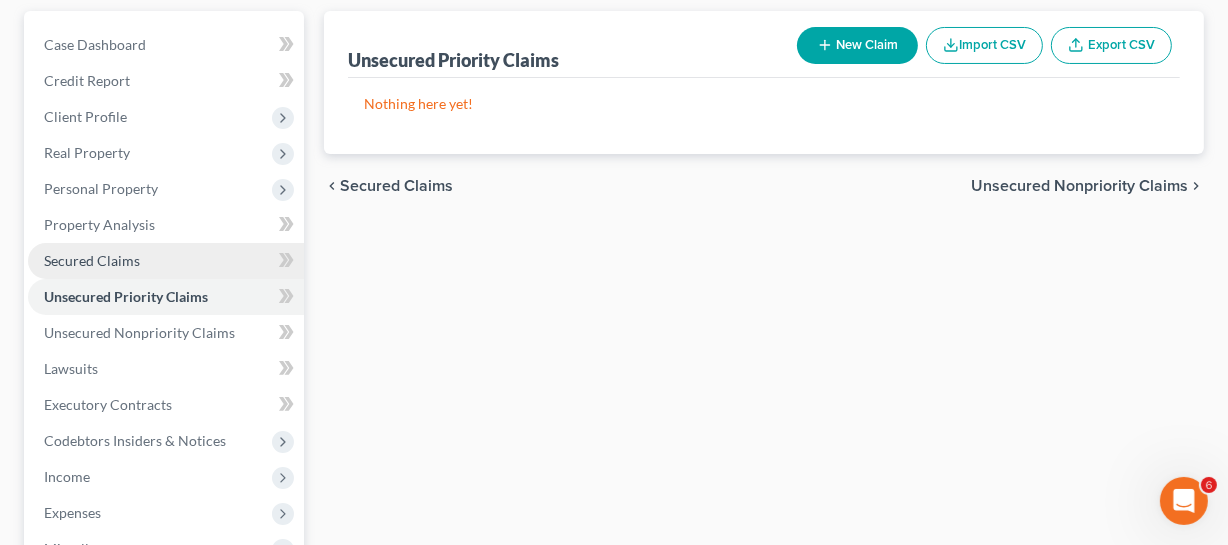 click on "Secured Claims" at bounding box center [92, 260] 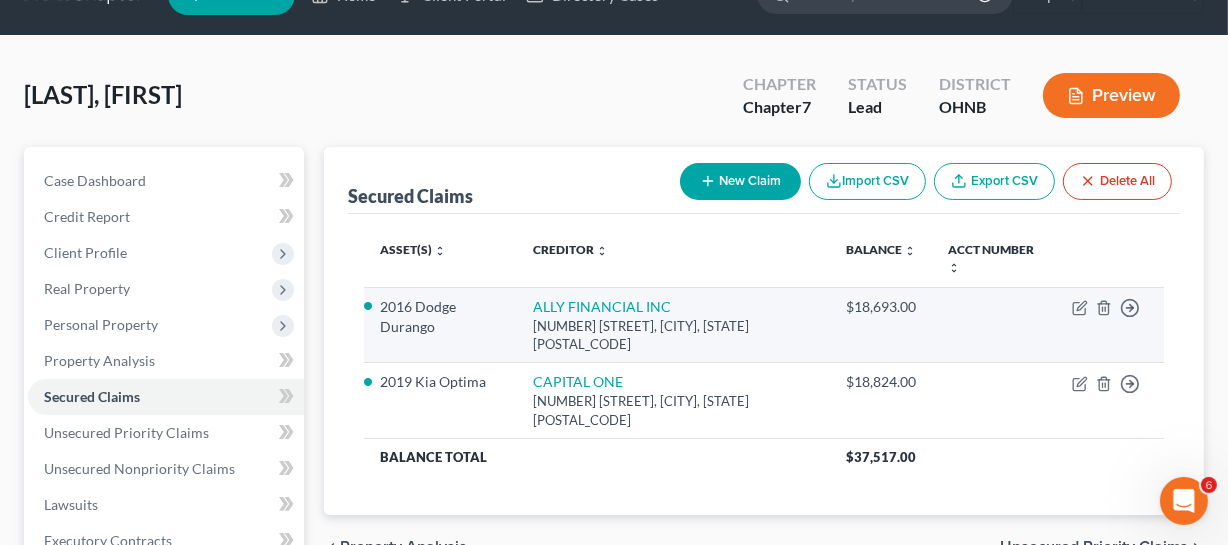 scroll, scrollTop: 90, scrollLeft: 0, axis: vertical 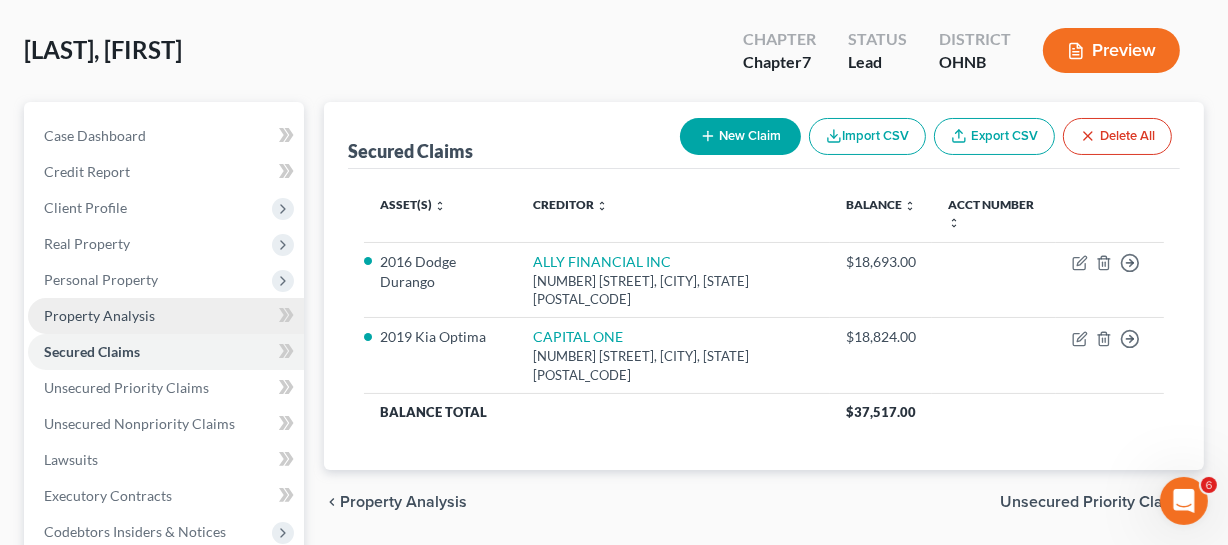 click on "Property Analysis" at bounding box center [99, 315] 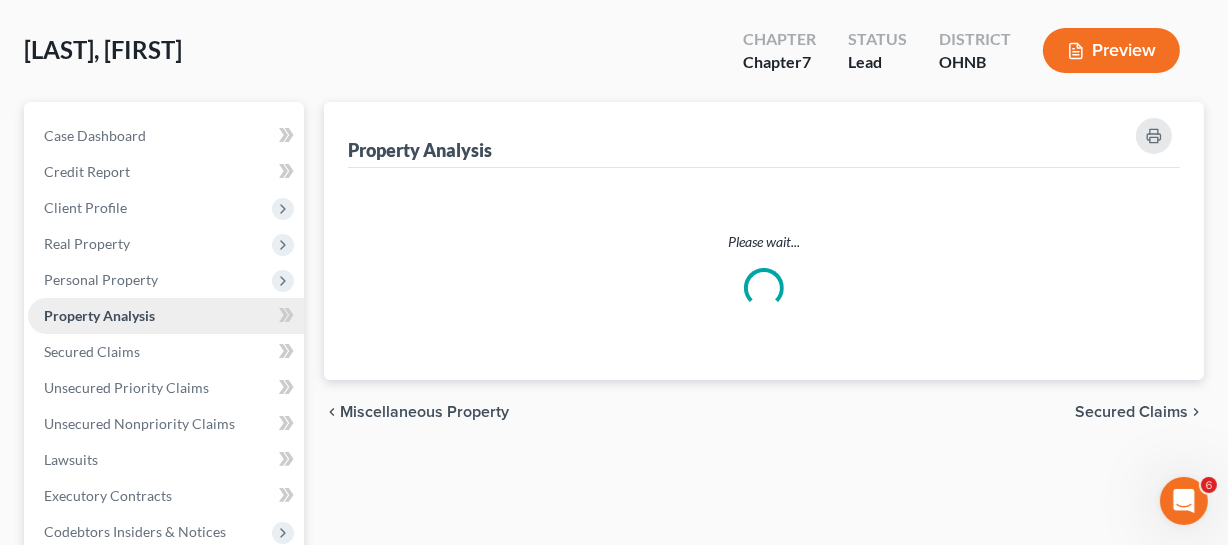 scroll, scrollTop: 0, scrollLeft: 0, axis: both 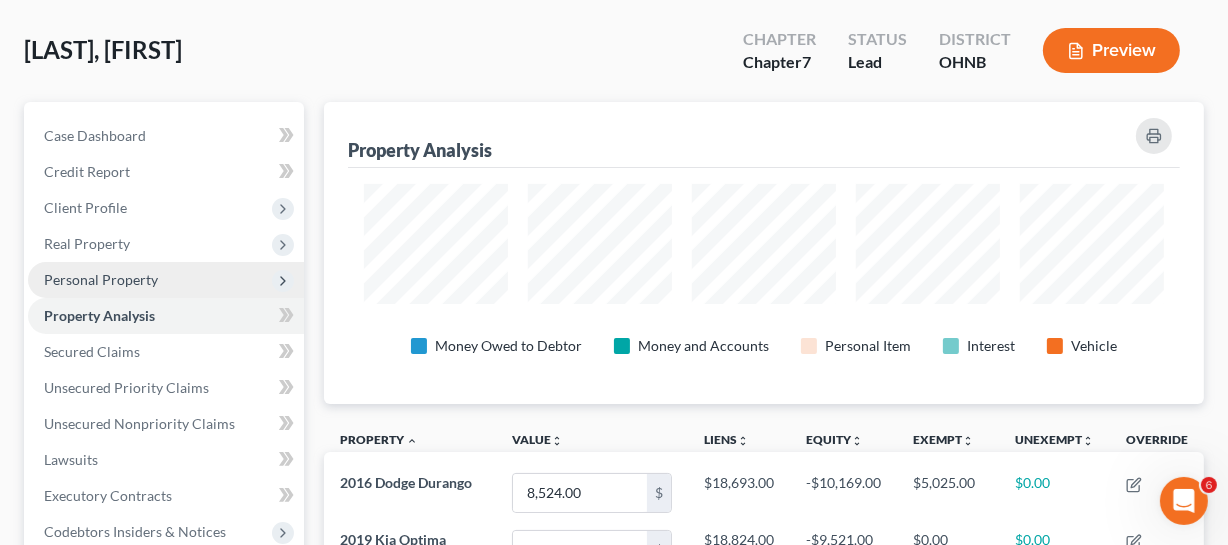 click on "Personal Property" at bounding box center [101, 279] 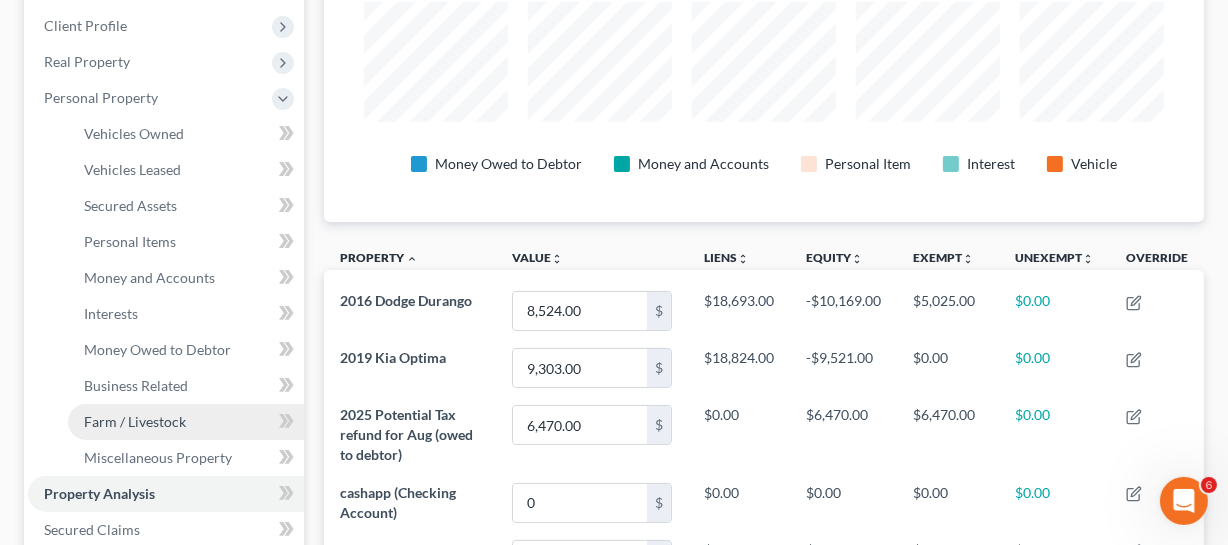 click on "Farm / Livestock" at bounding box center (135, 421) 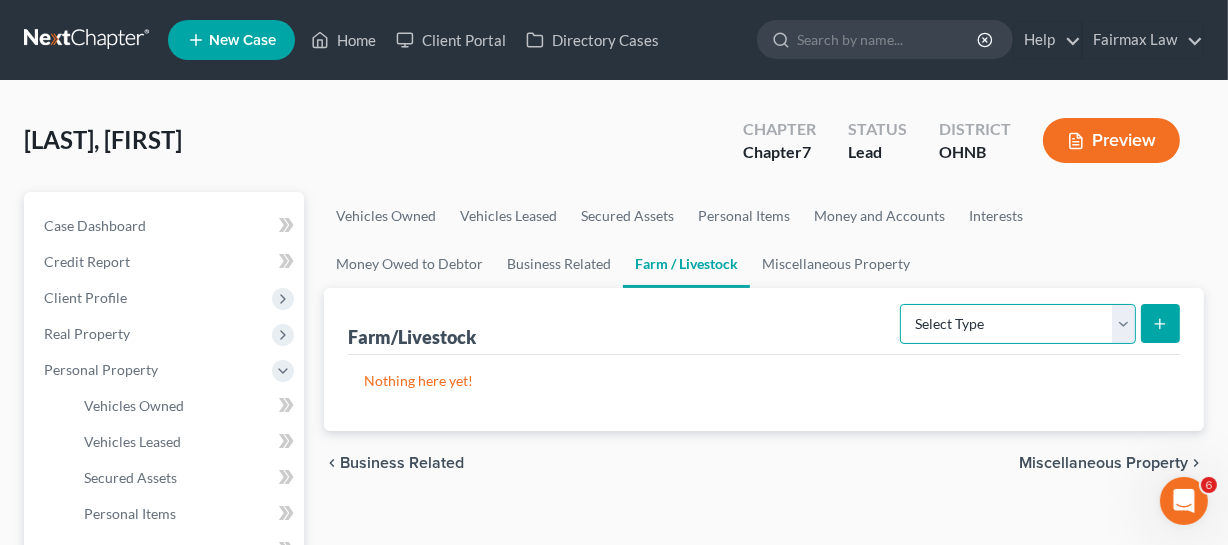 click on "Select Type Animals & Livestock Crops: Growing or Harvested Farming Equipment Farming Supplies Other Farm Property" at bounding box center (1018, 324) 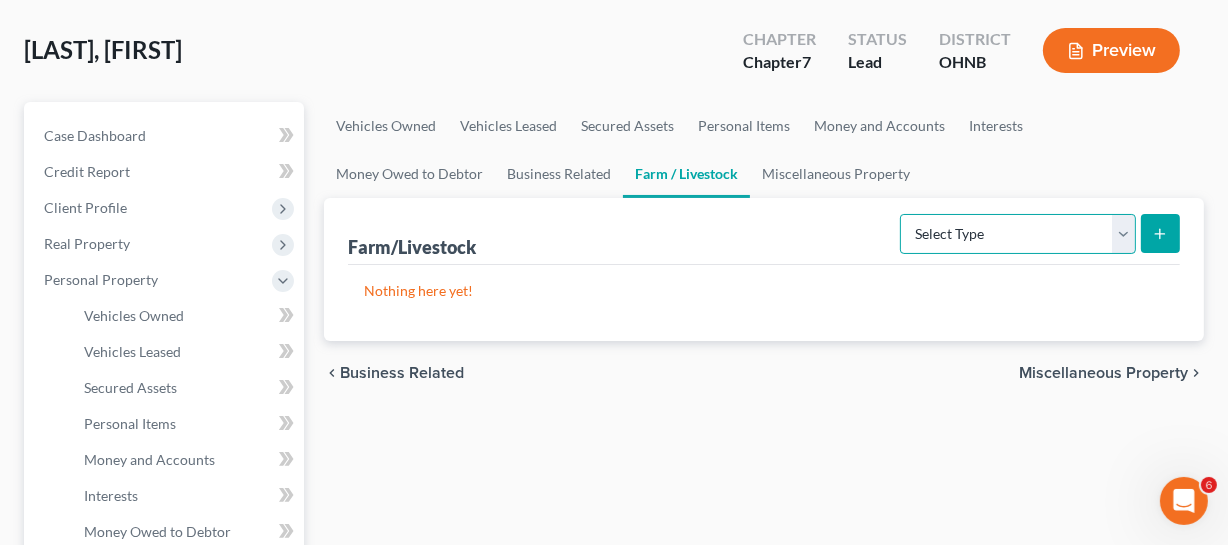 click on "Select Type Animals & Livestock Crops: Growing or Harvested Farming Equipment Farming Supplies Other Farm Property" at bounding box center [1018, 234] 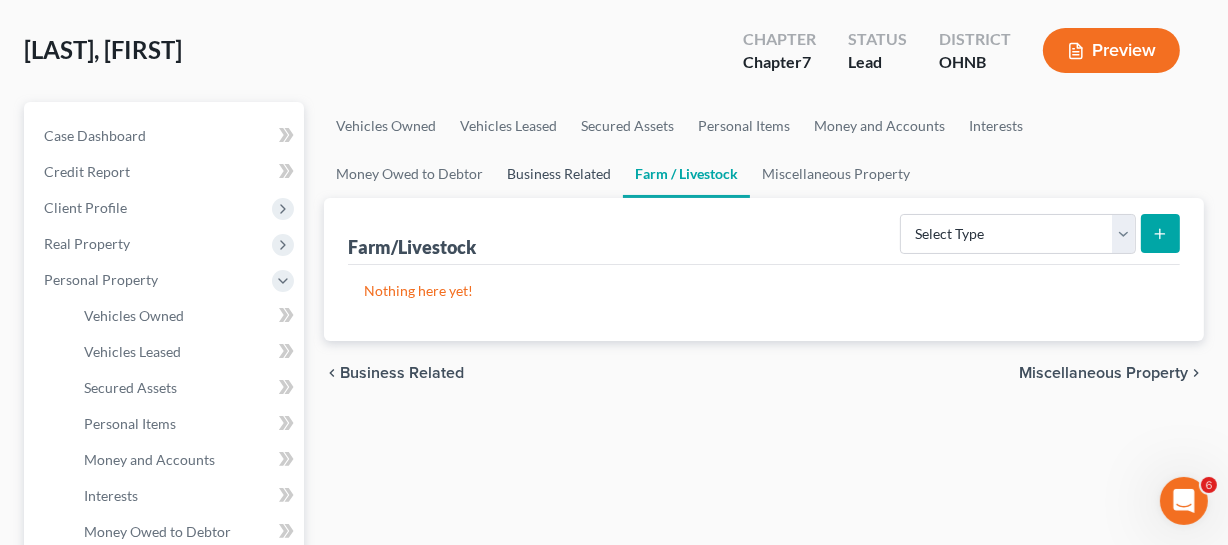 drag, startPoint x: 390, startPoint y: 168, endPoint x: 400, endPoint y: 173, distance: 11.18034 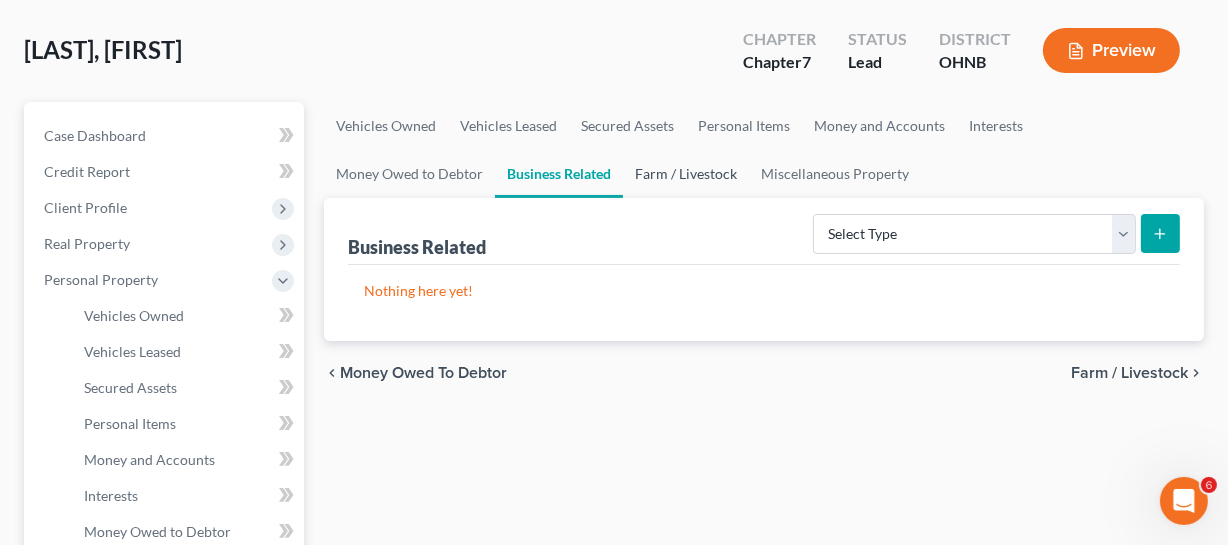 click on "Farm / Livestock" at bounding box center [686, 174] 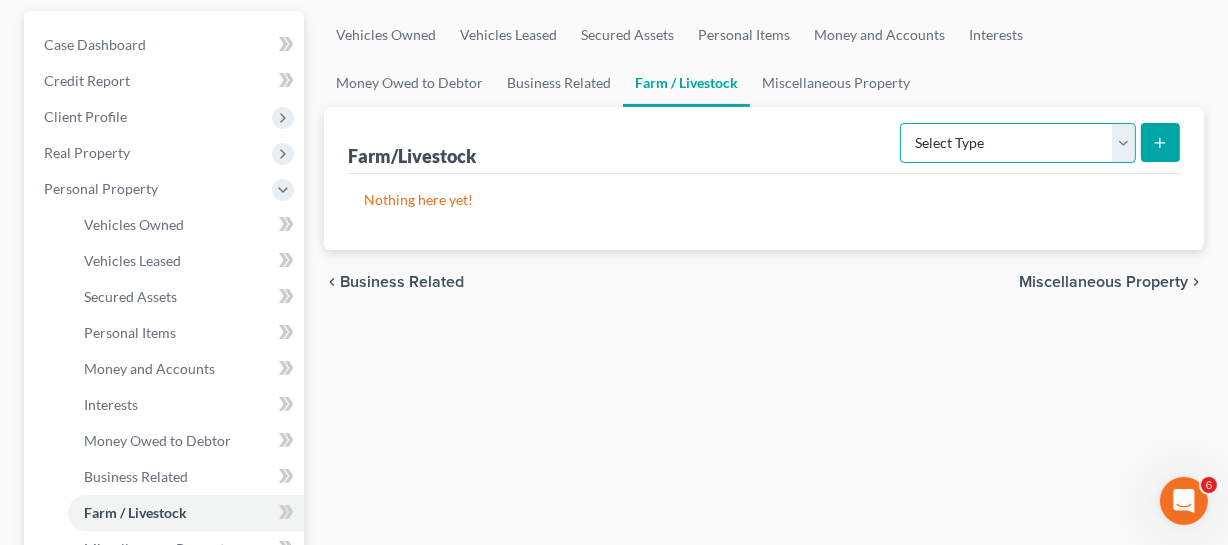 click on "Select Type Animals & Livestock Crops: Growing or Harvested Farming Equipment Farming Supplies Other Farm Property" at bounding box center [1018, 143] 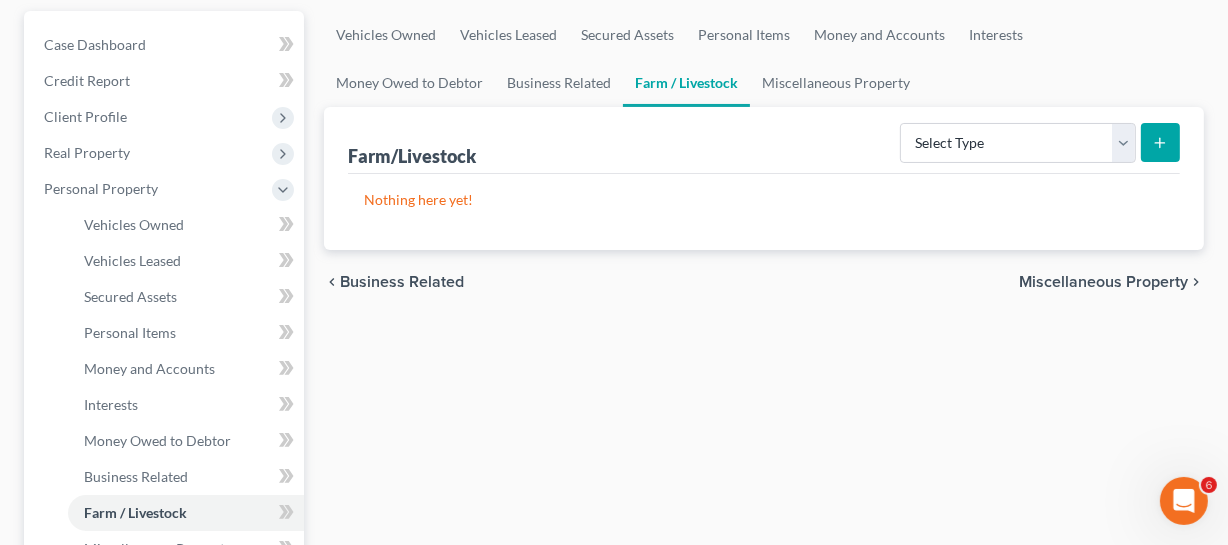 click on "Nothing here yet!" at bounding box center (764, 212) 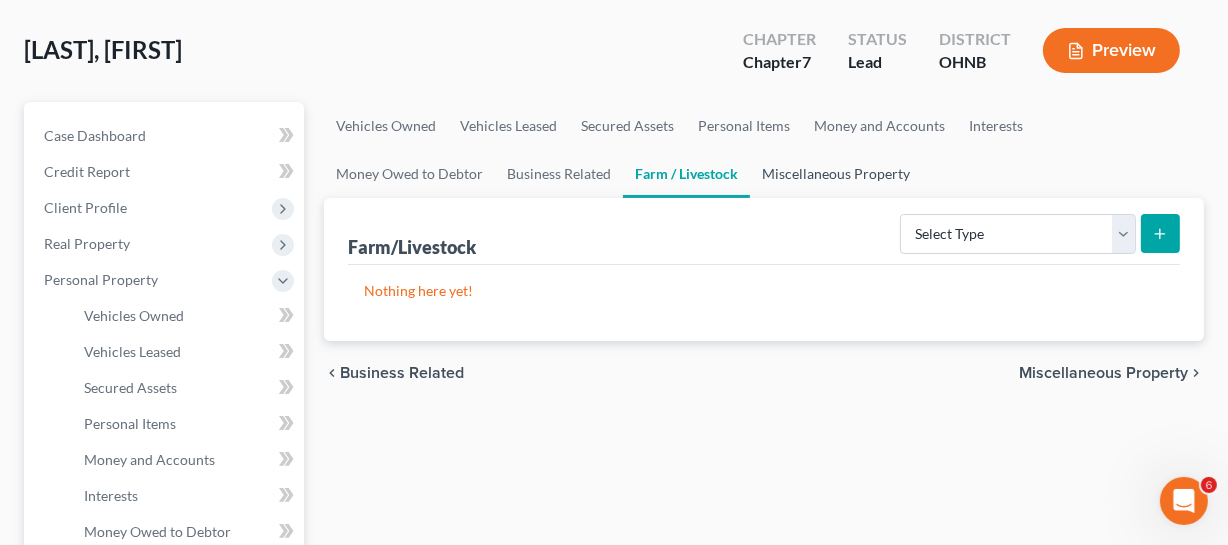 click on "Miscellaneous Property" at bounding box center (836, 174) 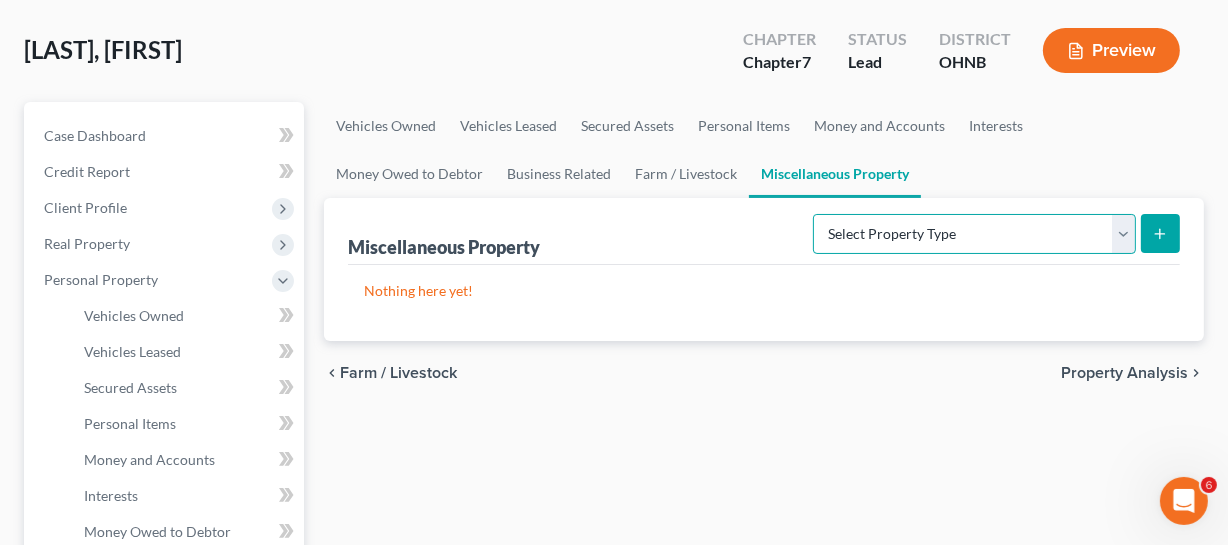 click on "Select Property Type Assigned for Creditor Benefit Within 1 Year Holding for Another Not Yet Listed Stored Within 1 Year Transferred" at bounding box center [974, 234] 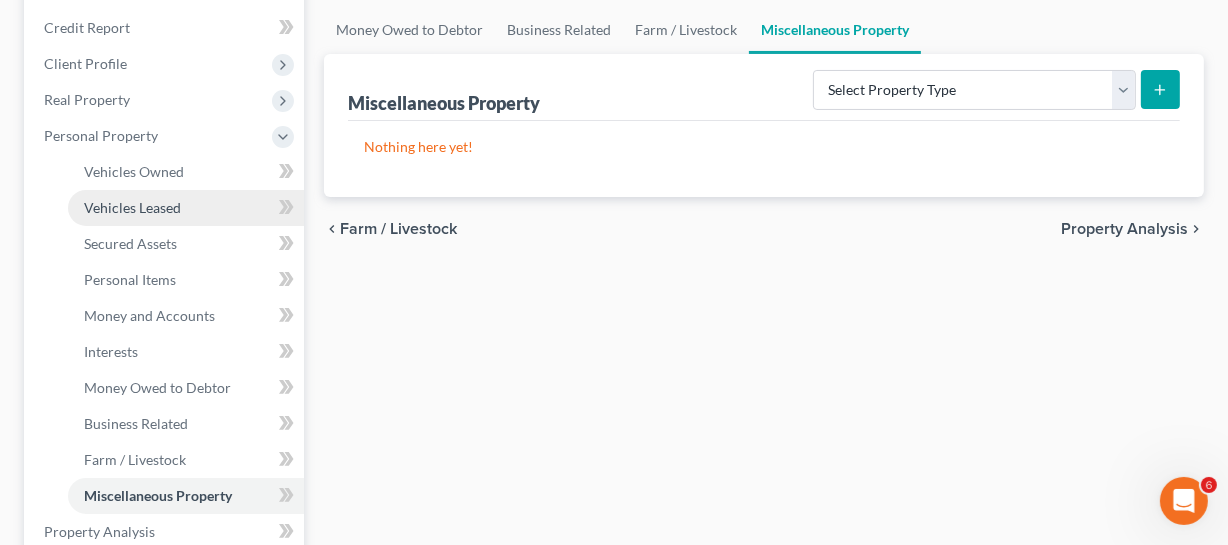 scroll, scrollTop: 454, scrollLeft: 0, axis: vertical 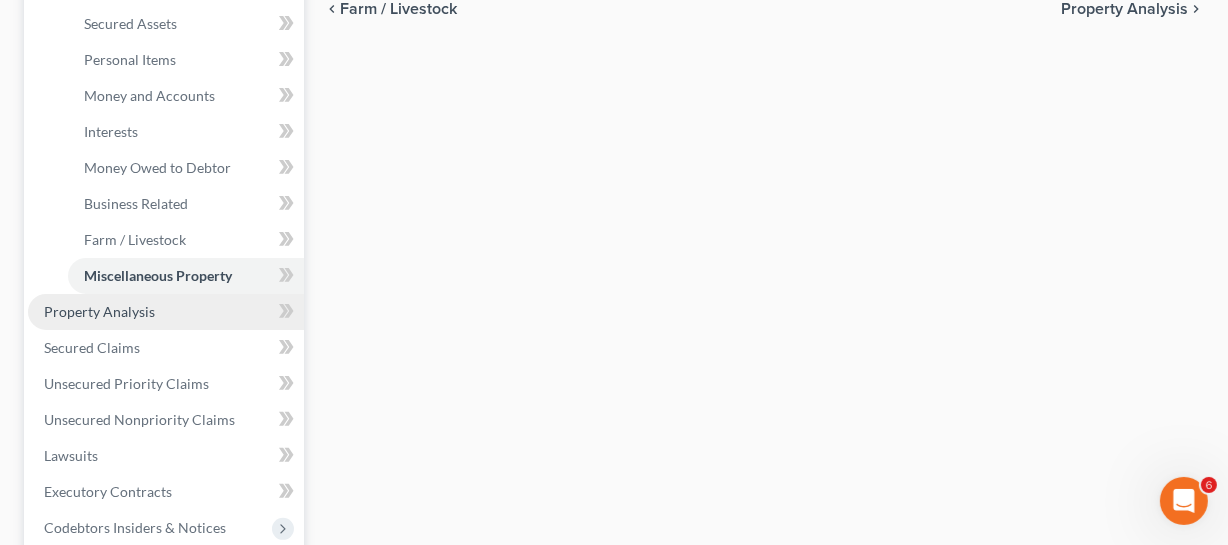 click on "Property Analysis" at bounding box center [166, 312] 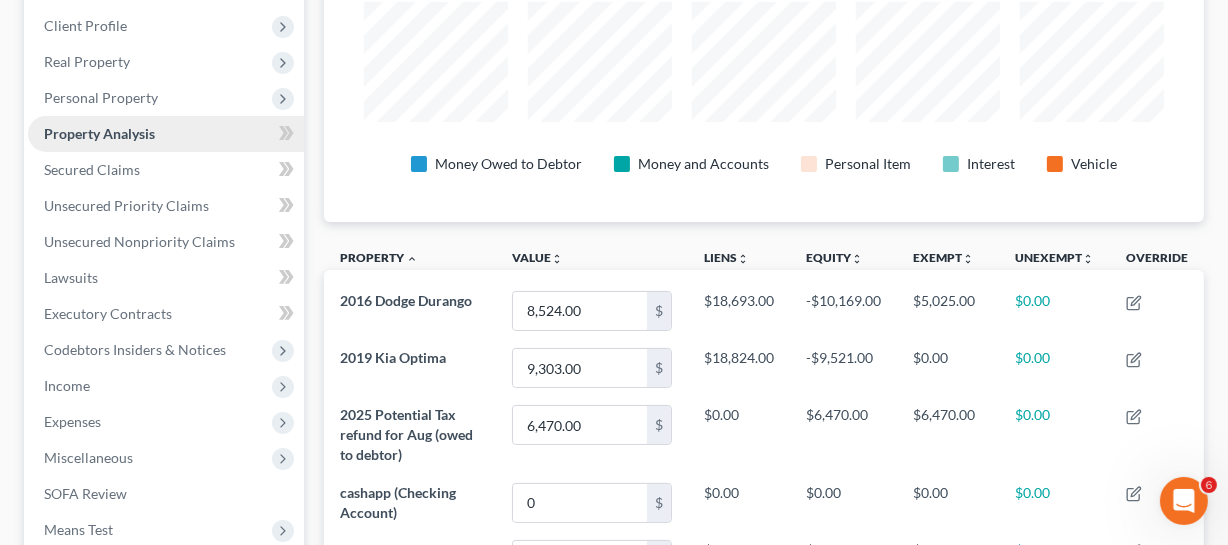 scroll, scrollTop: 363, scrollLeft: 0, axis: vertical 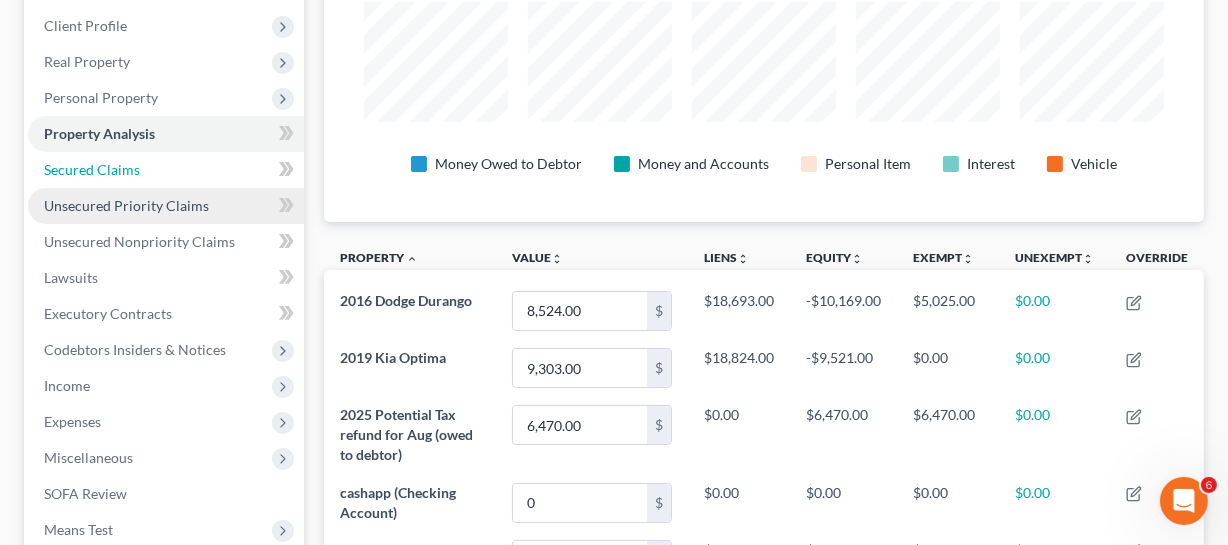 click on "Secured Claims" at bounding box center (92, 169) 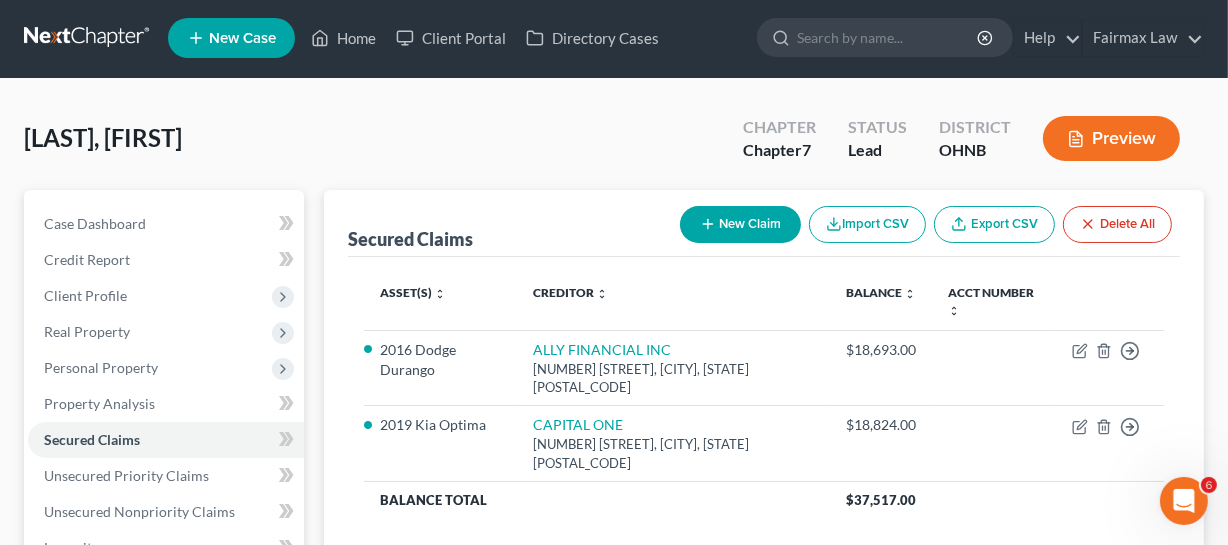 scroll, scrollTop: 0, scrollLeft: 0, axis: both 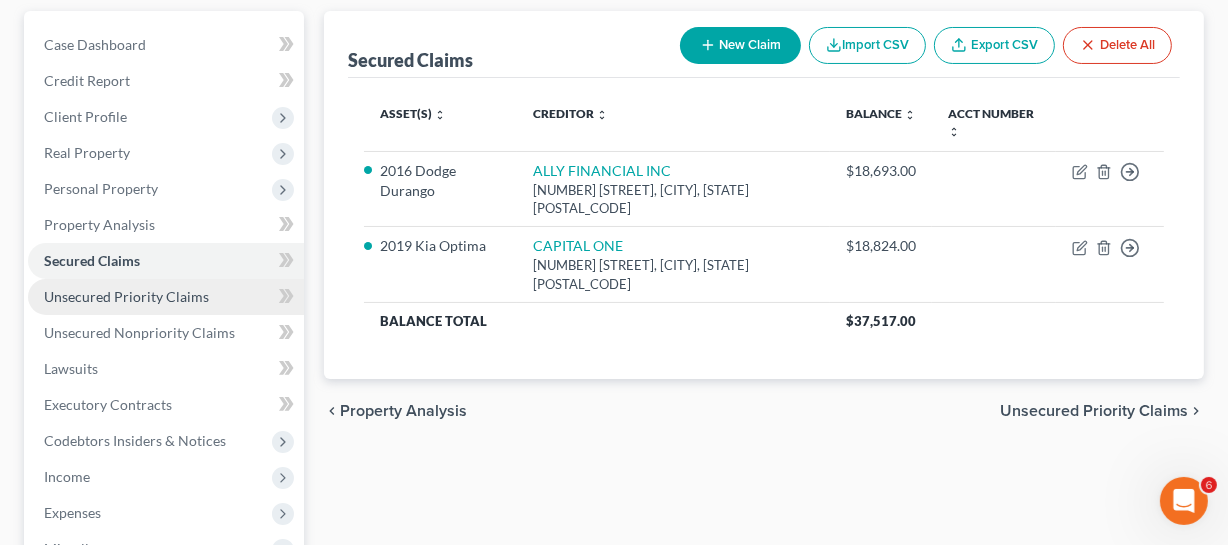 click on "Unsecured Priority Claims" at bounding box center (126, 296) 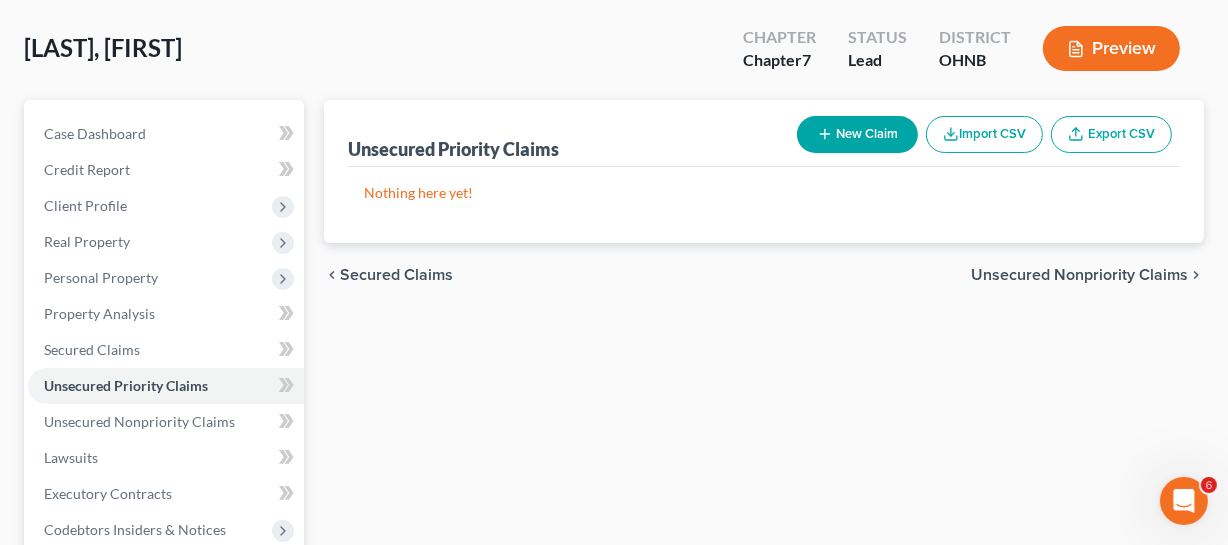 scroll, scrollTop: 0, scrollLeft: 0, axis: both 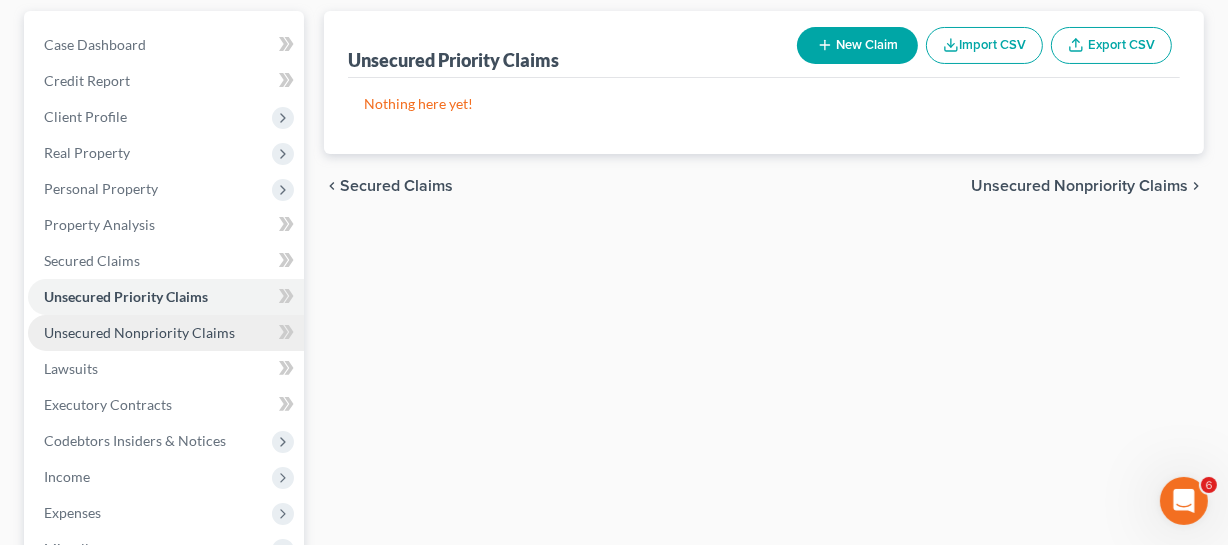 click on "Unsecured Nonpriority Claims" at bounding box center (139, 332) 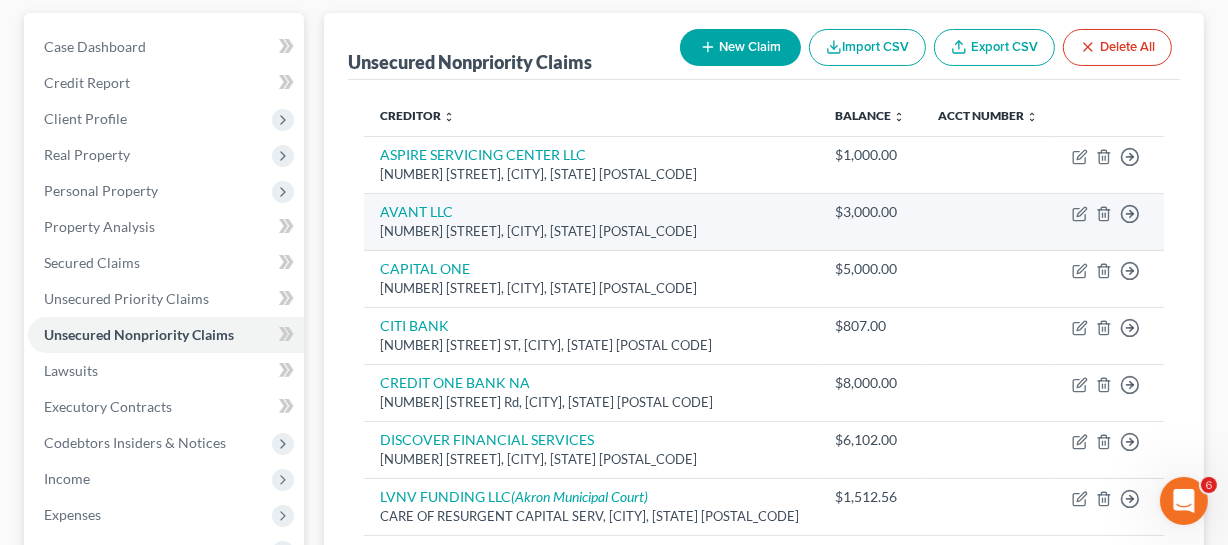 scroll, scrollTop: 181, scrollLeft: 0, axis: vertical 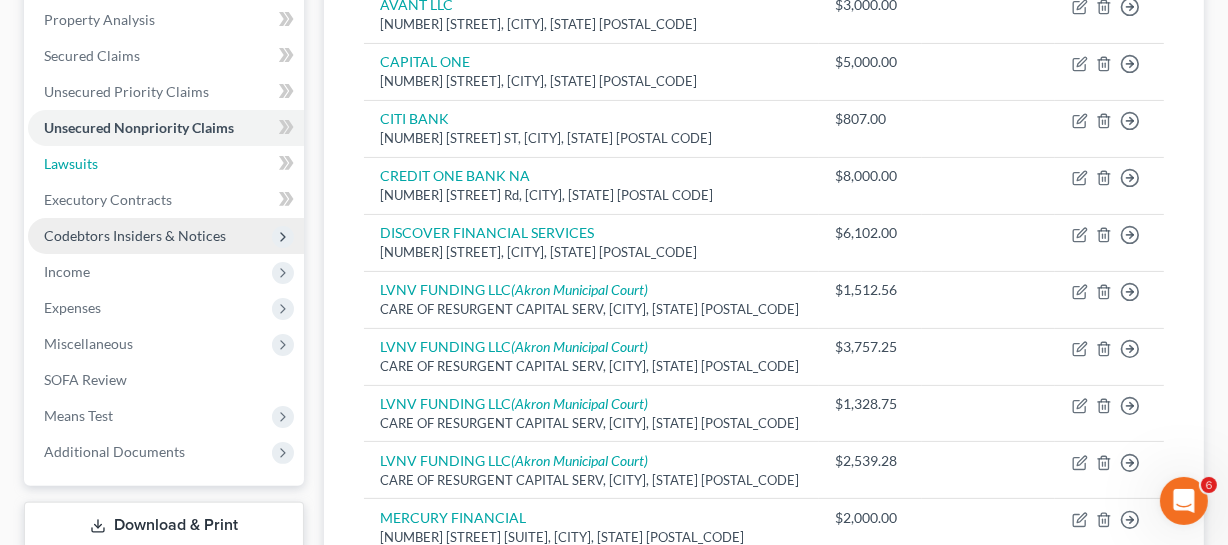 drag, startPoint x: 143, startPoint y: 156, endPoint x: 244, endPoint y: 237, distance: 129.46814 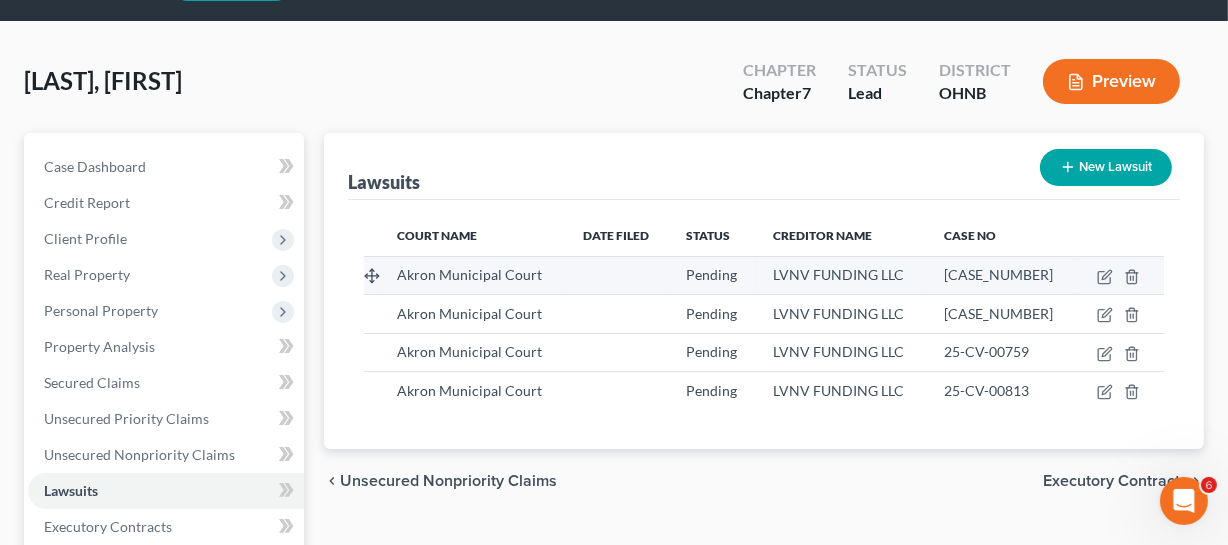 scroll, scrollTop: 90, scrollLeft: 0, axis: vertical 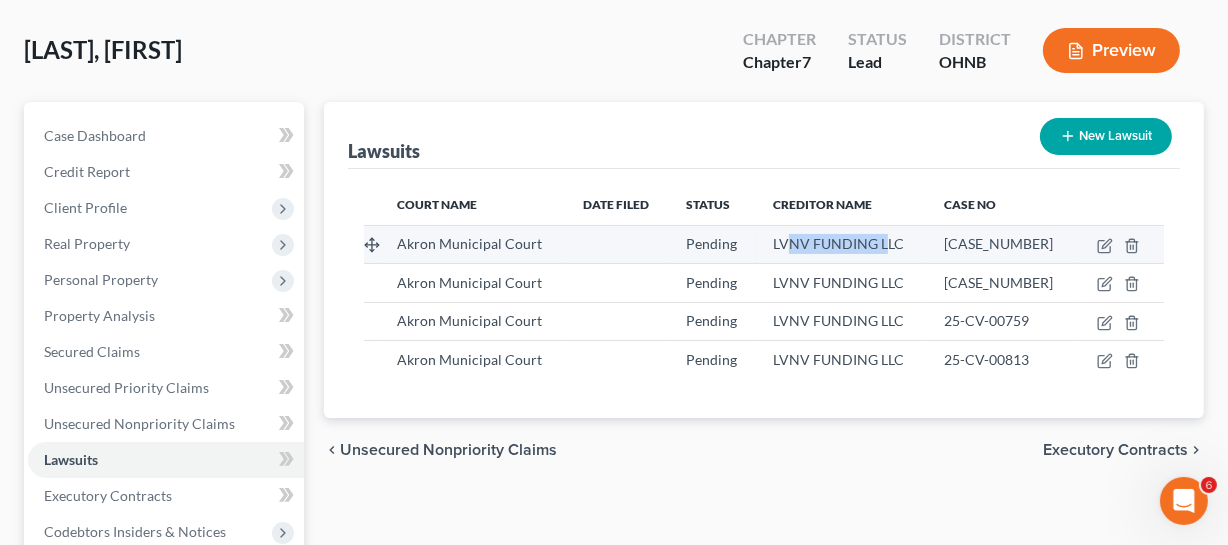 drag, startPoint x: 801, startPoint y: 238, endPoint x: 921, endPoint y: 244, distance: 120.14991 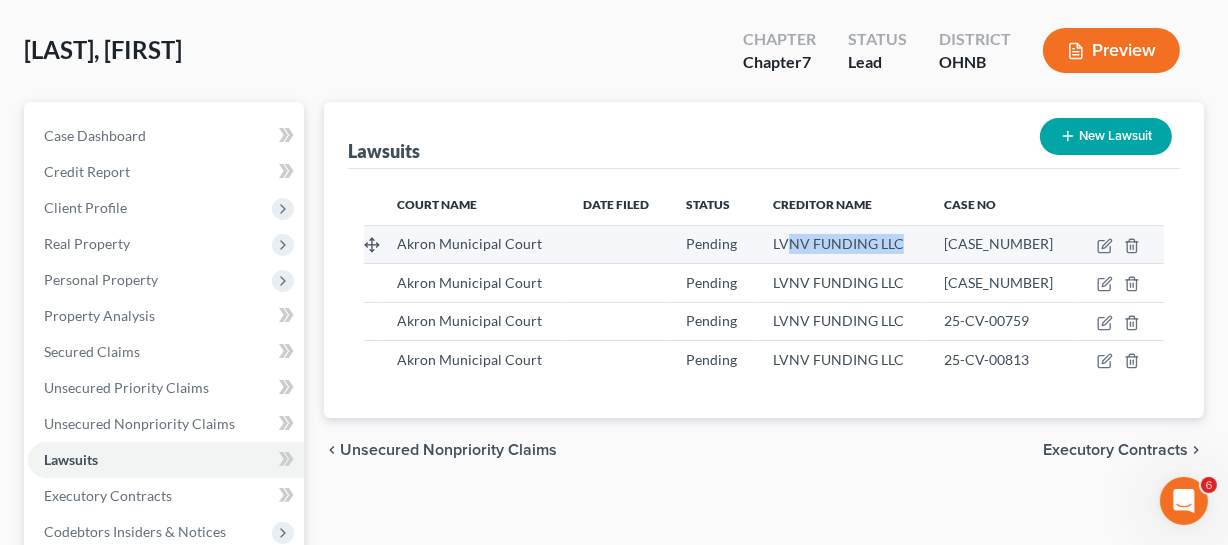 click on "LVNV FUNDING LLC" at bounding box center (842, 244) 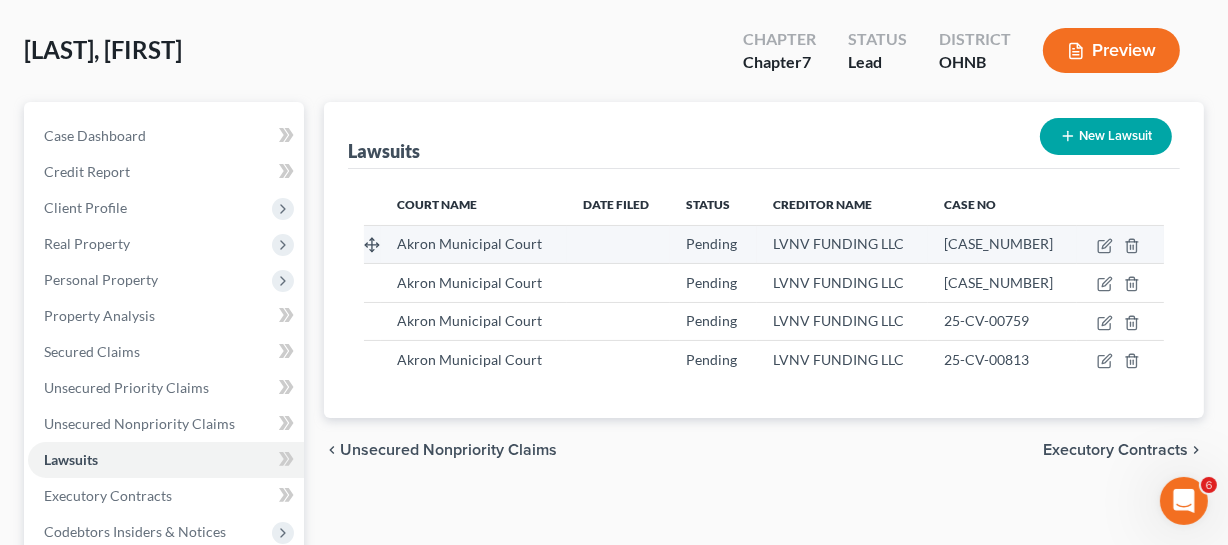 drag, startPoint x: 1042, startPoint y: 241, endPoint x: 1046, endPoint y: 257, distance: 16.492422 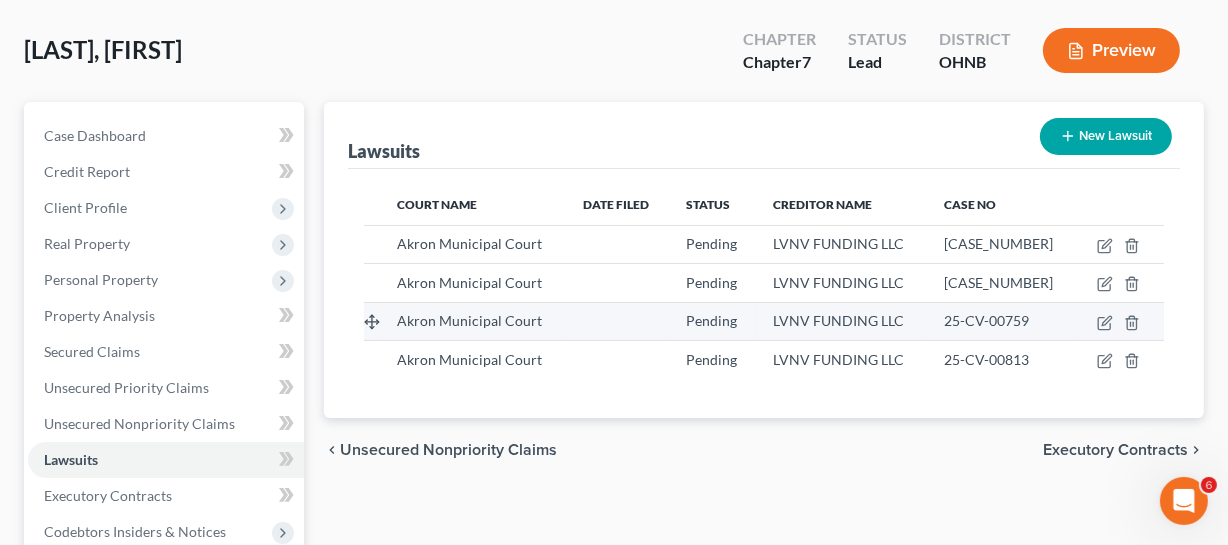 click on "25-CV-00759" at bounding box center (1002, 321) 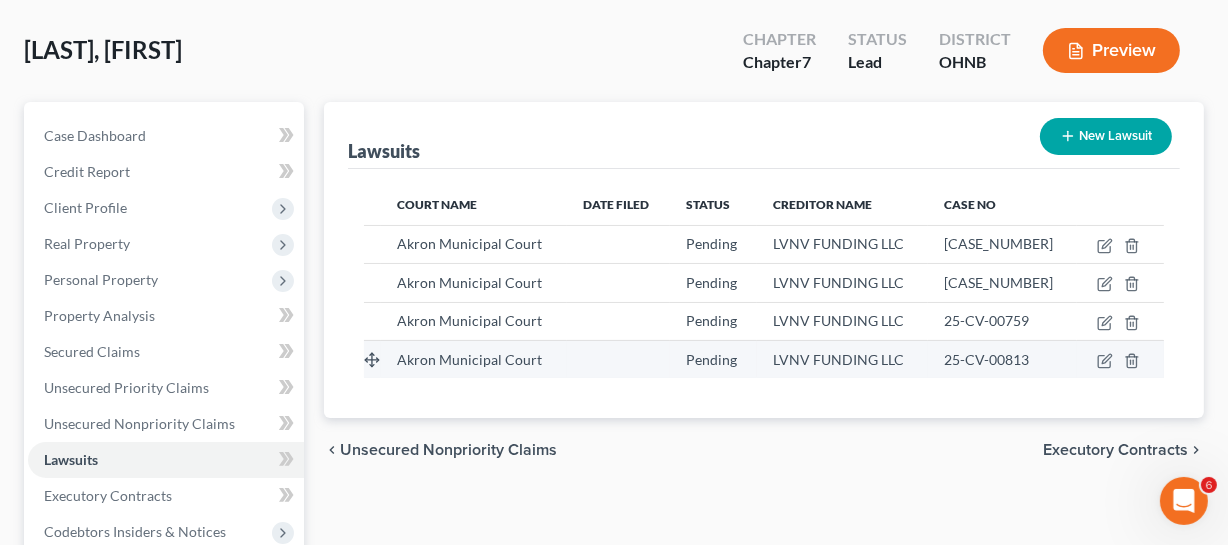 click on "25-CV-00813" at bounding box center (986, 359) 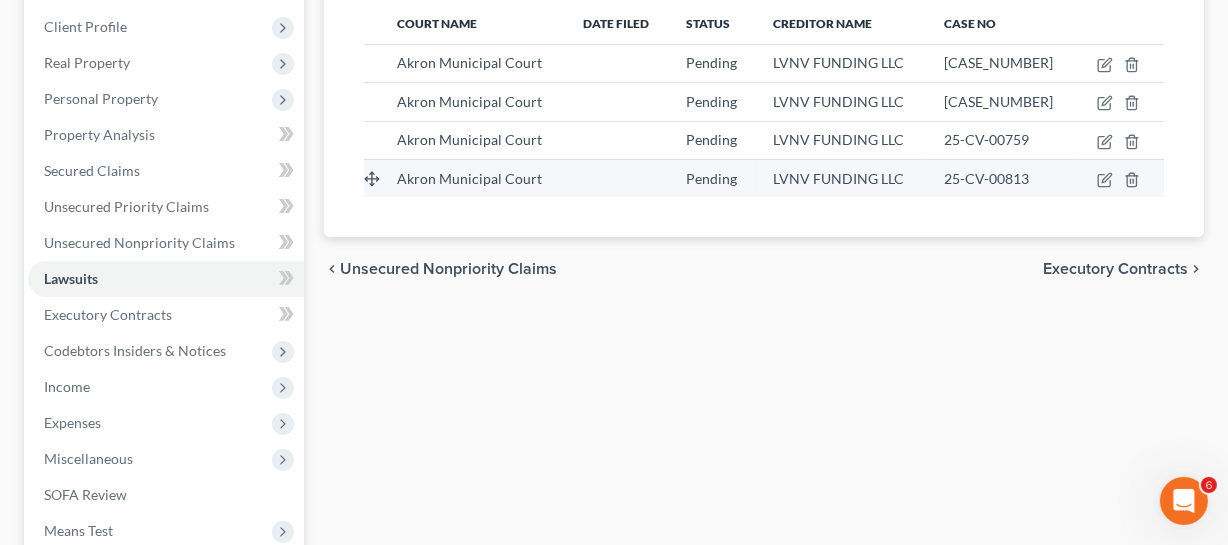 scroll, scrollTop: 272, scrollLeft: 0, axis: vertical 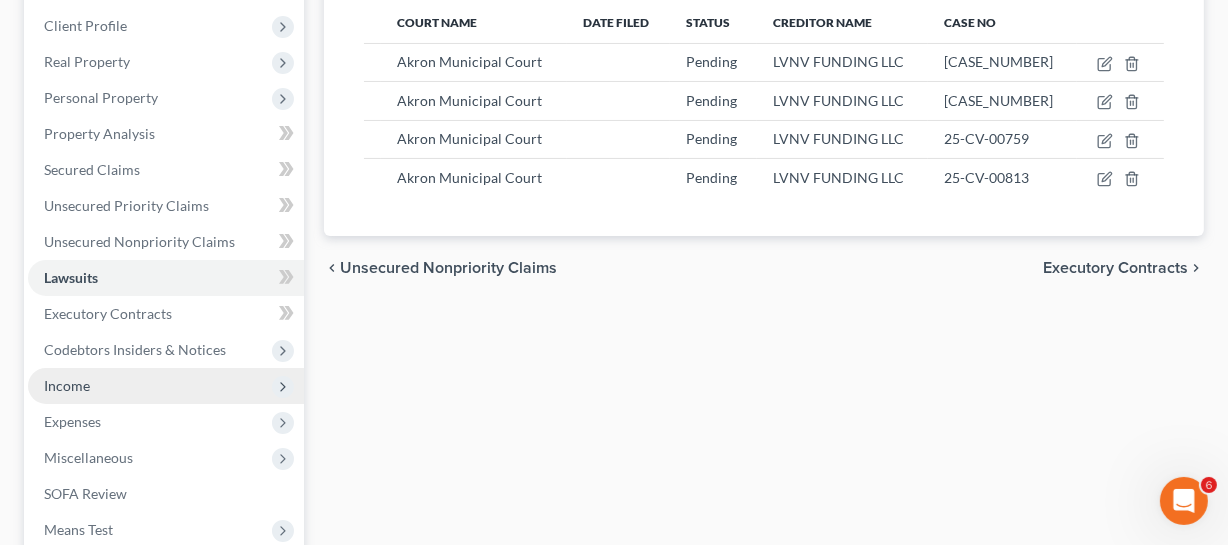click on "Income" at bounding box center [166, 386] 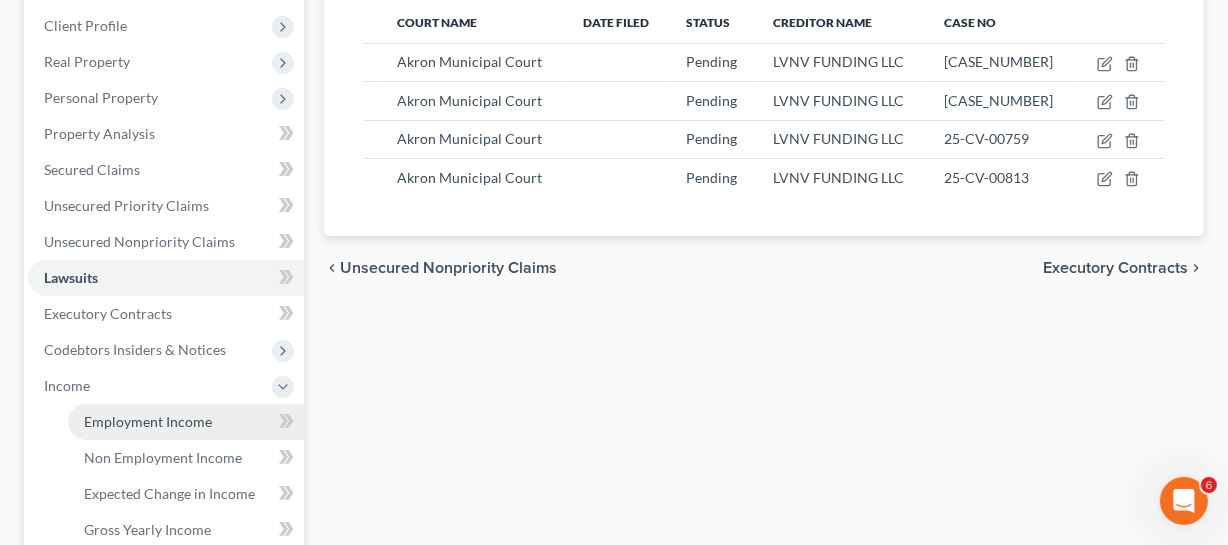 click on "Employment Income" at bounding box center [148, 421] 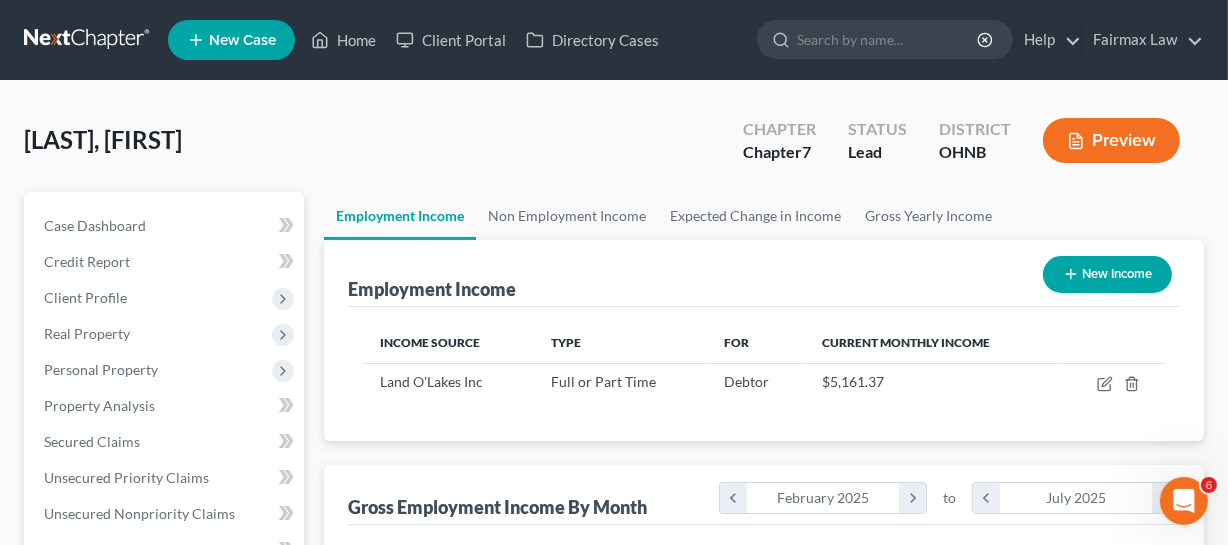 scroll, scrollTop: 181, scrollLeft: 0, axis: vertical 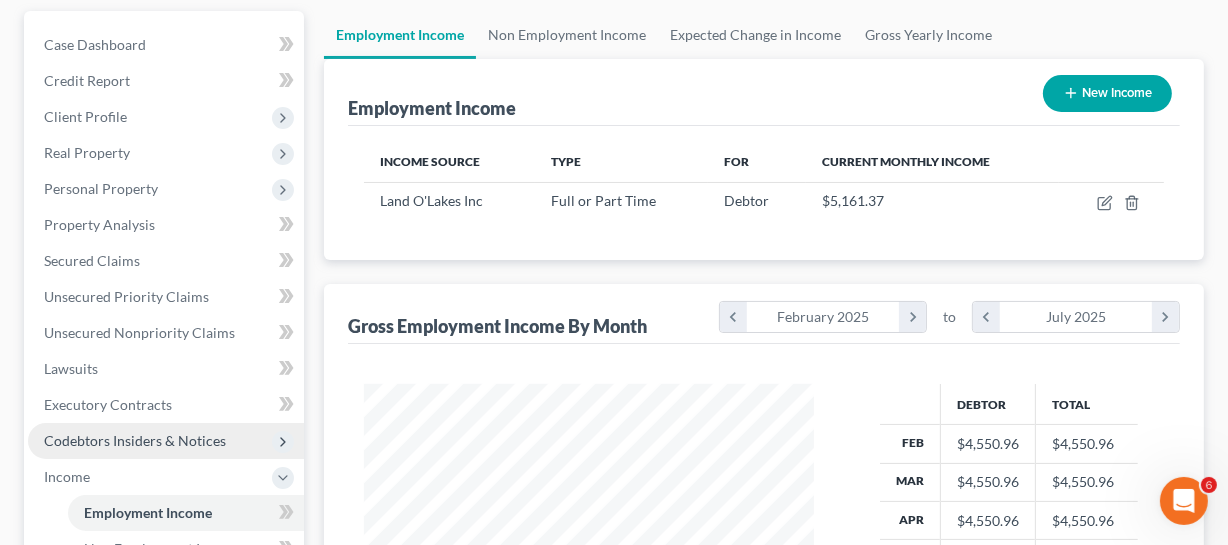 click on "Codebtors Insiders & Notices" at bounding box center [135, 440] 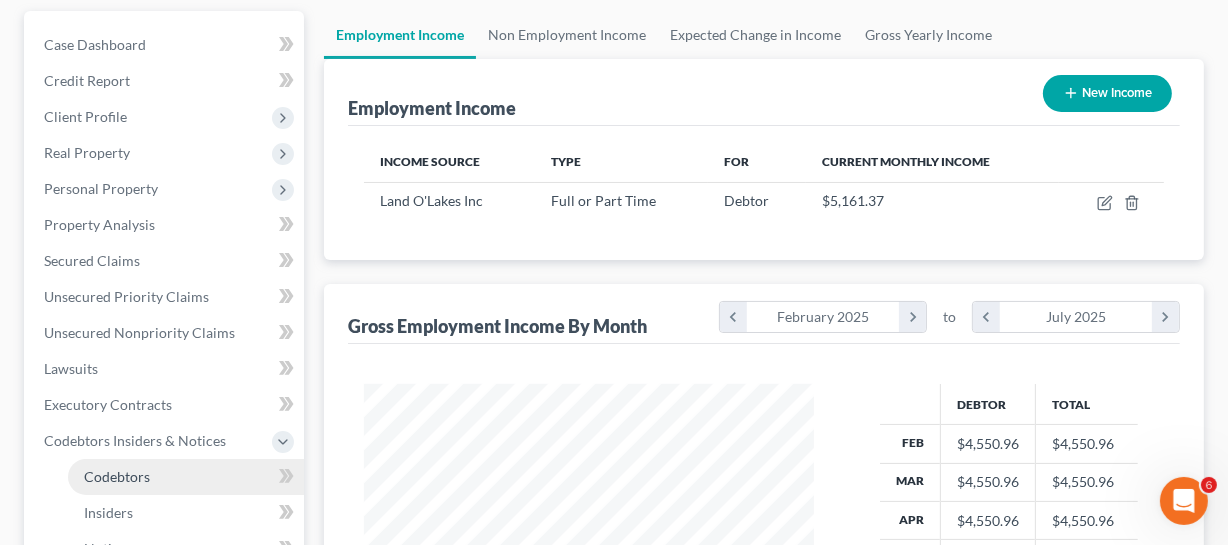 drag, startPoint x: 130, startPoint y: 469, endPoint x: 253, endPoint y: 467, distance: 123.01626 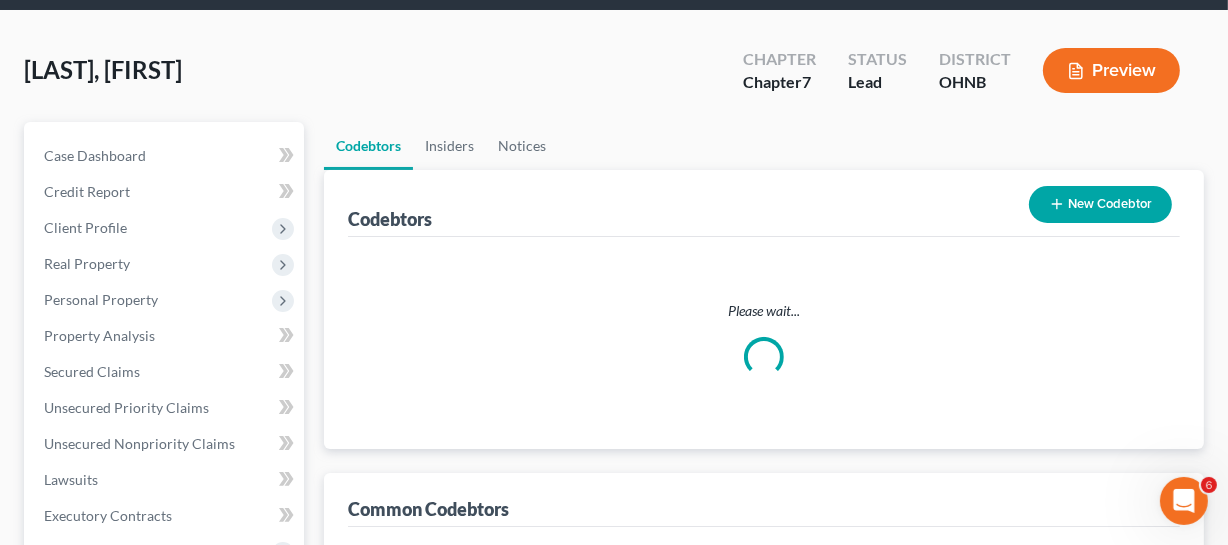 scroll, scrollTop: 0, scrollLeft: 0, axis: both 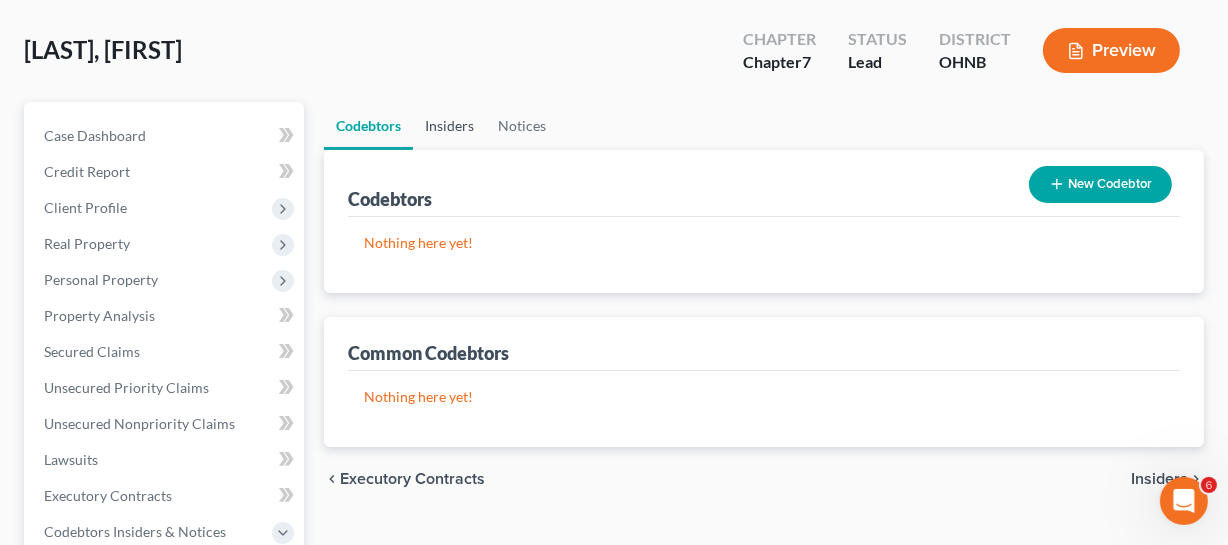 click on "Insiders" at bounding box center (449, 126) 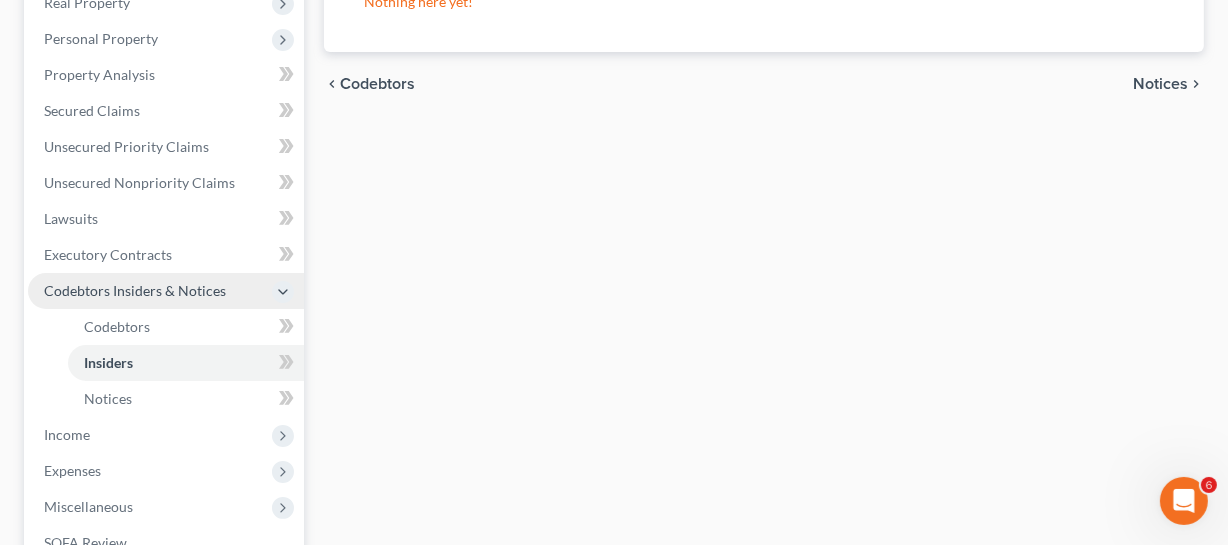 scroll, scrollTop: 363, scrollLeft: 0, axis: vertical 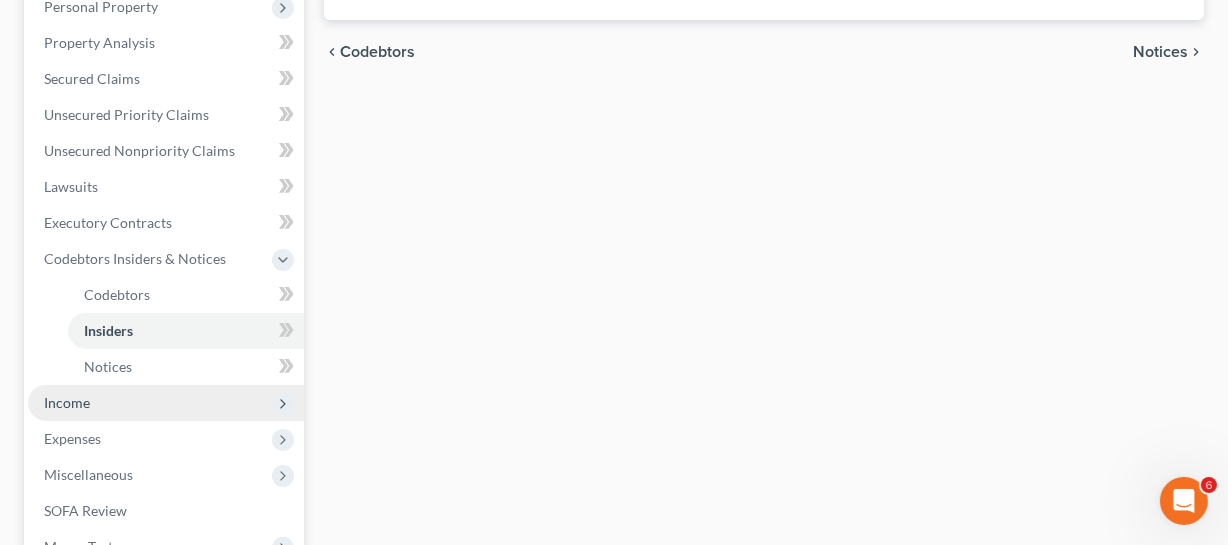 click on "Income" at bounding box center (166, 403) 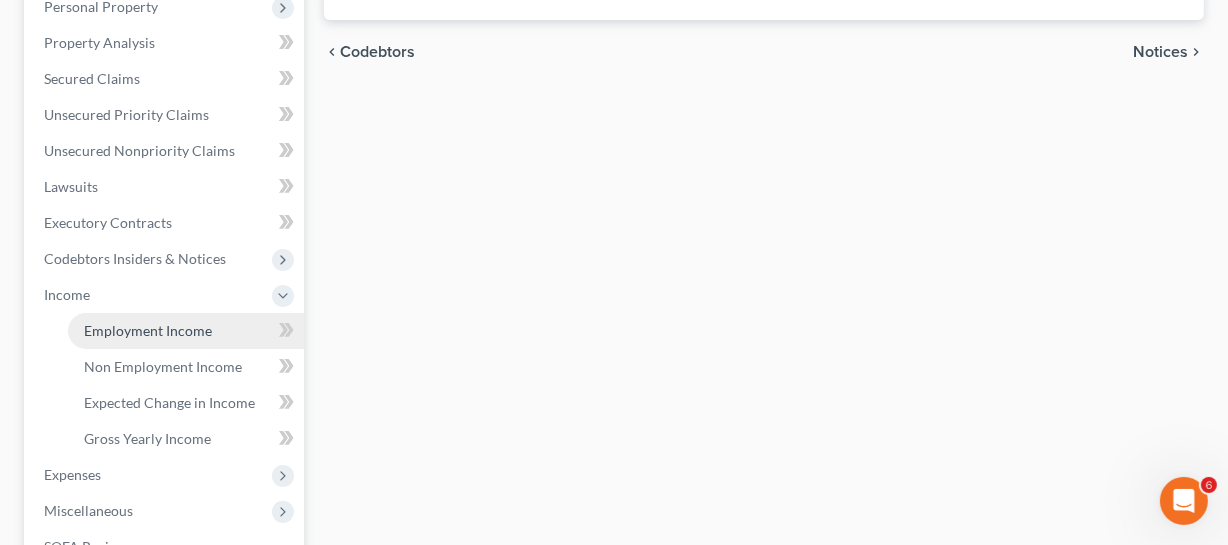 click on "Employment Income" at bounding box center (148, 330) 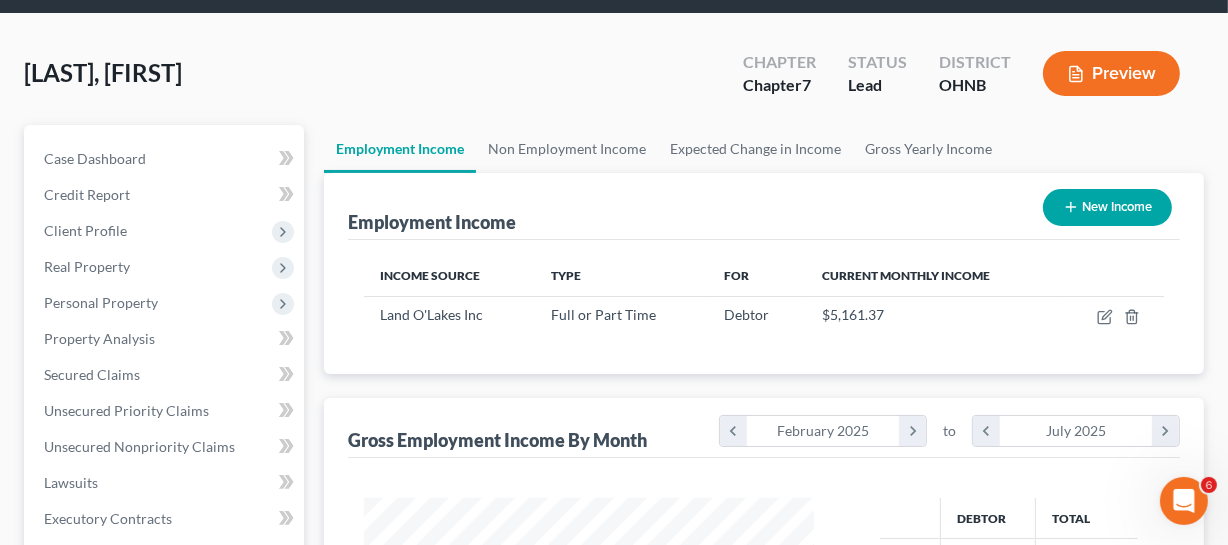 scroll, scrollTop: 0, scrollLeft: 0, axis: both 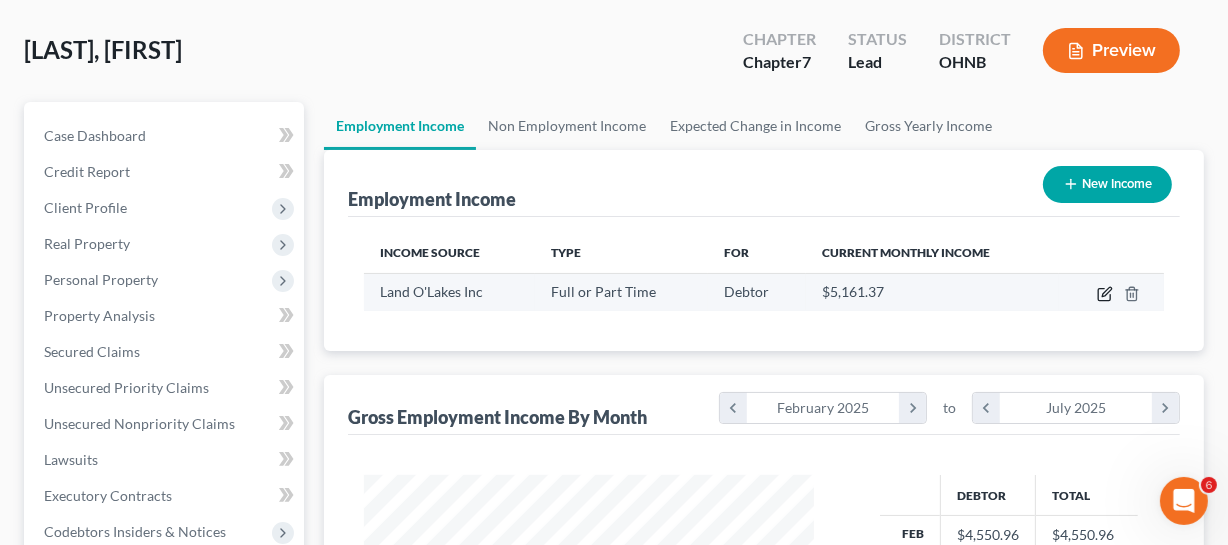 click 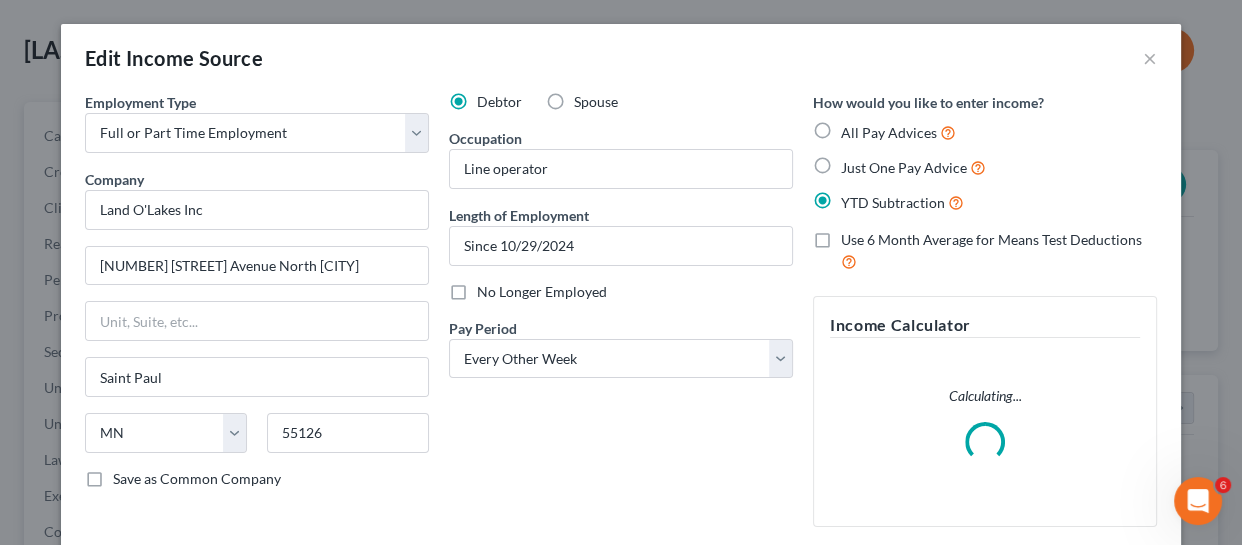 scroll, scrollTop: 999639, scrollLeft: 999503, axis: both 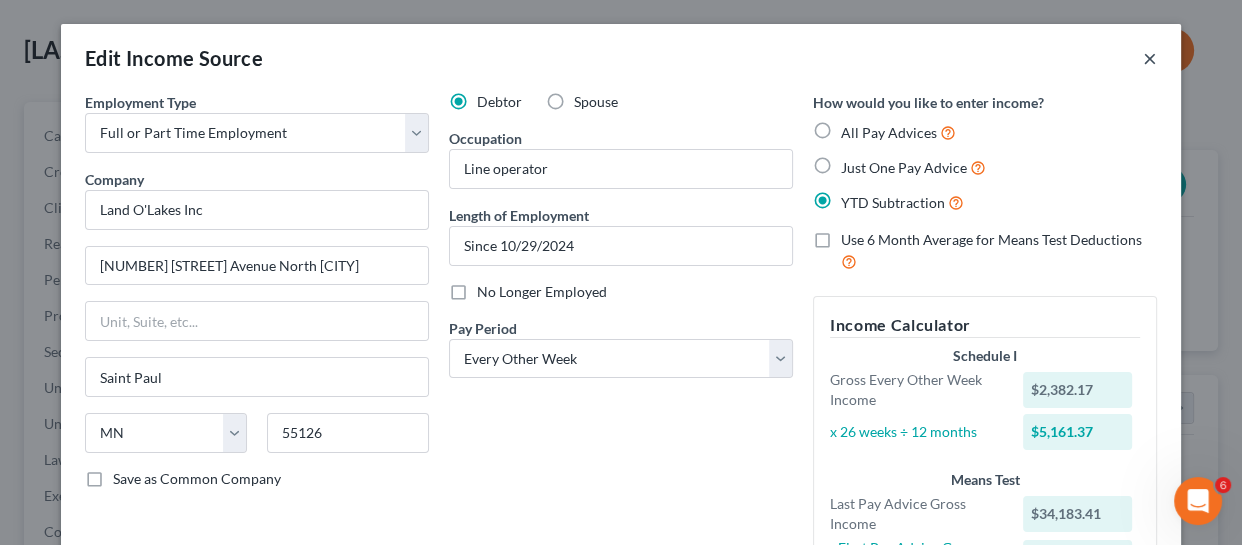 click on "×" at bounding box center [1150, 58] 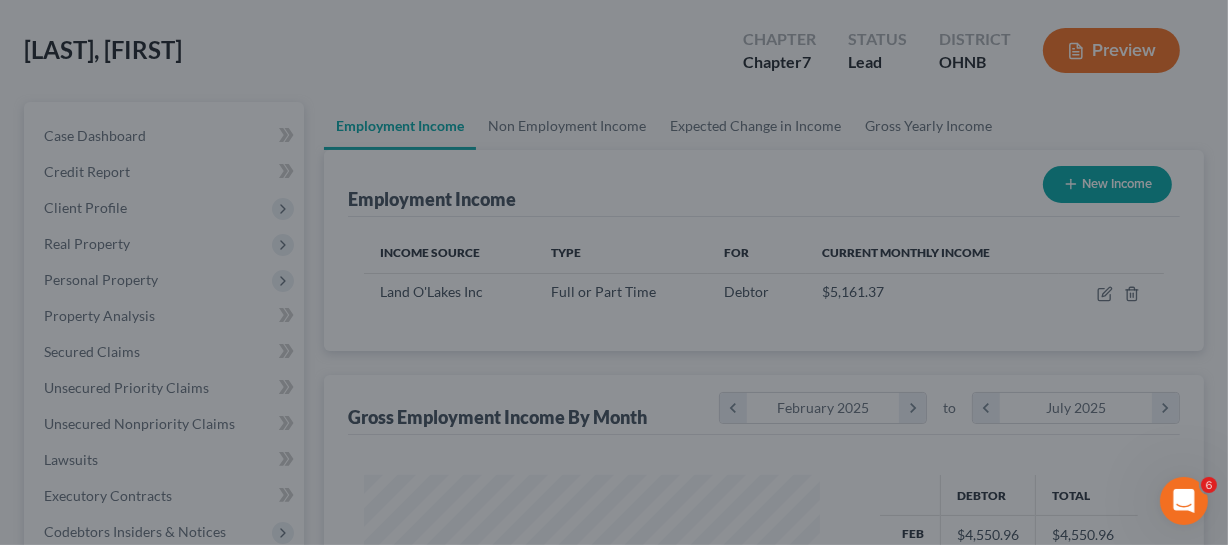 scroll, scrollTop: 360, scrollLeft: 490, axis: both 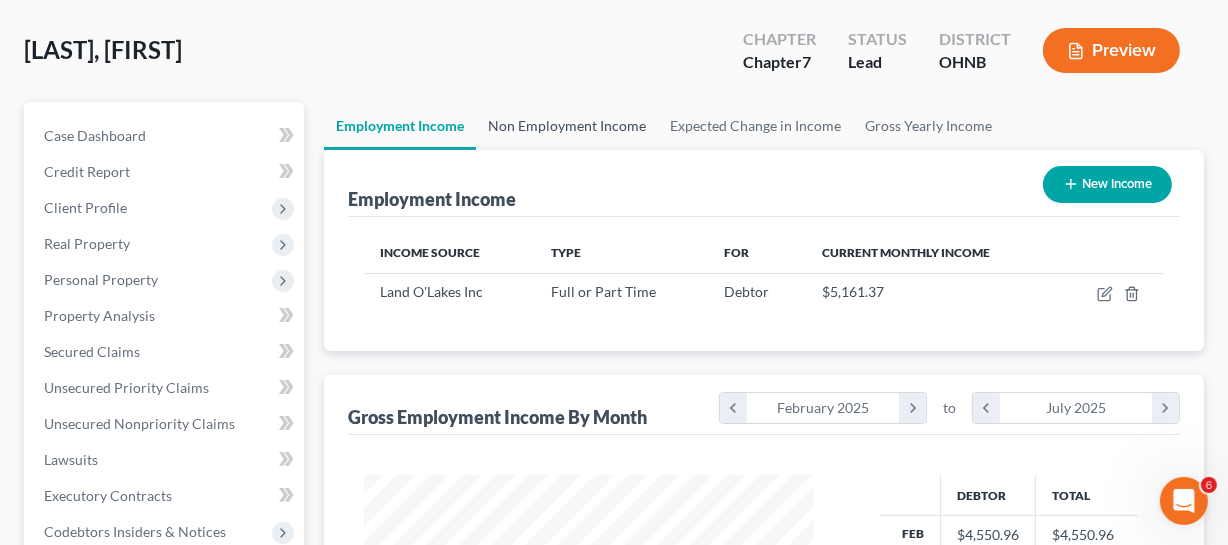 click on "Non Employment Income" at bounding box center [567, 126] 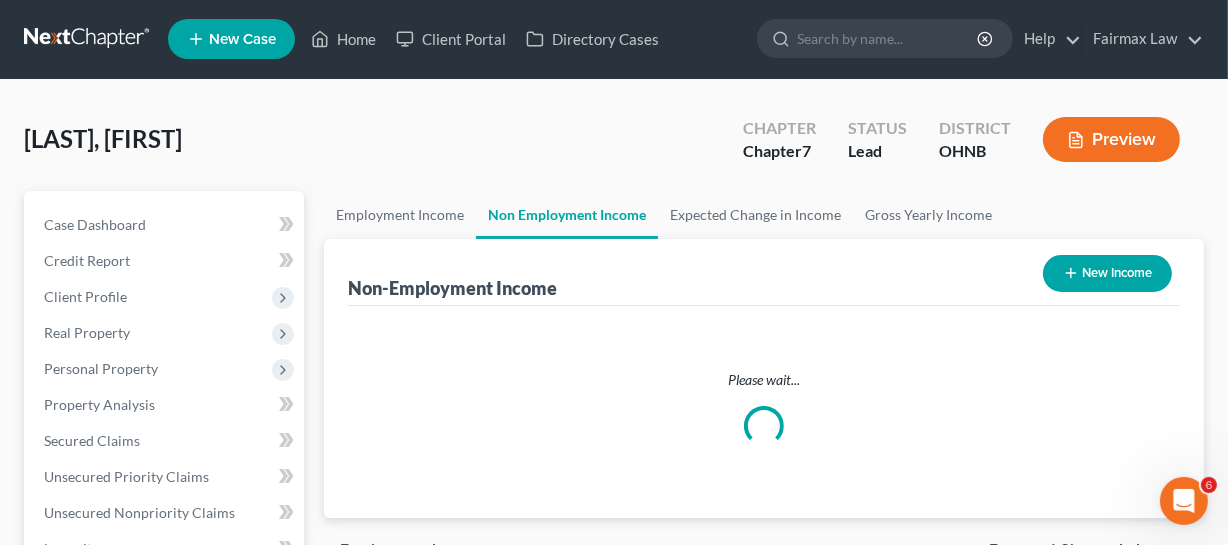 scroll, scrollTop: 0, scrollLeft: 0, axis: both 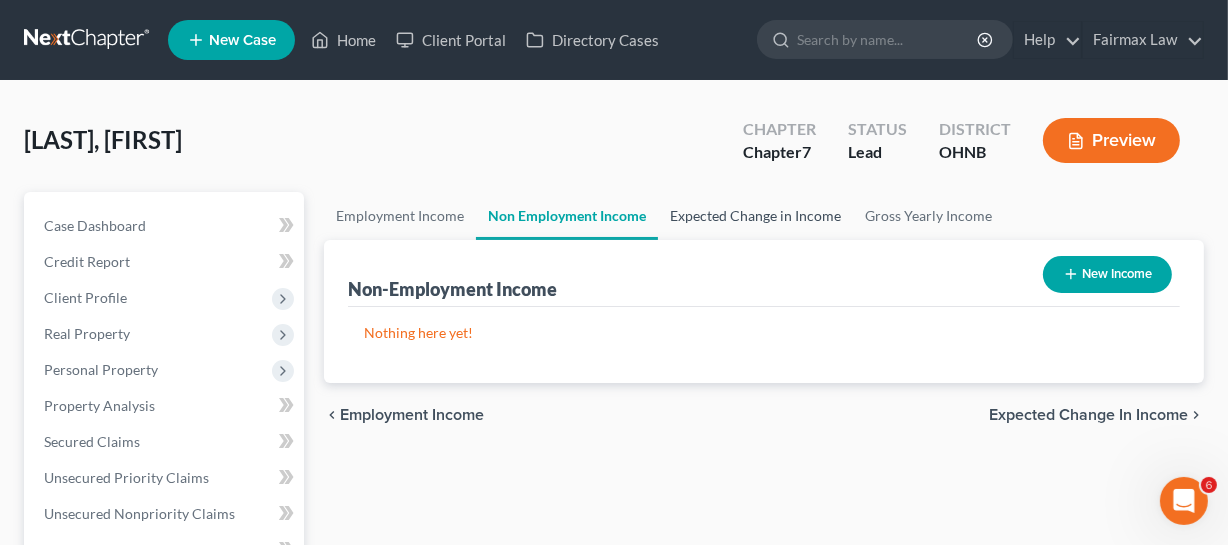 click on "Expected Change in Income" at bounding box center (755, 216) 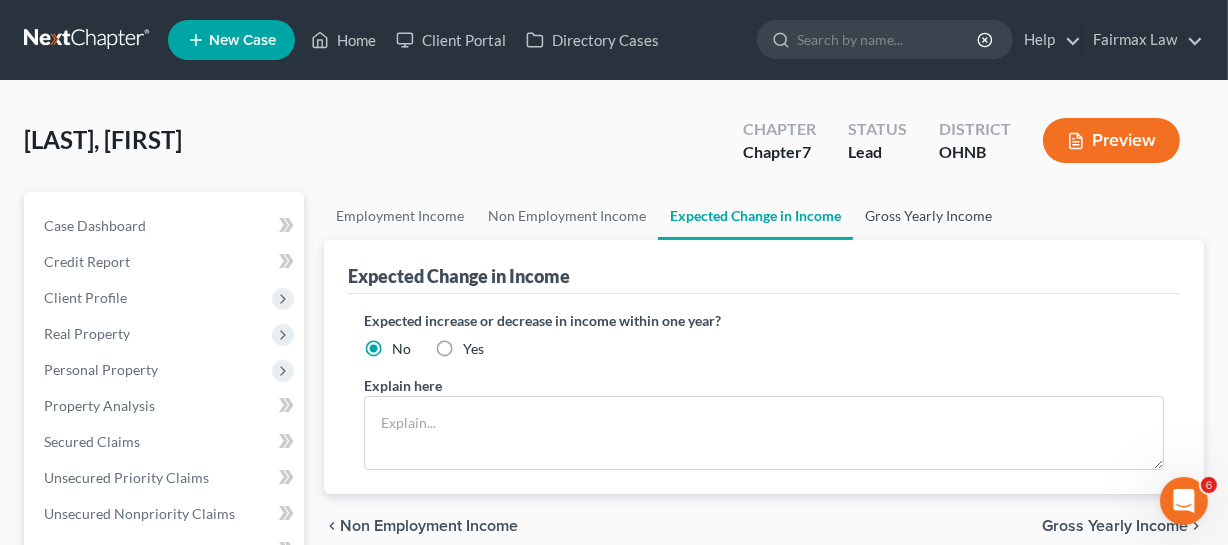 click on "Gross Yearly Income" at bounding box center (928, 216) 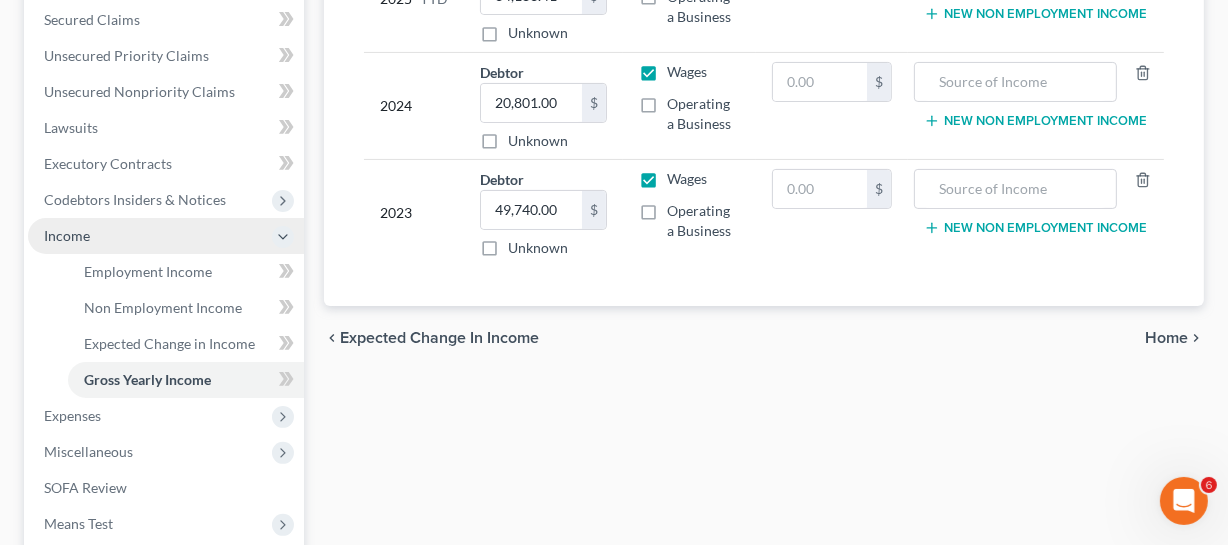 scroll, scrollTop: 454, scrollLeft: 0, axis: vertical 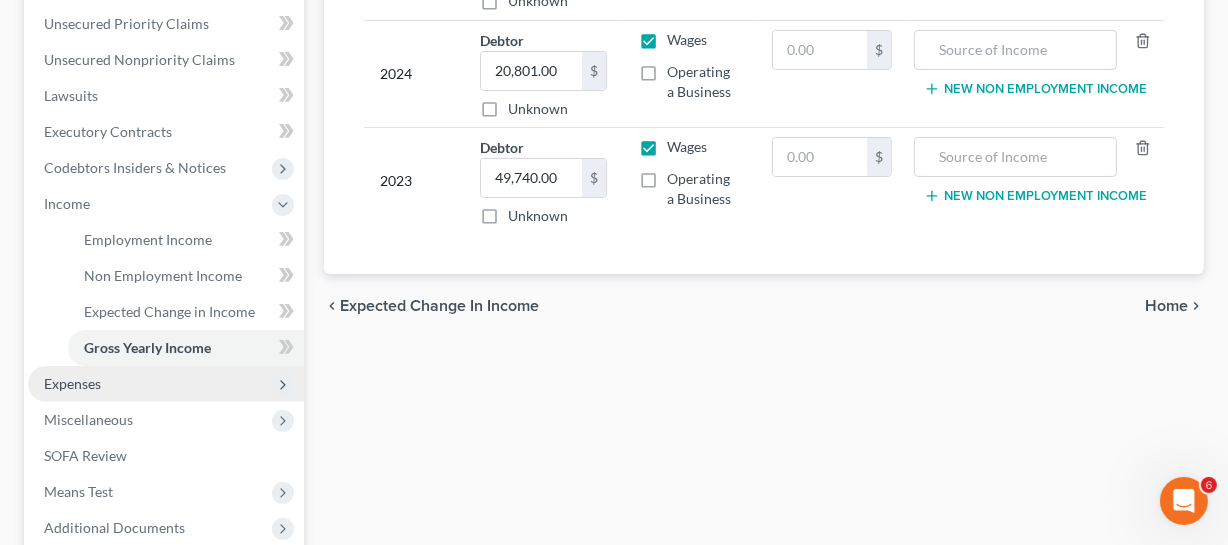 click on "Expenses" at bounding box center [166, 384] 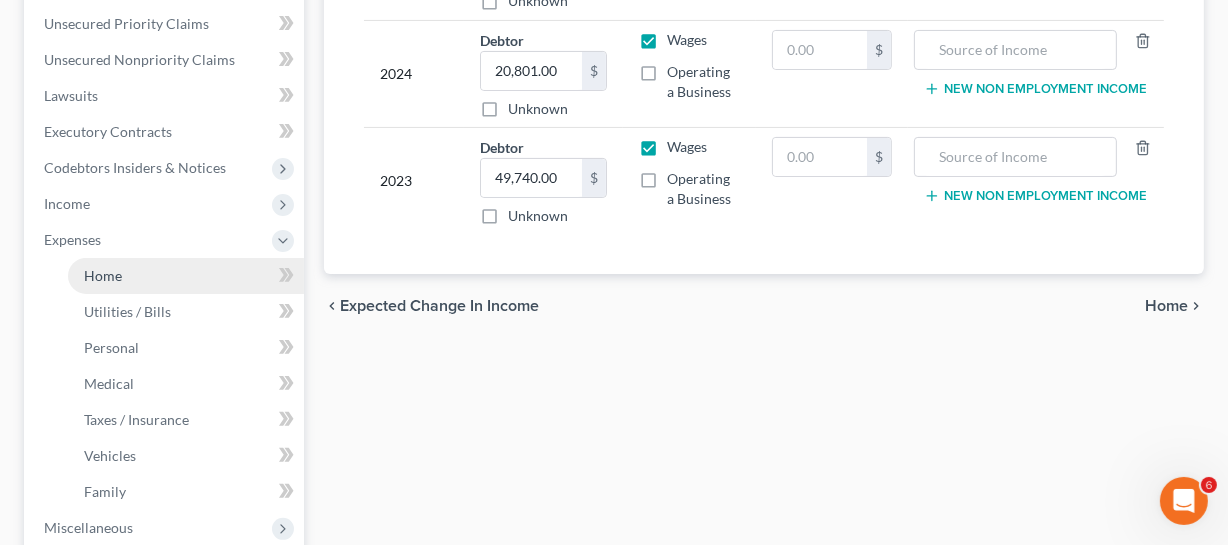 click on "Home" at bounding box center (103, 275) 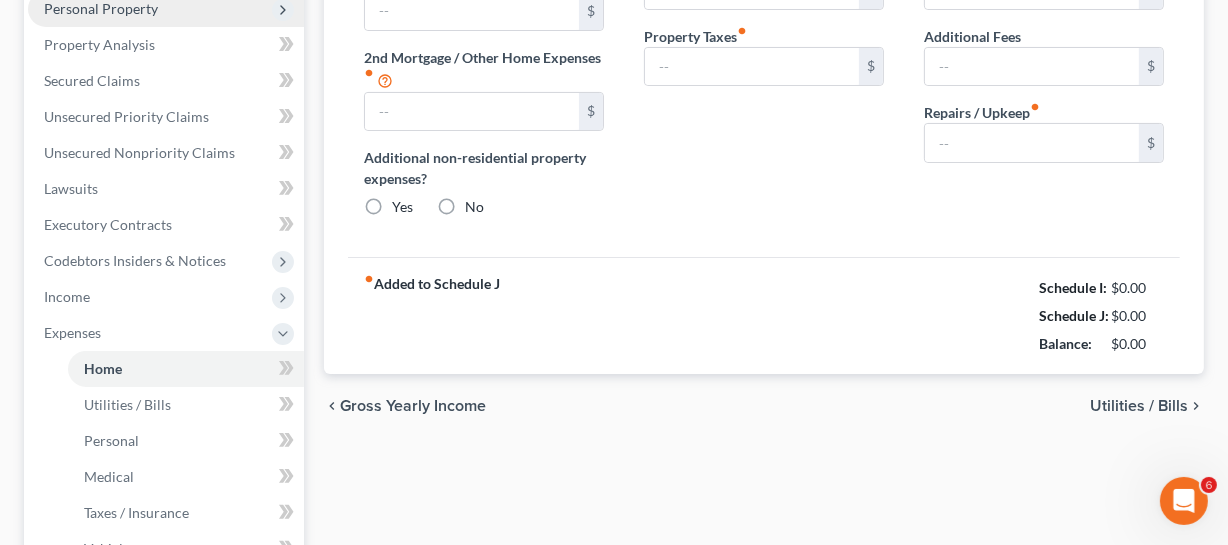 type on "1,000.00" 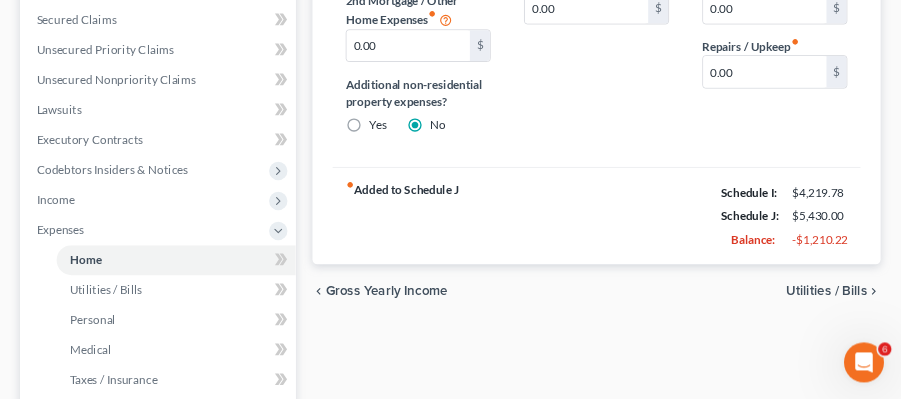 scroll, scrollTop: 454, scrollLeft: 0, axis: vertical 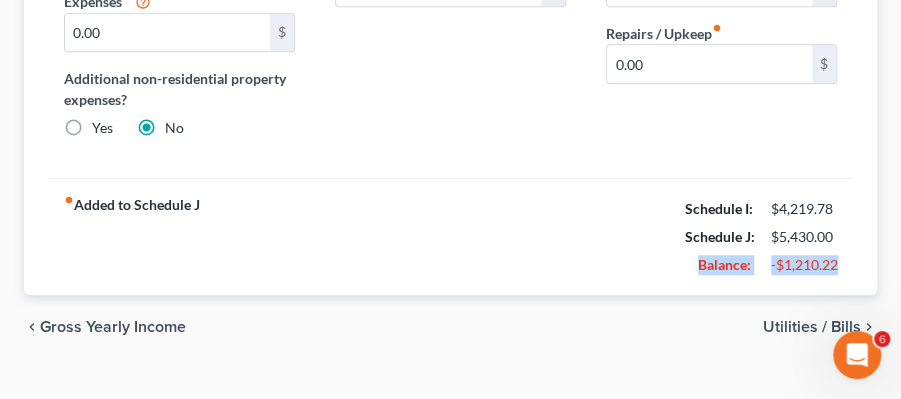 drag, startPoint x: 692, startPoint y: 265, endPoint x: 872, endPoint y: 278, distance: 180.46883 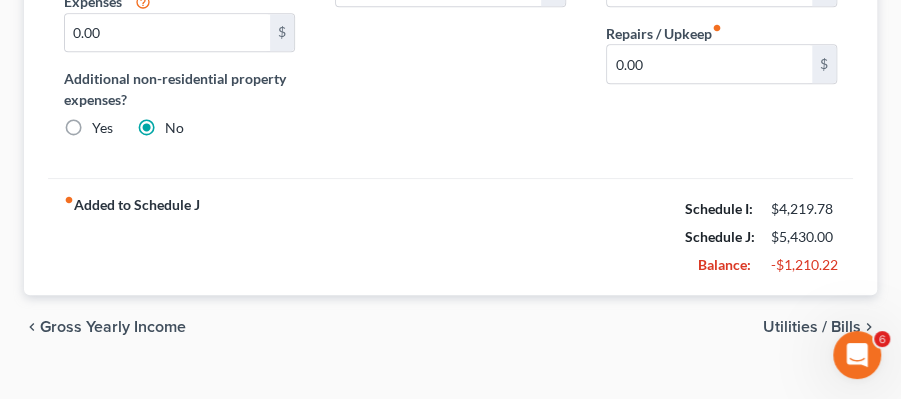 drag, startPoint x: 648, startPoint y: 201, endPoint x: 679, endPoint y: 206, distance: 31.400637 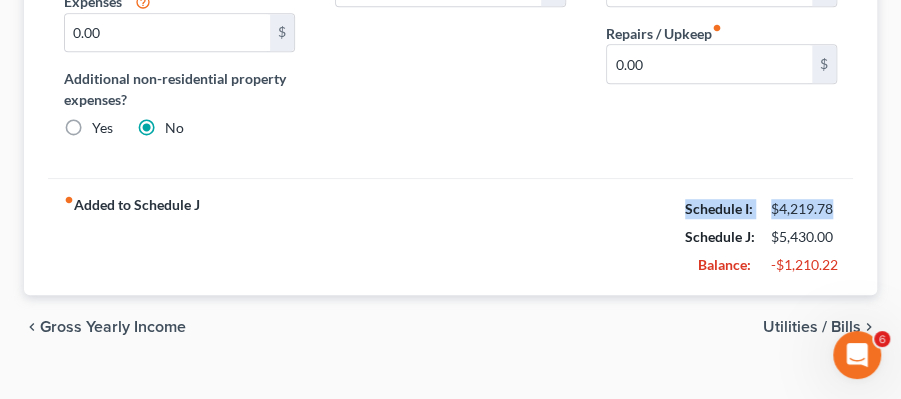 drag, startPoint x: 673, startPoint y: 205, endPoint x: 848, endPoint y: 212, distance: 175.13994 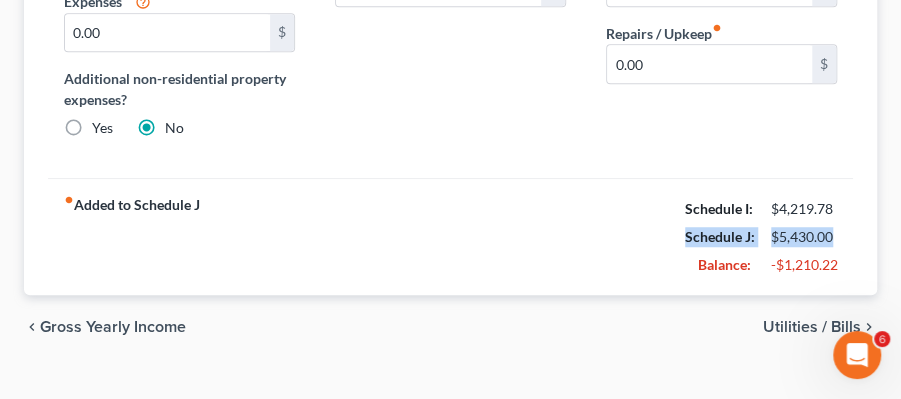 drag, startPoint x: 679, startPoint y: 228, endPoint x: 848, endPoint y: 230, distance: 169.01184 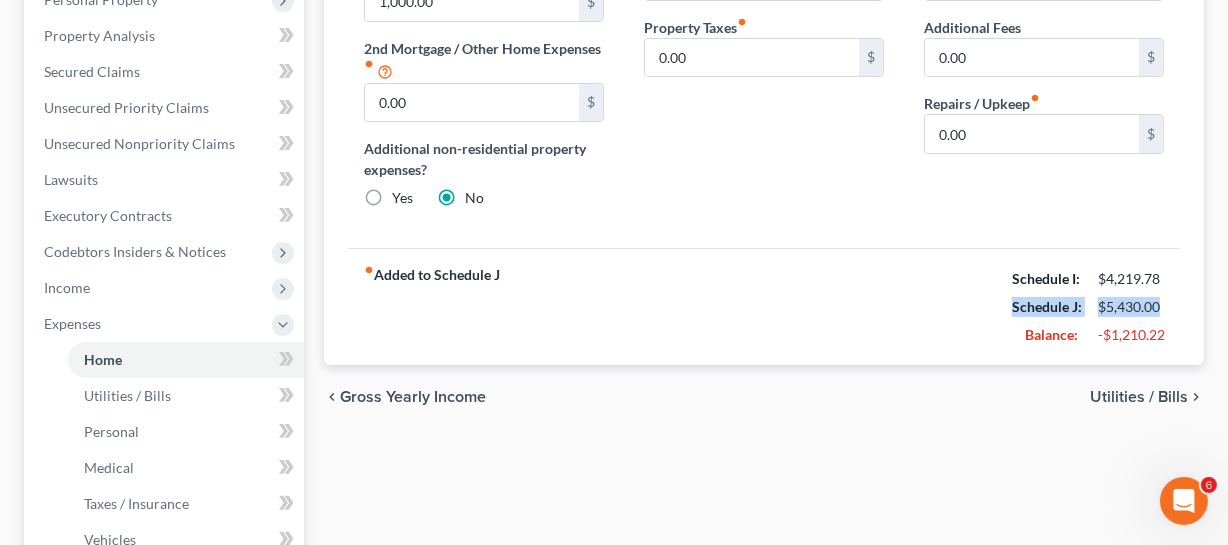 scroll, scrollTop: 272, scrollLeft: 0, axis: vertical 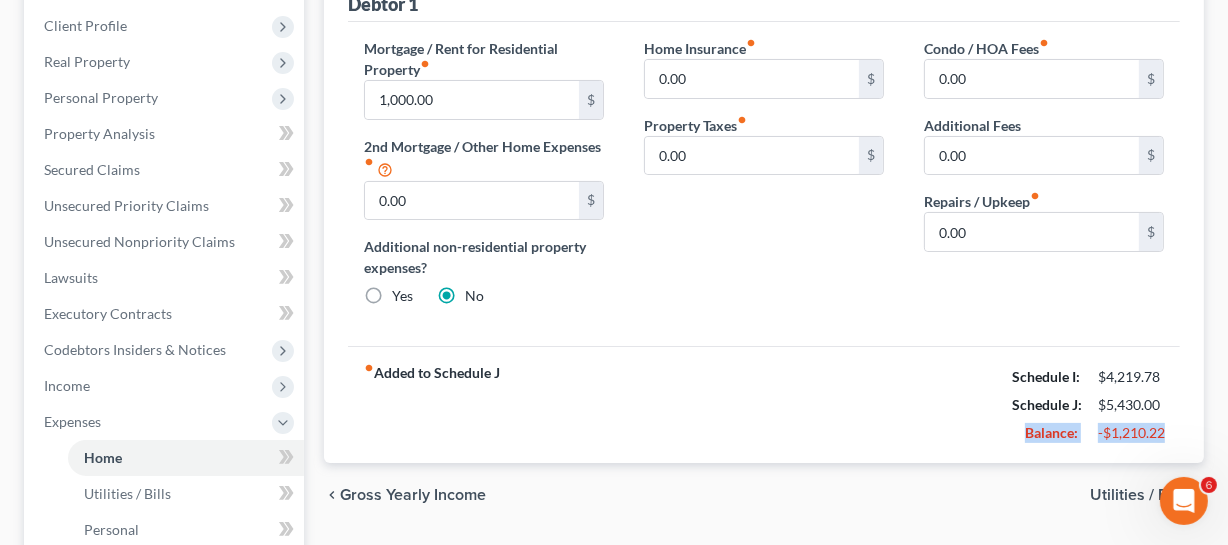 drag, startPoint x: 1010, startPoint y: 443, endPoint x: 1193, endPoint y: 446, distance: 183.02458 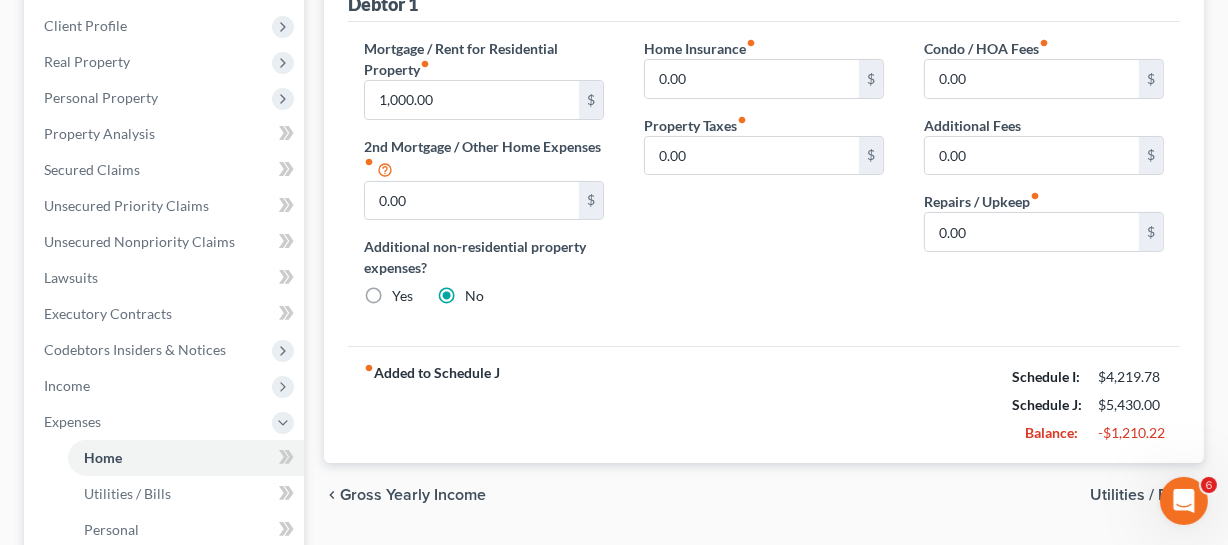 click on "$4,219.78" at bounding box center (1131, 377) 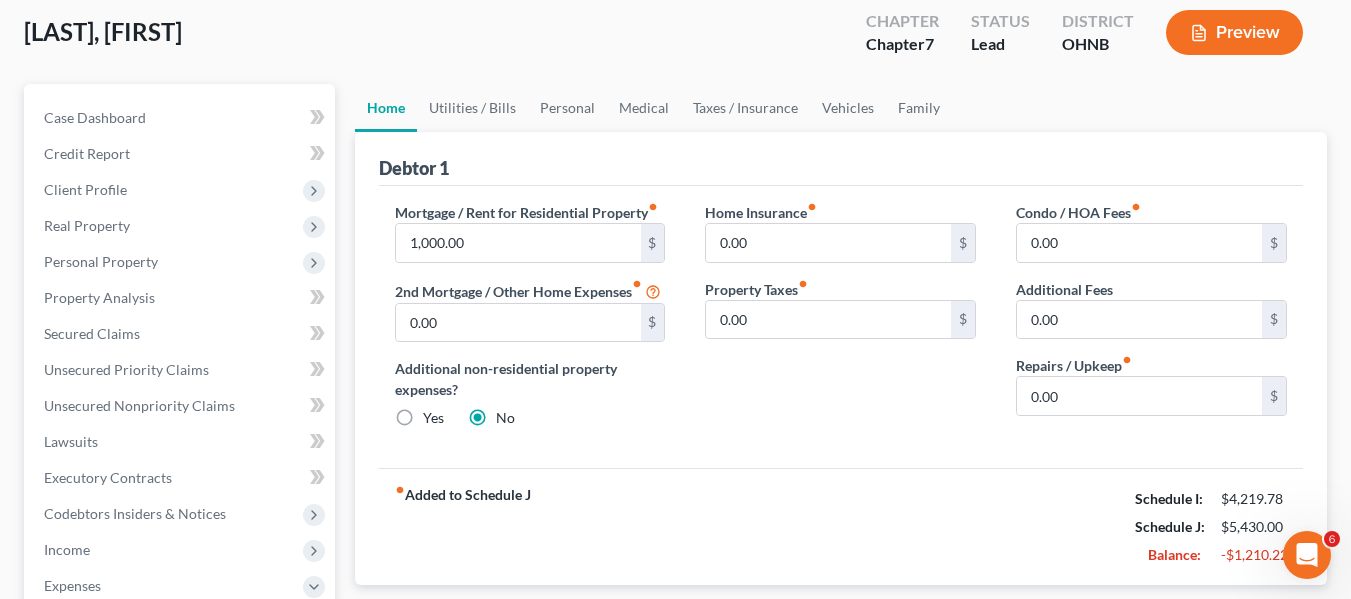 scroll, scrollTop: 73, scrollLeft: 0, axis: vertical 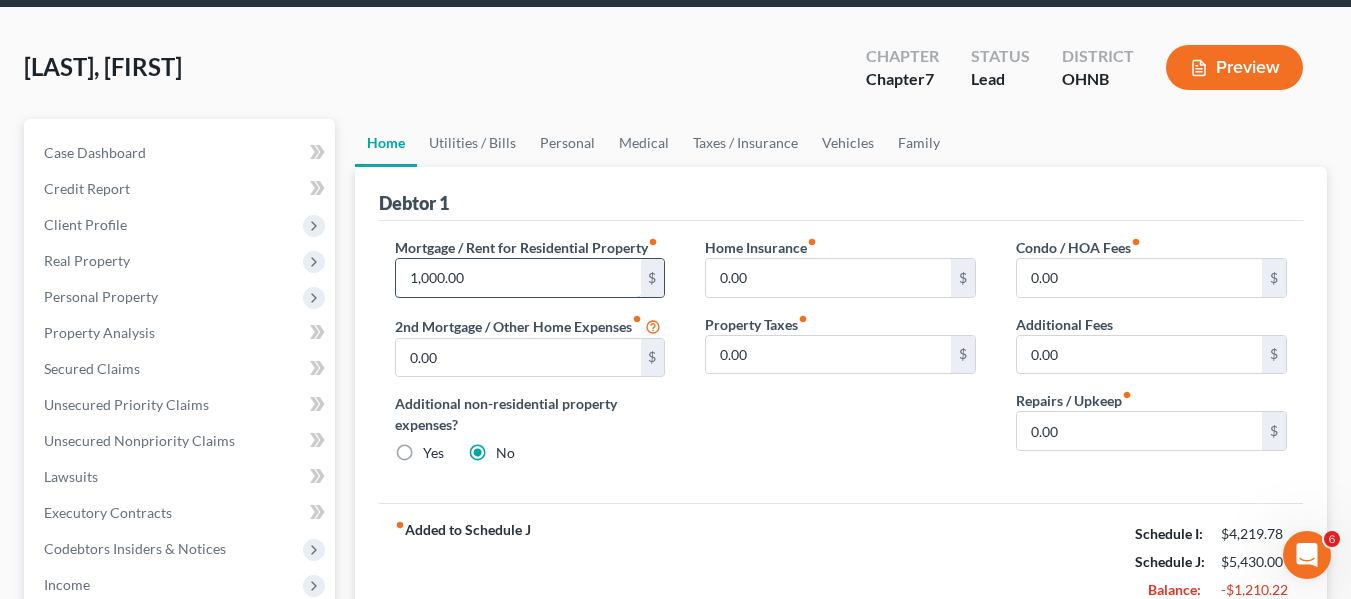 click on "1,000.00" at bounding box center [518, 278] 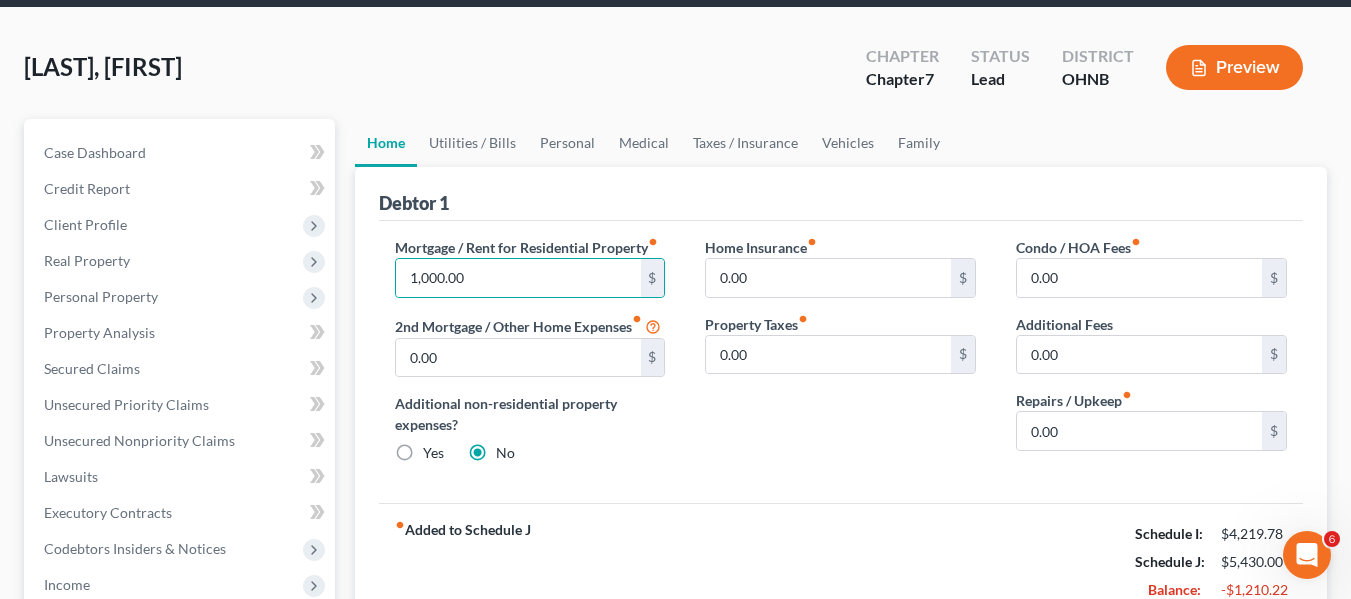 drag, startPoint x: 778, startPoint y: 457, endPoint x: 767, endPoint y: 457, distance: 11 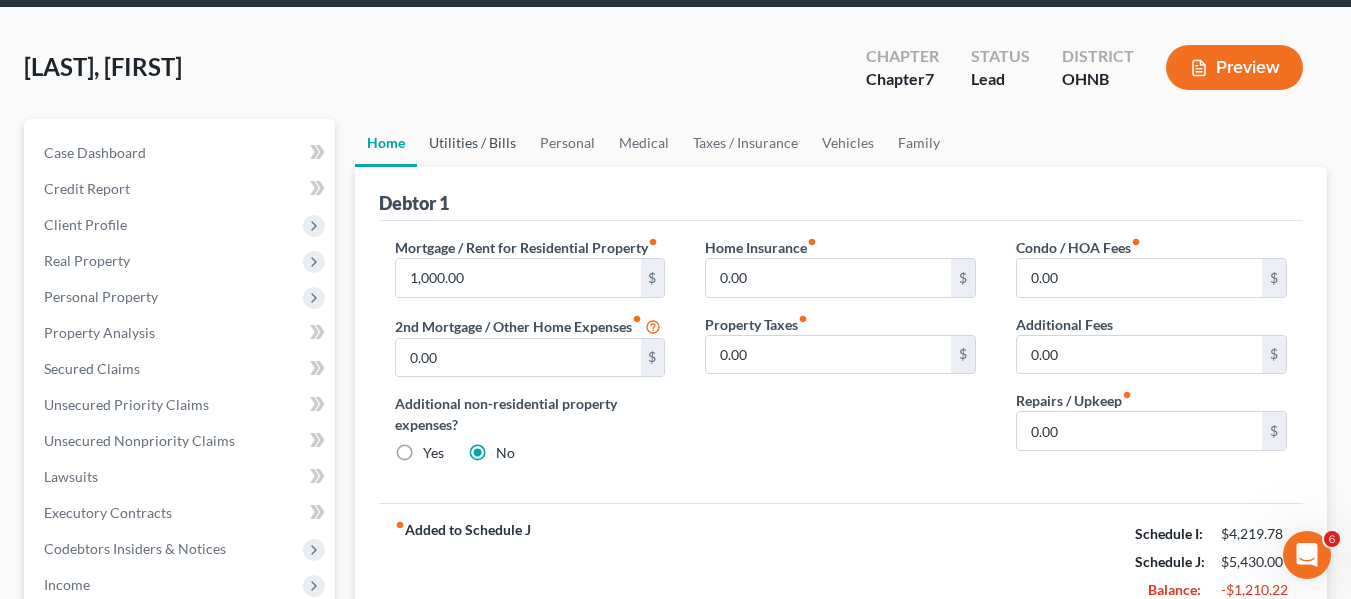 click on "Utilities / Bills" at bounding box center [472, 143] 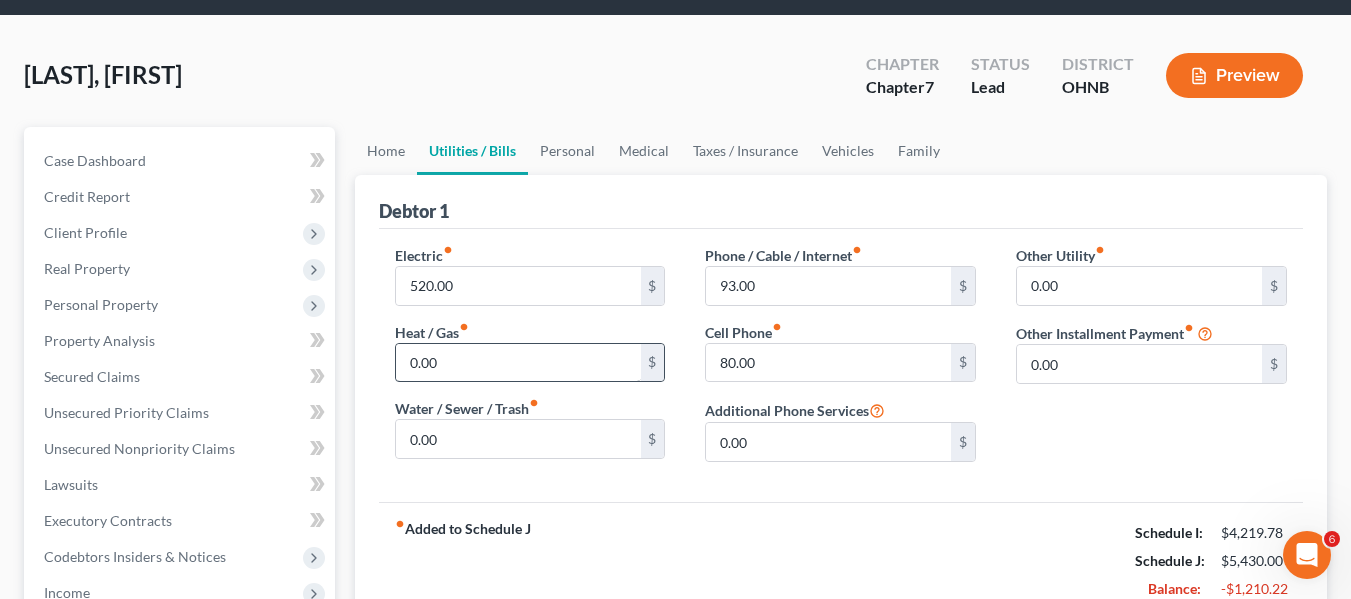 scroll, scrollTop: 100, scrollLeft: 0, axis: vertical 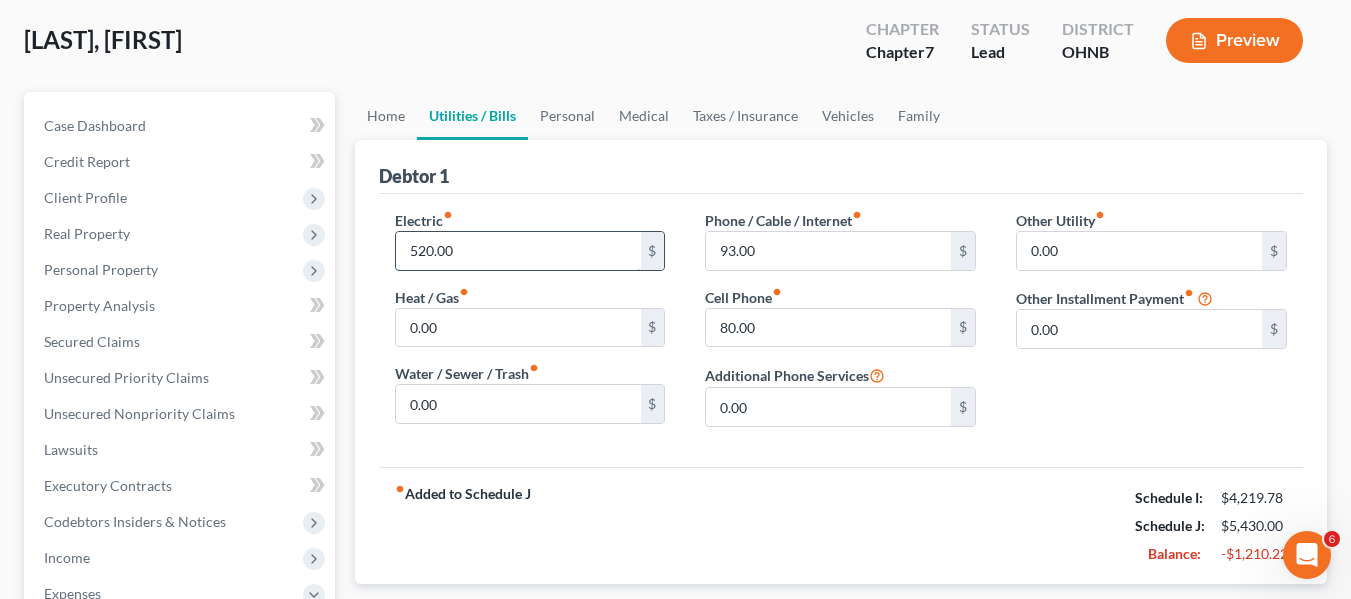 click on "520.00" at bounding box center [518, 251] 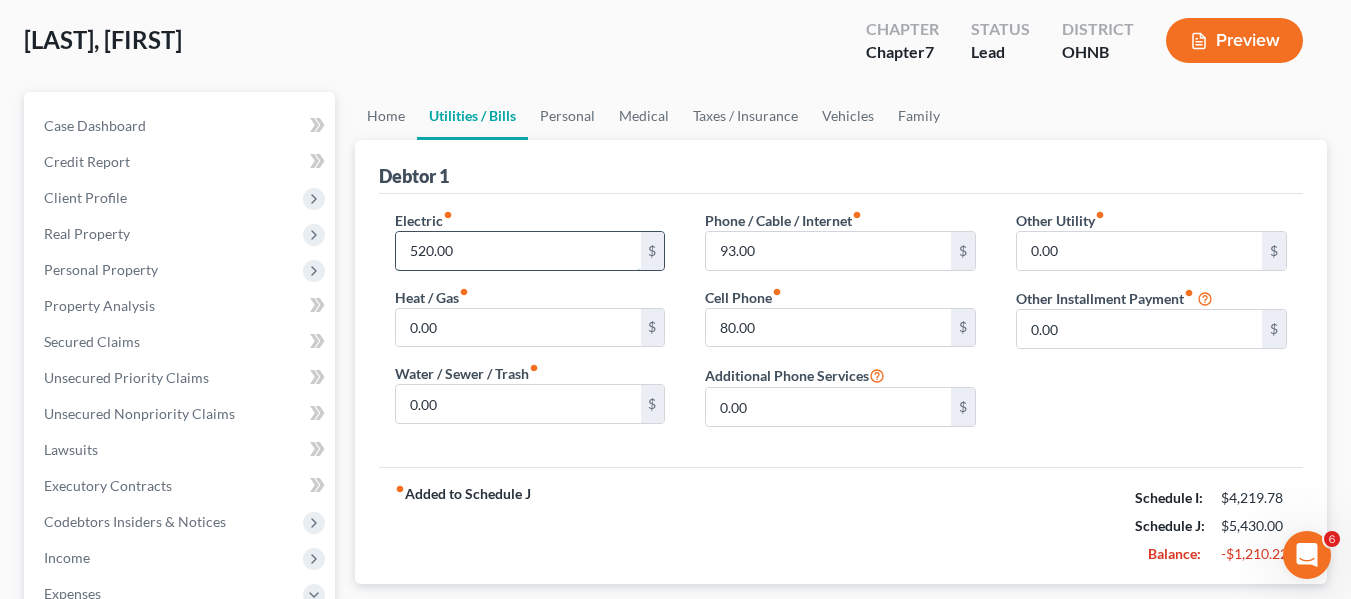 click on "520.00" at bounding box center [518, 251] 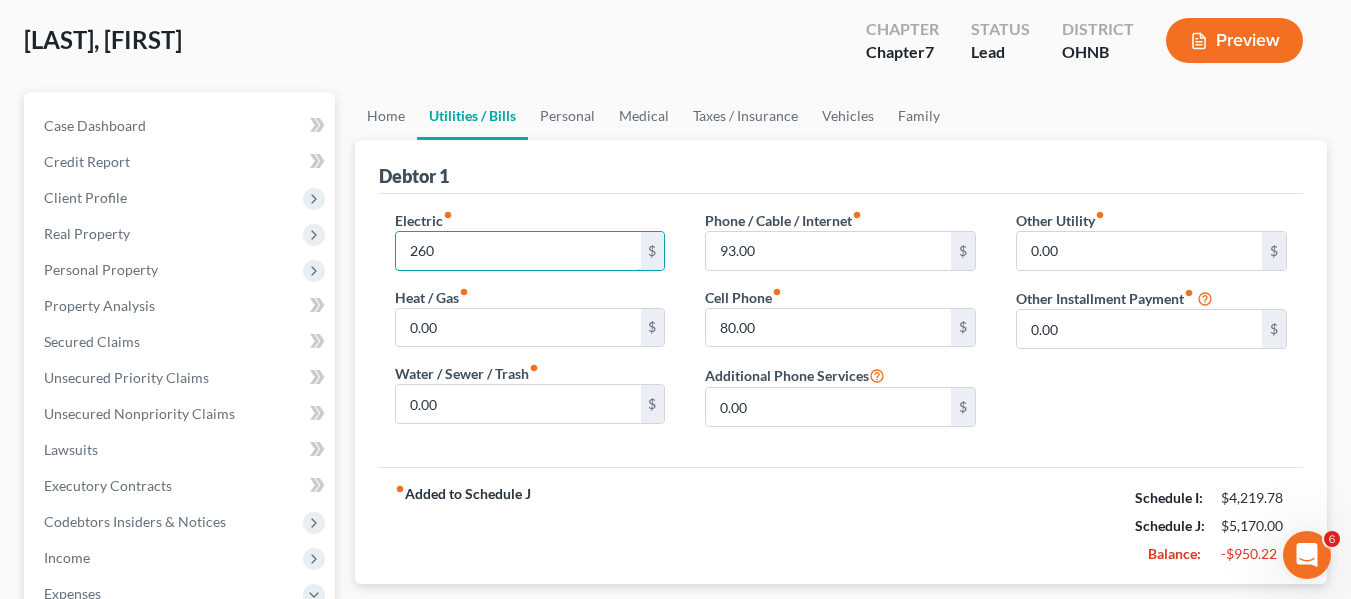 type on "260" 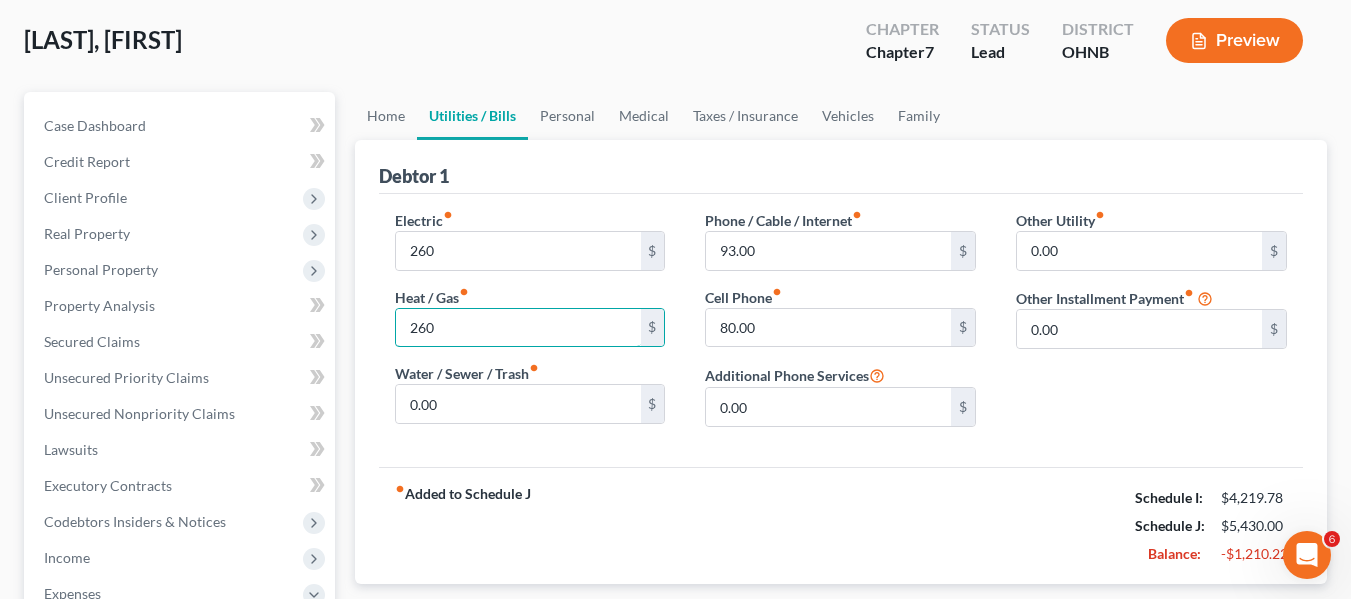 drag, startPoint x: 522, startPoint y: 315, endPoint x: 328, endPoint y: 315, distance: 194 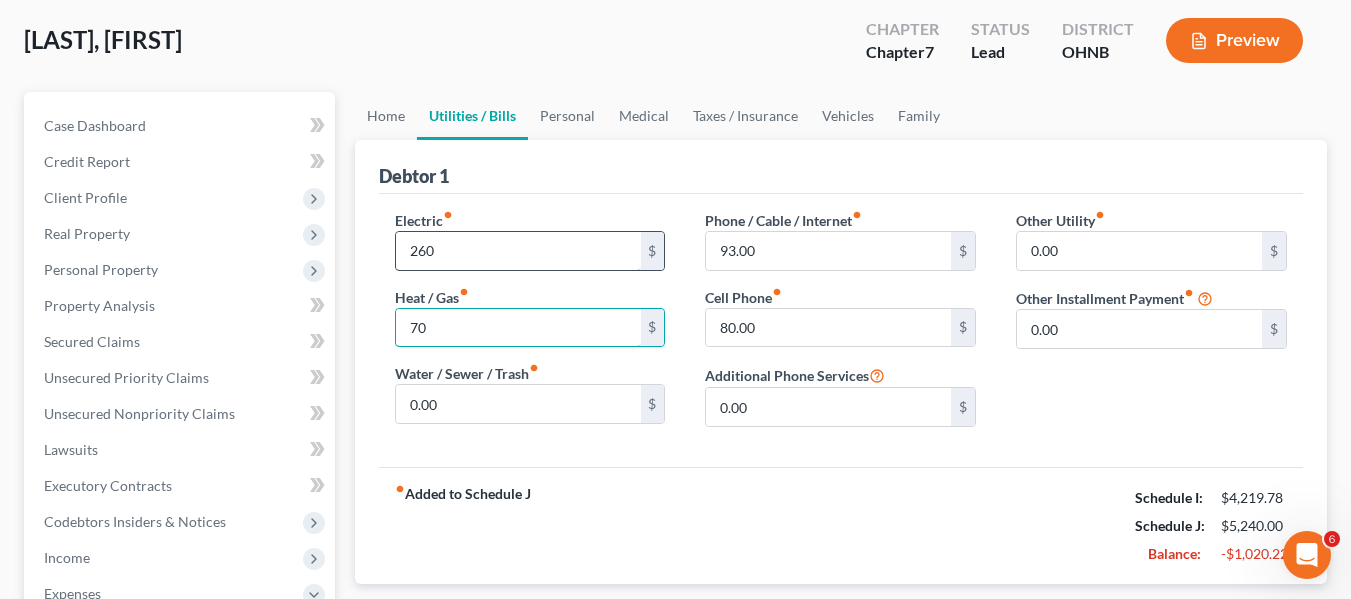 type on "70" 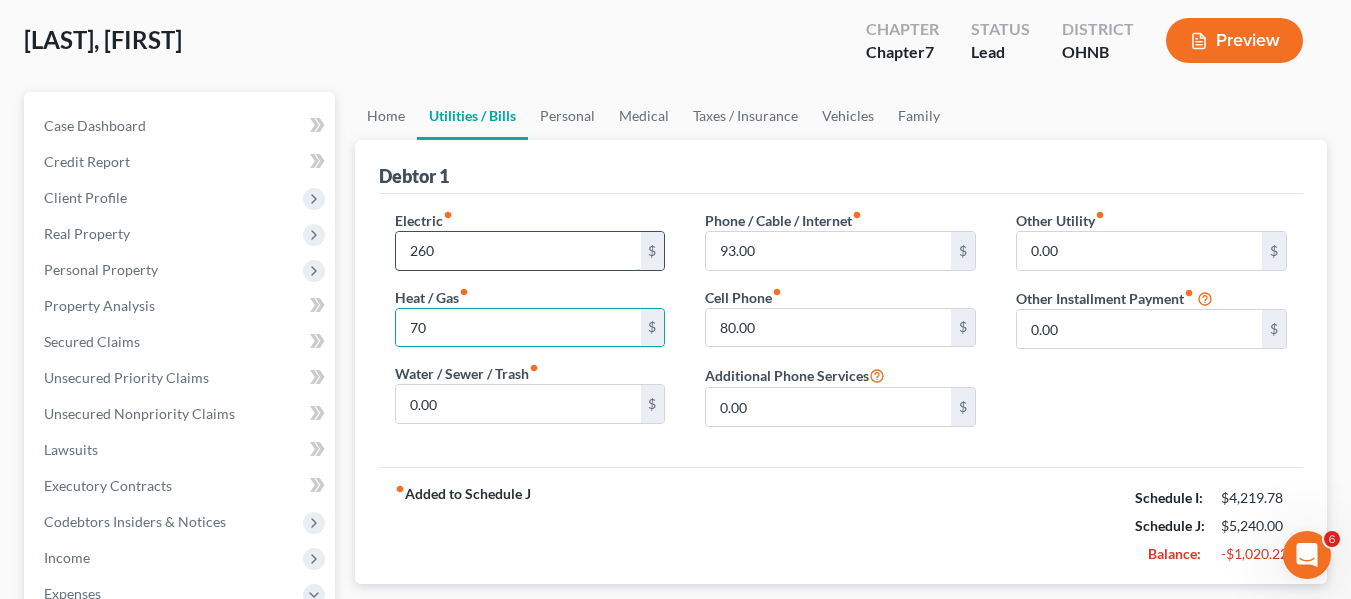 click on "260" at bounding box center [518, 251] 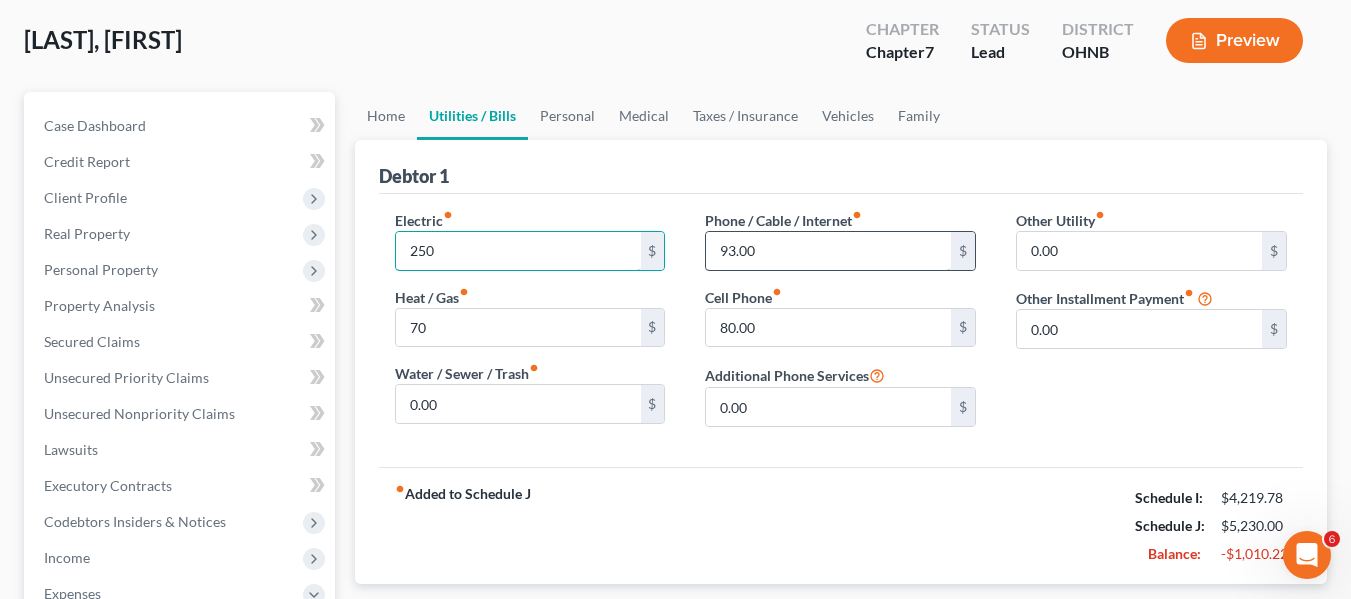 type on "250" 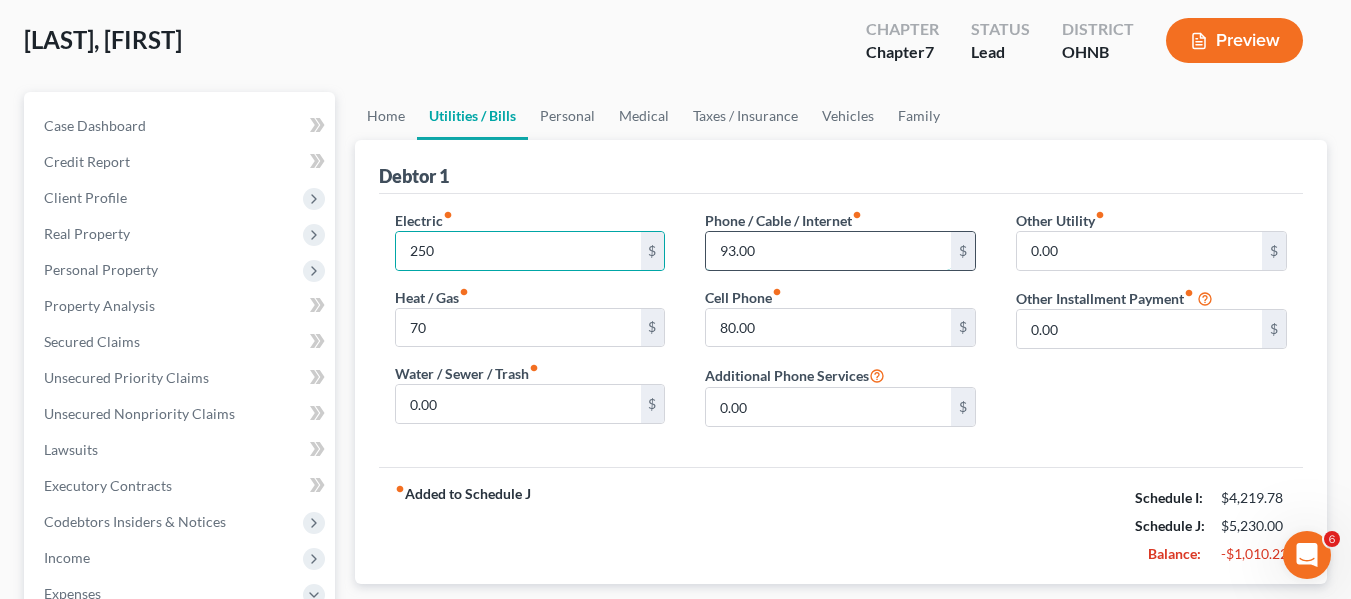 click on "93.00" at bounding box center (828, 251) 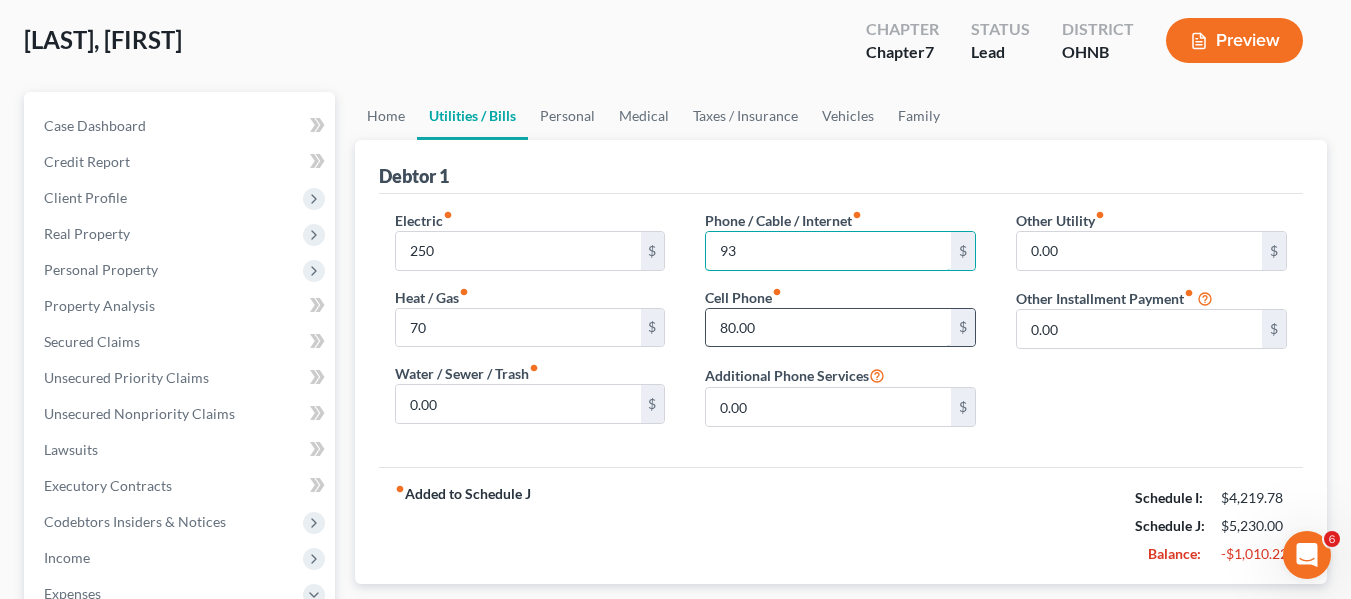 type on "93" 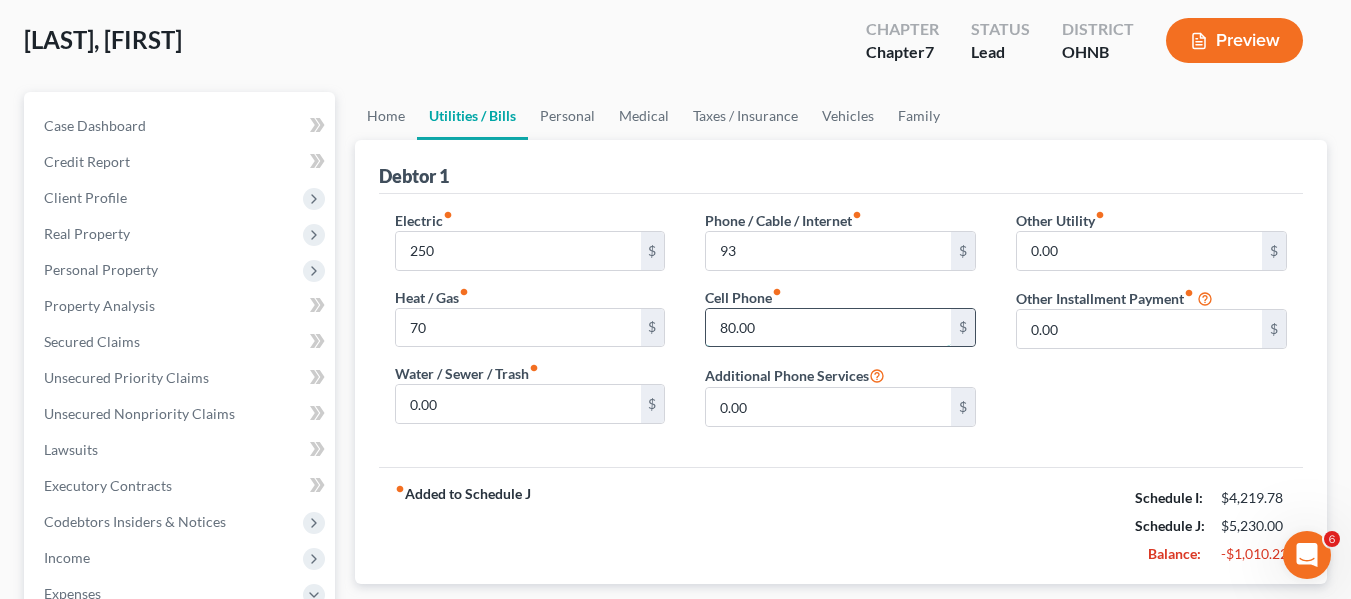 click on "80.00" at bounding box center [828, 328] 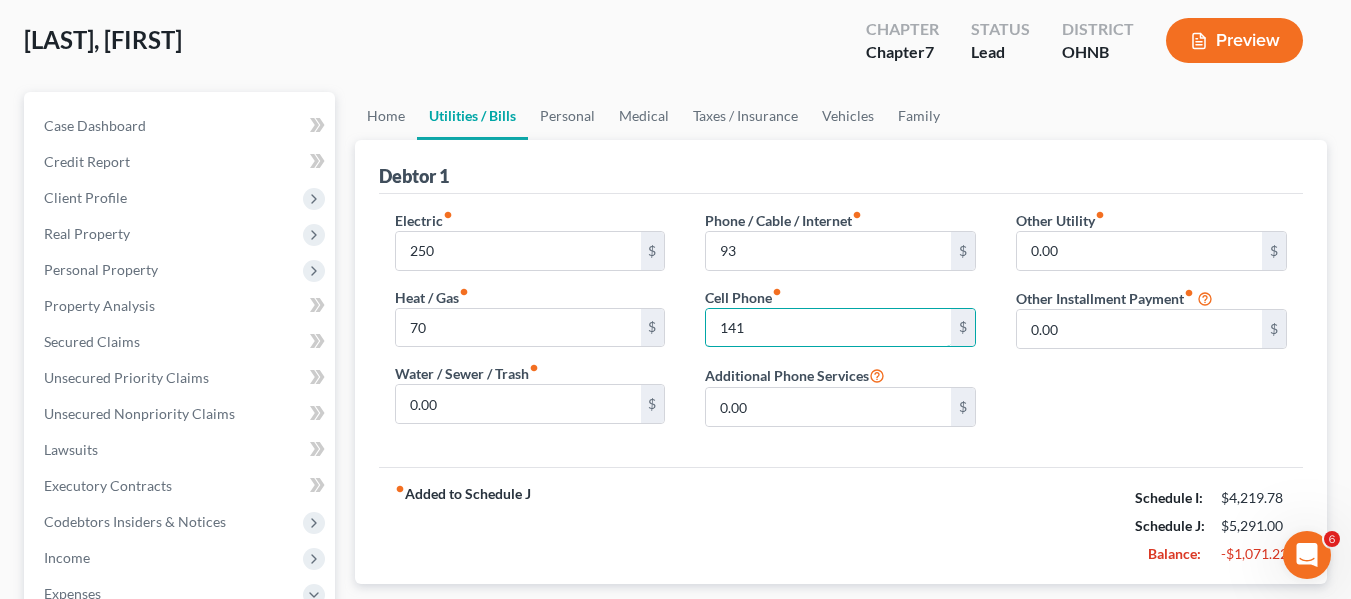 type on "141" 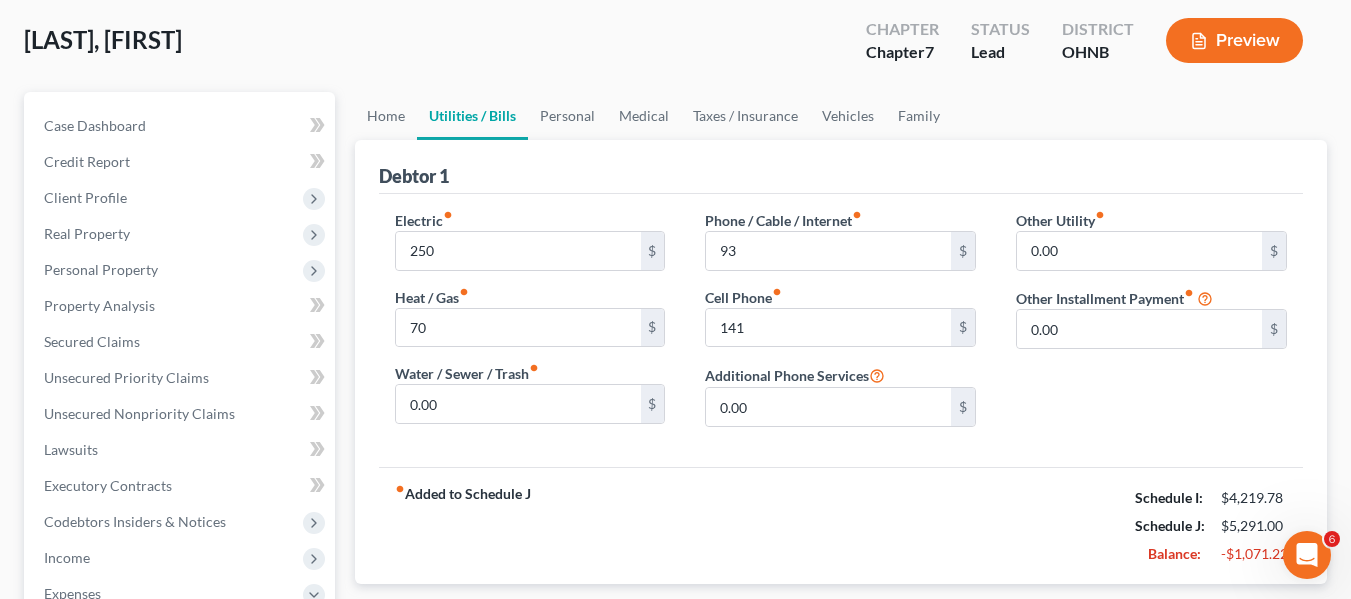 click on "fiber_manual_record  Added to Schedule J Schedule I: $4,219.78 Schedule J: $5,291.00 Balance: -$1,071.22" at bounding box center [841, 525] 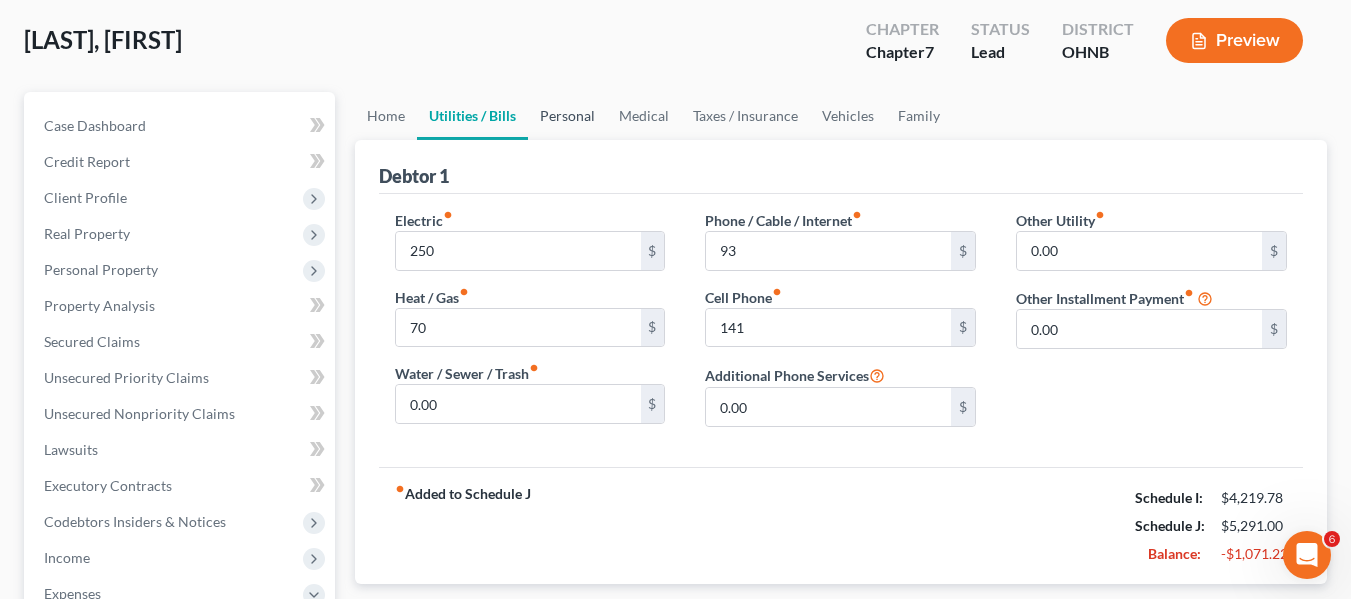 click on "Personal" at bounding box center [567, 116] 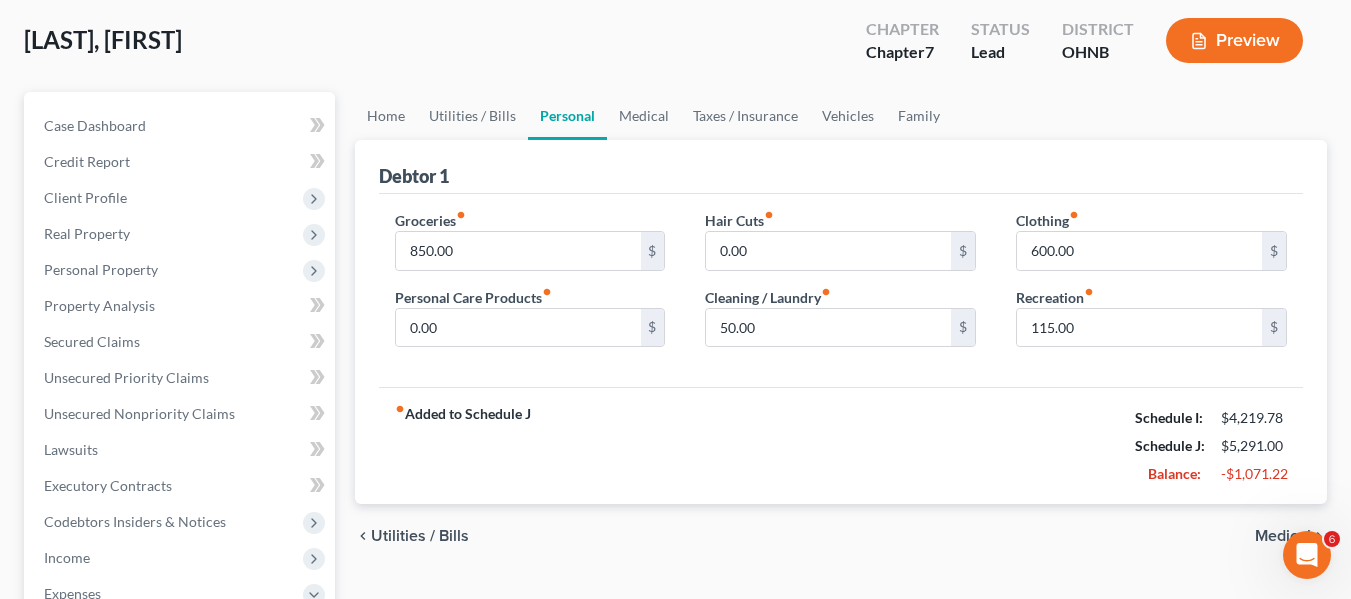 scroll, scrollTop: 19, scrollLeft: 0, axis: vertical 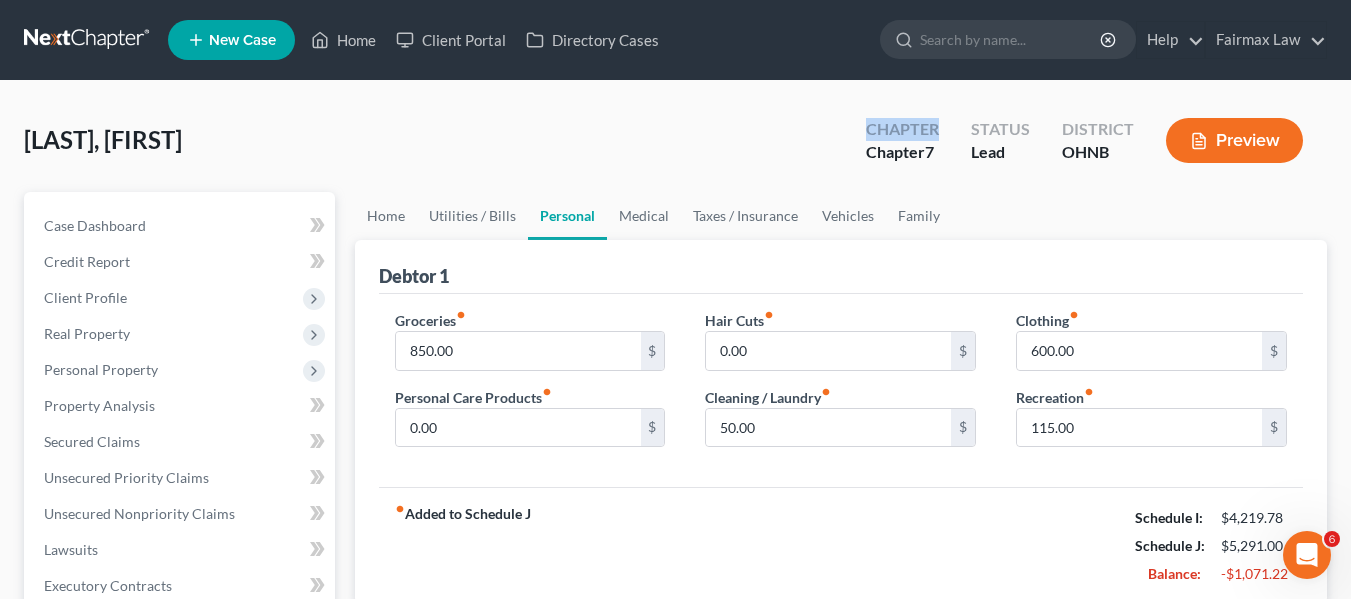 click on "[FIRST], [FIRST] Upgraded Chapter Chapter  7 Status Lead District OHNB Preview Petition Navigation
Case Dashboard
Payments
Invoices
Payments
Payments
Credit Report
Home" at bounding box center (675, 680) 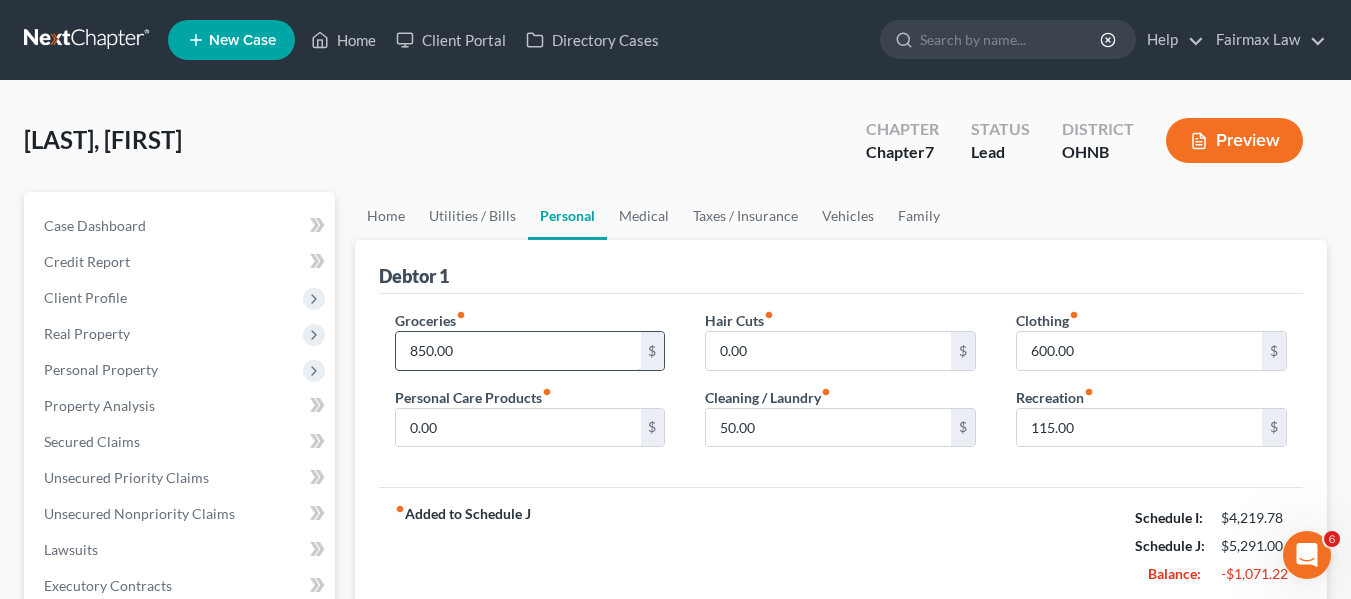 click on "850.00" at bounding box center [518, 351] 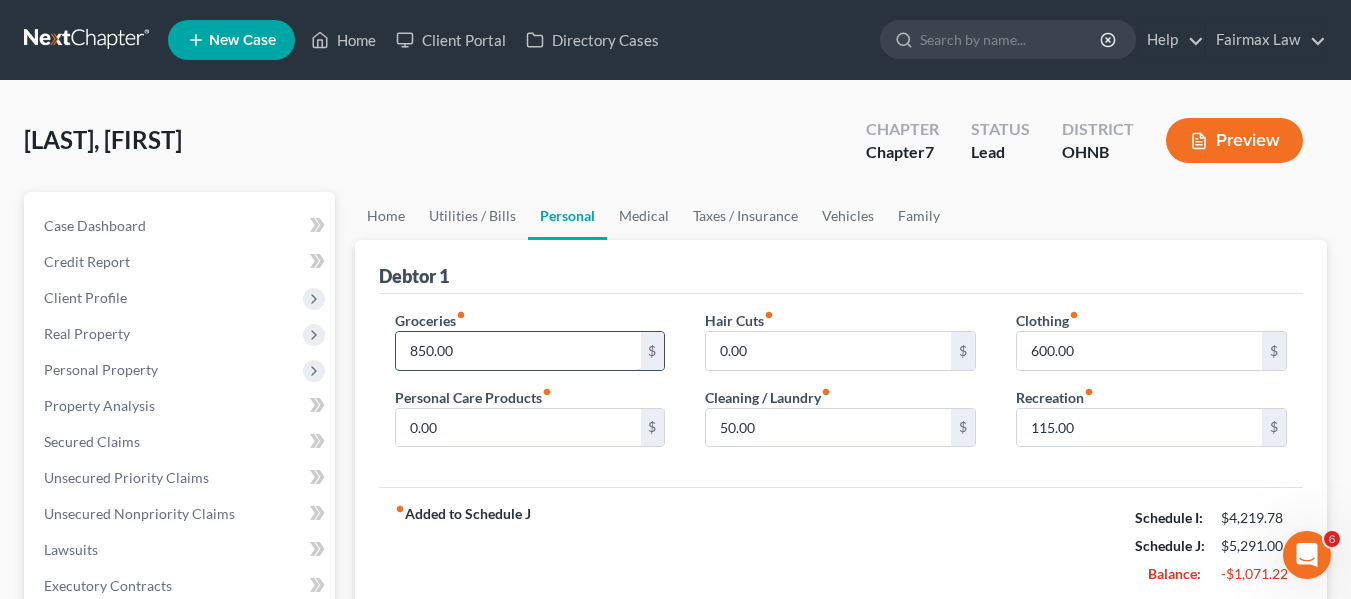 scroll, scrollTop: 100, scrollLeft: 0, axis: vertical 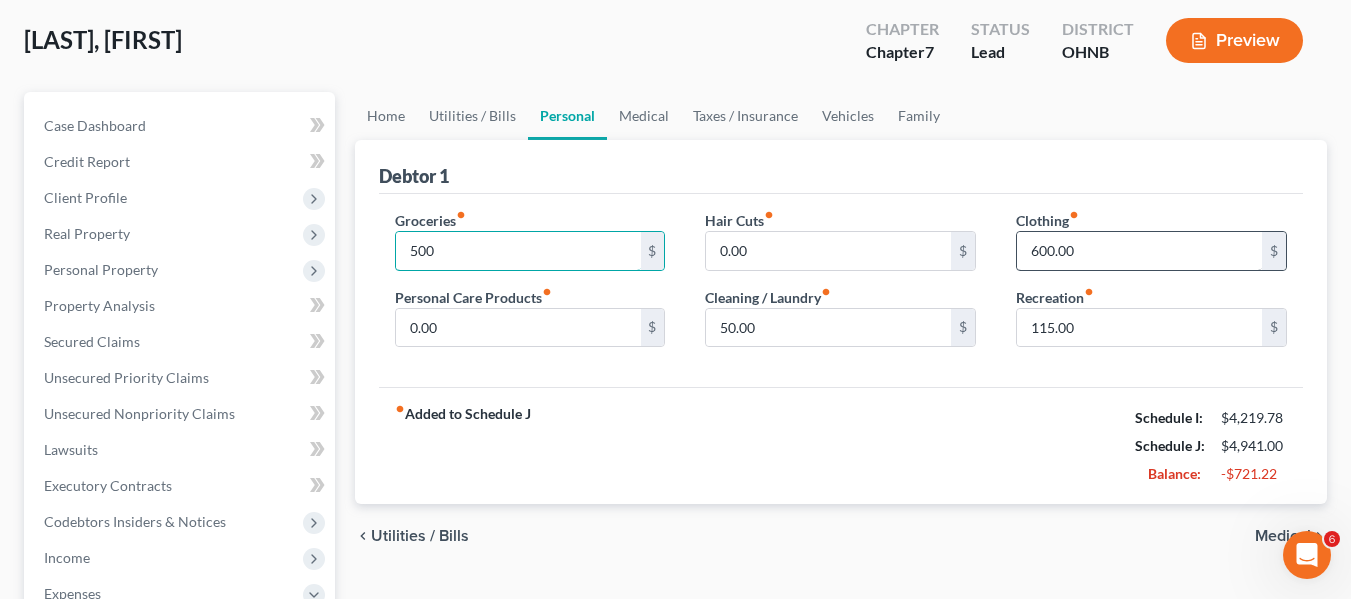 type on "500" 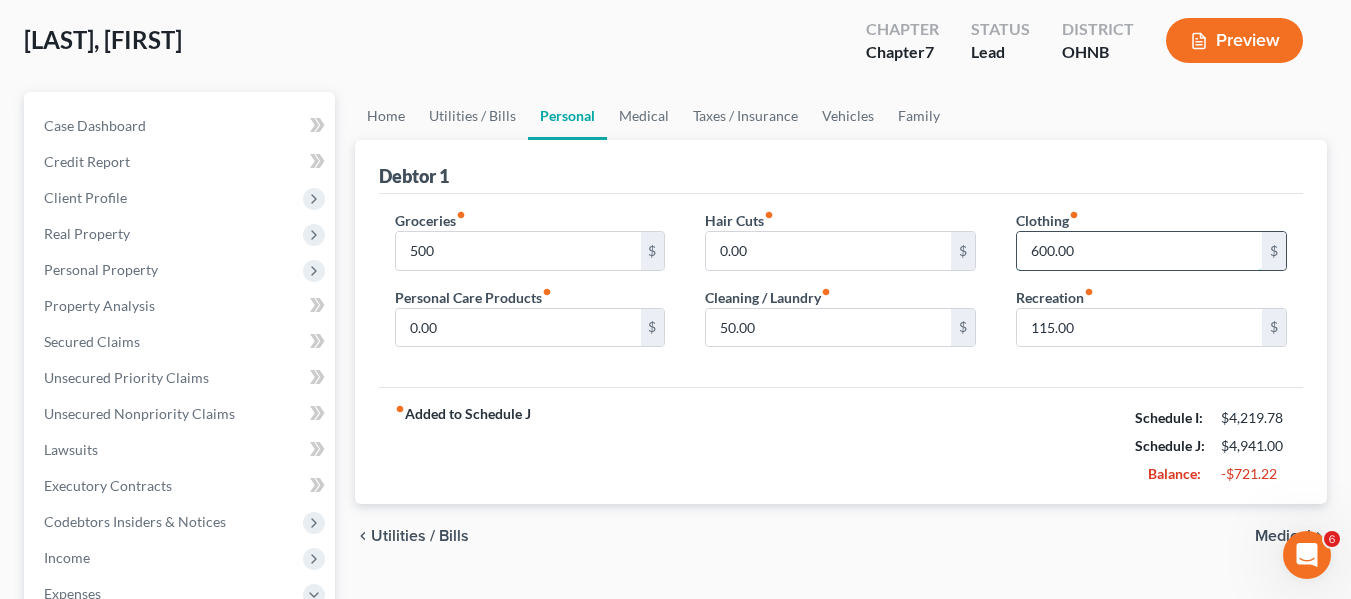 click on "600.00" at bounding box center [1139, 251] 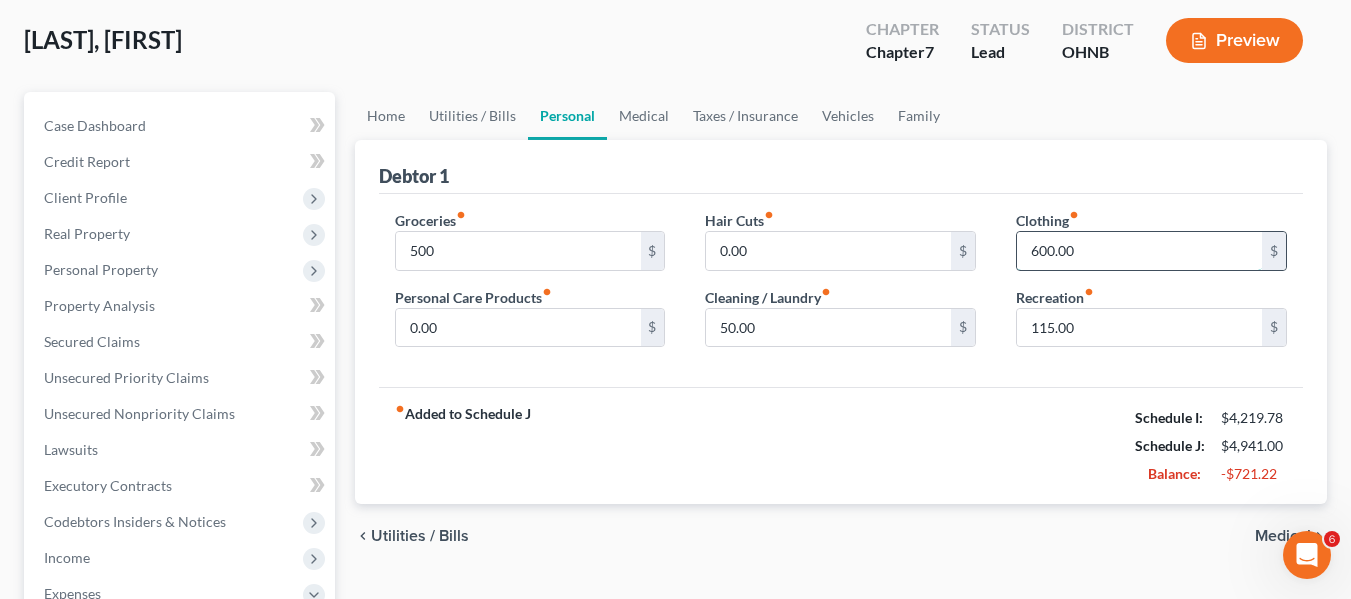 click on "600.00" at bounding box center [1139, 251] 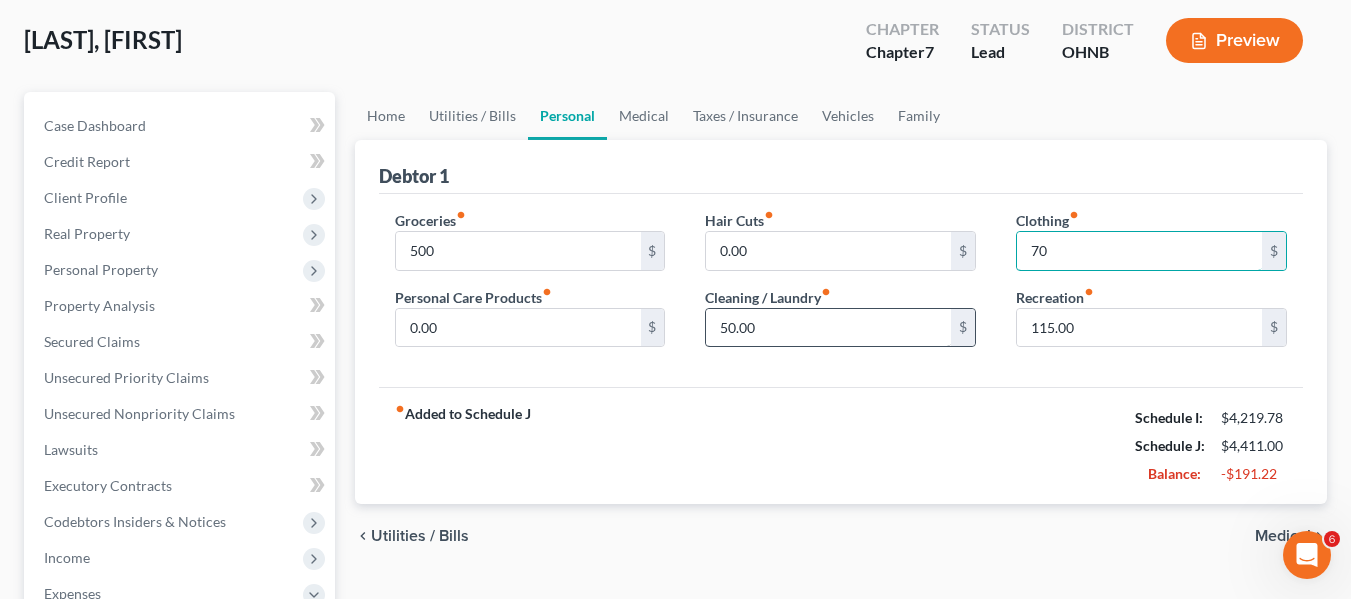 type on "70" 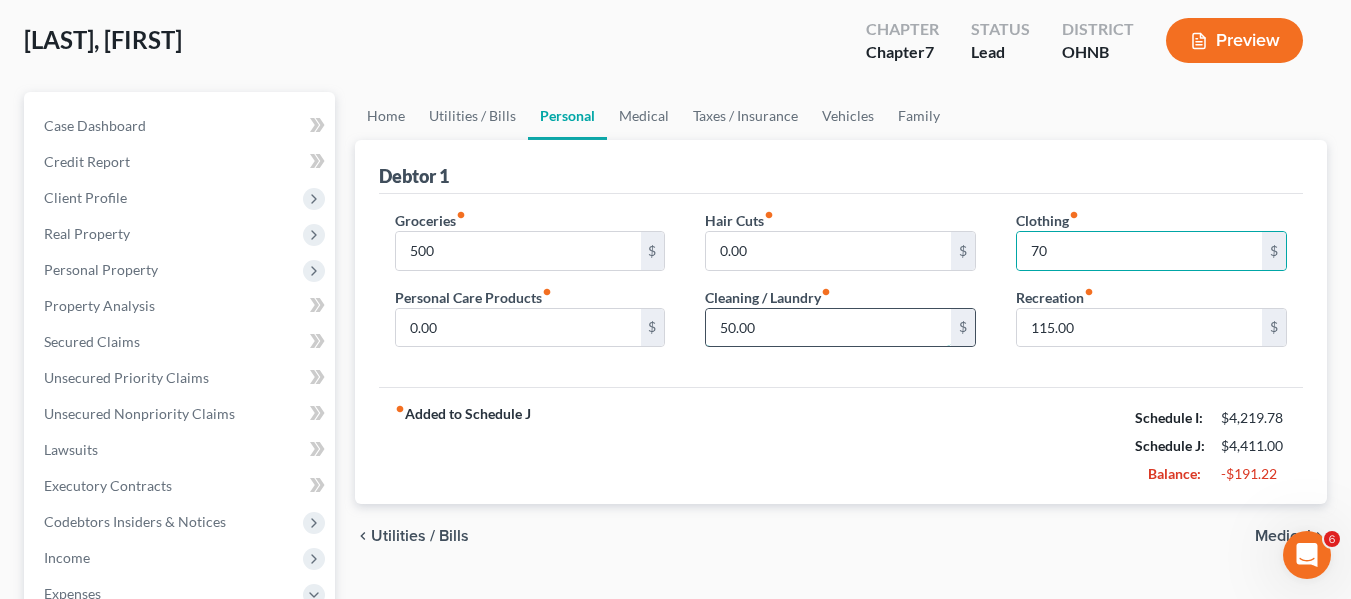 click on "50.00" at bounding box center (828, 328) 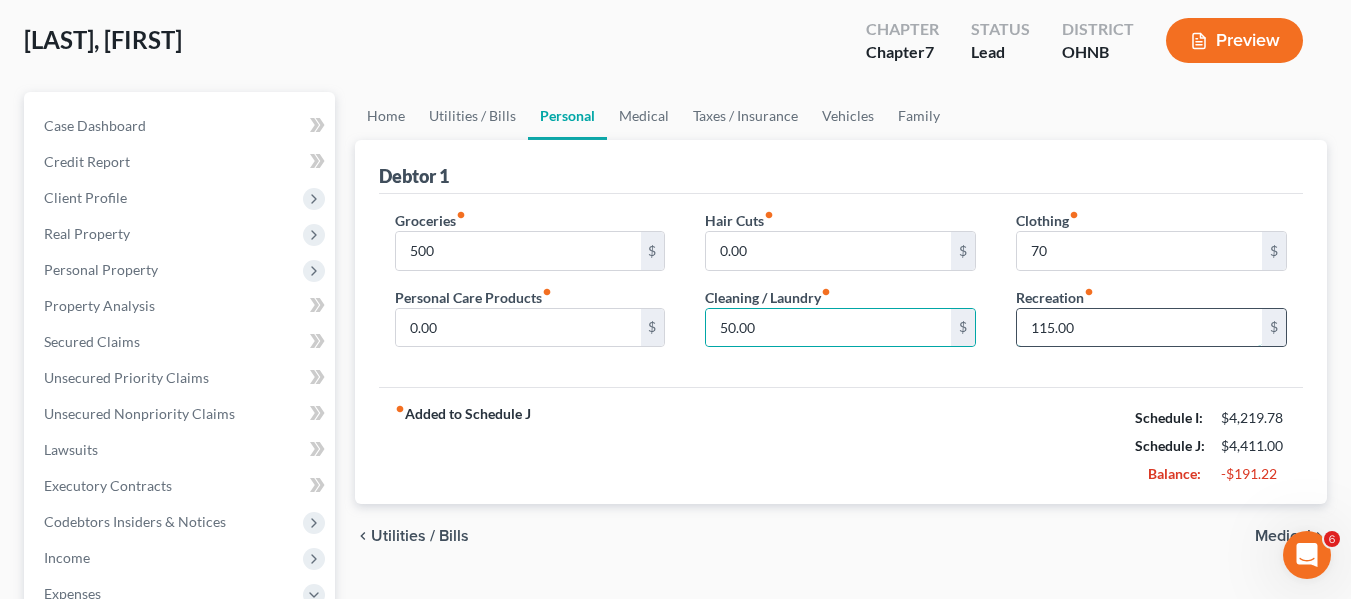 click on "115.00" at bounding box center [1139, 328] 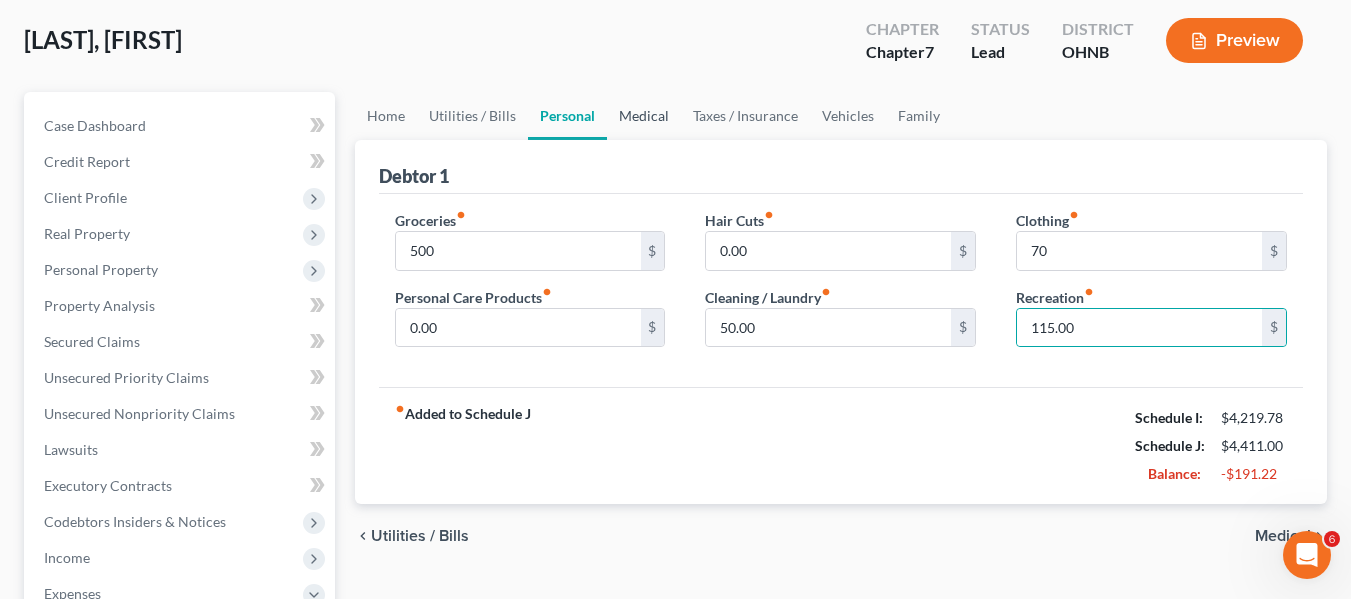 click on "Medical" at bounding box center [644, 116] 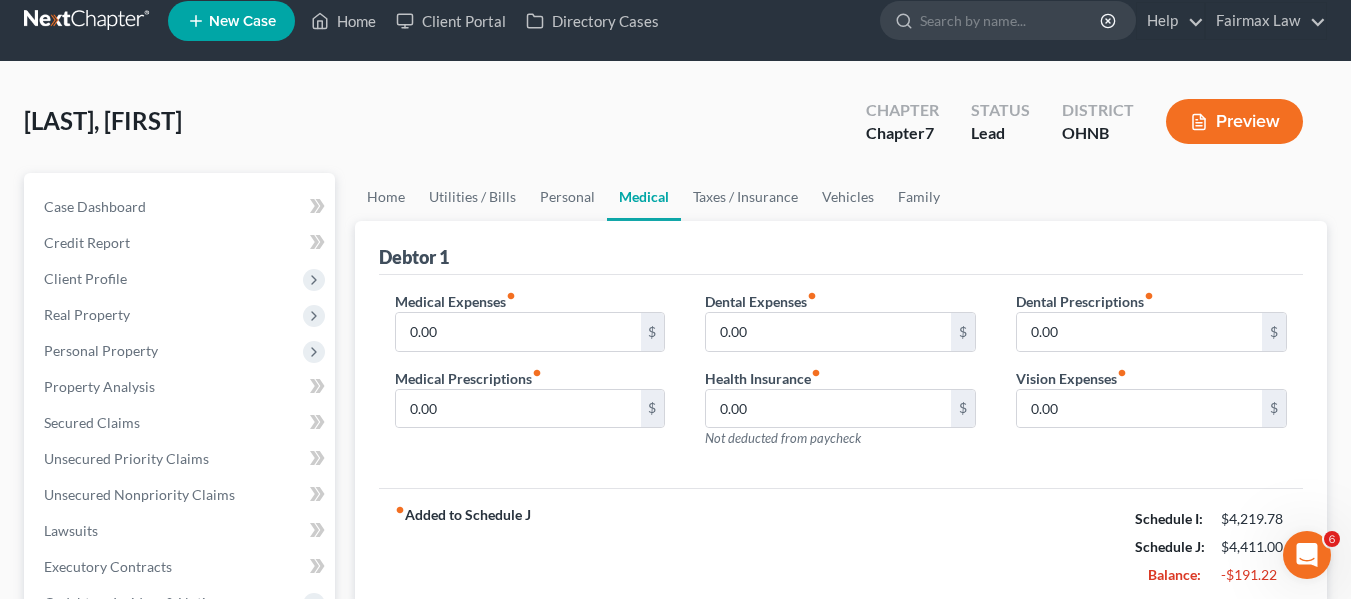 scroll, scrollTop: 0, scrollLeft: 0, axis: both 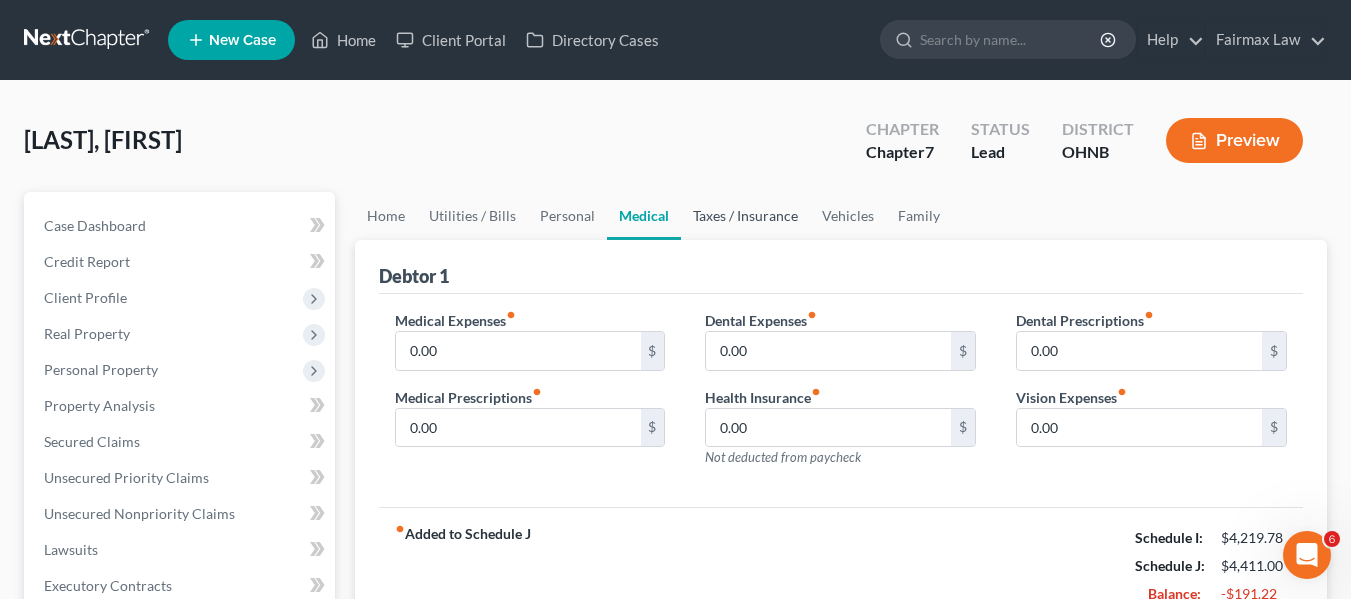 click on "Taxes / Insurance" at bounding box center [745, 216] 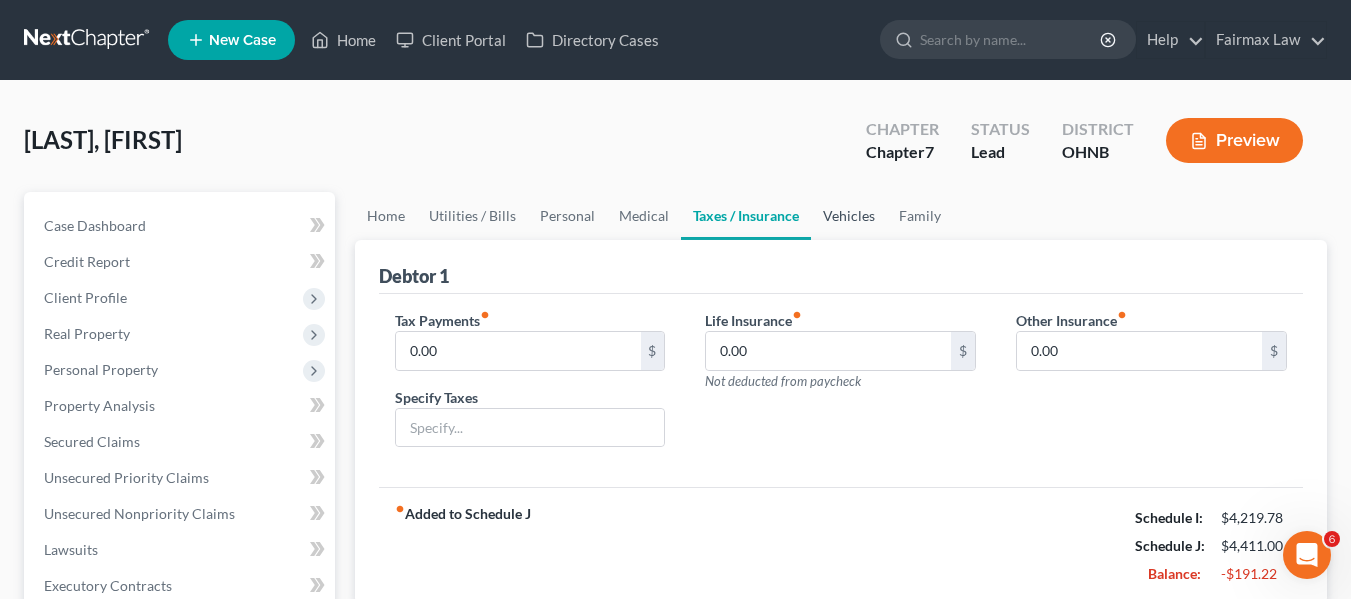 click on "Vehicles" at bounding box center [849, 216] 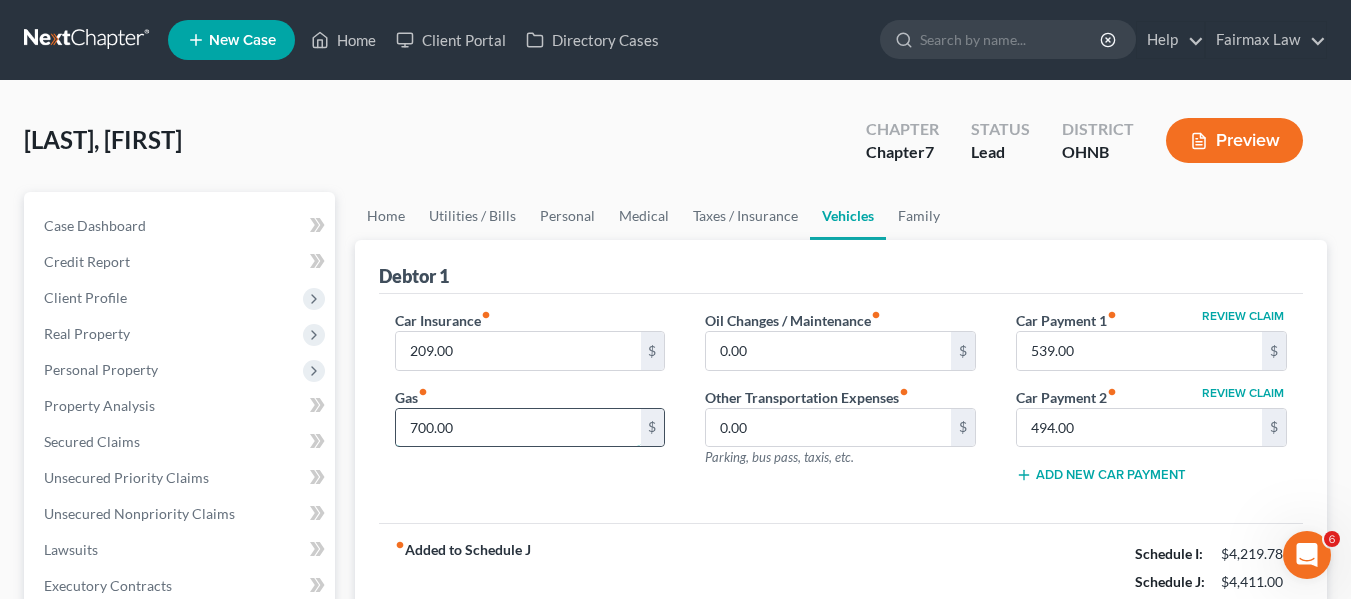 click on "700.00" at bounding box center [518, 428] 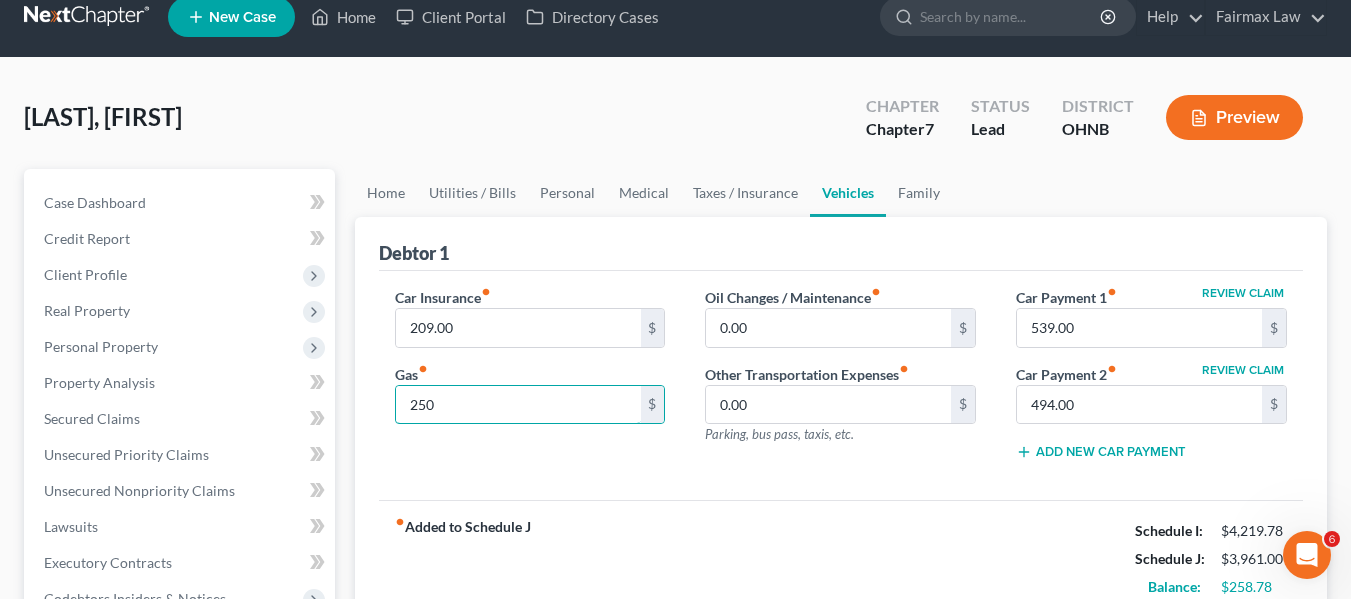 scroll, scrollTop: 100, scrollLeft: 0, axis: vertical 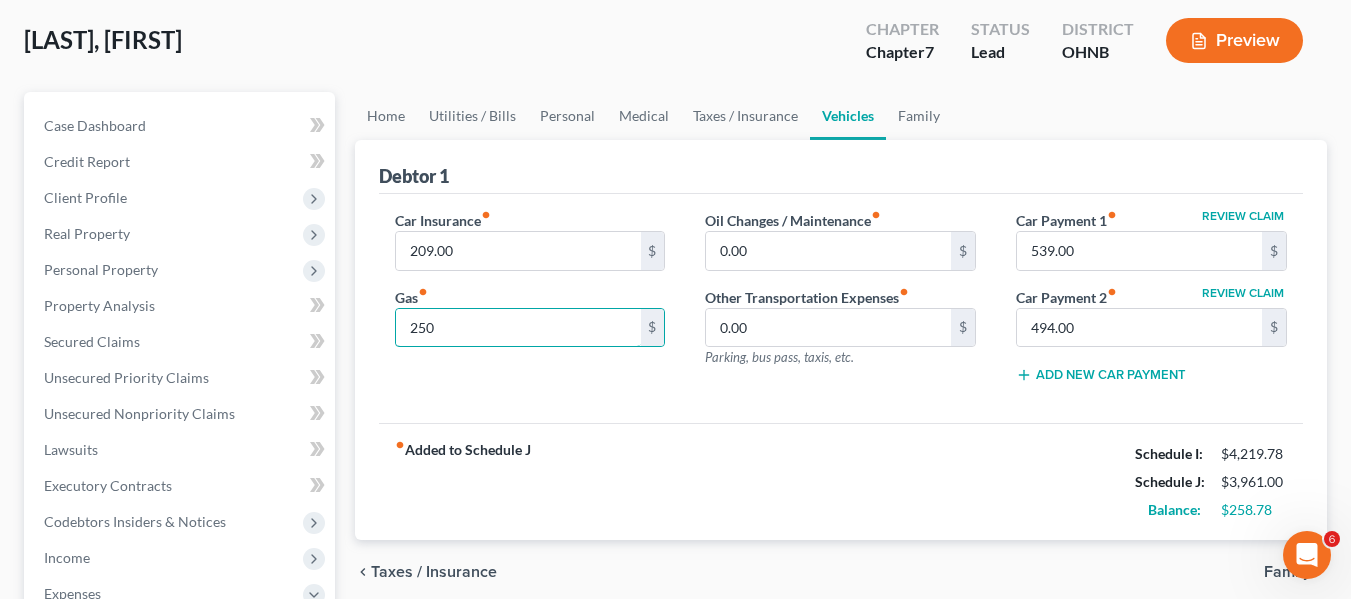 type on "250" 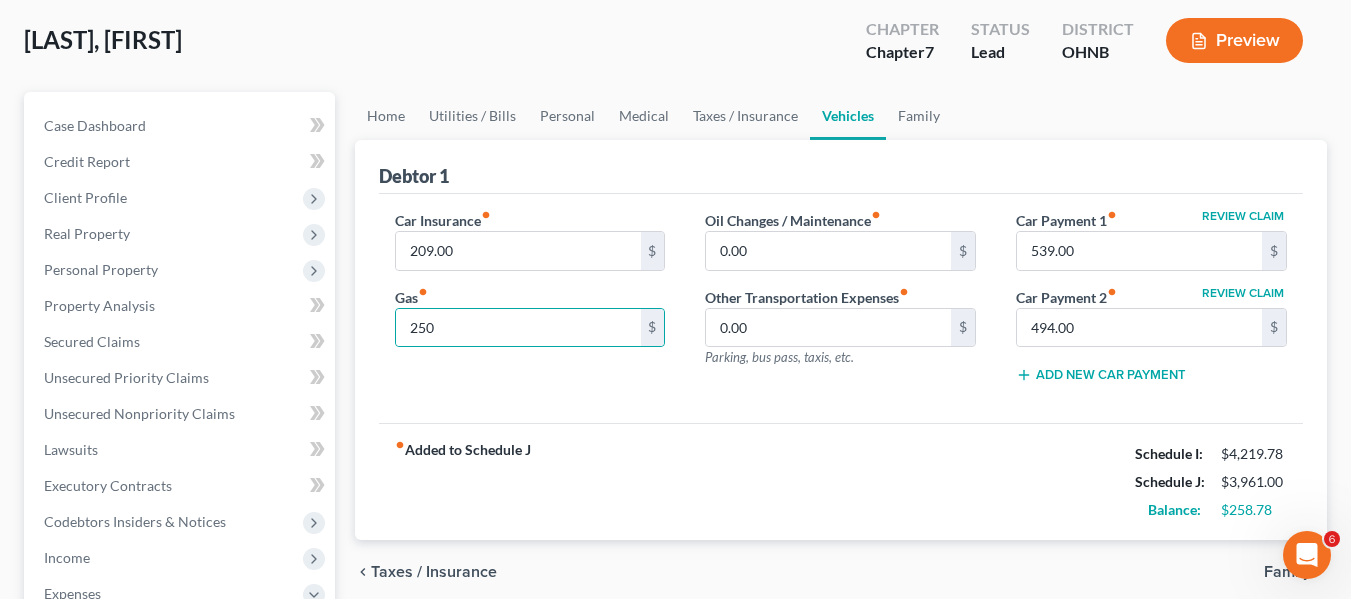 drag, startPoint x: 940, startPoint y: 408, endPoint x: 958, endPoint y: 386, distance: 28.42534 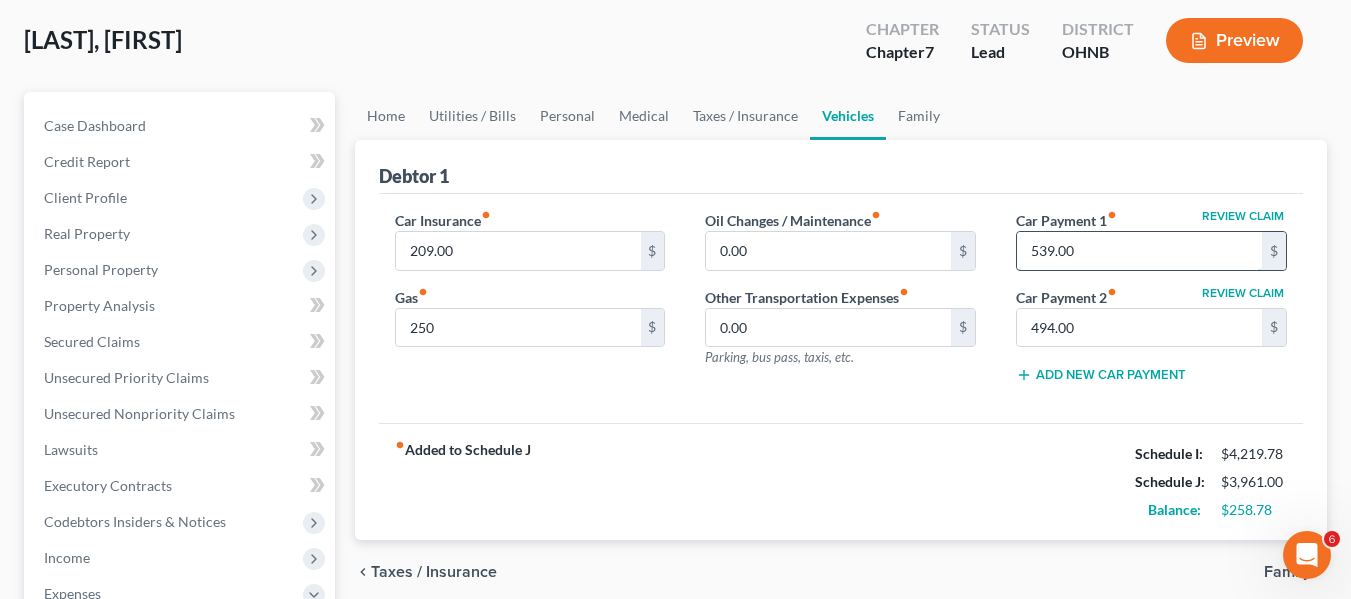 click on "539.00" at bounding box center (1139, 251) 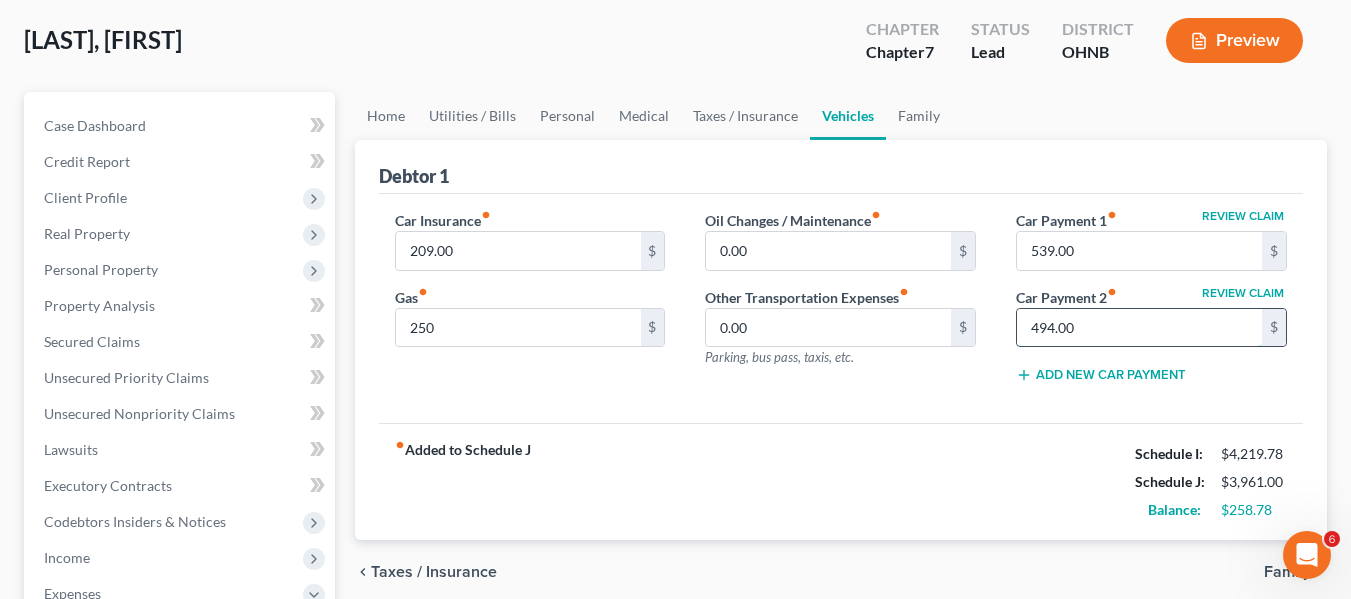 click on "494.00" at bounding box center [1139, 328] 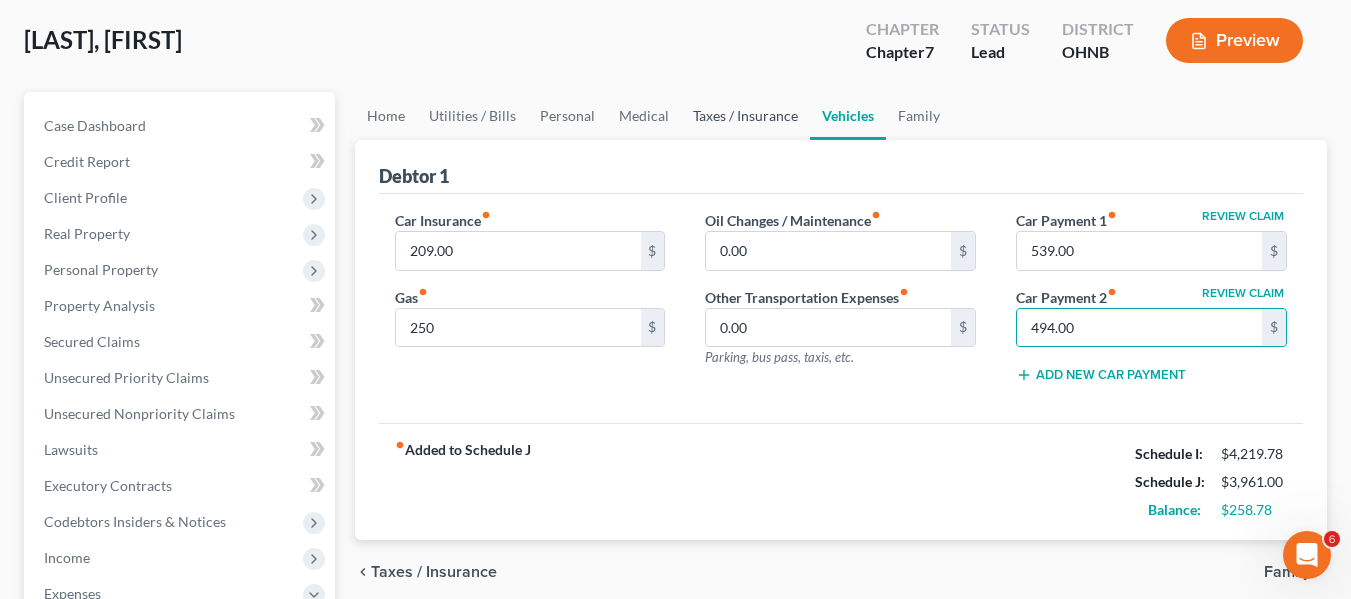 click on "Taxes / Insurance" at bounding box center [745, 116] 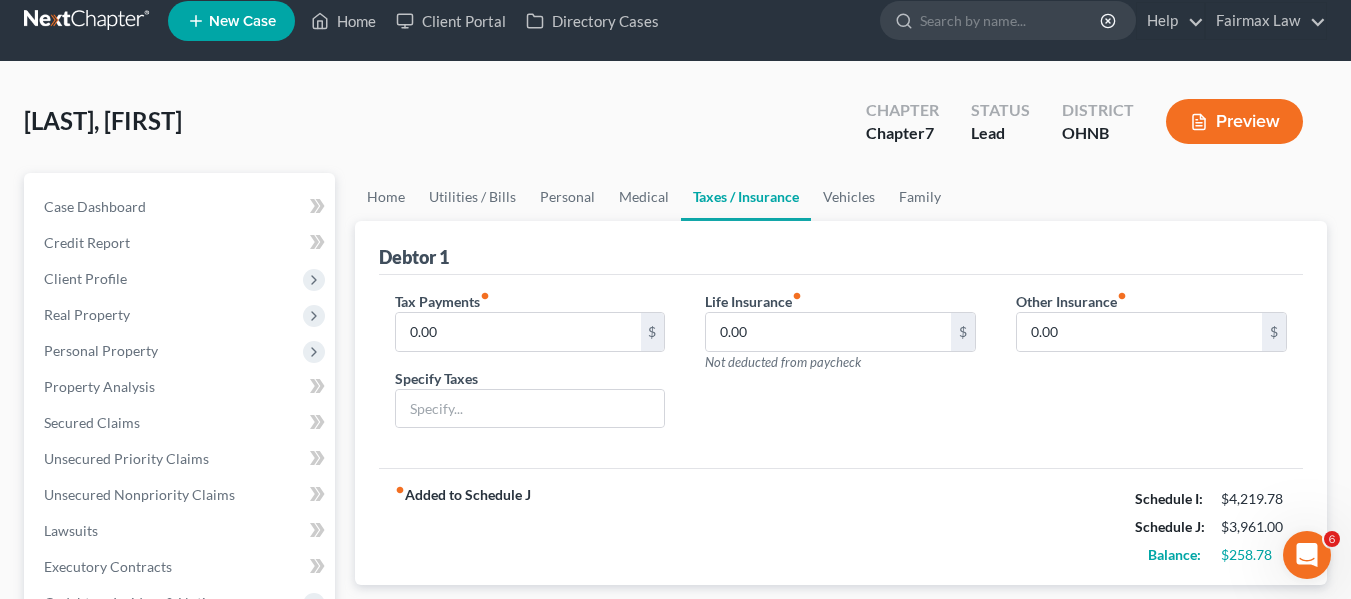 scroll, scrollTop: 0, scrollLeft: 0, axis: both 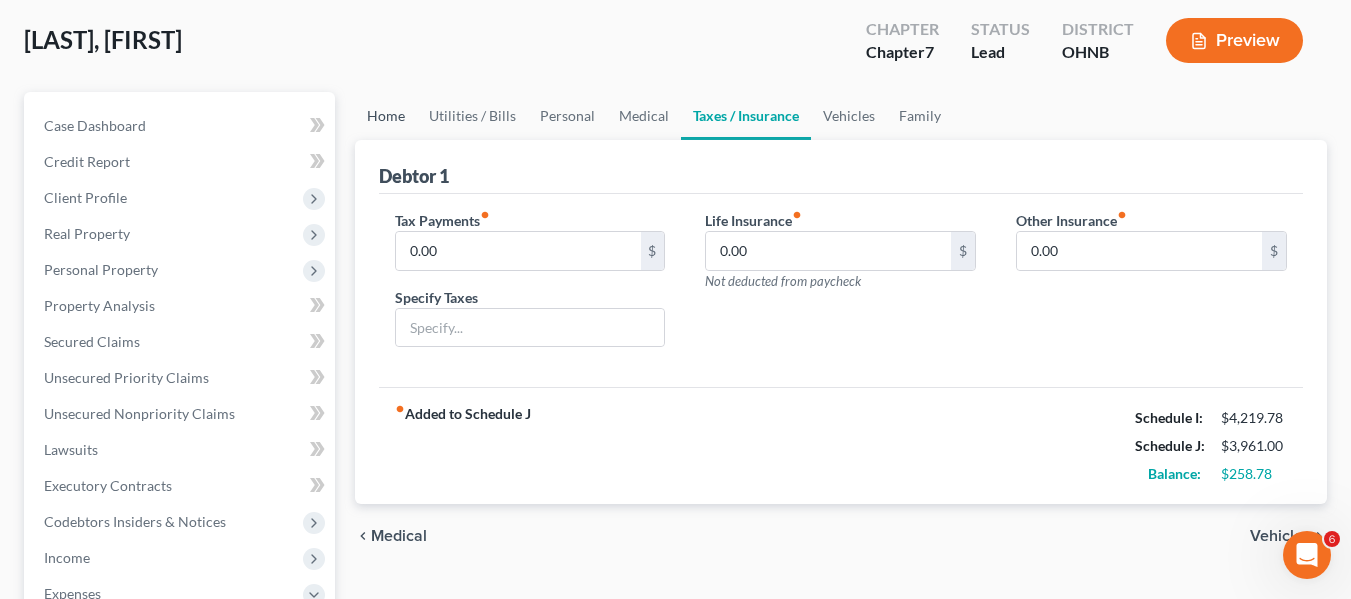 click on "Home" at bounding box center [386, 116] 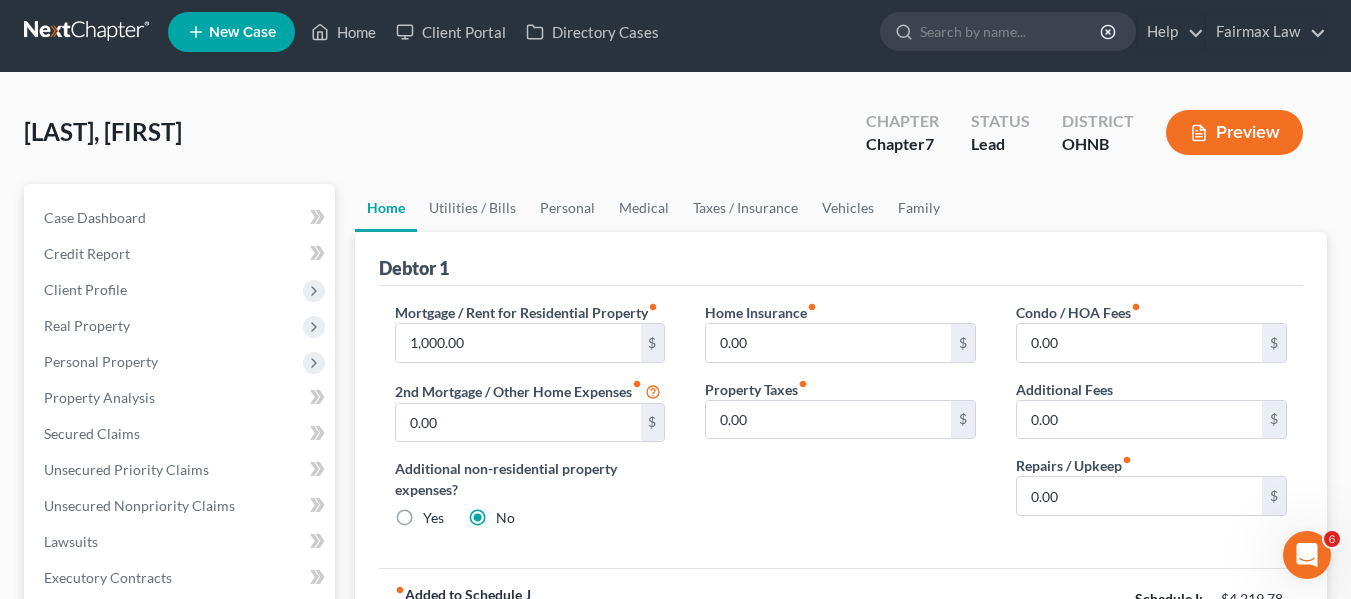 scroll, scrollTop: 0, scrollLeft: 0, axis: both 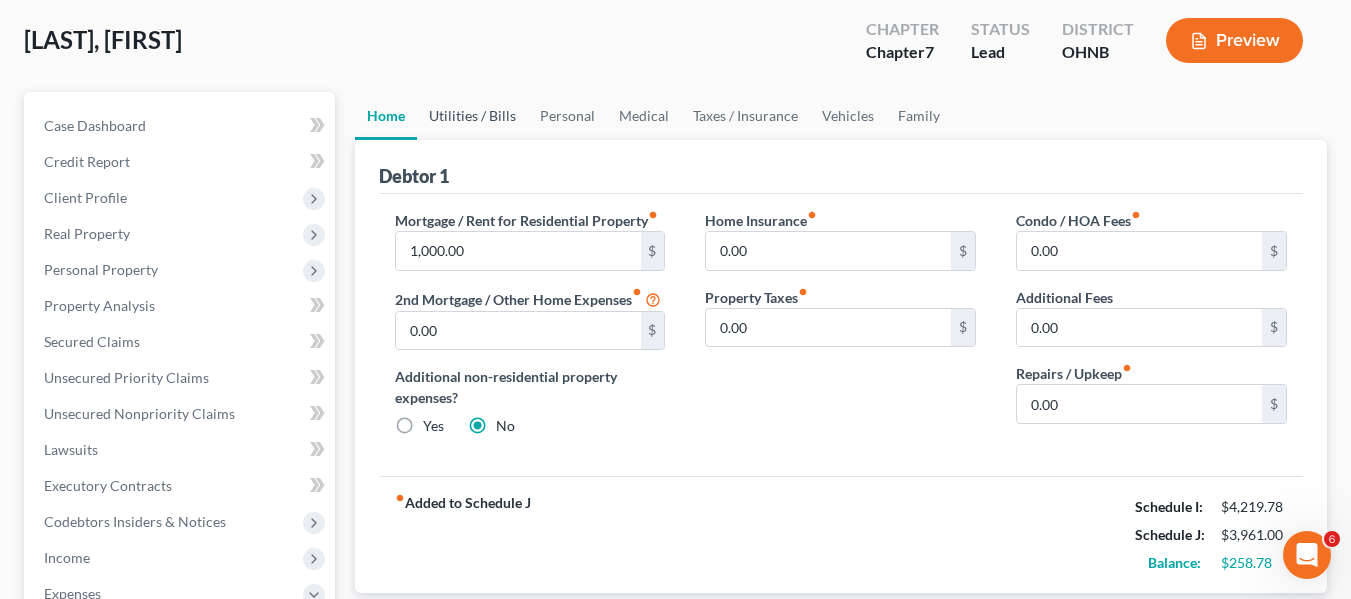 click on "Utilities / Bills" at bounding box center (472, 116) 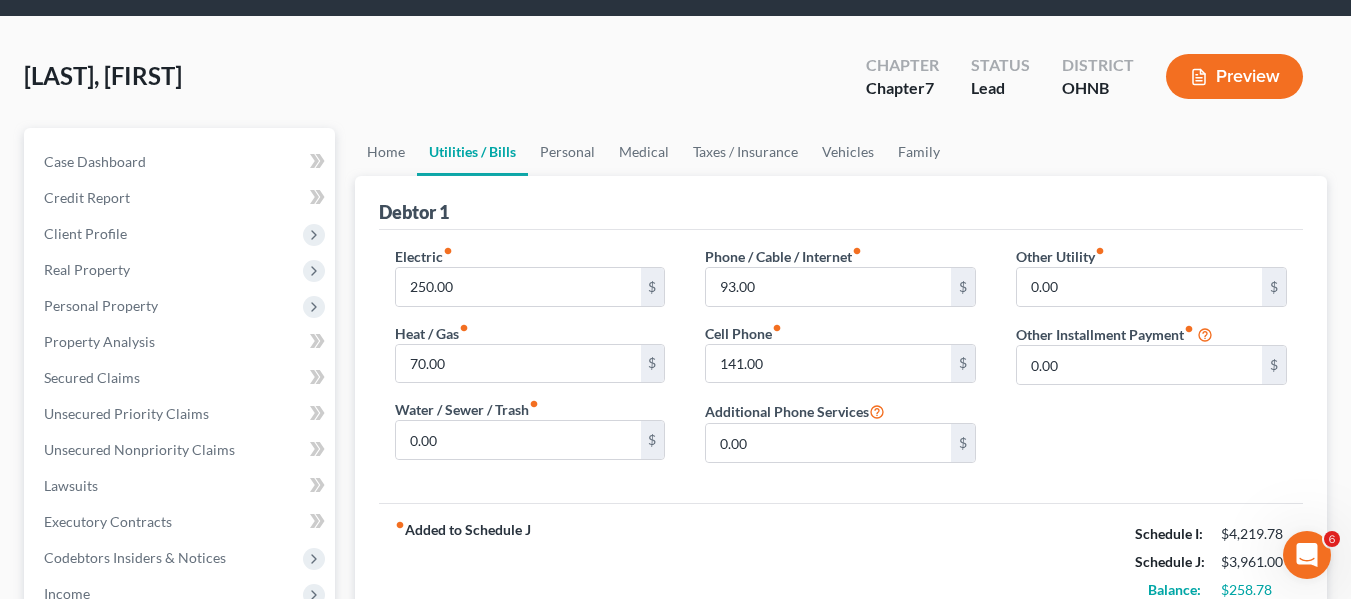 scroll, scrollTop: 100, scrollLeft: 0, axis: vertical 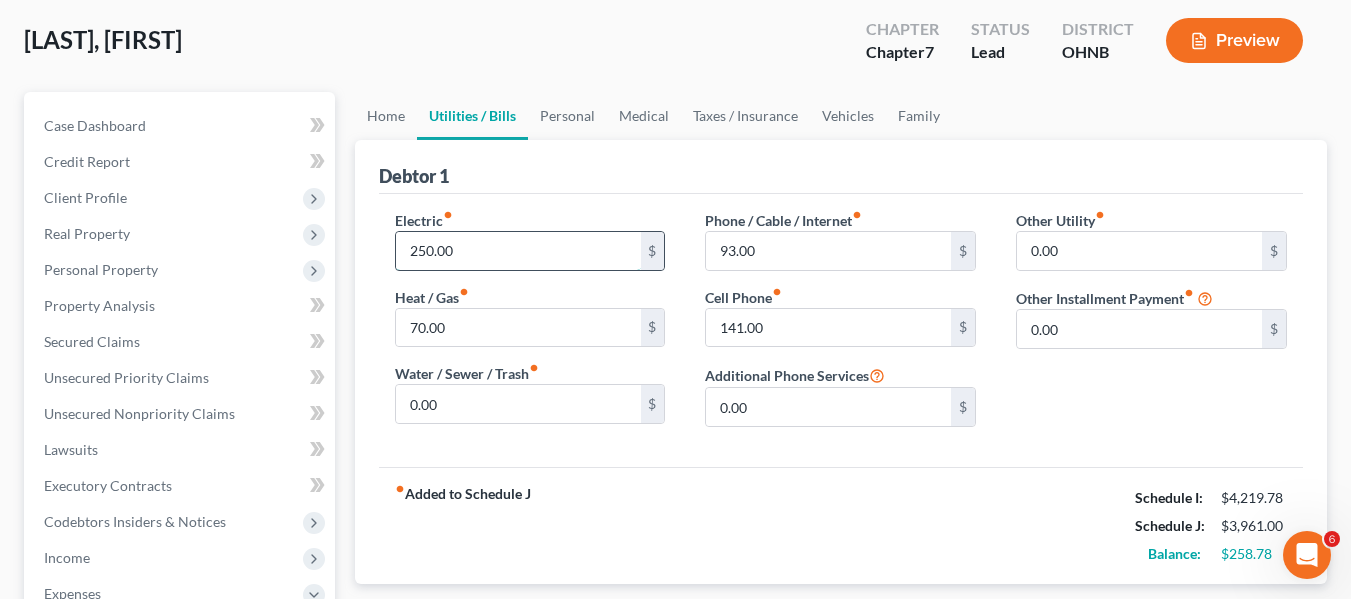click on "250.00" at bounding box center (518, 251) 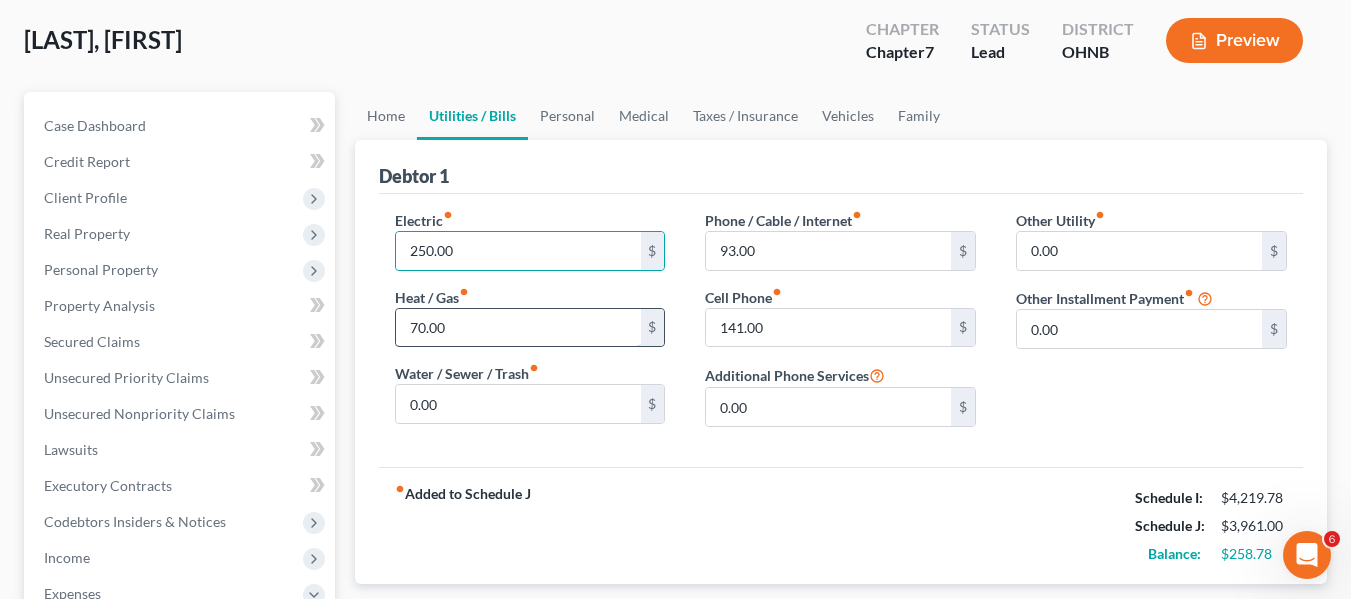 click on "70.00" at bounding box center (518, 328) 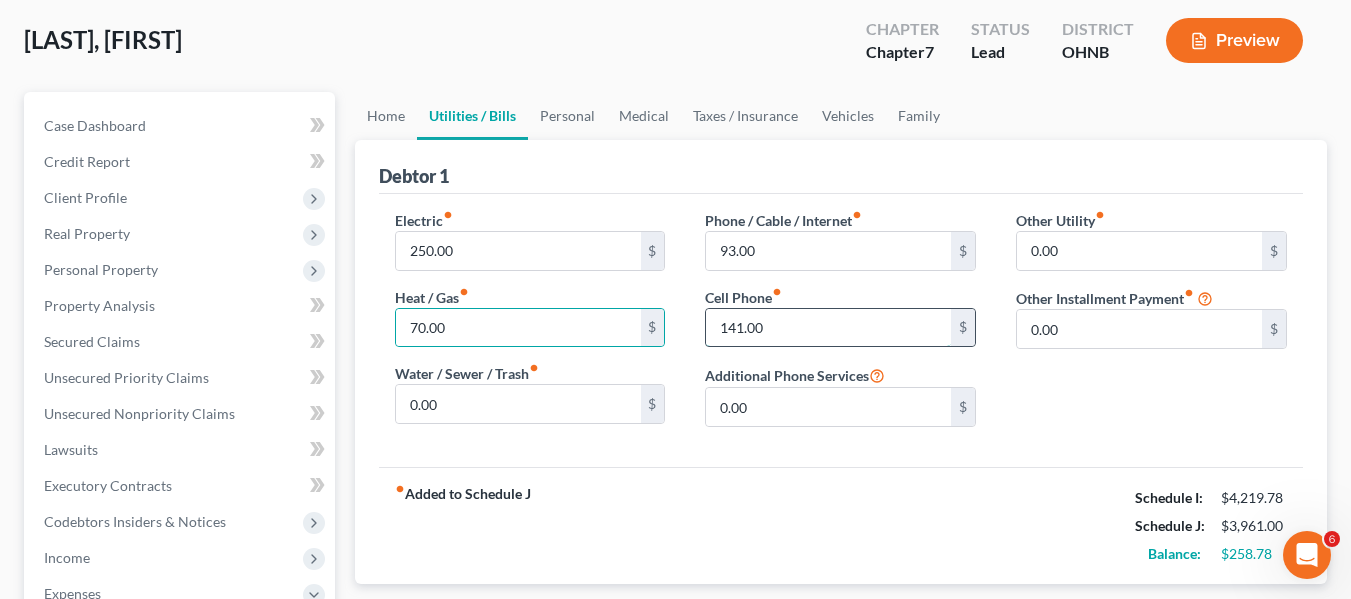 click on "141.00" at bounding box center [828, 328] 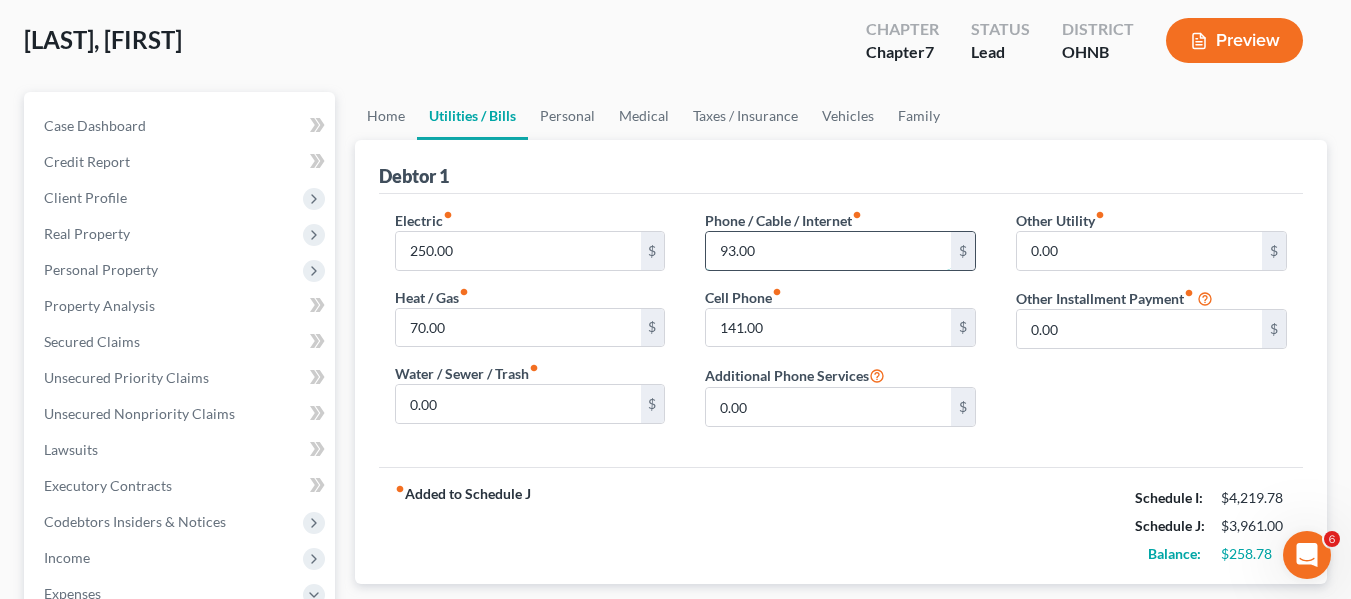 click on "93.00" at bounding box center (828, 251) 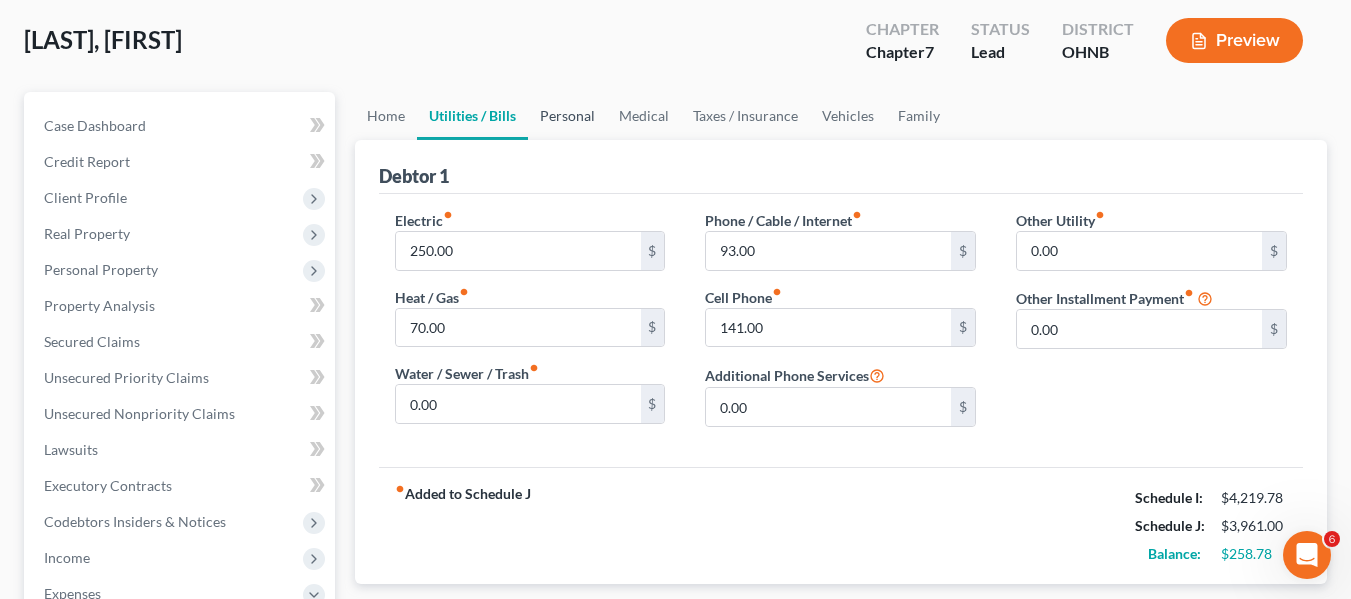 click on "Personal" at bounding box center [567, 116] 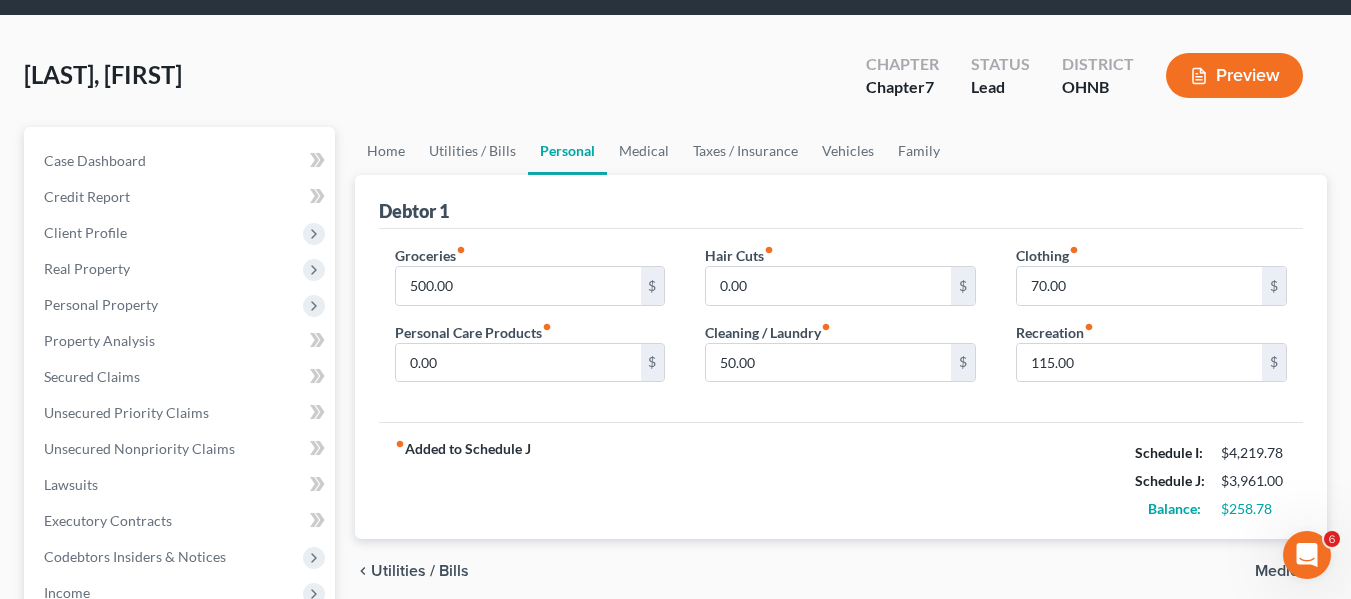 scroll, scrollTop: 100, scrollLeft: 0, axis: vertical 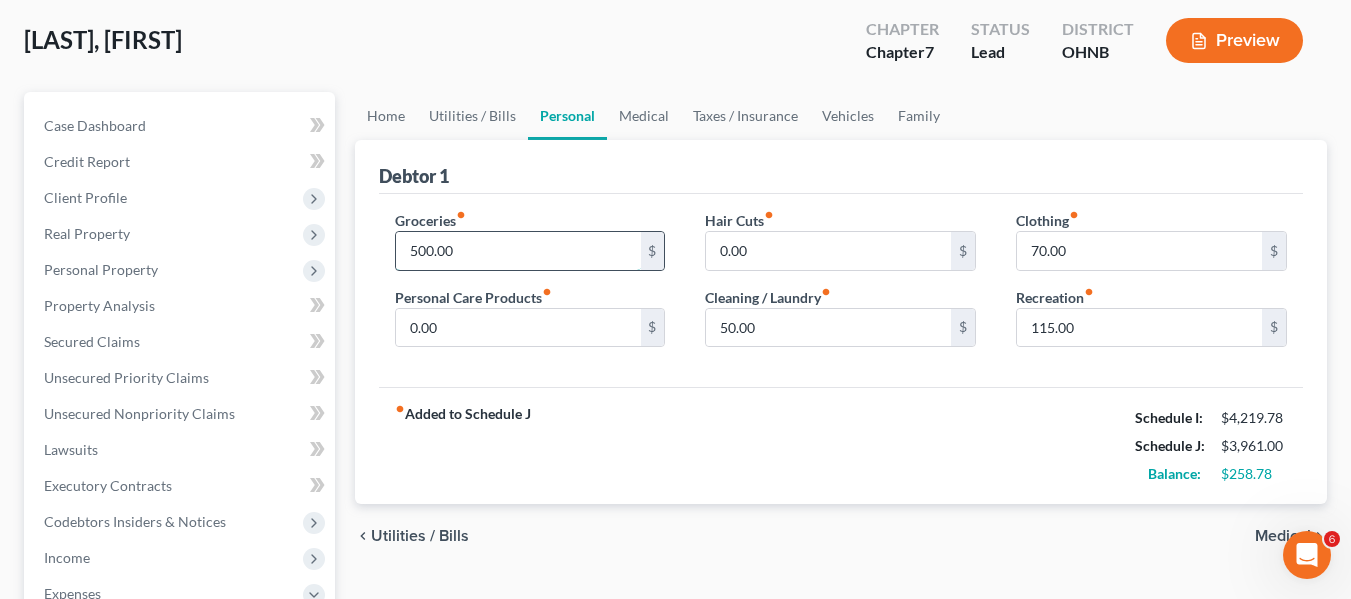 click on "500.00" at bounding box center [518, 251] 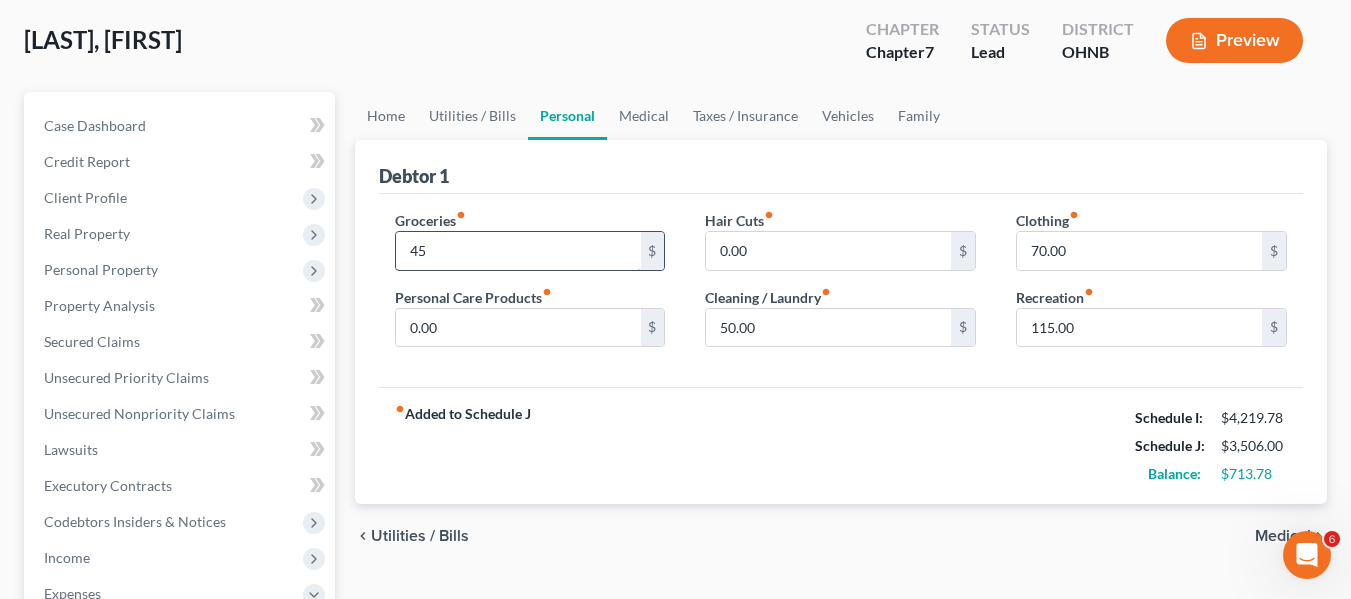 type on "4" 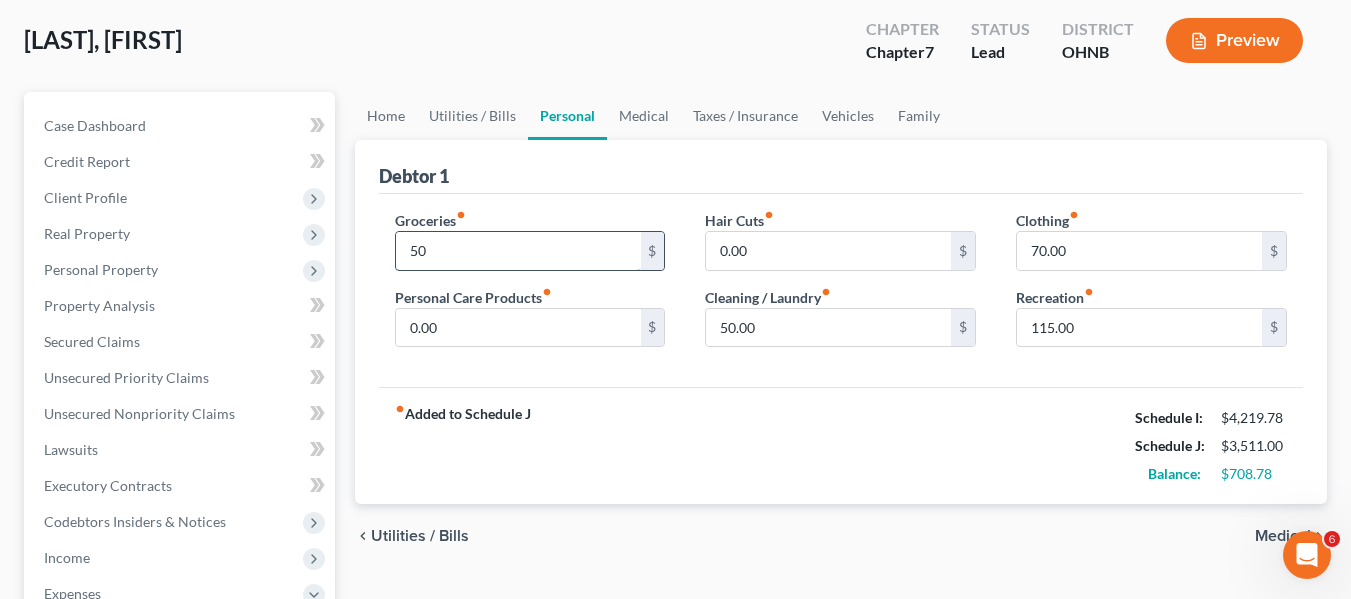 type on "5" 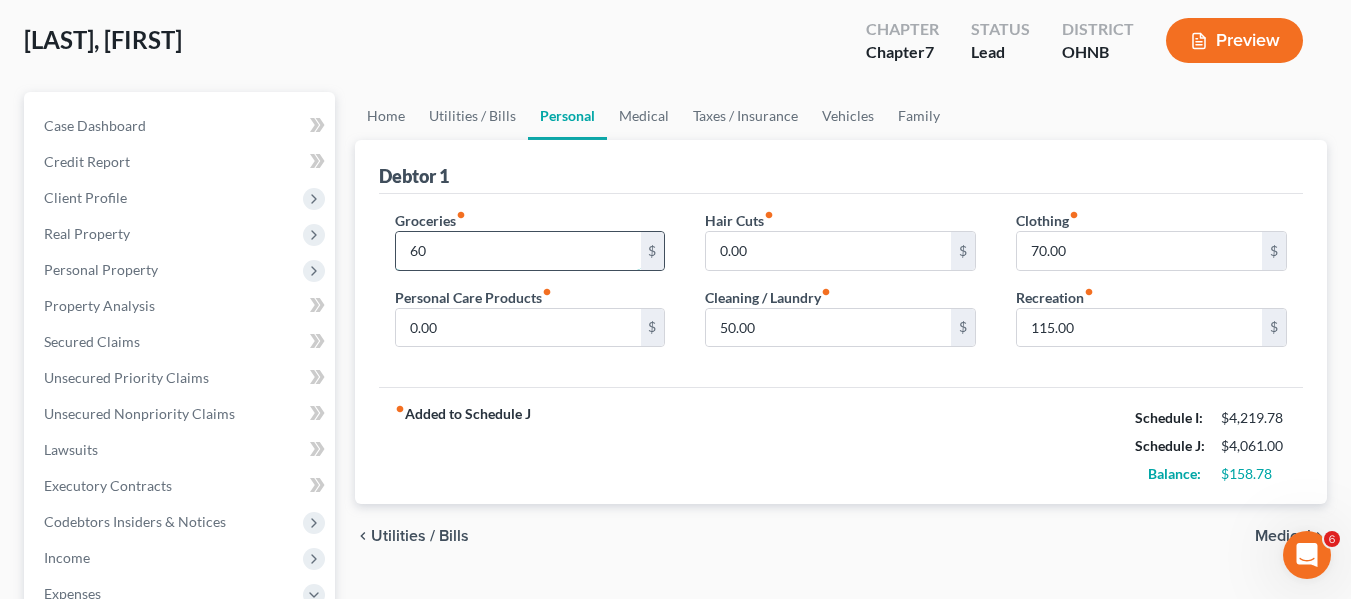 type on "6" 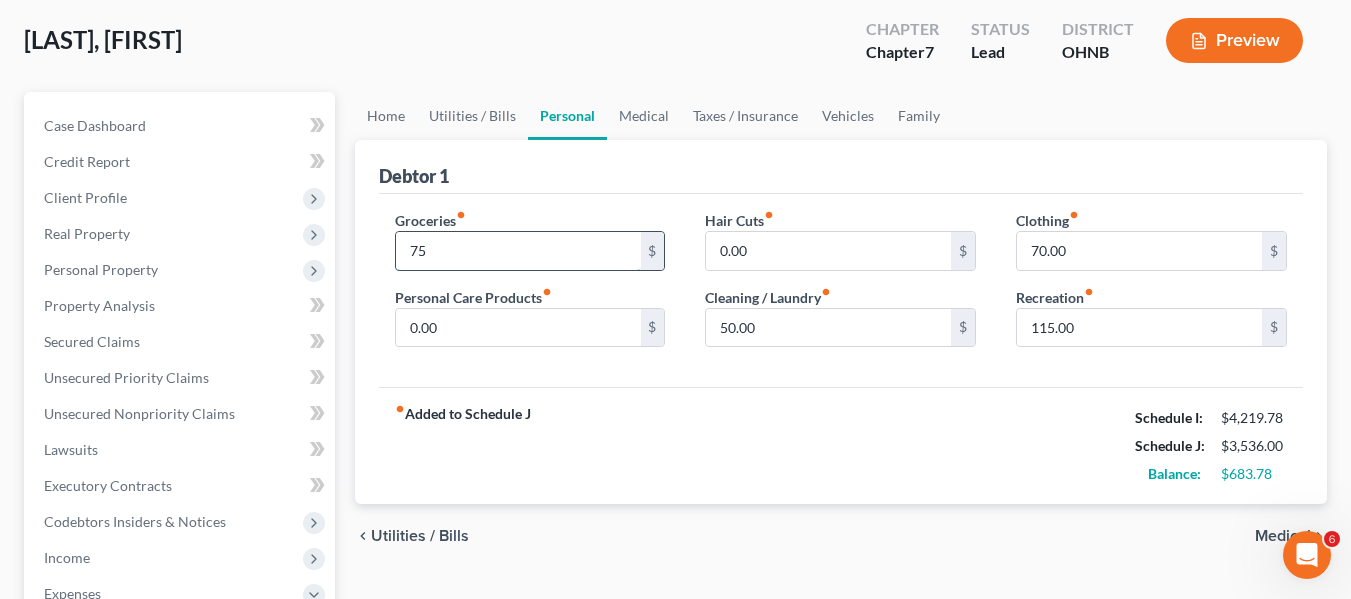 type on "7" 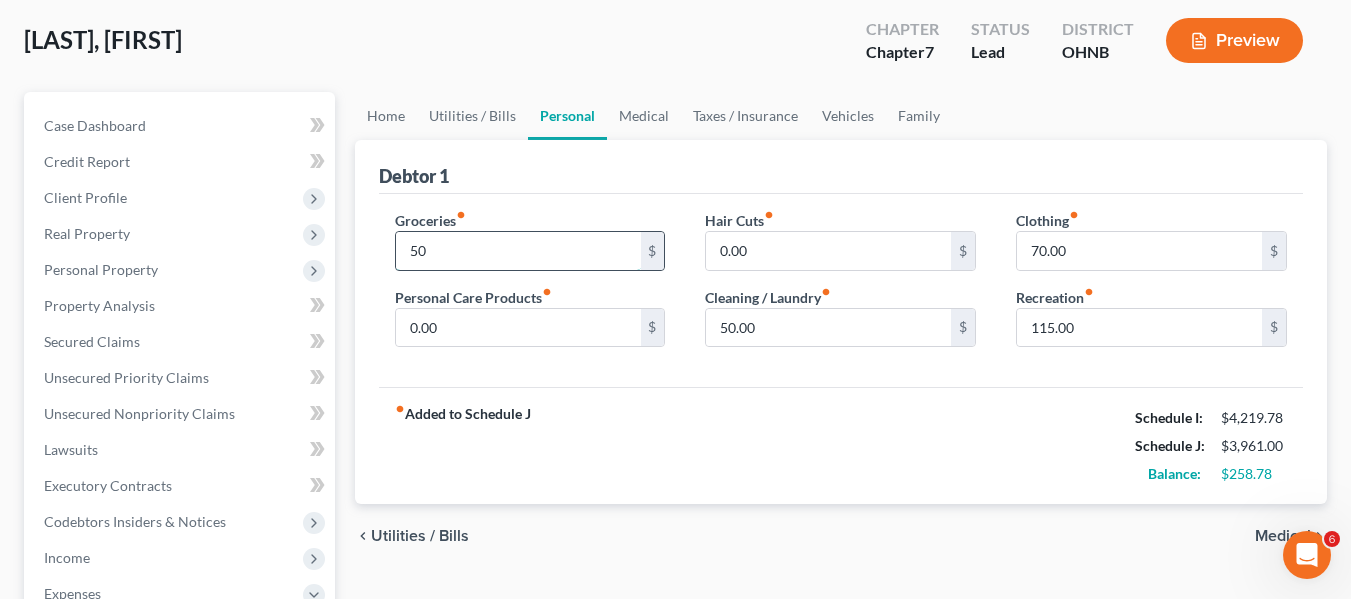 type on "5" 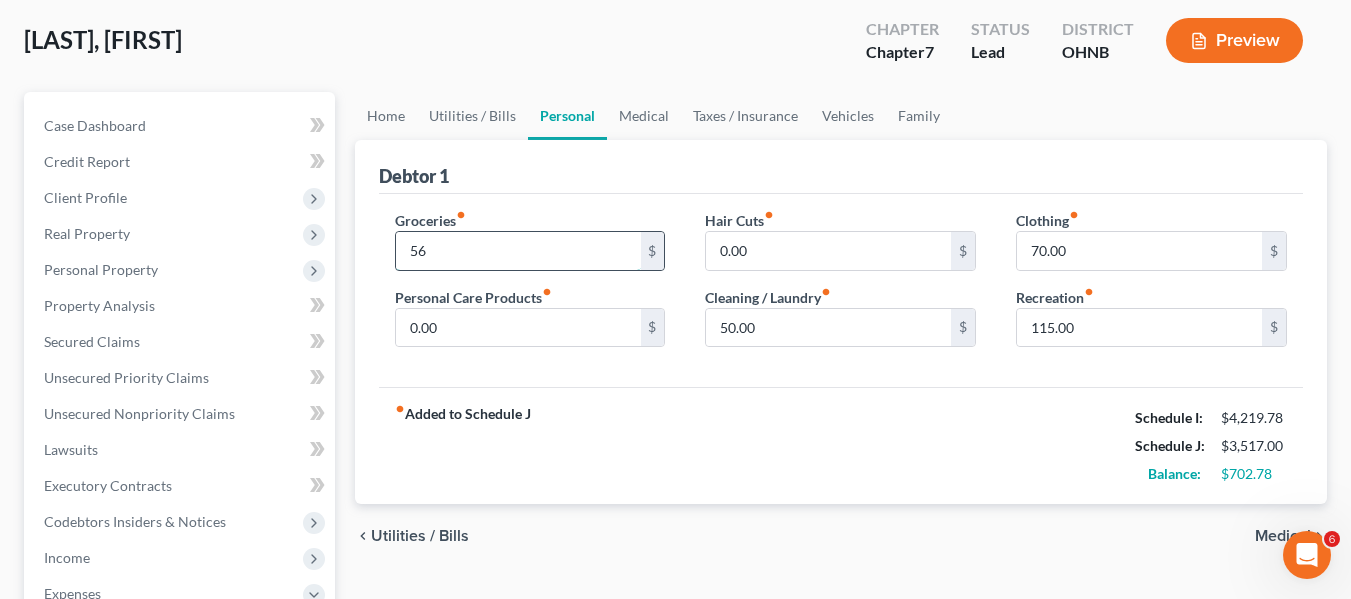 type on "5" 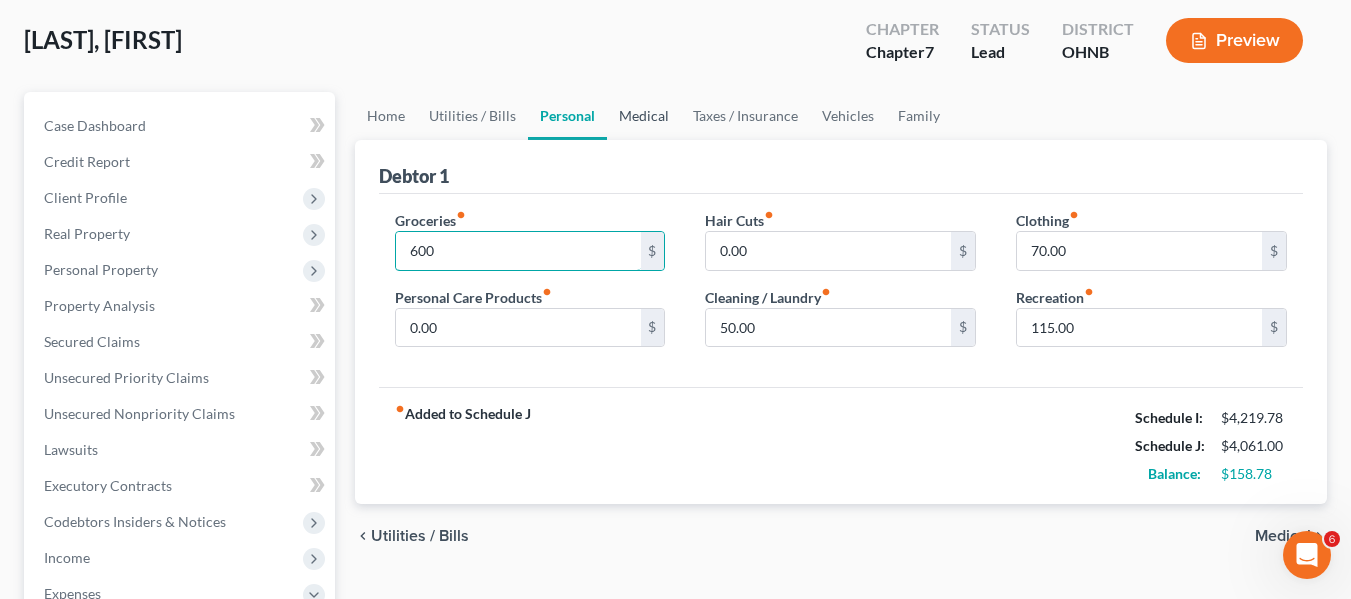 type on "600" 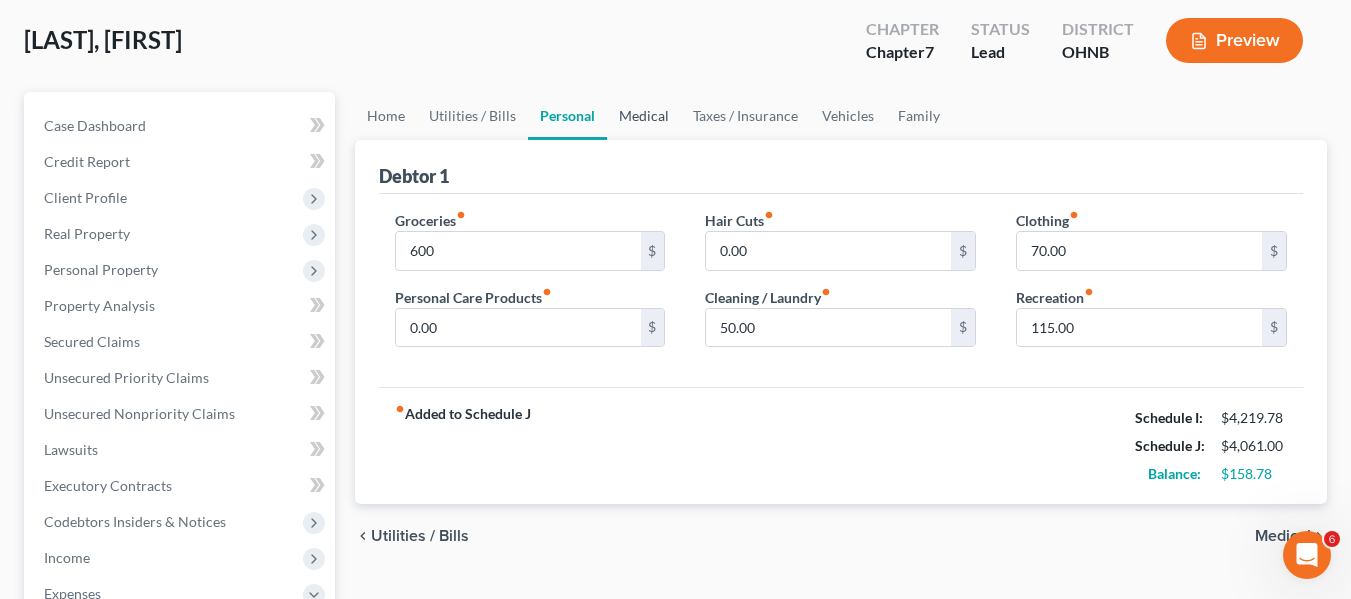 click on "Medical" at bounding box center [644, 116] 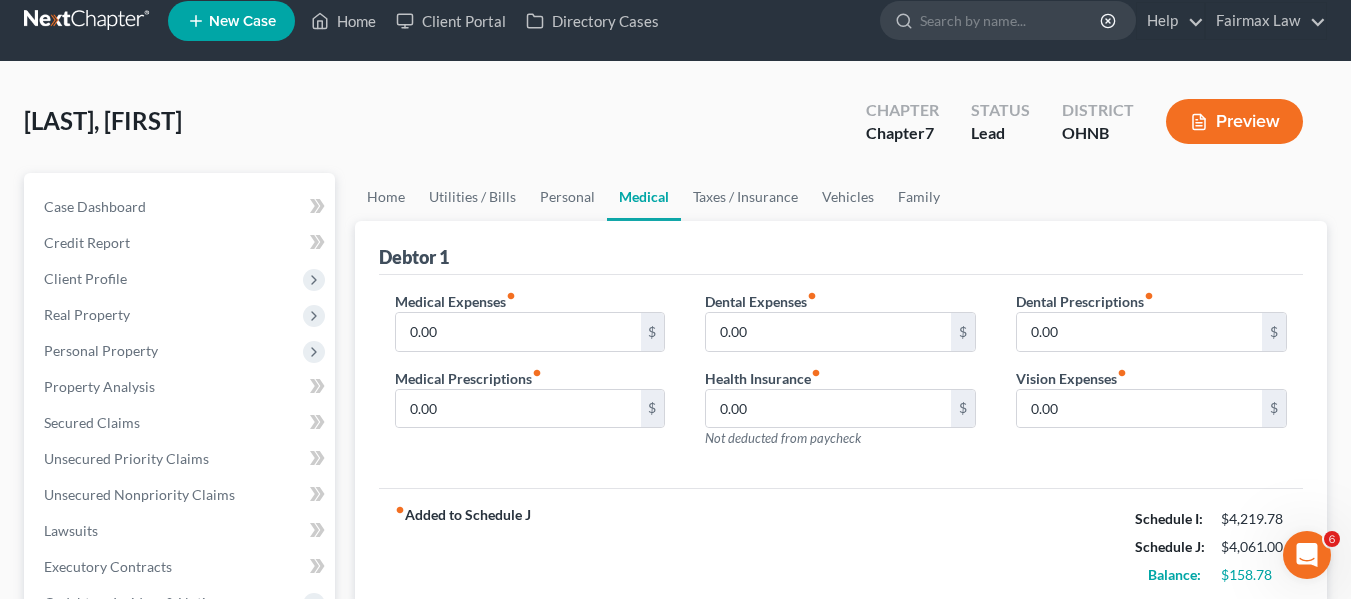 scroll, scrollTop: 0, scrollLeft: 0, axis: both 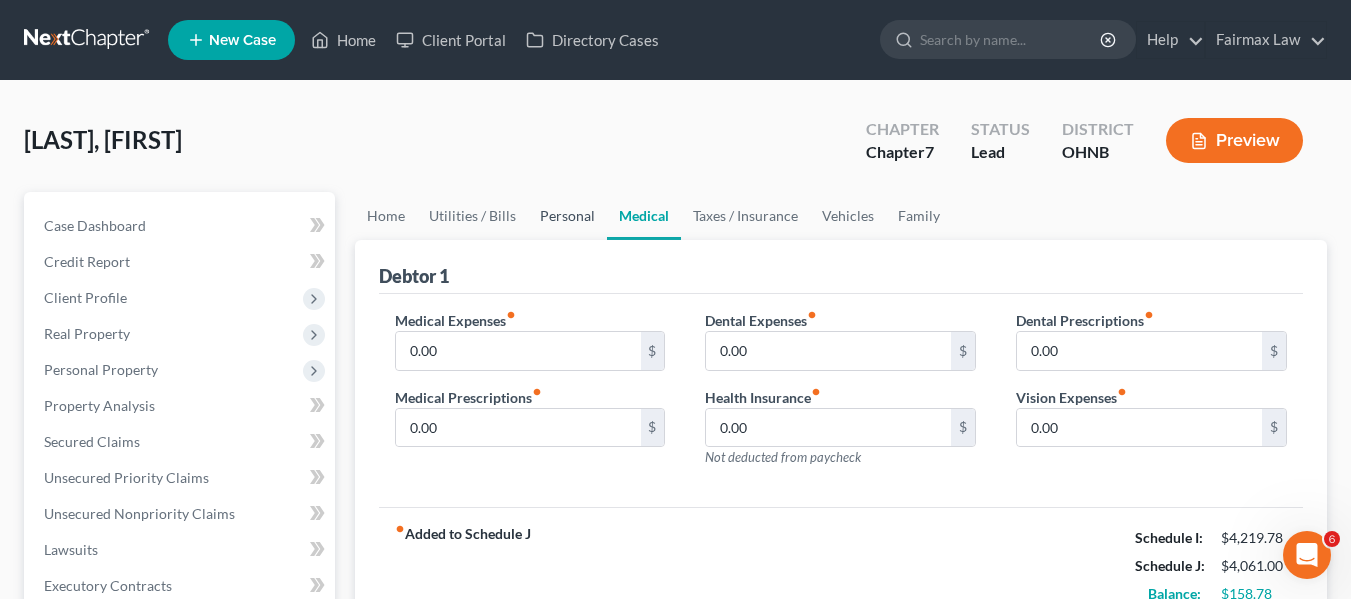 click on "Personal" at bounding box center (567, 216) 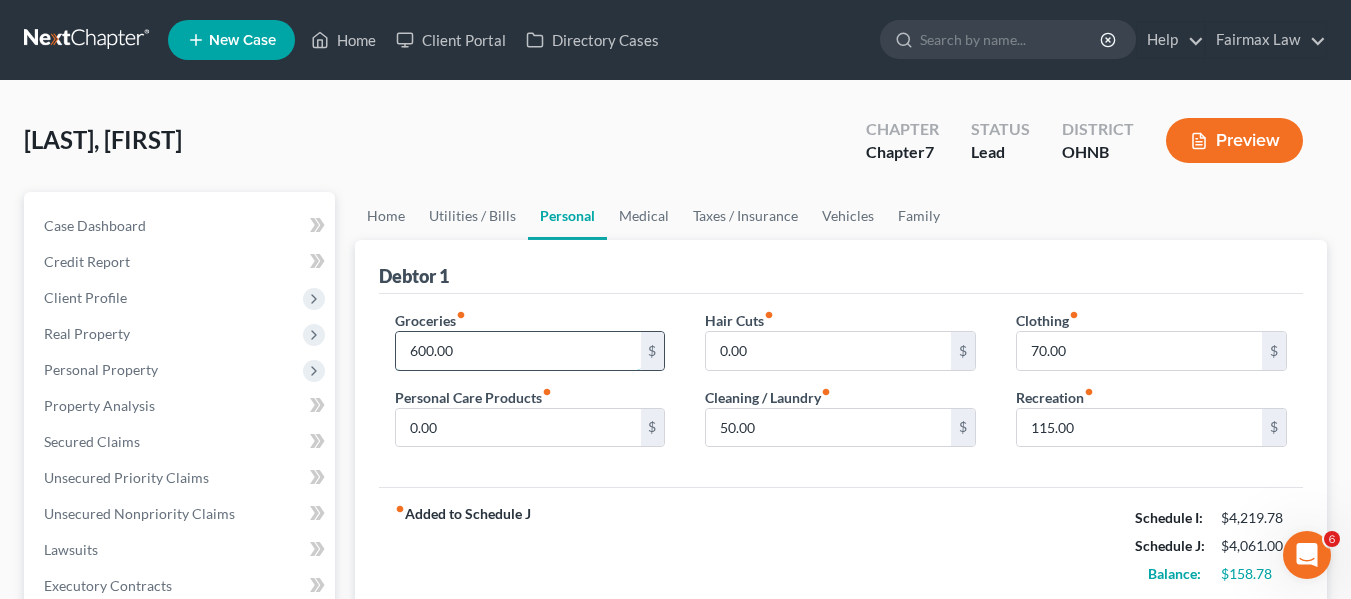 click on "600.00" at bounding box center [518, 351] 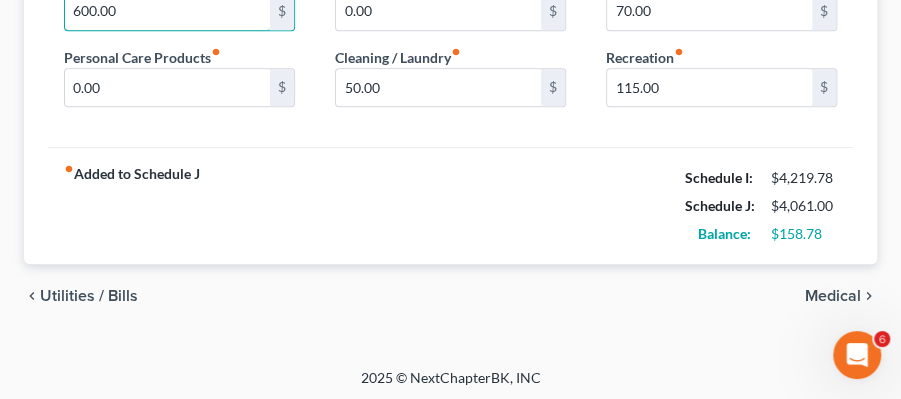 scroll, scrollTop: 356, scrollLeft: 0, axis: vertical 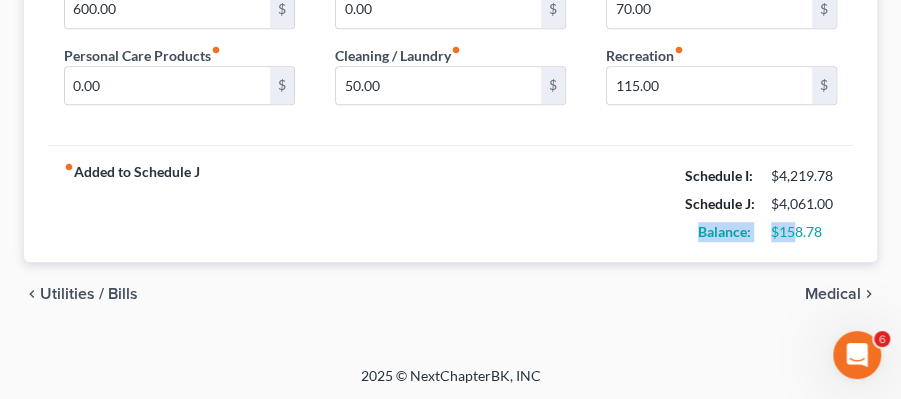 drag, startPoint x: 680, startPoint y: 225, endPoint x: 824, endPoint y: 232, distance: 144.17004 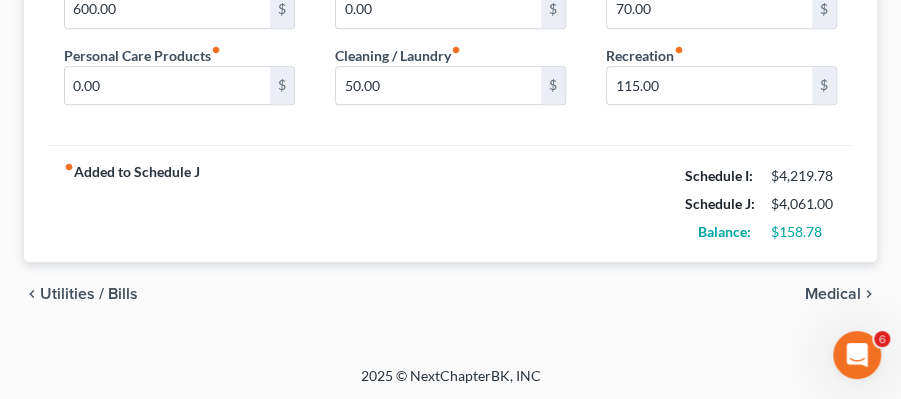 click on "$158.78" at bounding box center [804, 232] 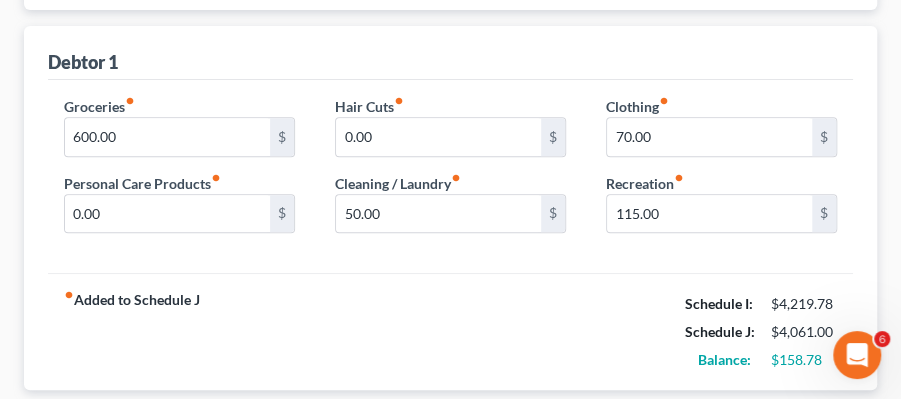 scroll, scrollTop: 223, scrollLeft: 0, axis: vertical 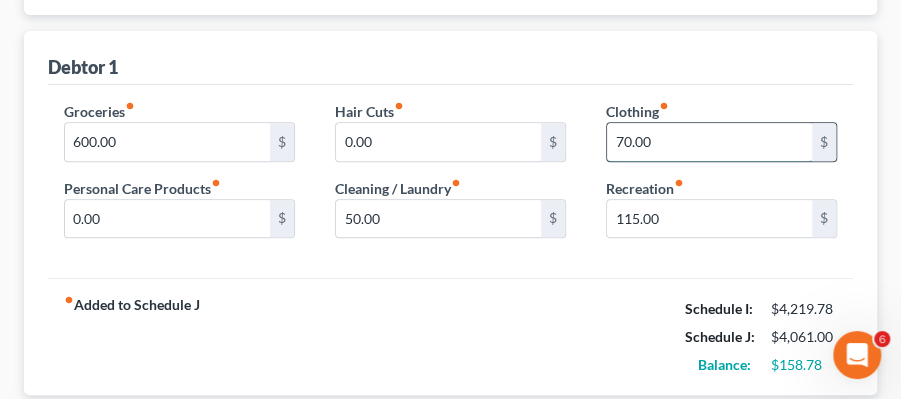 click on "70.00" at bounding box center (709, 142) 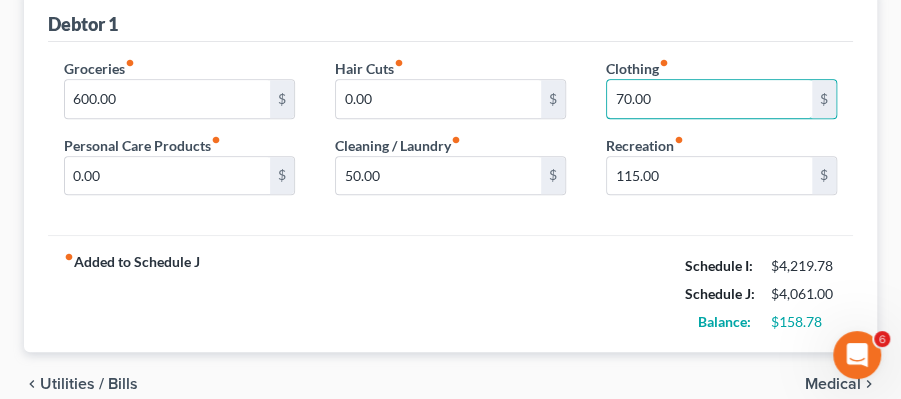 scroll, scrollTop: 290, scrollLeft: 0, axis: vertical 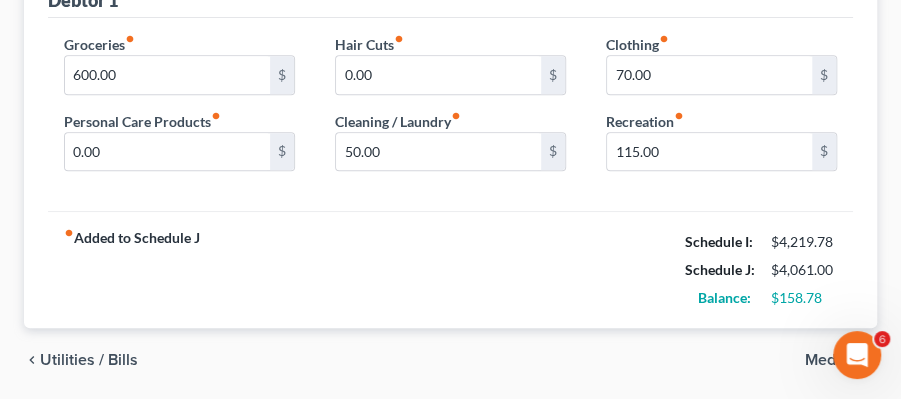 drag, startPoint x: 511, startPoint y: 213, endPoint x: 613, endPoint y: 256, distance: 110.69327 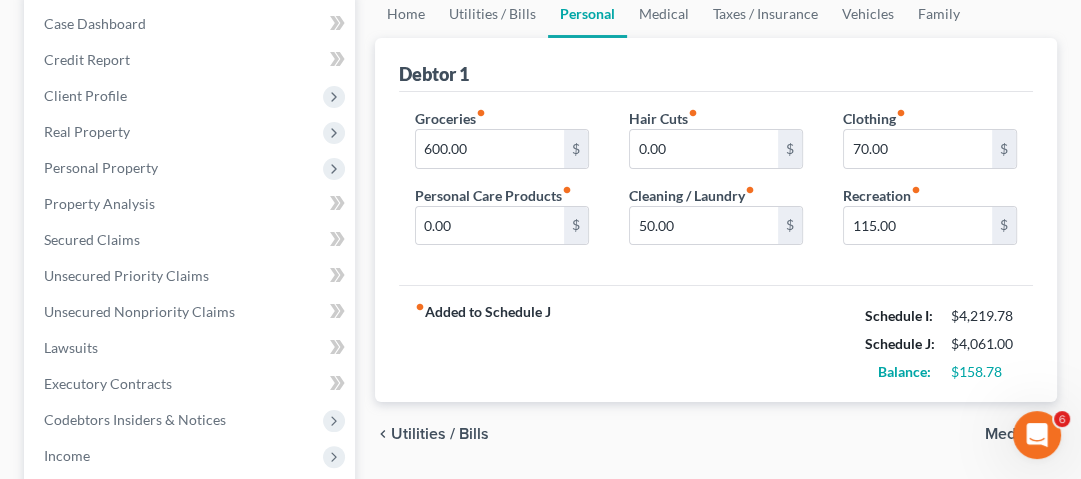 scroll, scrollTop: 210, scrollLeft: 0, axis: vertical 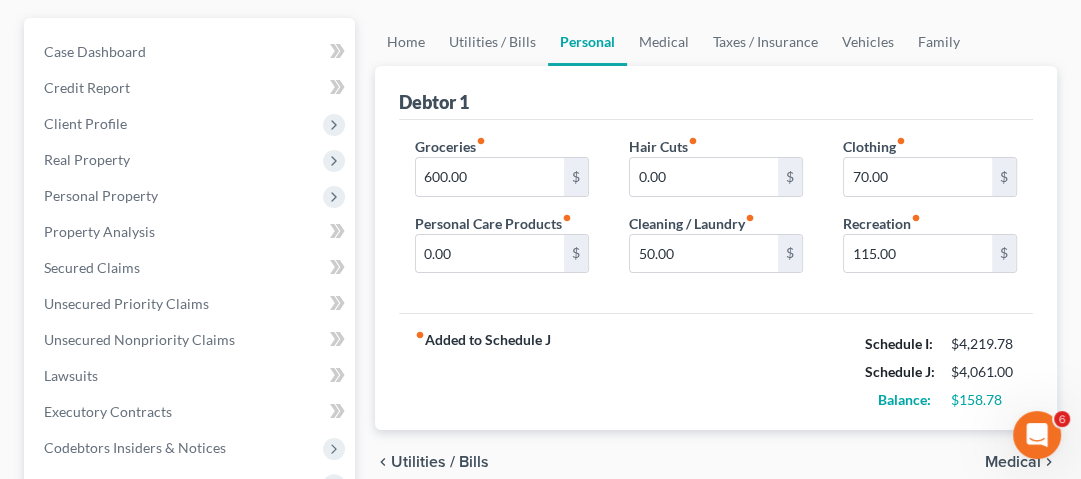 drag, startPoint x: 709, startPoint y: 369, endPoint x: 759, endPoint y: 369, distance: 50 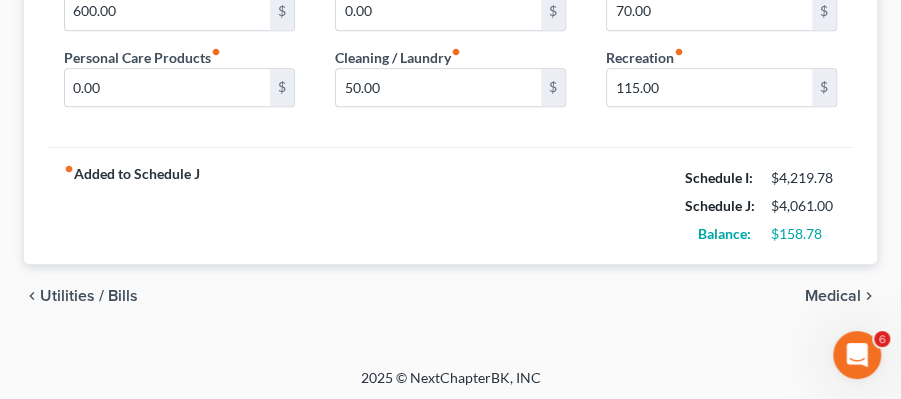 scroll, scrollTop: 356, scrollLeft: 0, axis: vertical 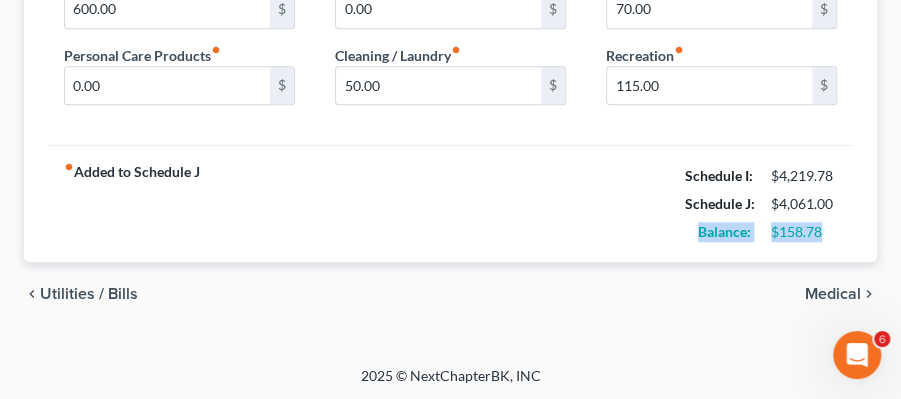 drag, startPoint x: 782, startPoint y: 228, endPoint x: 870, endPoint y: 229, distance: 88.005684 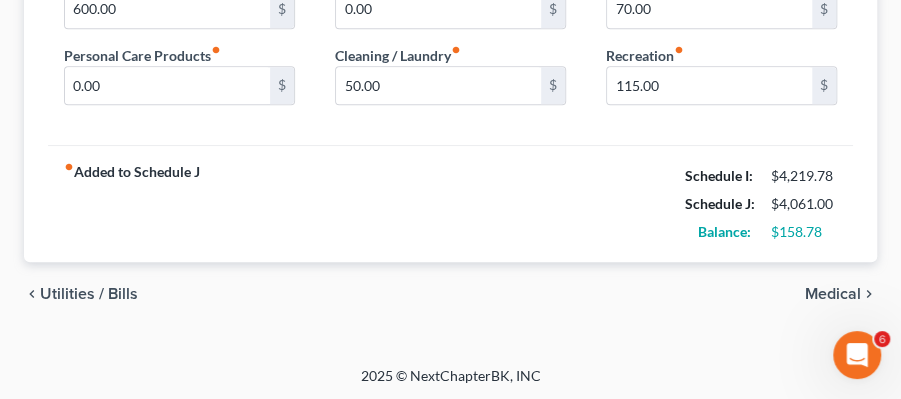click on "$158.78" at bounding box center [804, 232] 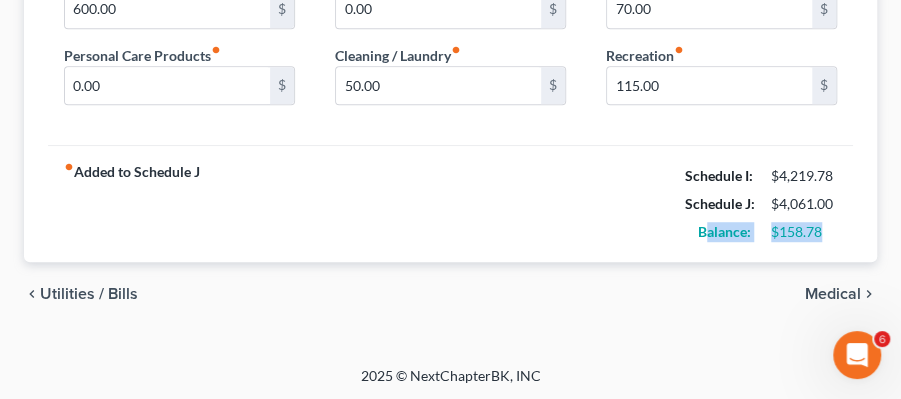 drag, startPoint x: 702, startPoint y: 228, endPoint x: 841, endPoint y: 224, distance: 139.05754 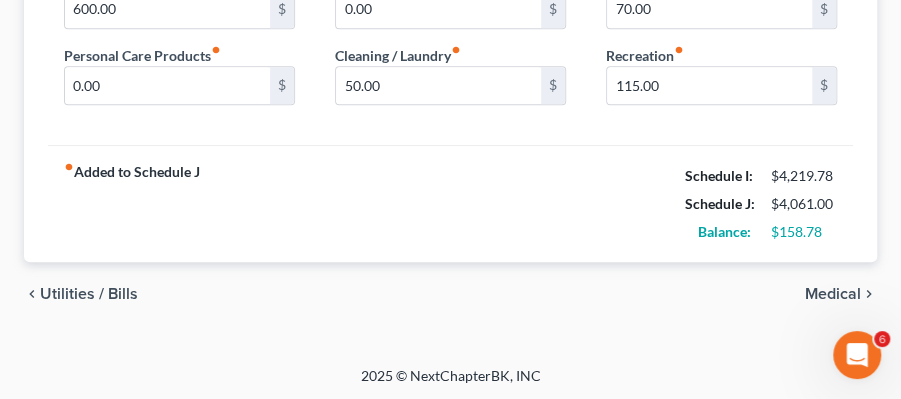 click on "$158.78" at bounding box center (804, 232) 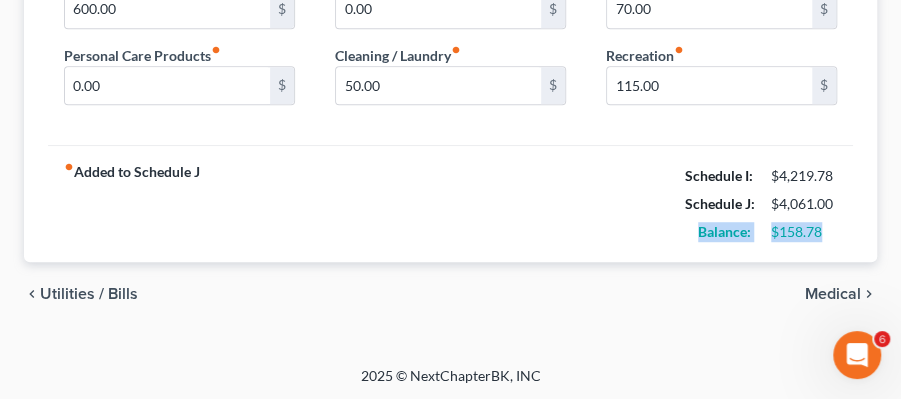 drag, startPoint x: 691, startPoint y: 231, endPoint x: 846, endPoint y: 254, distance: 156.69716 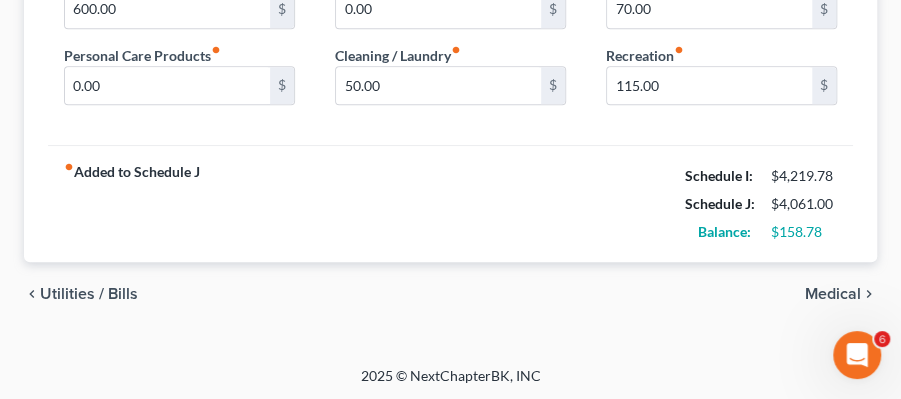 click on "Balance:" at bounding box center (718, 232) 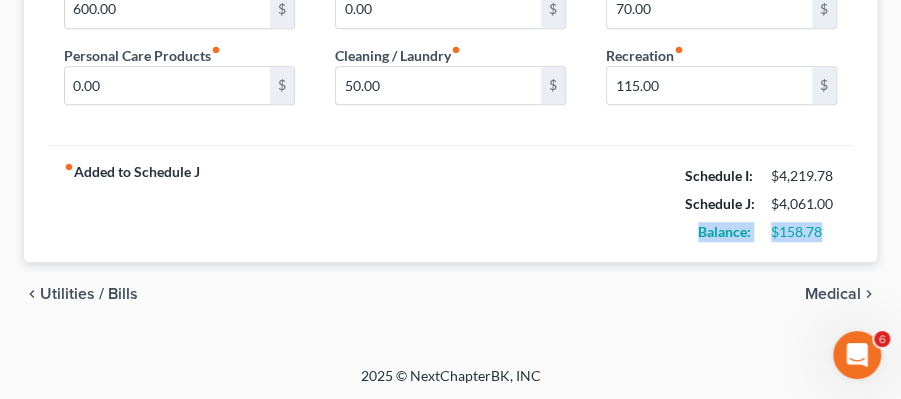 drag, startPoint x: 680, startPoint y: 222, endPoint x: 861, endPoint y: 230, distance: 181.17671 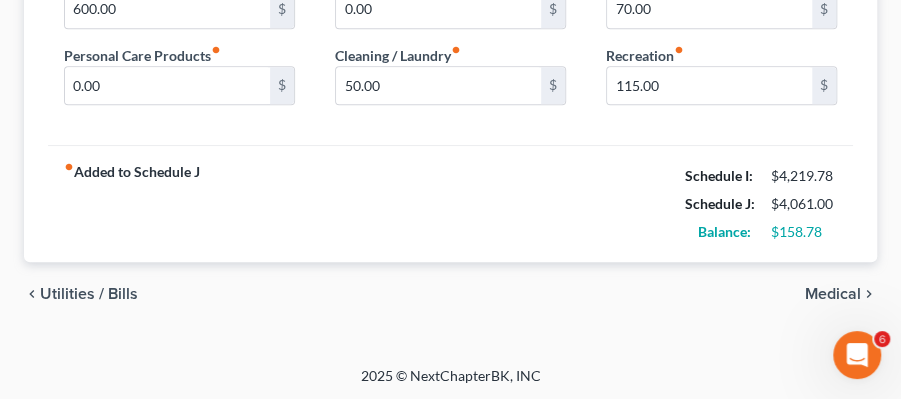 click on "$158.78" at bounding box center (804, 232) 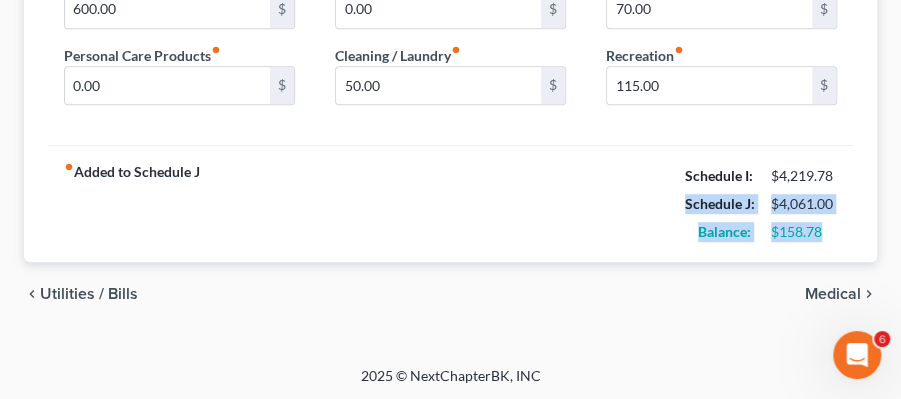 drag, startPoint x: 679, startPoint y: 202, endPoint x: 828, endPoint y: 180, distance: 150.6154 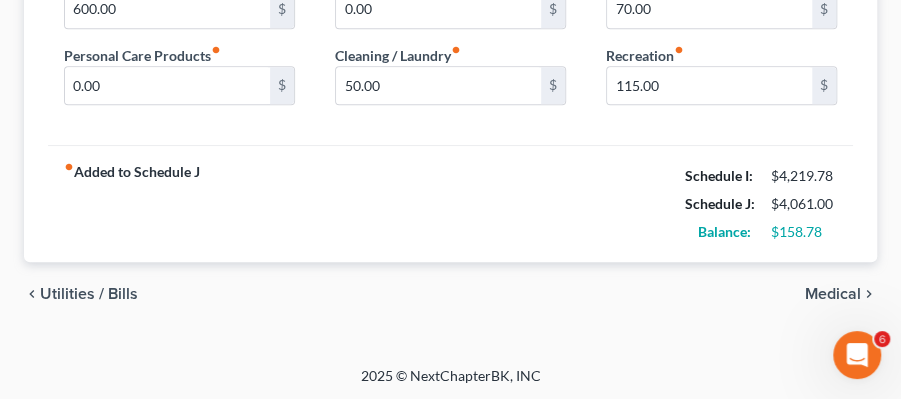 drag, startPoint x: 825, startPoint y: 178, endPoint x: 566, endPoint y: 184, distance: 259.0695 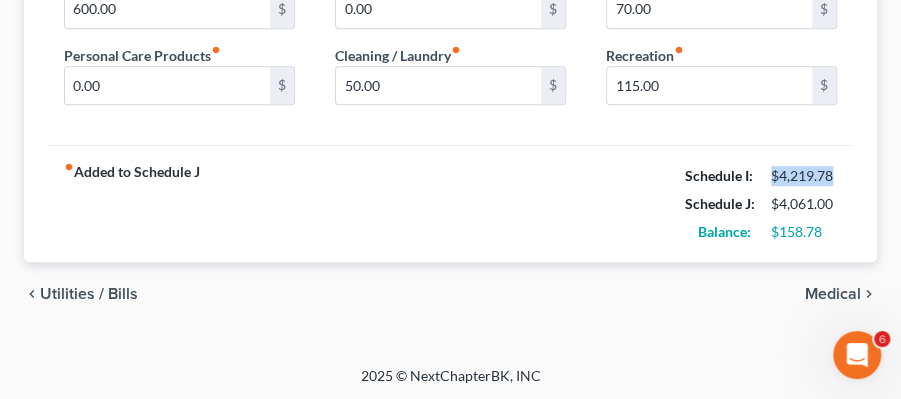 drag, startPoint x: 778, startPoint y: 156, endPoint x: 860, endPoint y: 160, distance: 82.0975 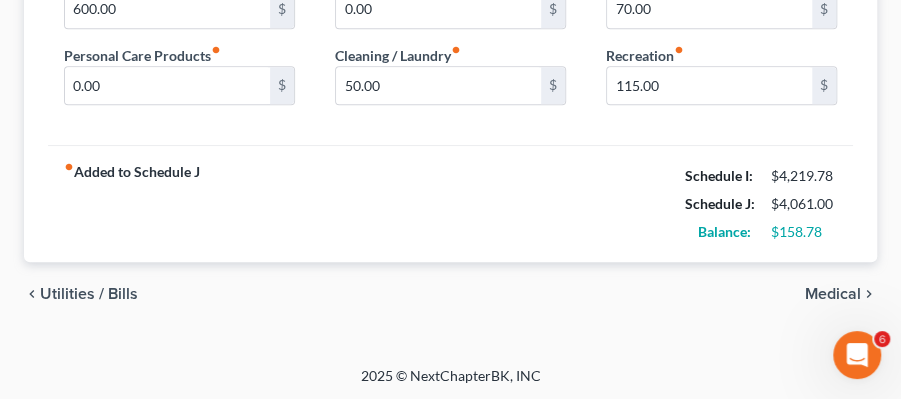 click on "Schedule J: $4,061.00" at bounding box center (761, 204) 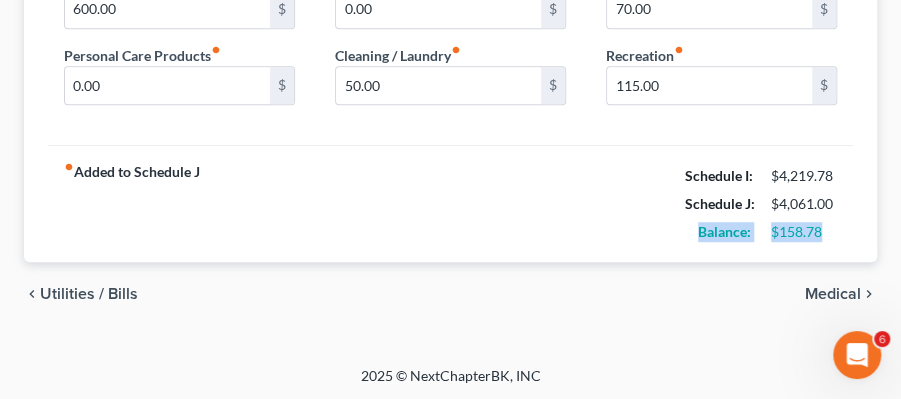 drag, startPoint x: 671, startPoint y: 236, endPoint x: 844, endPoint y: 230, distance: 173.10402 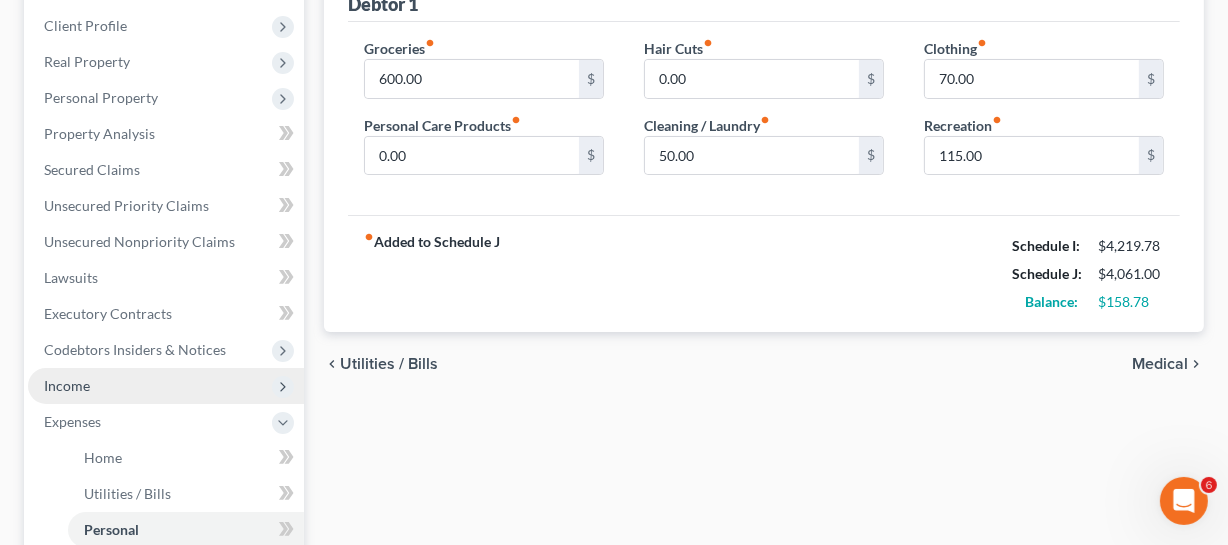scroll, scrollTop: 90, scrollLeft: 0, axis: vertical 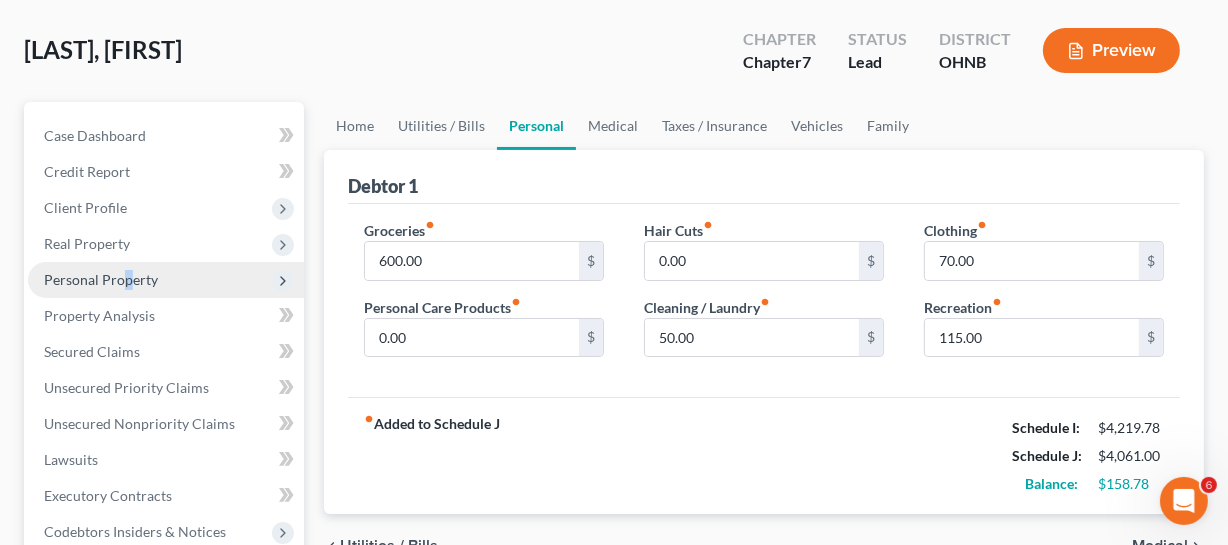 click on "Personal Property" at bounding box center [101, 279] 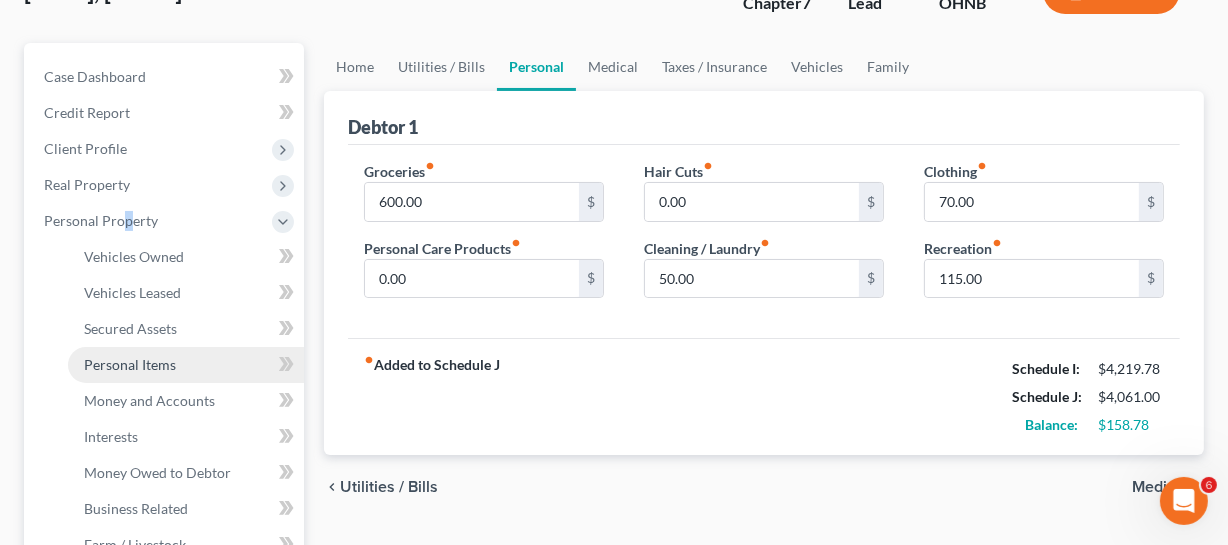 scroll, scrollTop: 181, scrollLeft: 0, axis: vertical 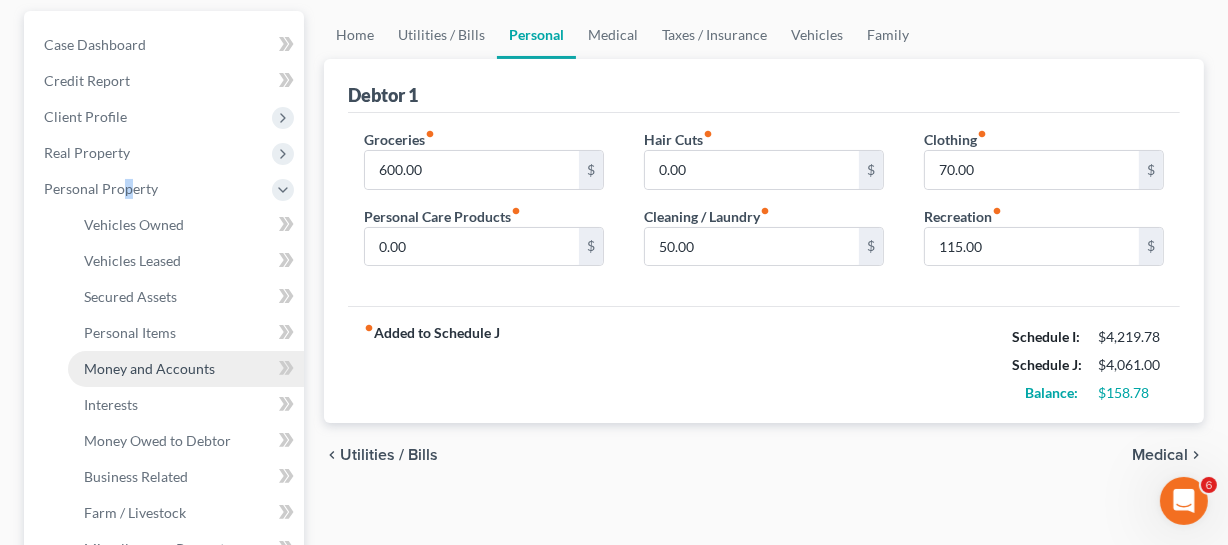 drag, startPoint x: 191, startPoint y: 359, endPoint x: 207, endPoint y: 370, distance: 19.416489 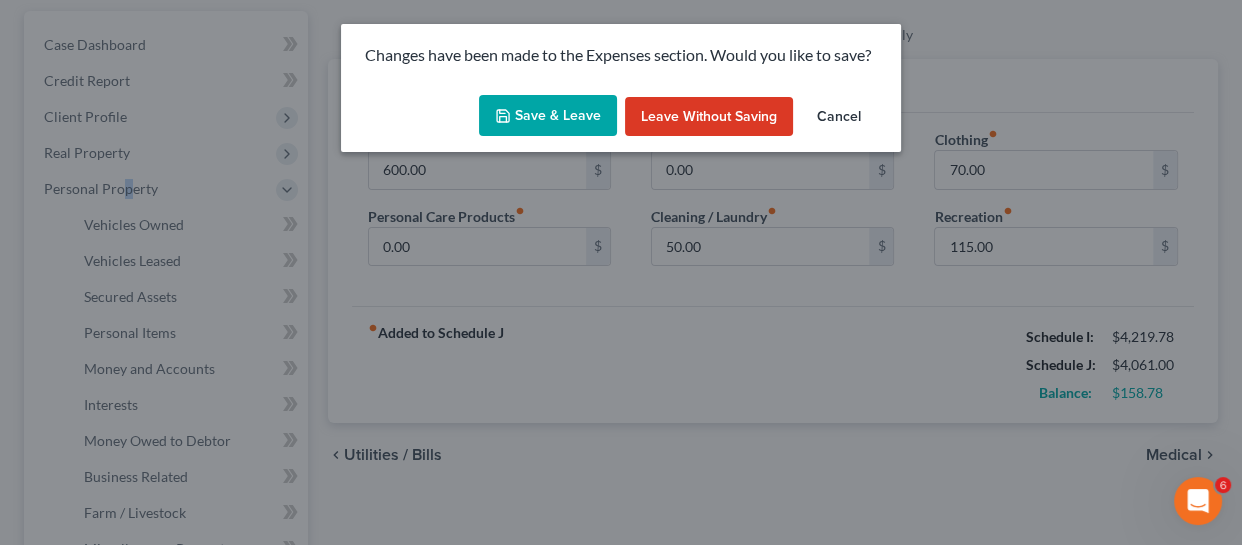 click on "Save & Leave" at bounding box center [548, 116] 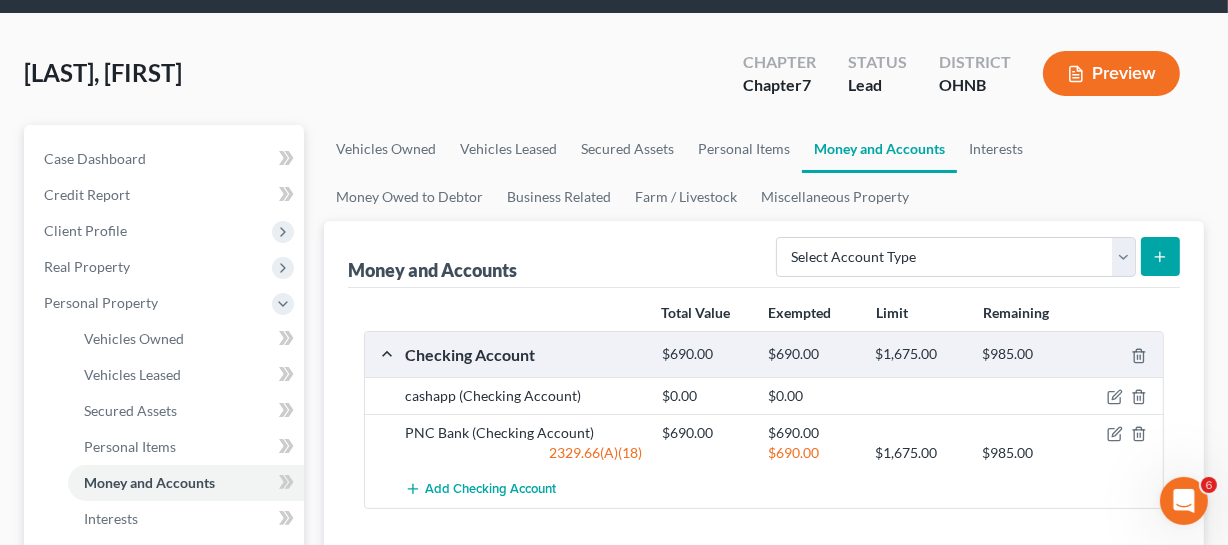 scroll, scrollTop: 181, scrollLeft: 0, axis: vertical 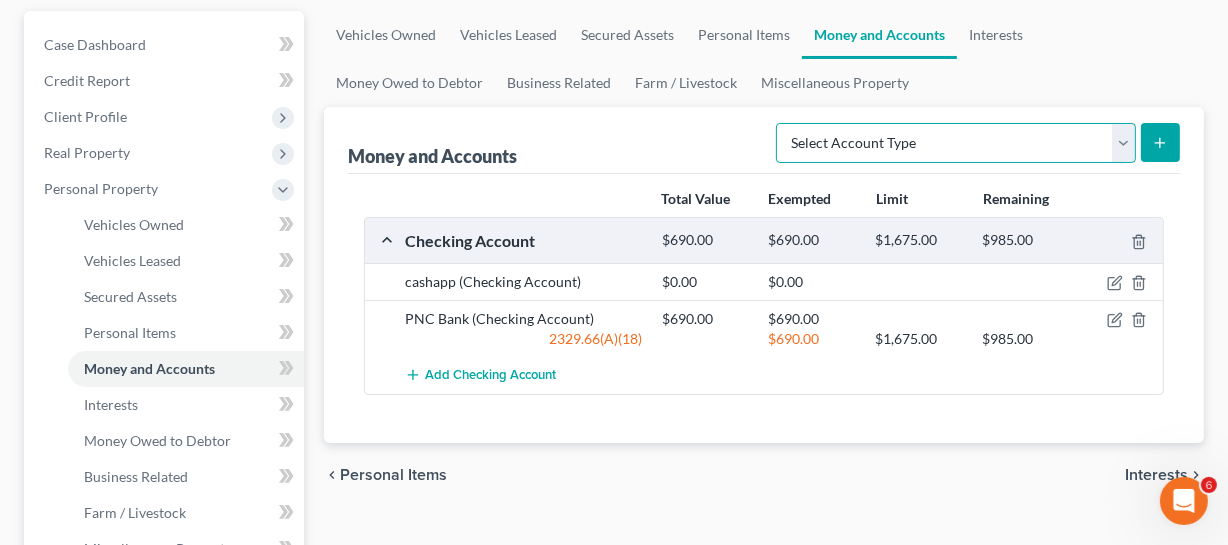 click on "Select Account Type Brokerage Cash on Hand Certificates of Deposit Checking Account Money Market Other (Credit Union, Health Savings Account, etc) Safe Deposit Box Savings Account Security Deposits or Prepayments" at bounding box center (956, 143) 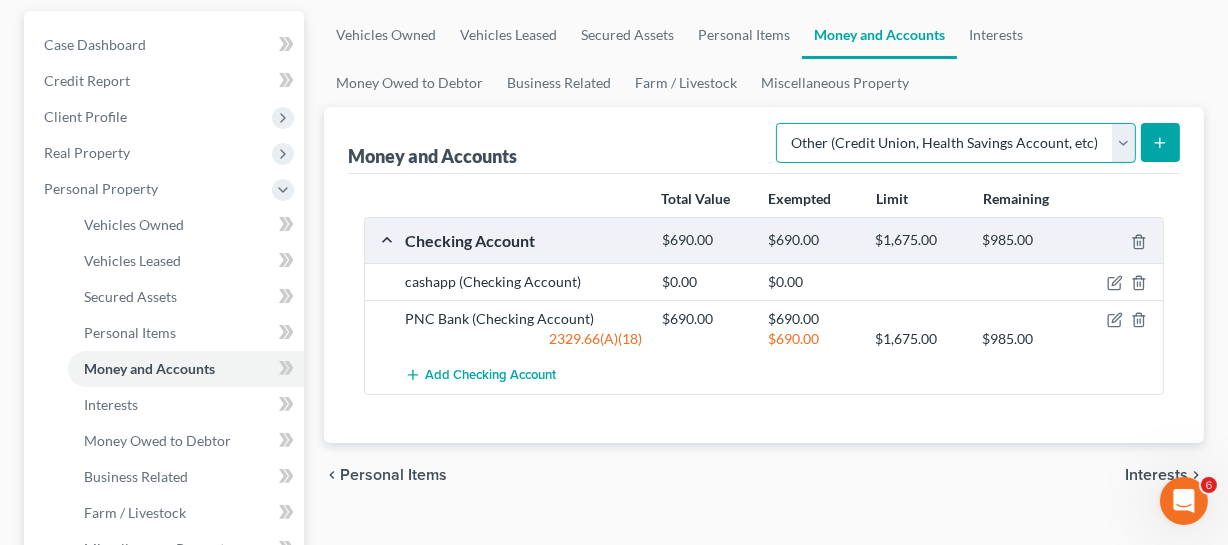 click on "Select Account Type Brokerage Cash on Hand Certificates of Deposit Checking Account Money Market Other (Credit Union, Health Savings Account, etc) Safe Deposit Box Savings Account Security Deposits or Prepayments" at bounding box center (956, 143) 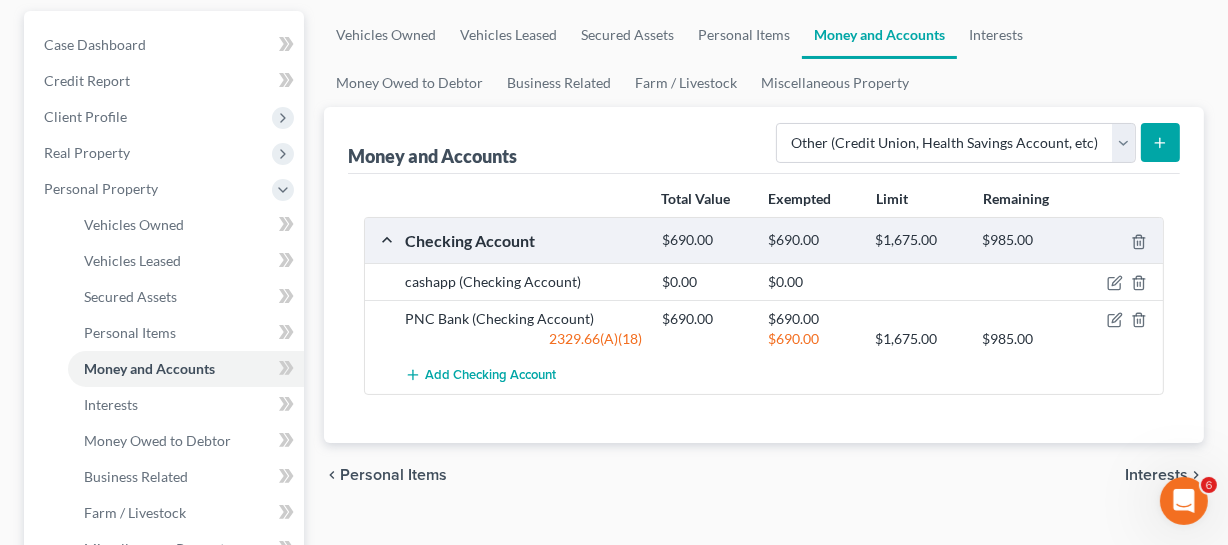 click at bounding box center (1160, 142) 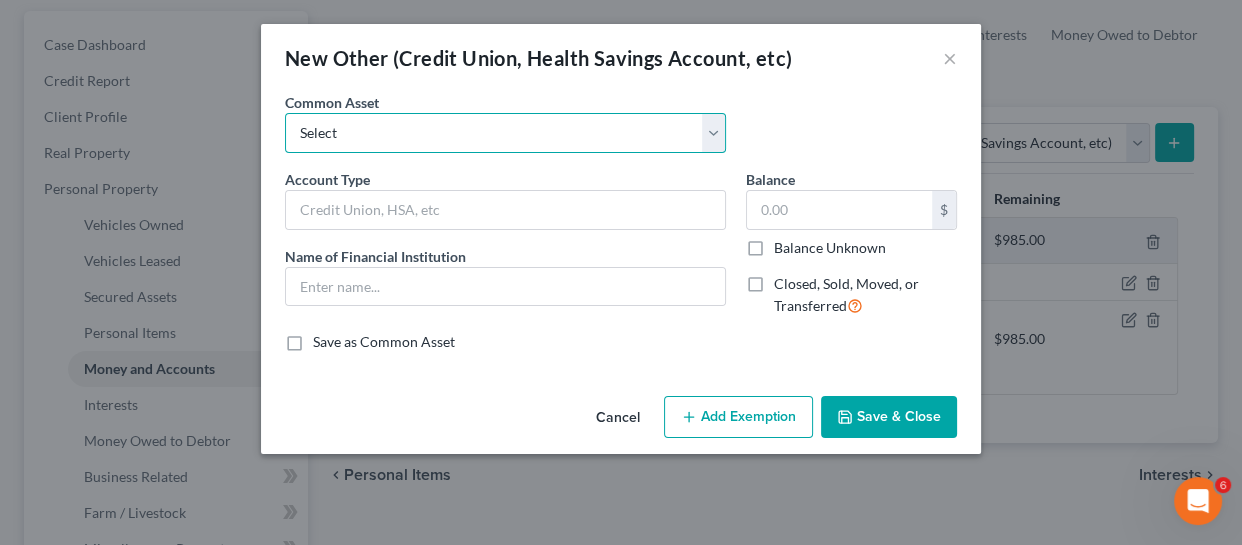 click on "Select Investment Investment Investment Prepaid Debit Card Credit Union Prepaid Debit Card Credit Union Anticipated tax return (Federal & State) Prepaid Debit Card Prepaid Debit Card Prepaid Debit Card Health Savings Account Prepaid Debit Card Prepaid Card Prepaid Card Prepaid Debit Card Pay Card Investment Prepaid Debit Card money transfer service Trust IRA FBO account 403B Share account Prepaid Debit Card - Cashapp Prepaid PNC Debit Card Prepaid Debit Card Child Support Prepaid Prepaid Card Prepaid Debit Card Prepaid Debit Card Prepaid Debit Card money transfer service us bank reliacard Prepaid Card Prepaid Card" at bounding box center (505, 133) 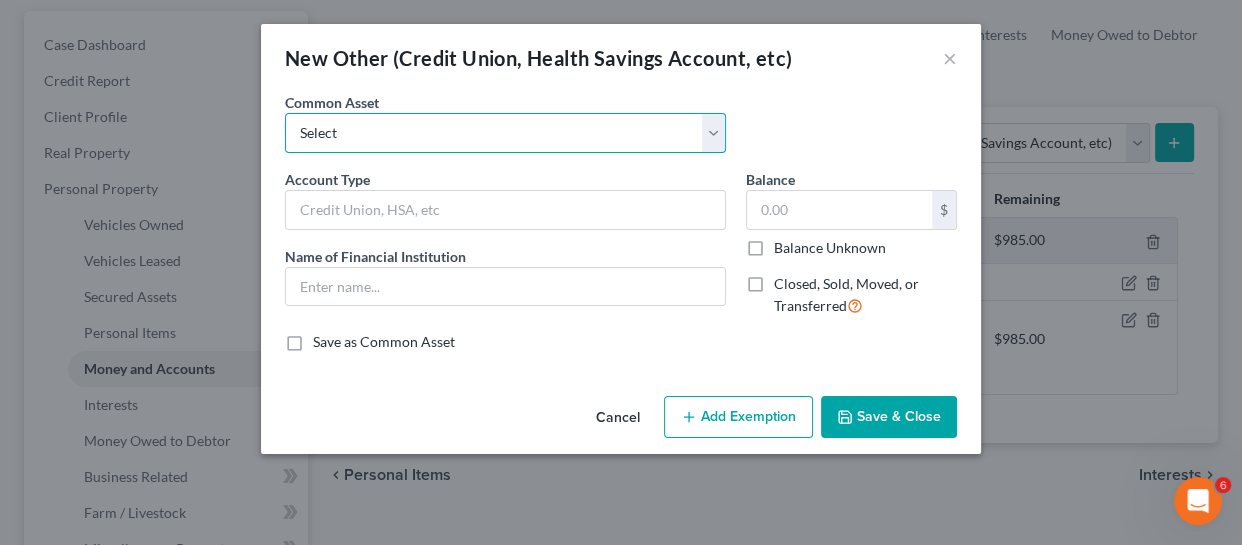 select on "0" 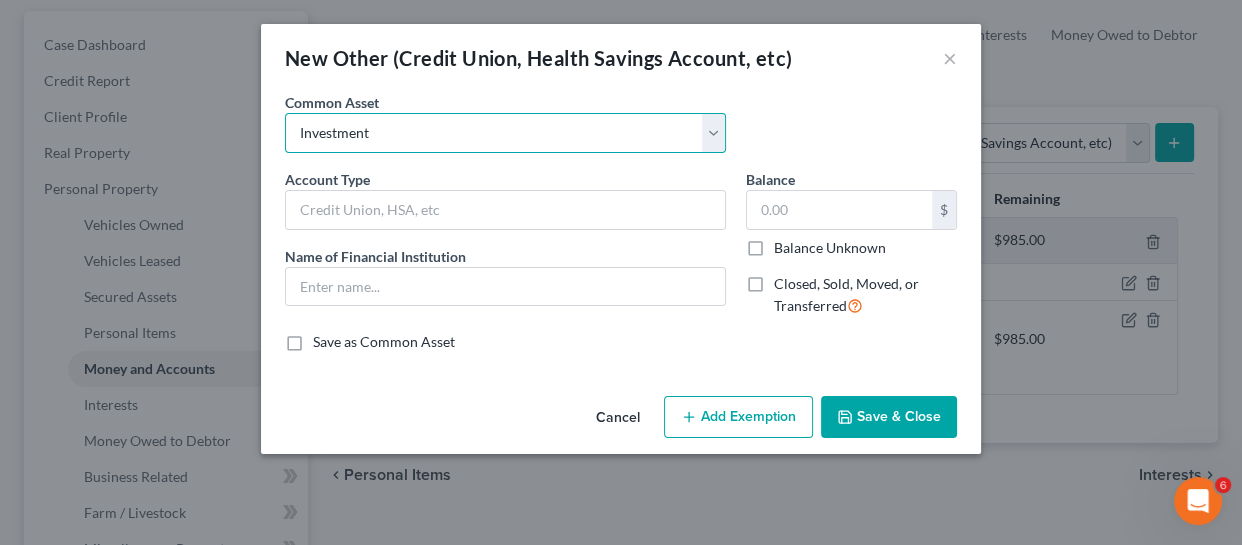 click on "Select Investment Investment Investment Prepaid Debit Card Credit Union Prepaid Debit Card Credit Union Anticipated tax return (Federal & State) Prepaid Debit Card Prepaid Debit Card Prepaid Debit Card Health Savings Account Prepaid Debit Card Prepaid Card Prepaid Card Prepaid Debit Card Pay Card Investment Prepaid Debit Card money transfer service Trust IRA FBO account 403B Share account Prepaid Debit Card - Cashapp Prepaid PNC Debit Card Prepaid Debit Card Child Support Prepaid Prepaid Card Prepaid Debit Card Prepaid Debit Card Prepaid Debit Card money transfer service us bank reliacard Prepaid Card Prepaid Card" at bounding box center [505, 133] 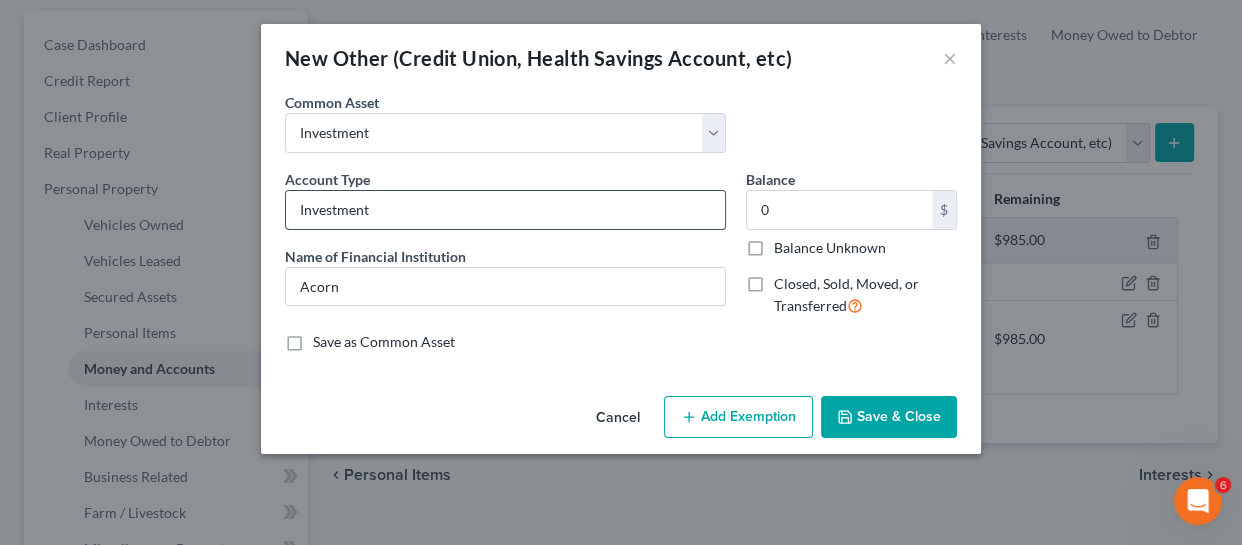 click on "Investment" at bounding box center (505, 210) 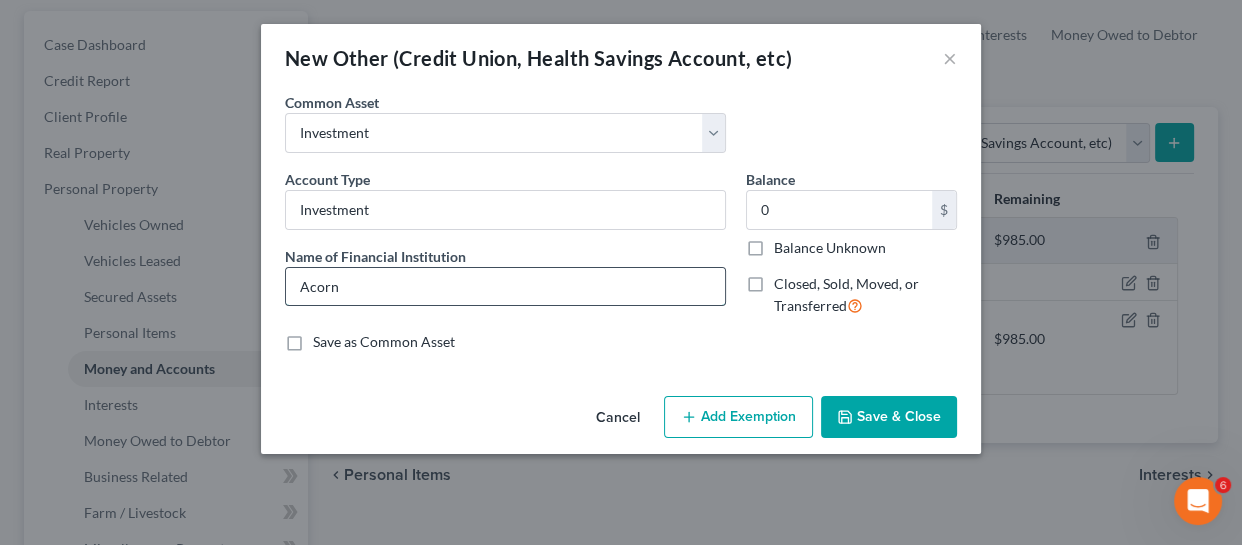 click on "Acorn" at bounding box center (505, 287) 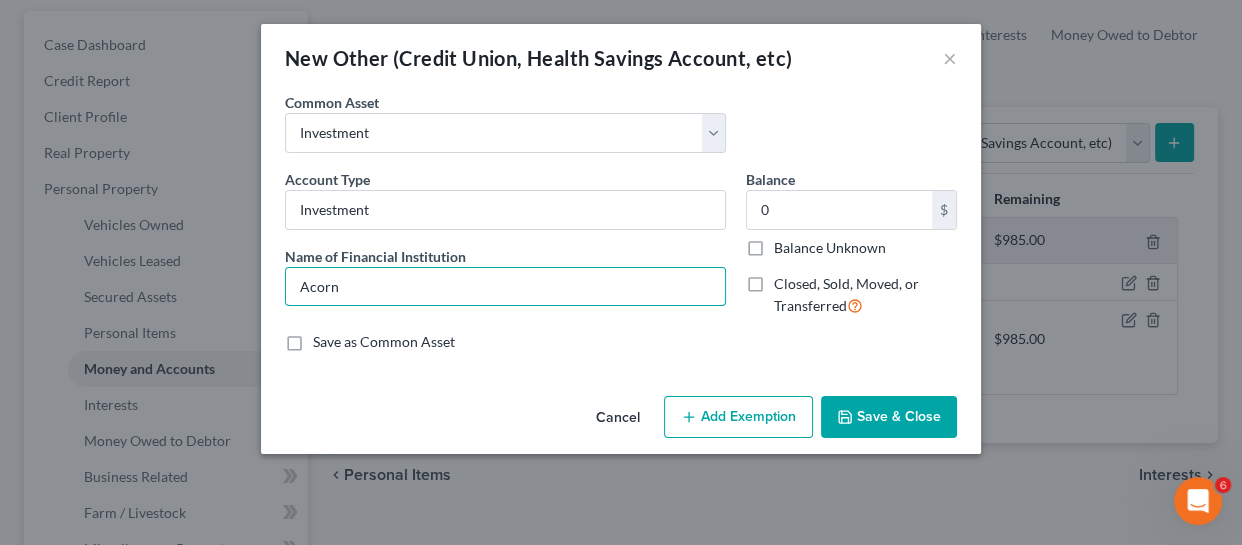 drag, startPoint x: 378, startPoint y: 280, endPoint x: 160, endPoint y: 277, distance: 218.02065 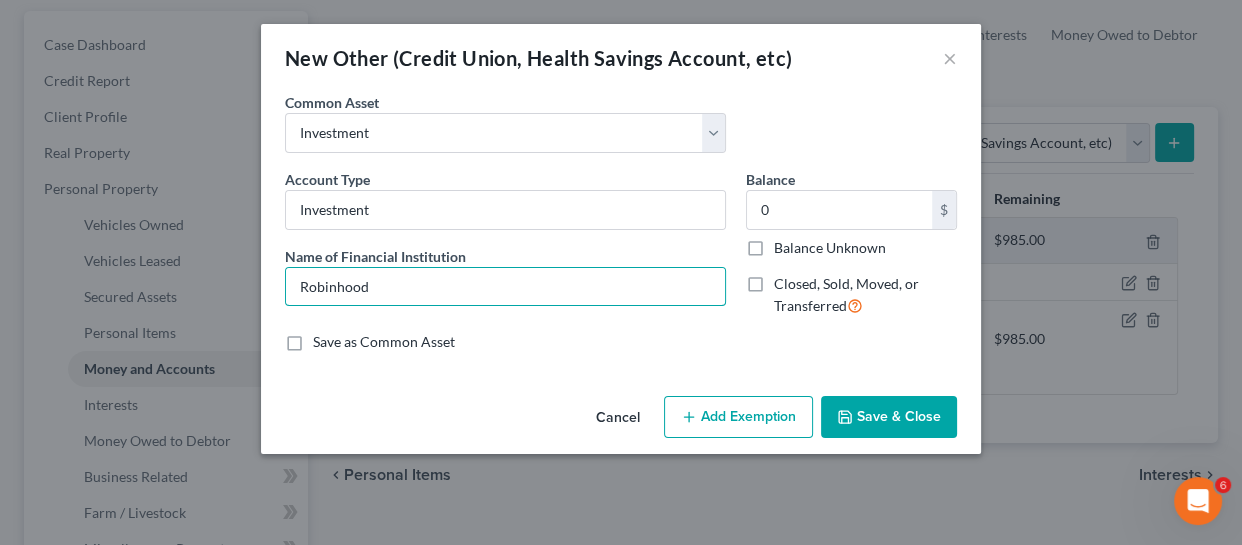 type on "Robinhood" 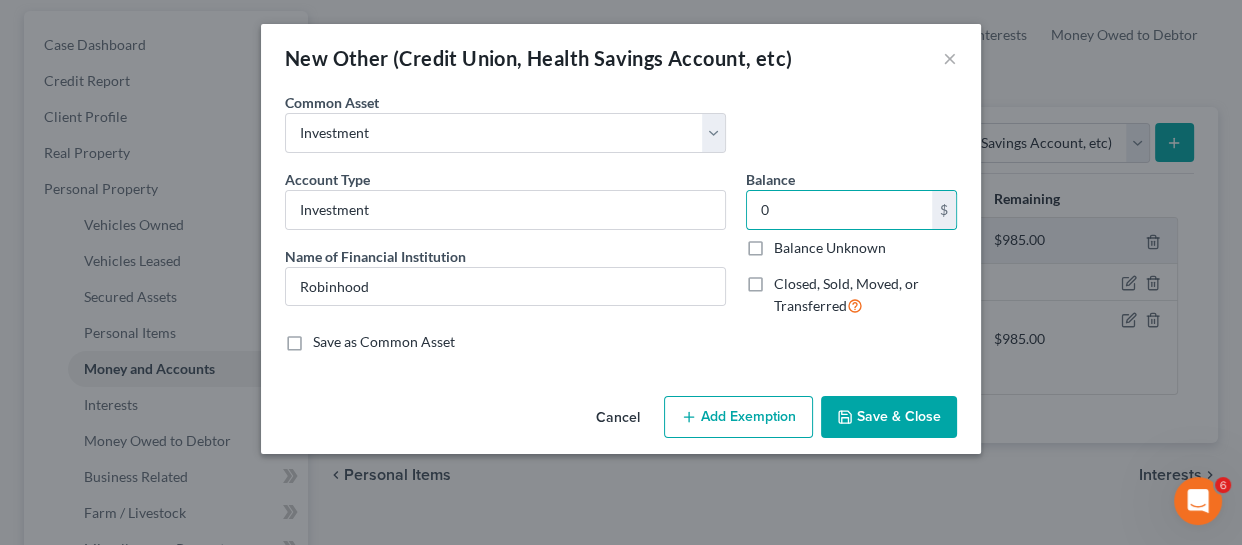 click on "Save & Close" at bounding box center (889, 417) 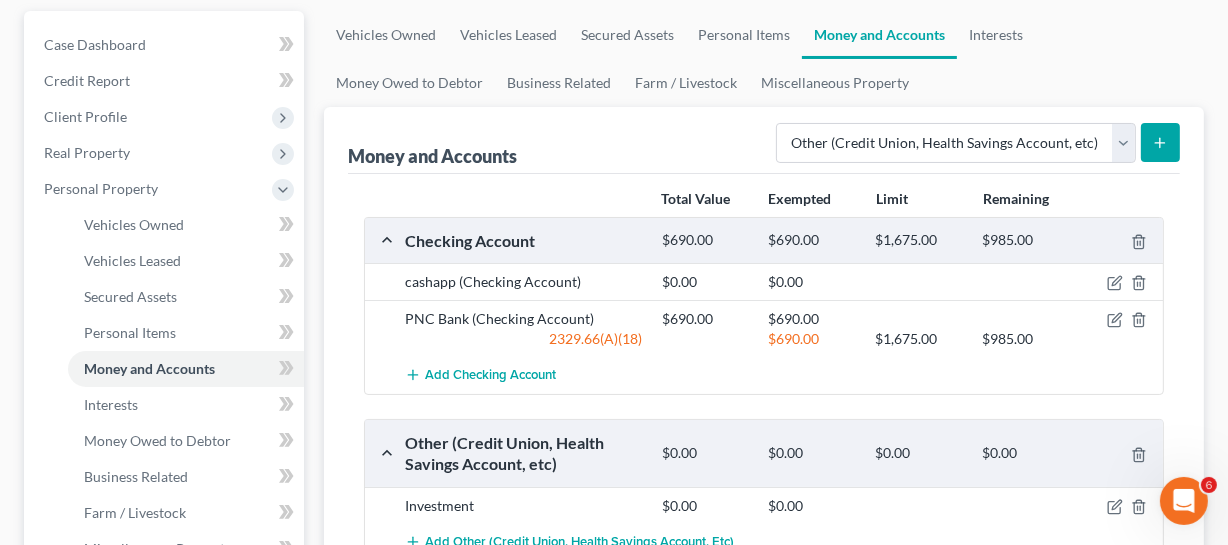 click 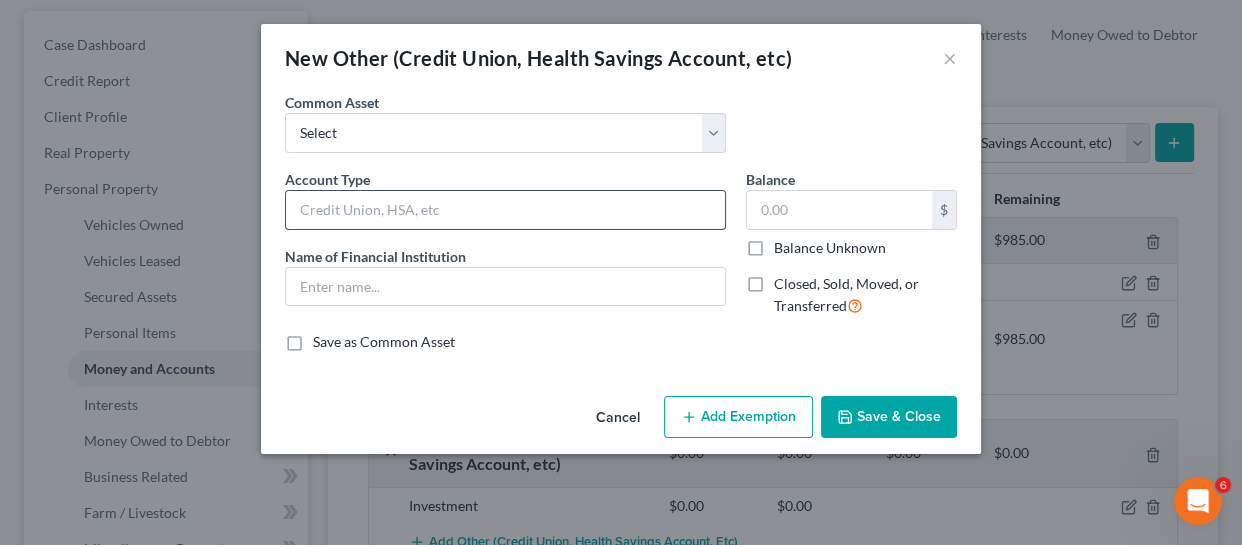 click at bounding box center [505, 210] 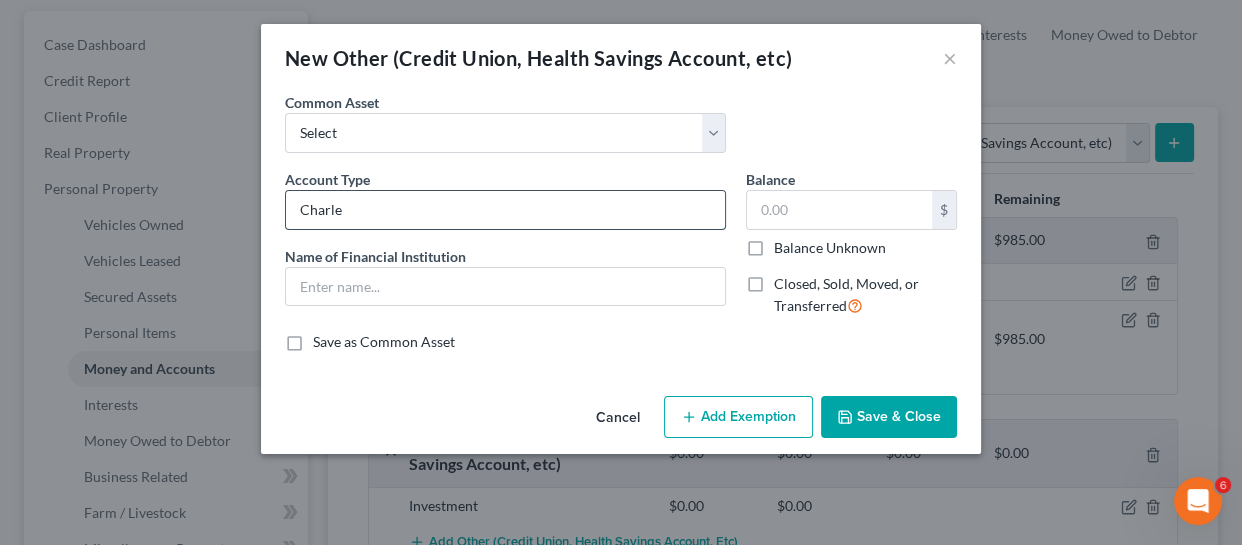 type on "Charles" 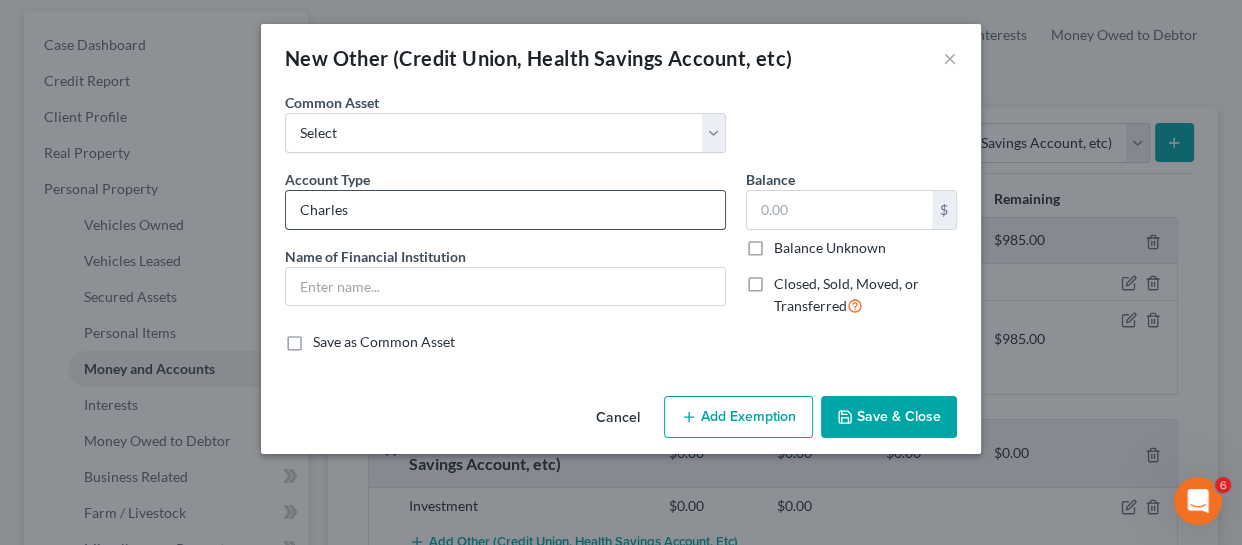 type 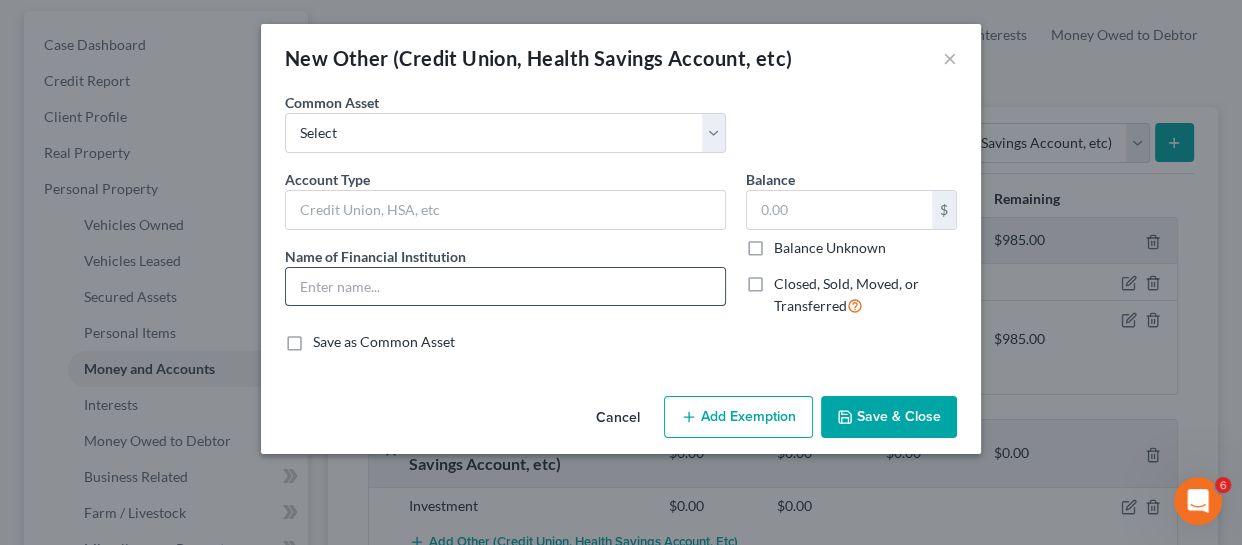 click at bounding box center (505, 287) 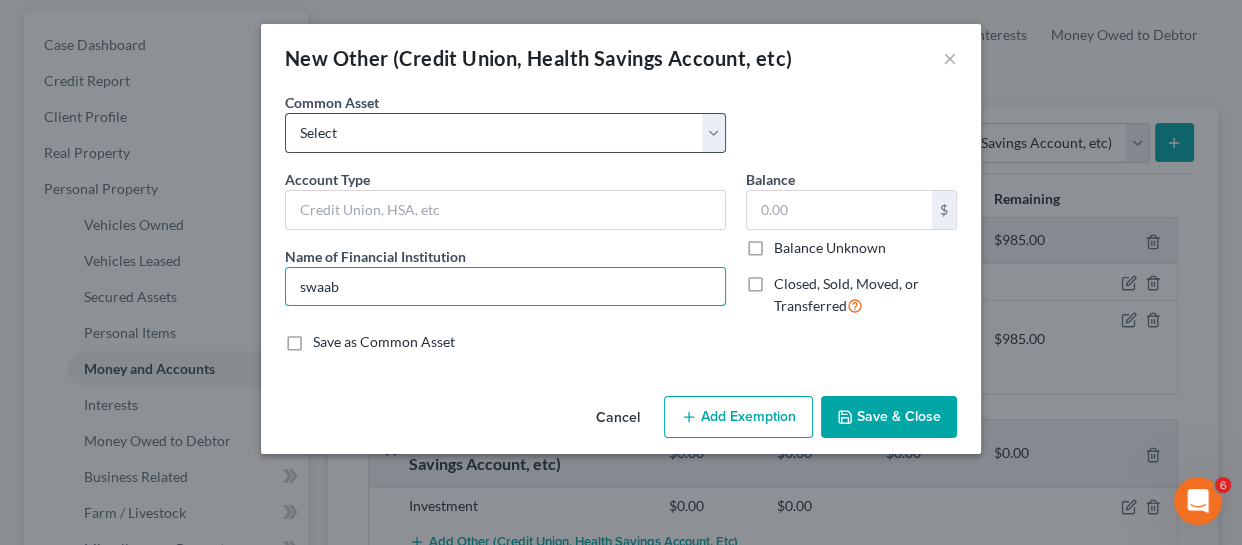 type on "swaab" 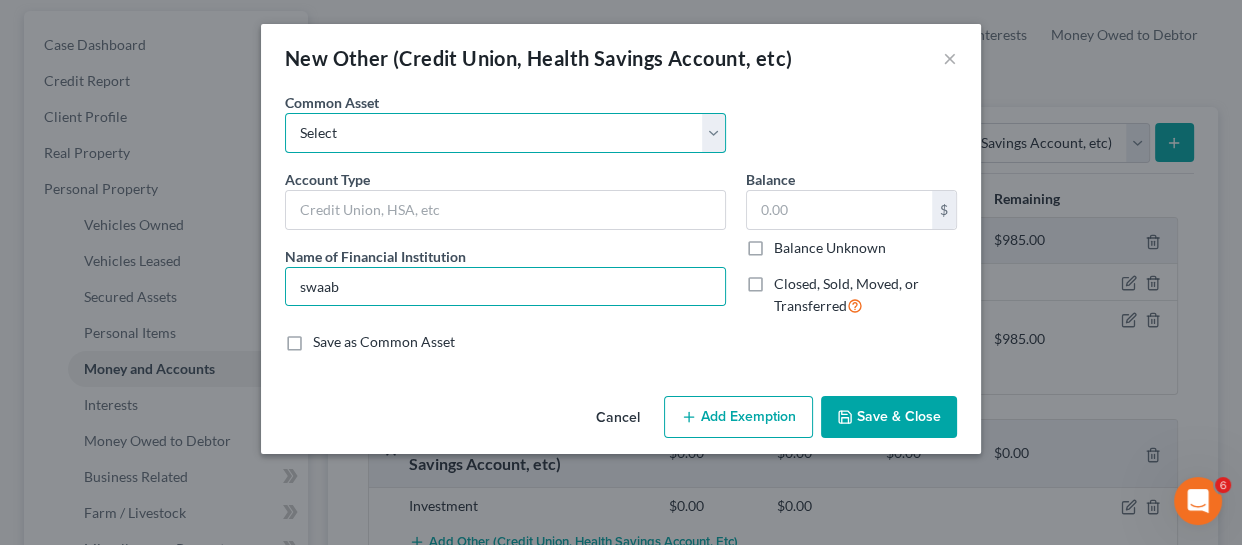 click on "Select Investment Investment Investment Prepaid Debit Card Credit Union Prepaid Debit Card Credit Union Anticipated tax return (Federal & State) Prepaid Debit Card Prepaid Debit Card Prepaid Debit Card Health Savings Account Prepaid Debit Card Prepaid Card Prepaid Card Prepaid Debit Card Pay Card Investment Prepaid Debit Card money transfer service Trust IRA FBO account 403B Share account Prepaid Debit Card - Cashapp Prepaid PNC Debit Card Prepaid Debit Card Child Support Prepaid Prepaid Card Prepaid Debit Card Prepaid Debit Card Prepaid Debit Card money transfer service us bank reliacard Prepaid Card Prepaid Card" at bounding box center (505, 133) 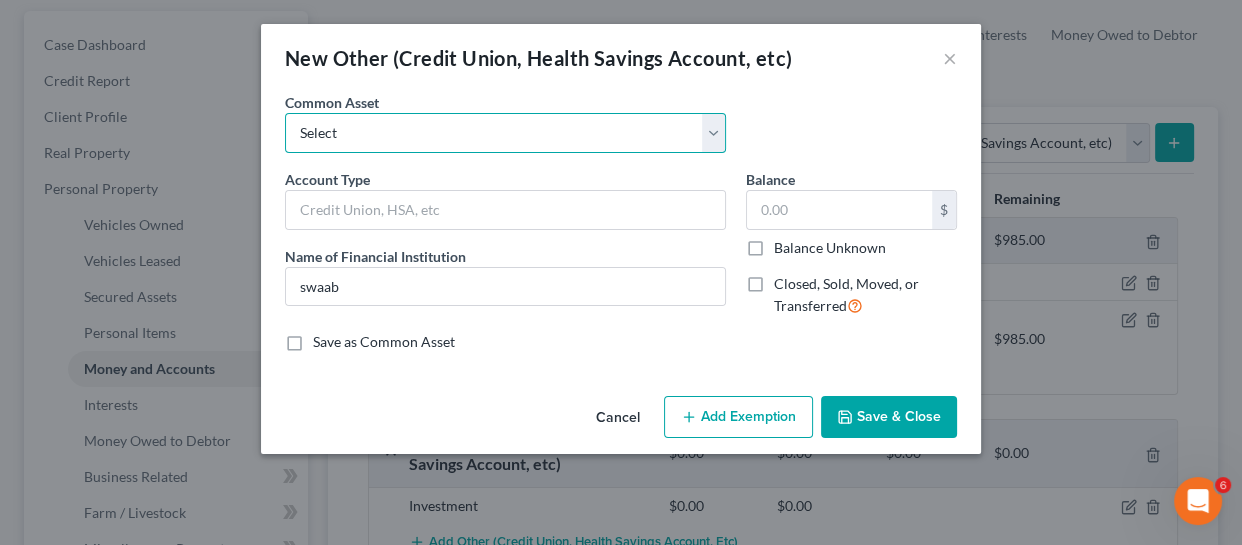 select on "0" 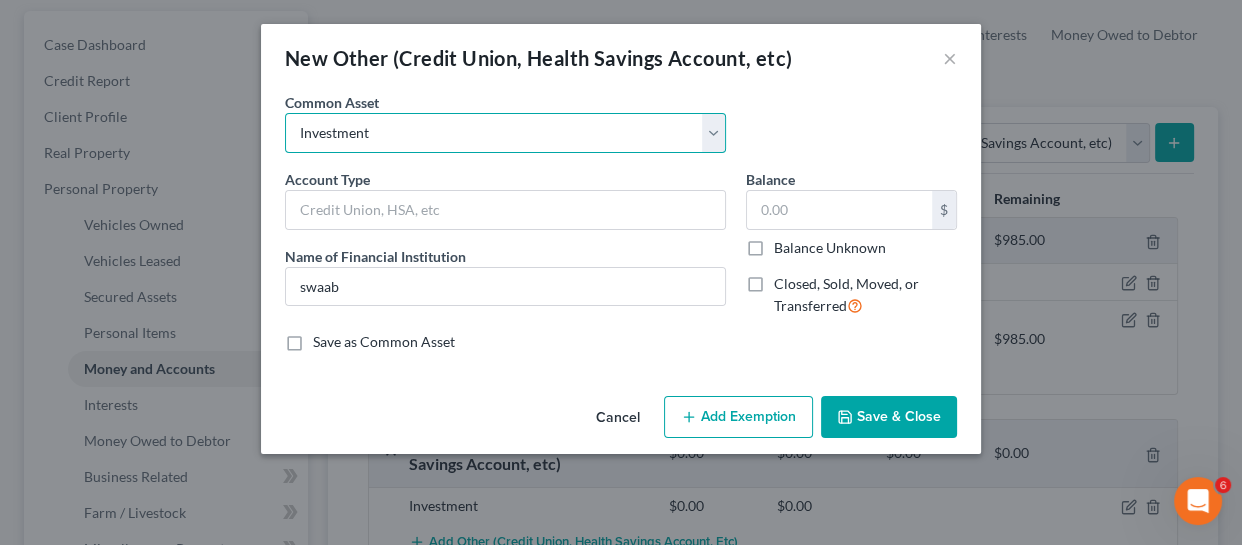 click on "Select Investment Investment Investment Prepaid Debit Card Credit Union Prepaid Debit Card Credit Union Anticipated tax return (Federal & State) Prepaid Debit Card Prepaid Debit Card Prepaid Debit Card Health Savings Account Prepaid Debit Card Prepaid Card Prepaid Card Prepaid Debit Card Pay Card Investment Prepaid Debit Card money transfer service Trust IRA FBO account 403B Share account Prepaid Debit Card - Cashapp Prepaid PNC Debit Card Prepaid Debit Card Child Support Prepaid Prepaid Card Prepaid Debit Card Prepaid Debit Card Prepaid Debit Card money transfer service us bank reliacard Prepaid Card Prepaid Card" at bounding box center [505, 133] 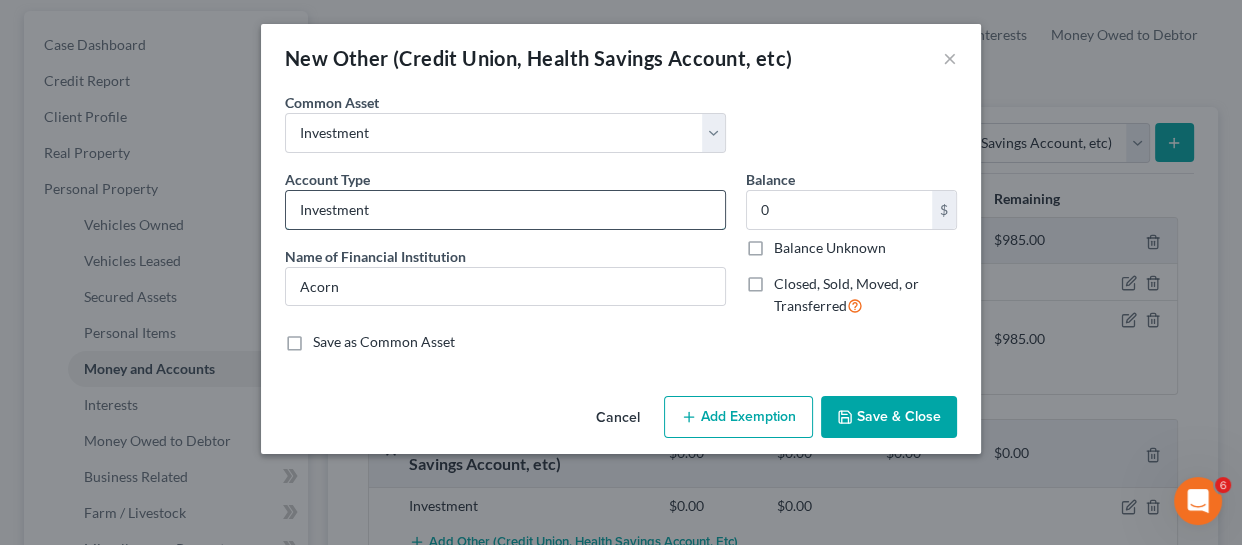 click on "Investment" at bounding box center (505, 210) 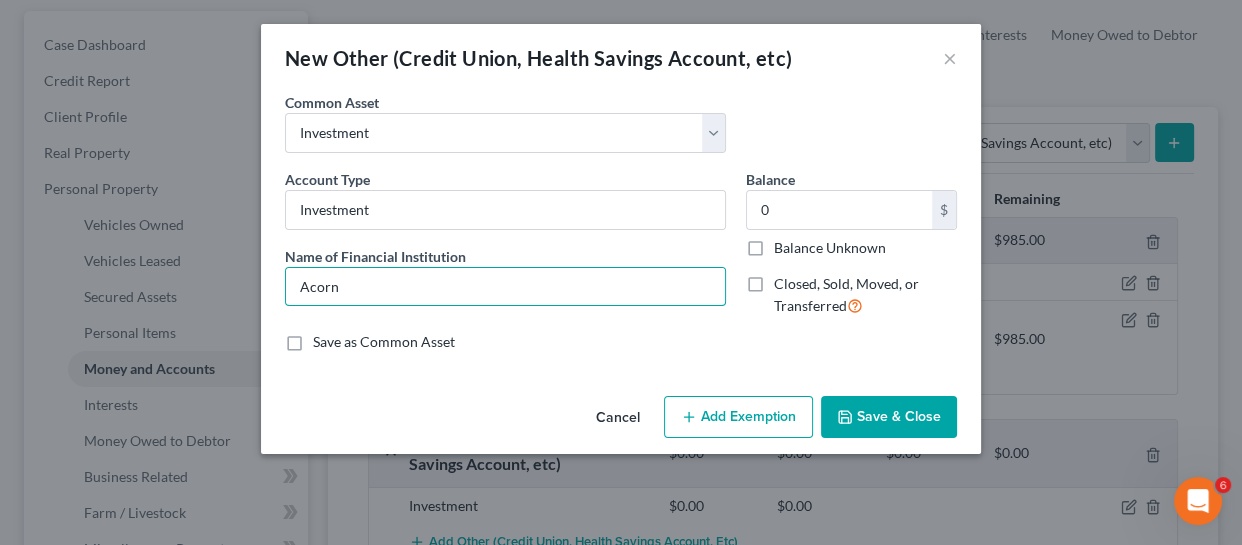 drag, startPoint x: 374, startPoint y: 293, endPoint x: 256, endPoint y: 280, distance: 118.71394 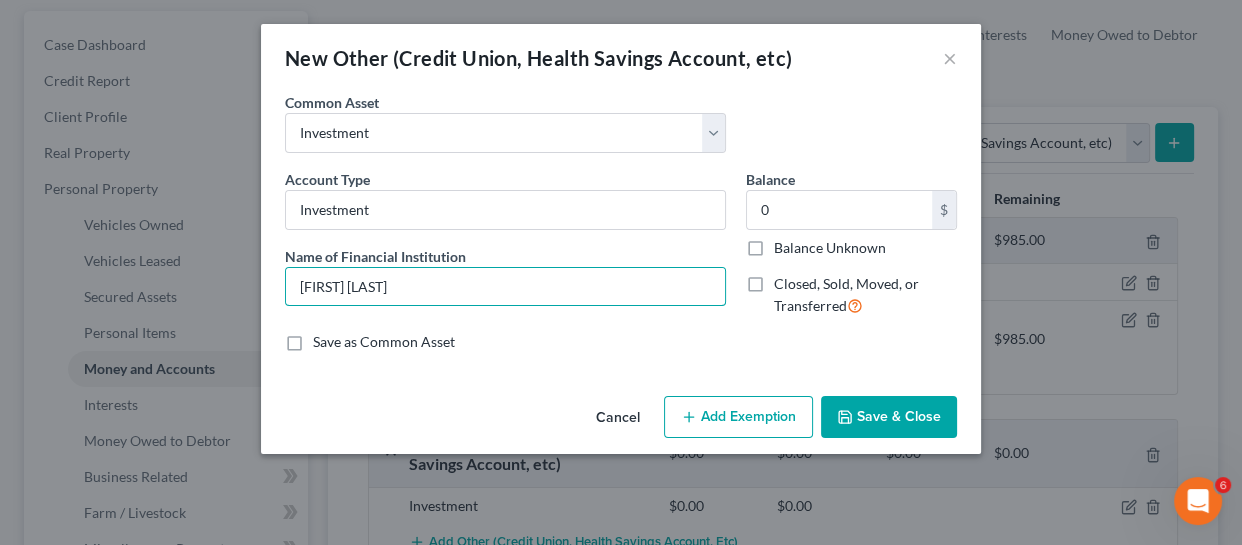 drag, startPoint x: 410, startPoint y: 288, endPoint x: 448, endPoint y: 319, distance: 49.0408 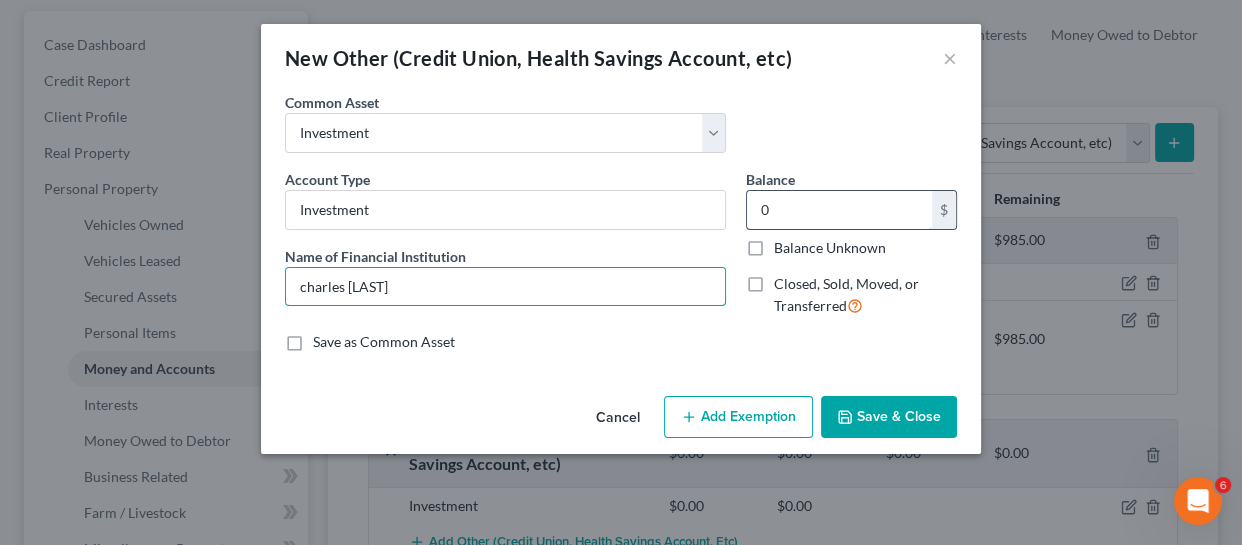 type on "charles [LAST]" 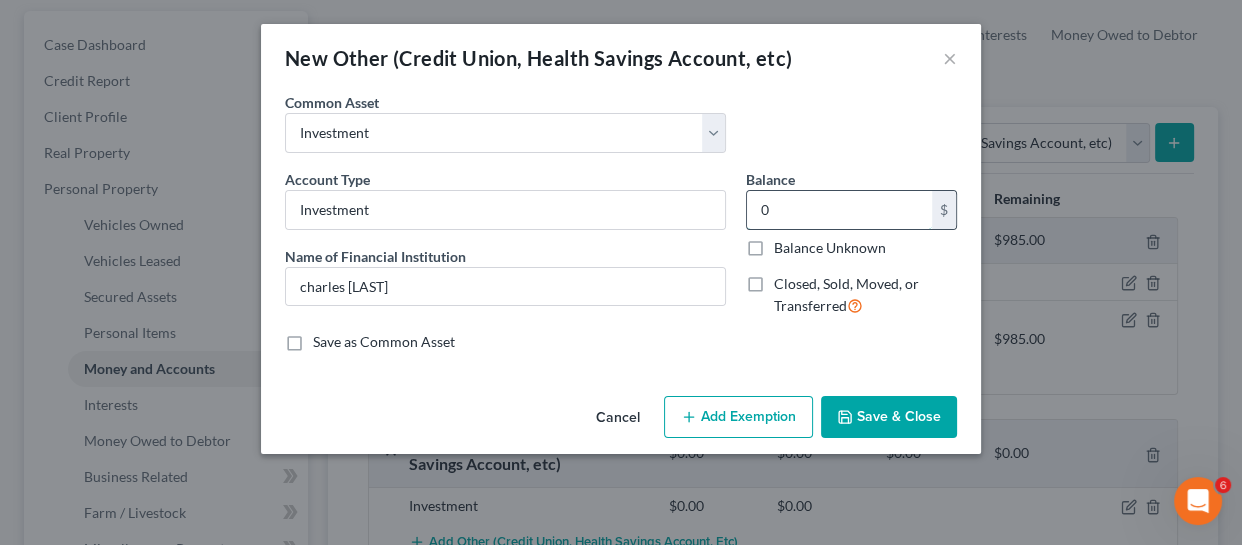 click on "0" at bounding box center [839, 210] 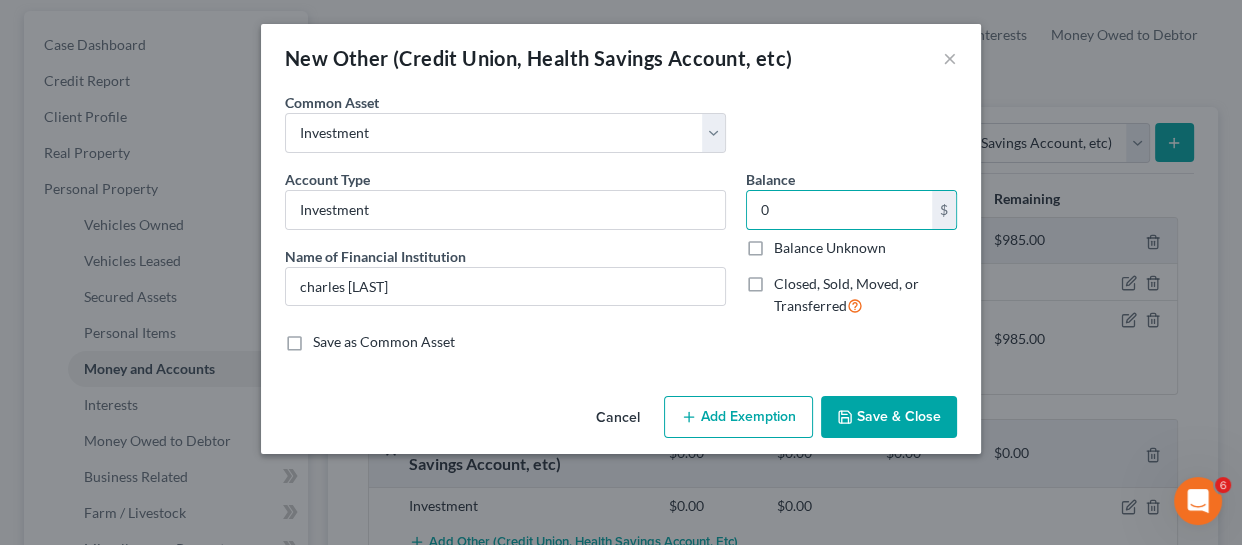 click on "Save & Close" at bounding box center [889, 417] 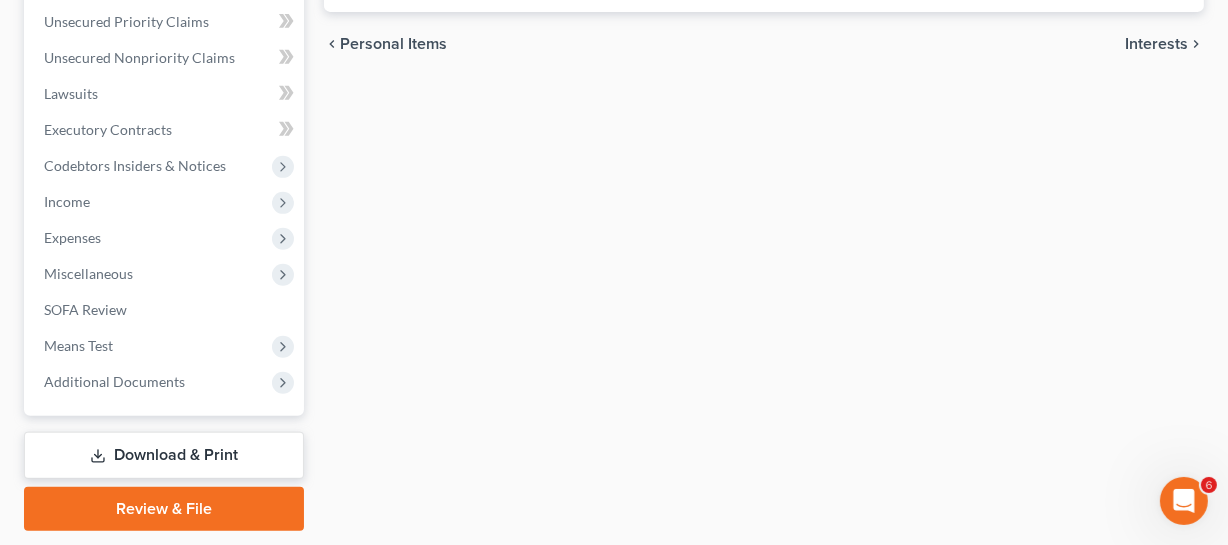 scroll, scrollTop: 818, scrollLeft: 0, axis: vertical 